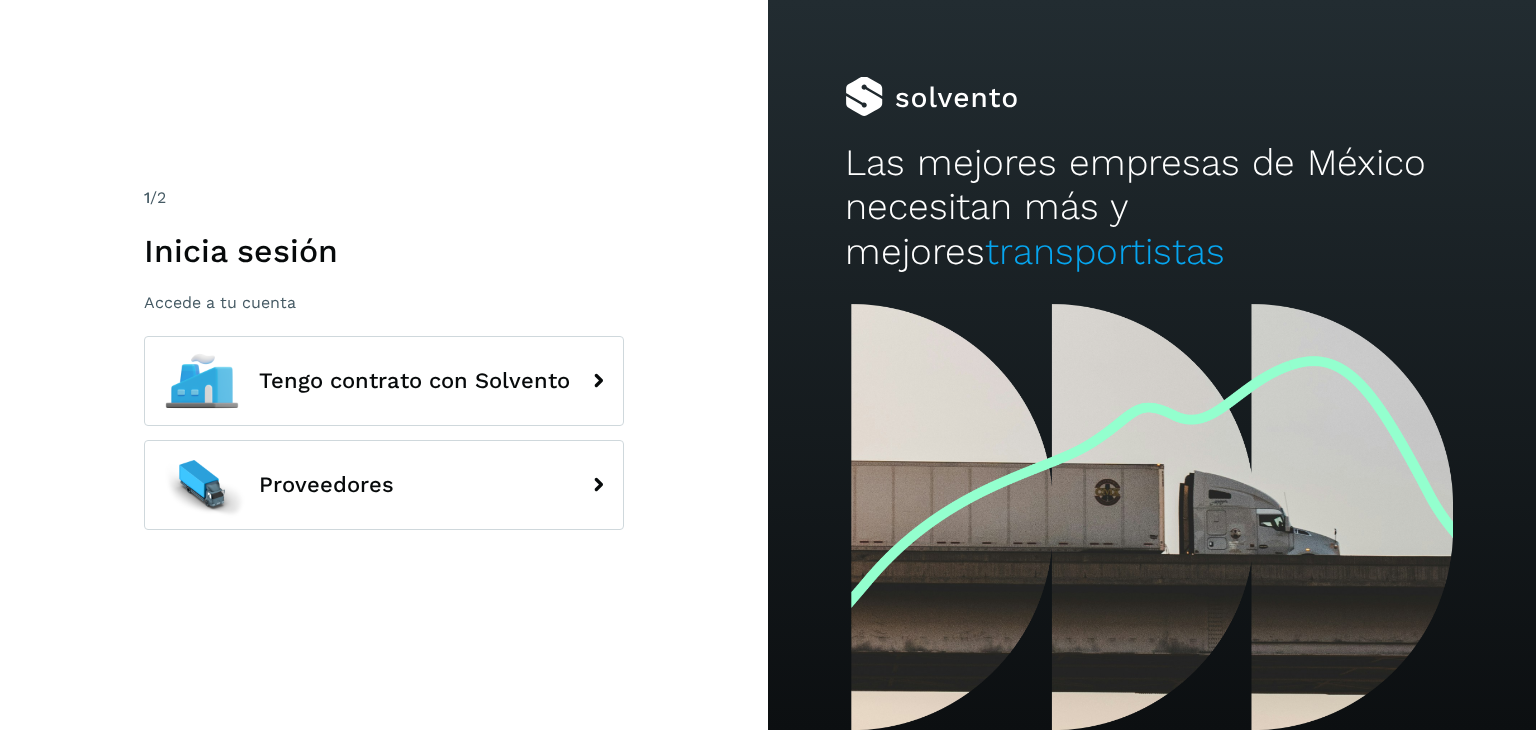 scroll, scrollTop: 0, scrollLeft: 0, axis: both 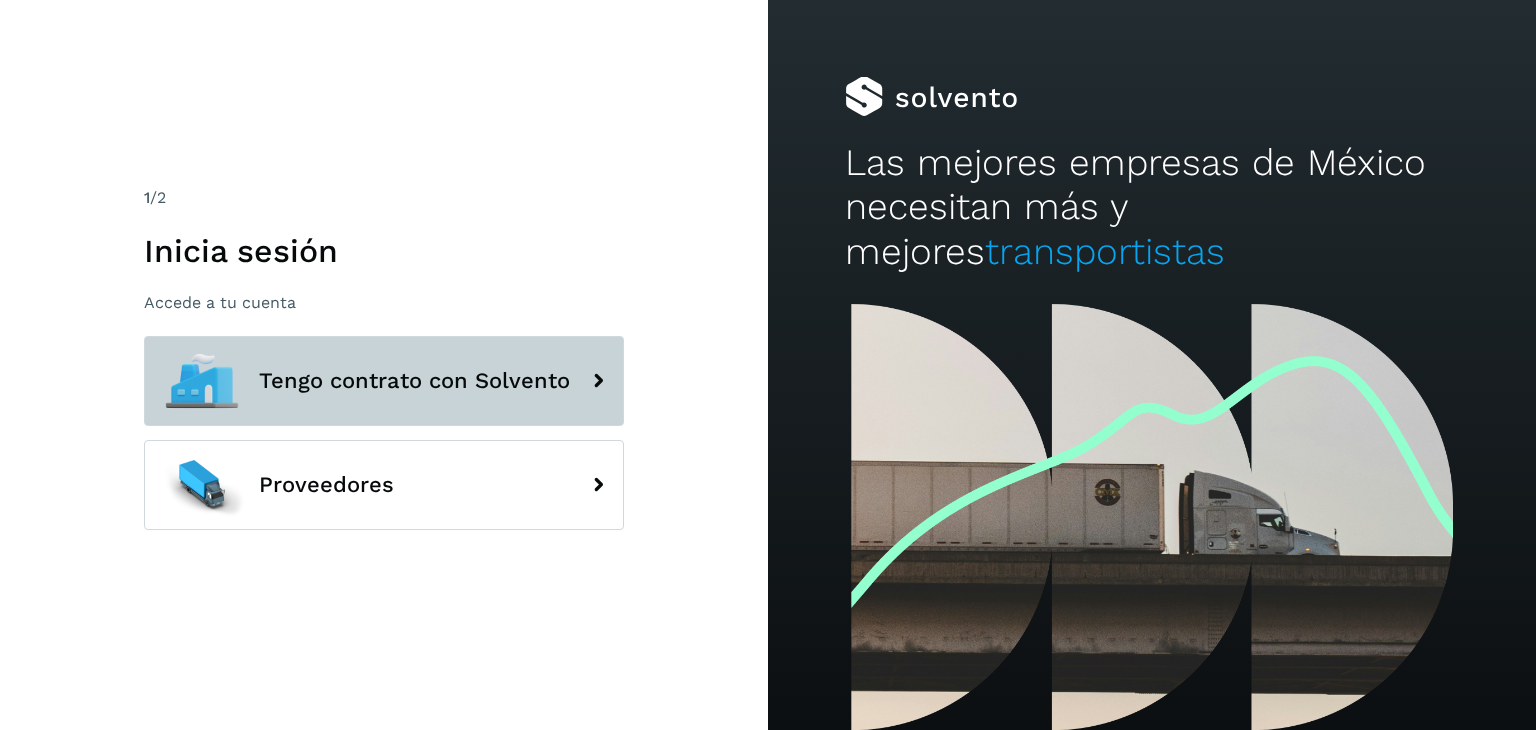click 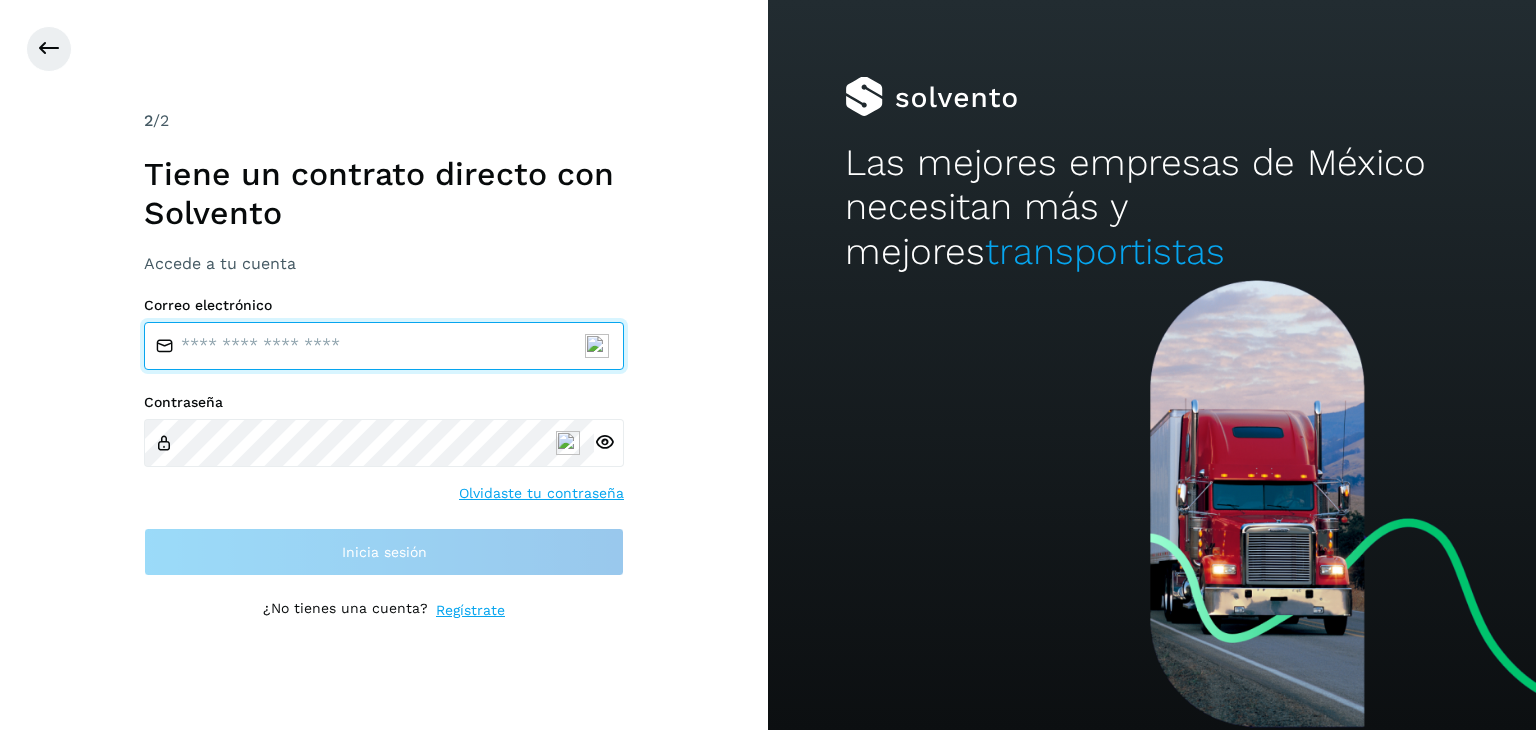 type on "**********" 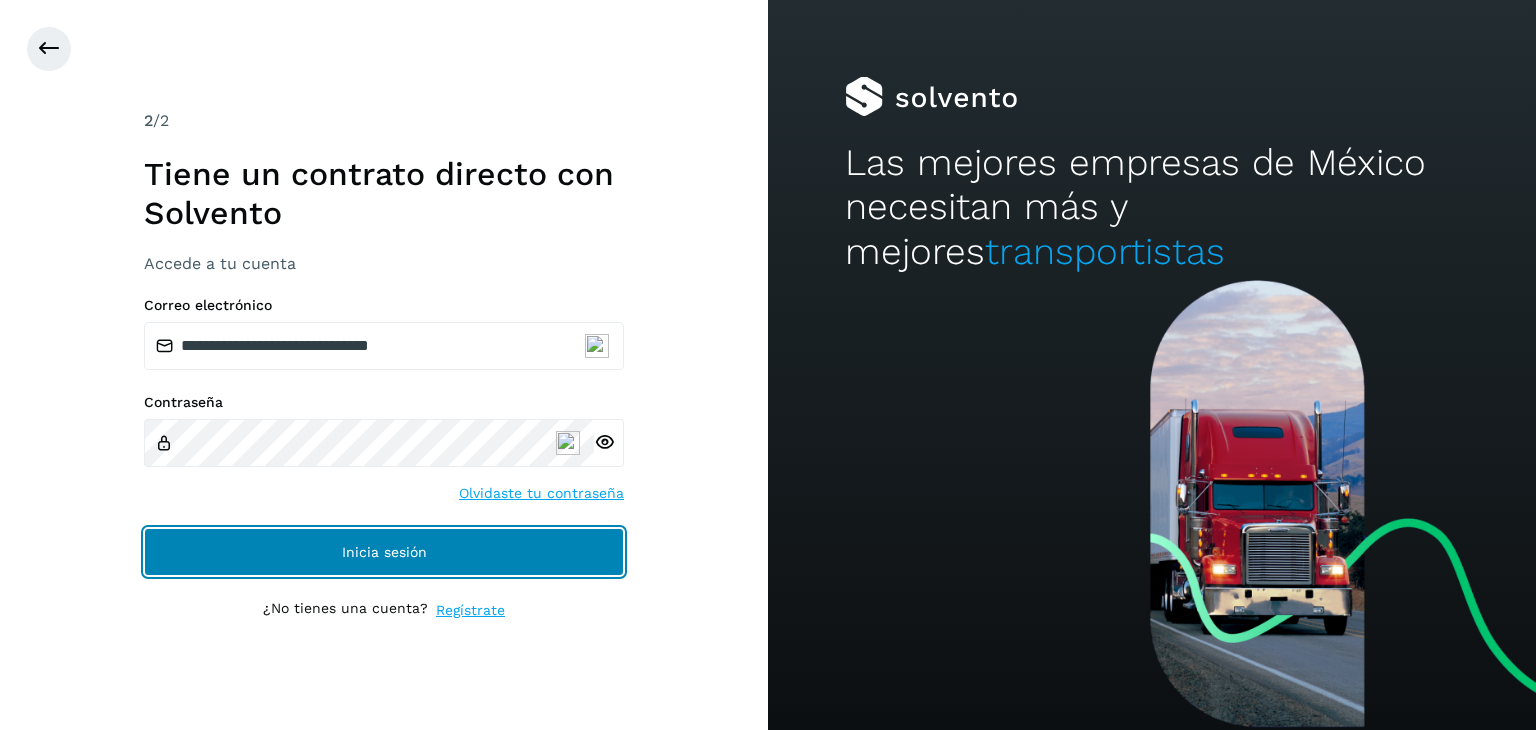 click on "Inicia sesión" at bounding box center (384, 552) 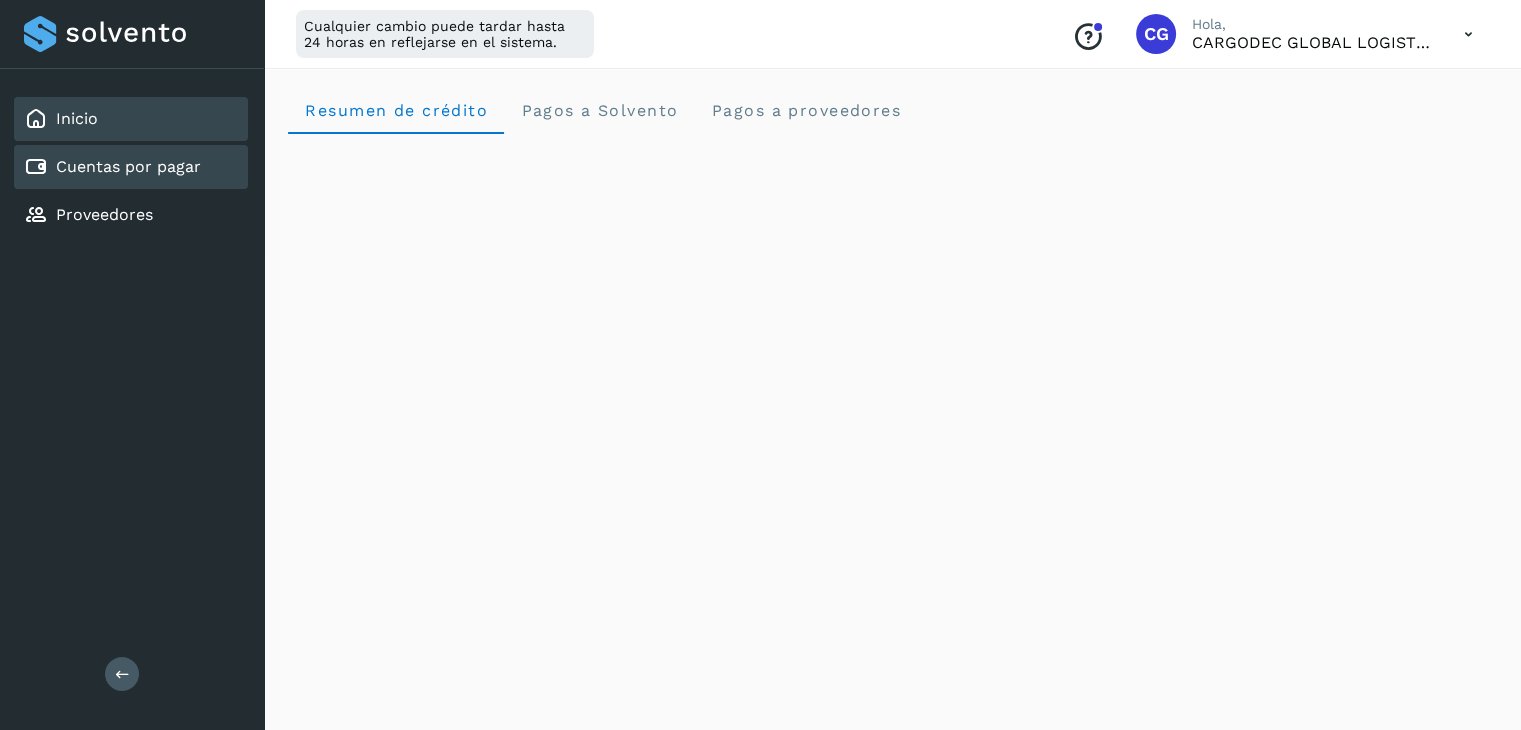 click on "Cuentas por pagar" at bounding box center [128, 166] 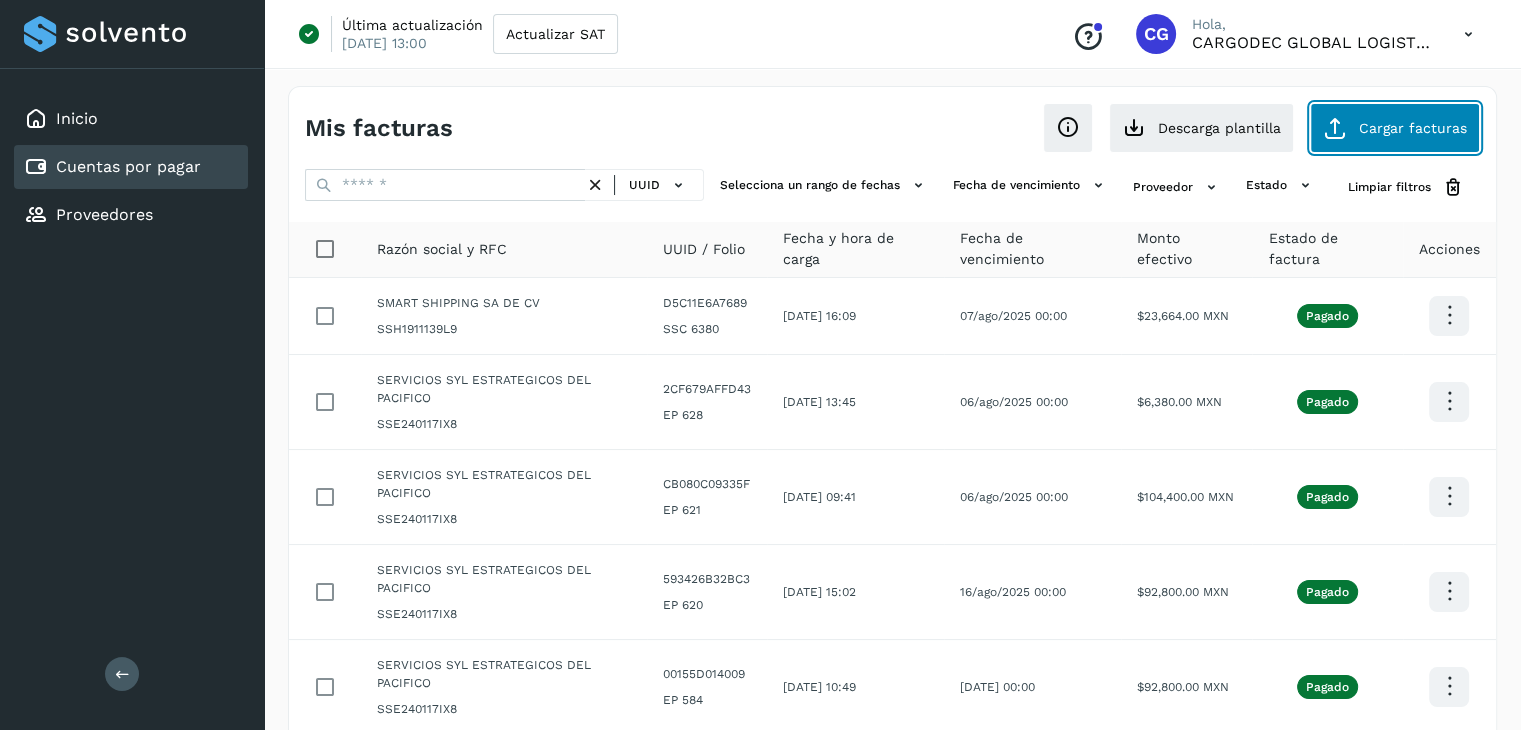 click on "Cargar facturas" 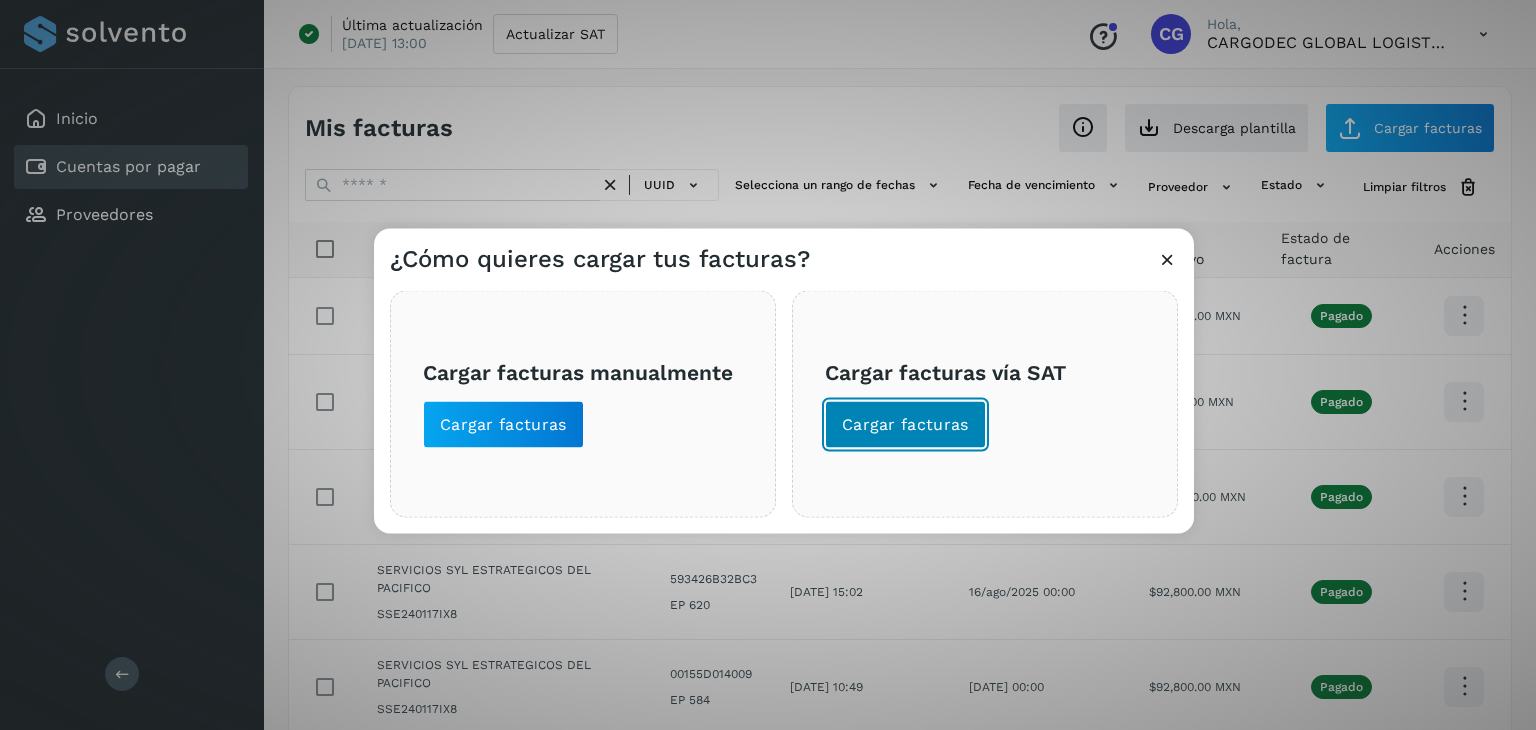 click on "Cargar facturas" 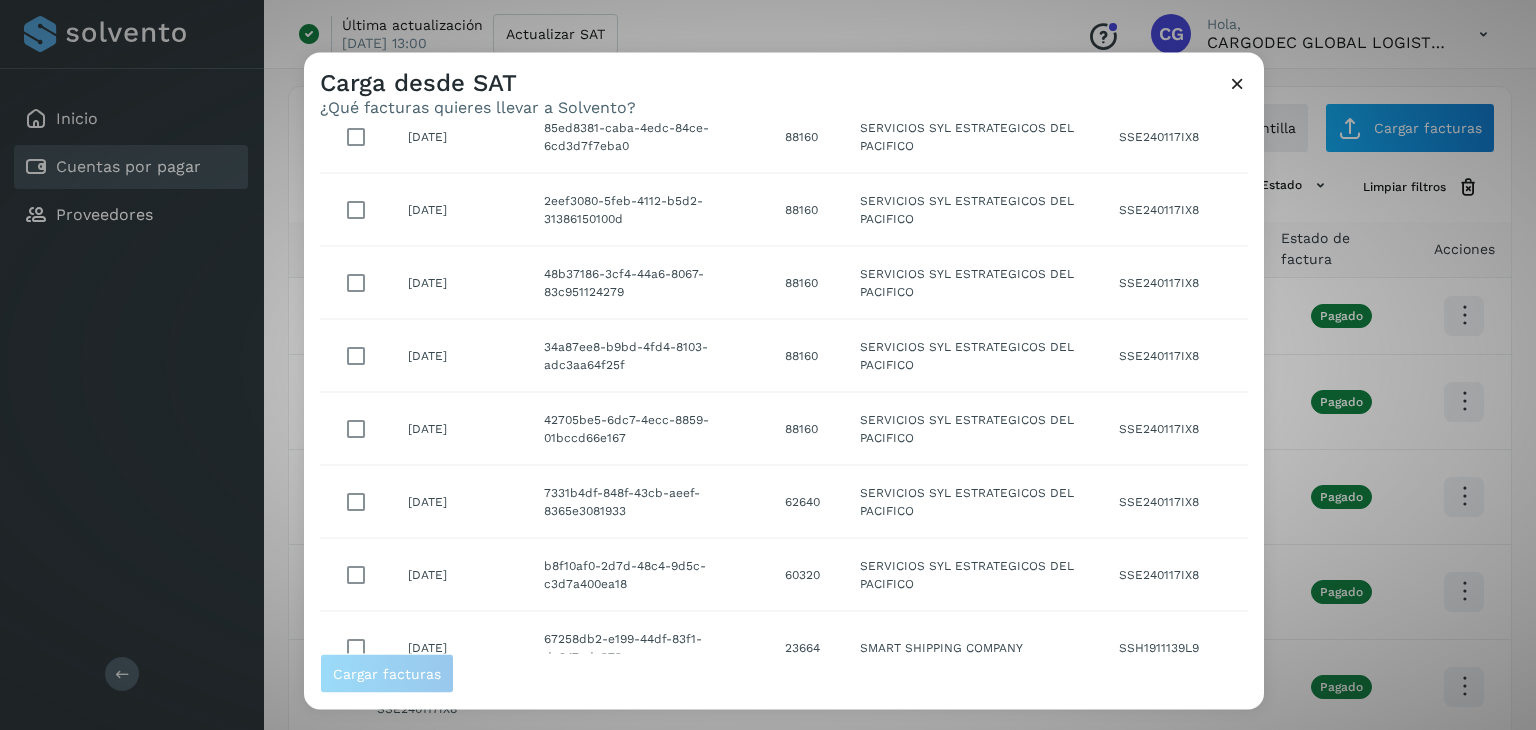 scroll, scrollTop: 365, scrollLeft: 0, axis: vertical 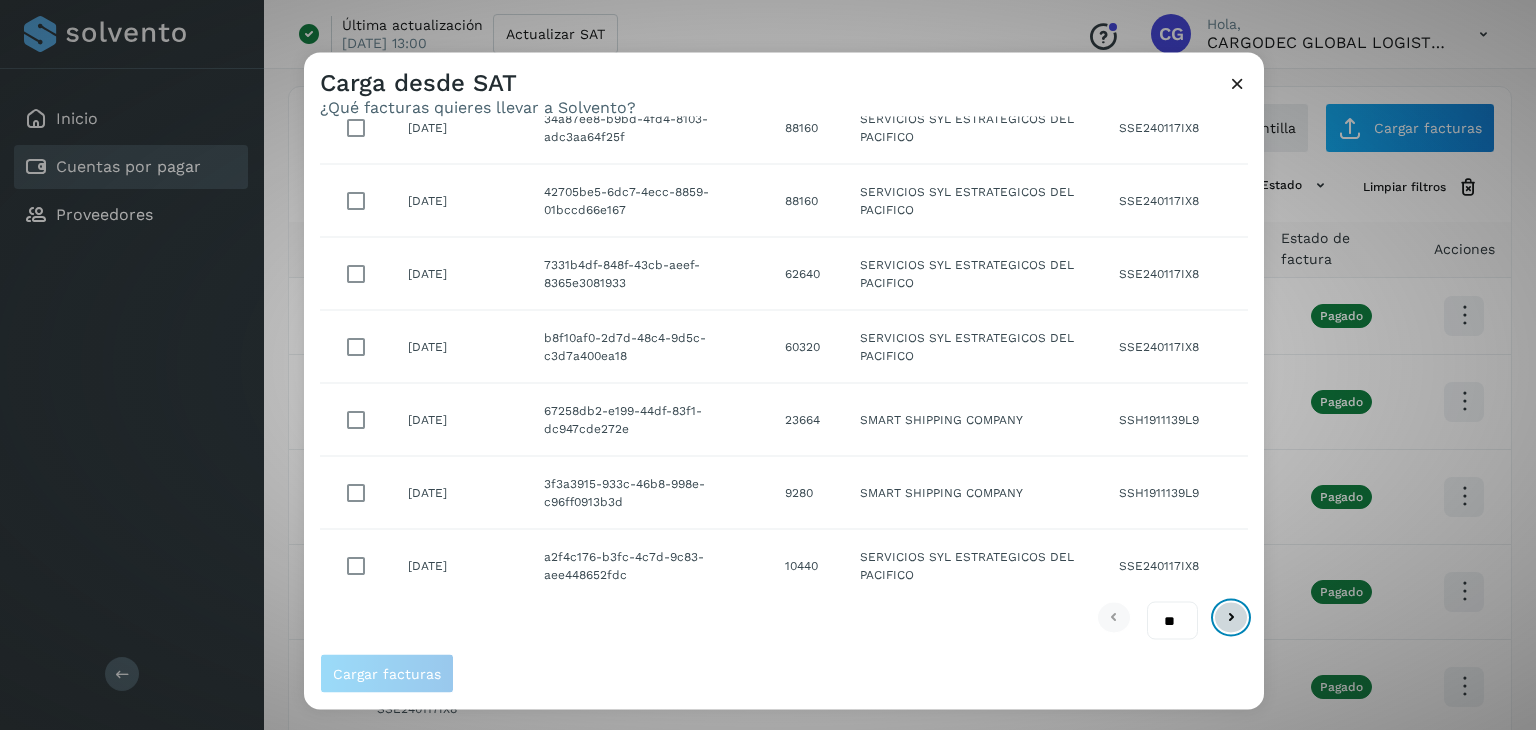 click at bounding box center [1231, 617] 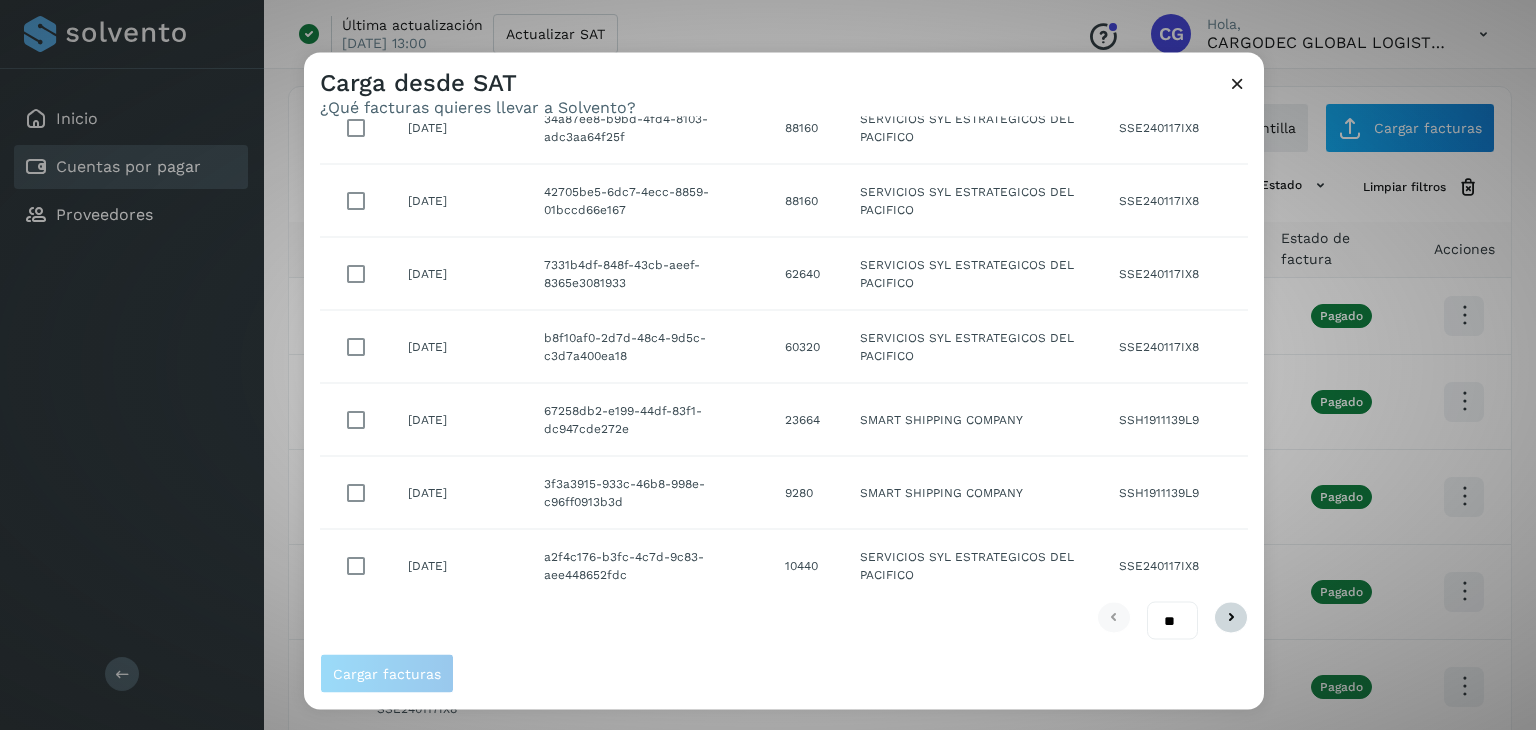 scroll, scrollTop: 0, scrollLeft: 0, axis: both 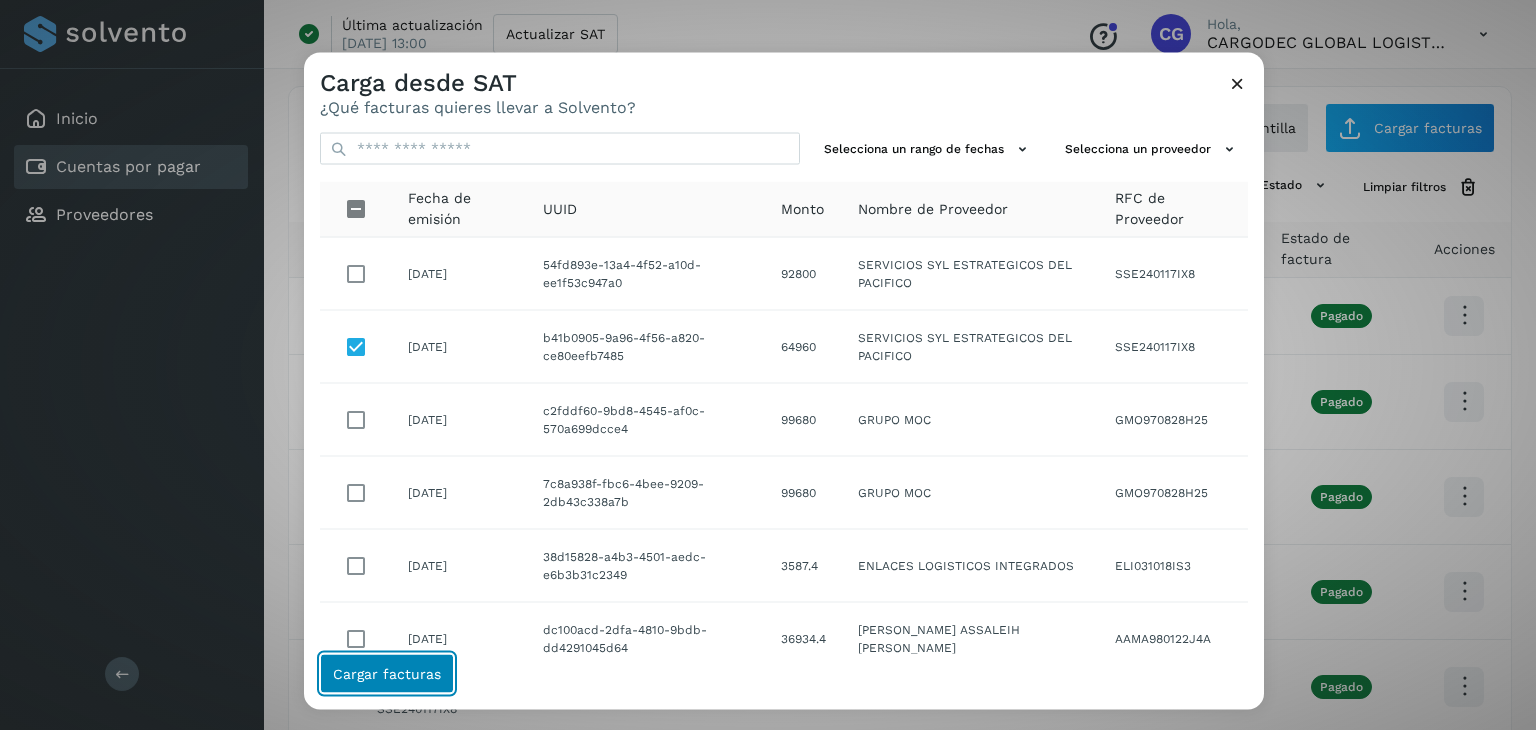 click on "Cargar facturas" 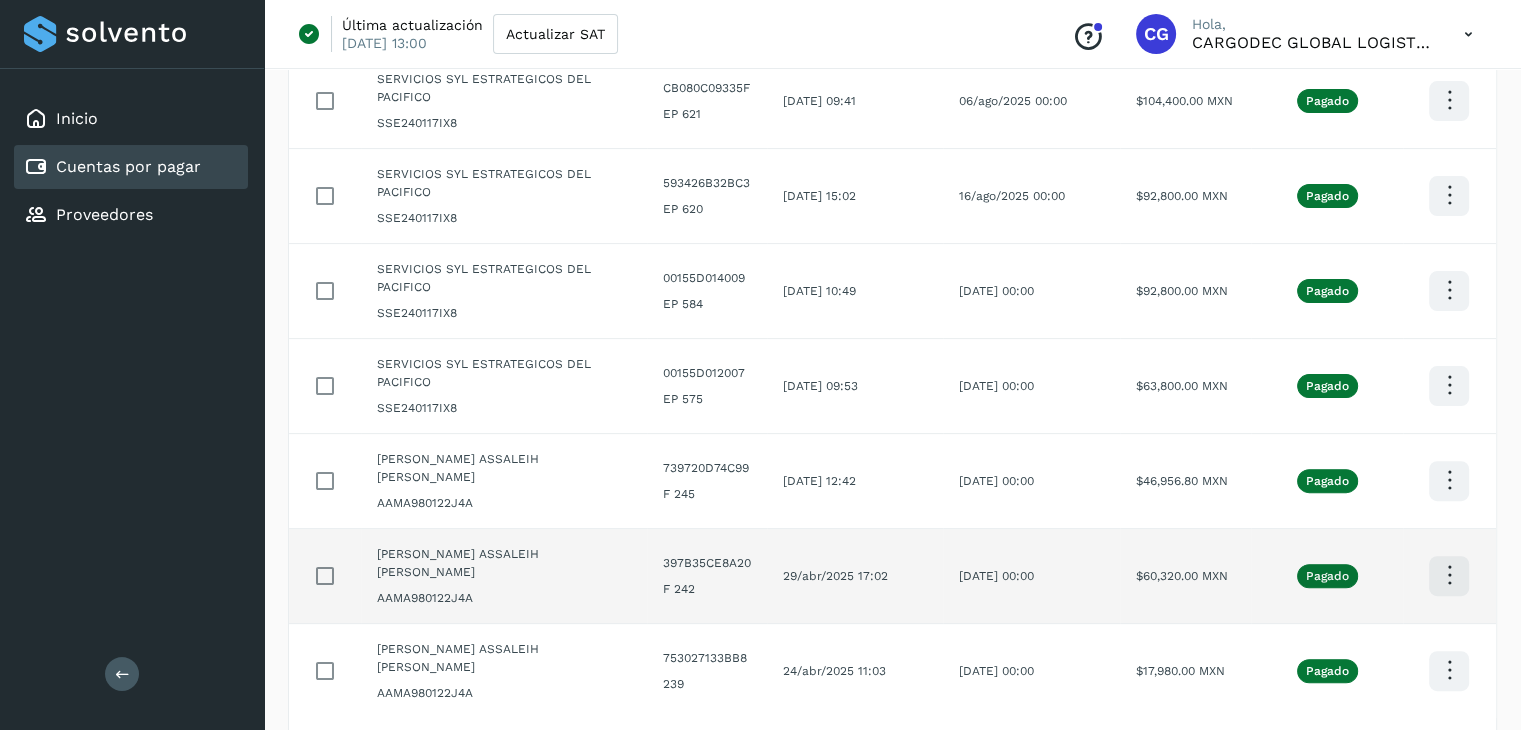 scroll, scrollTop: 600, scrollLeft: 0, axis: vertical 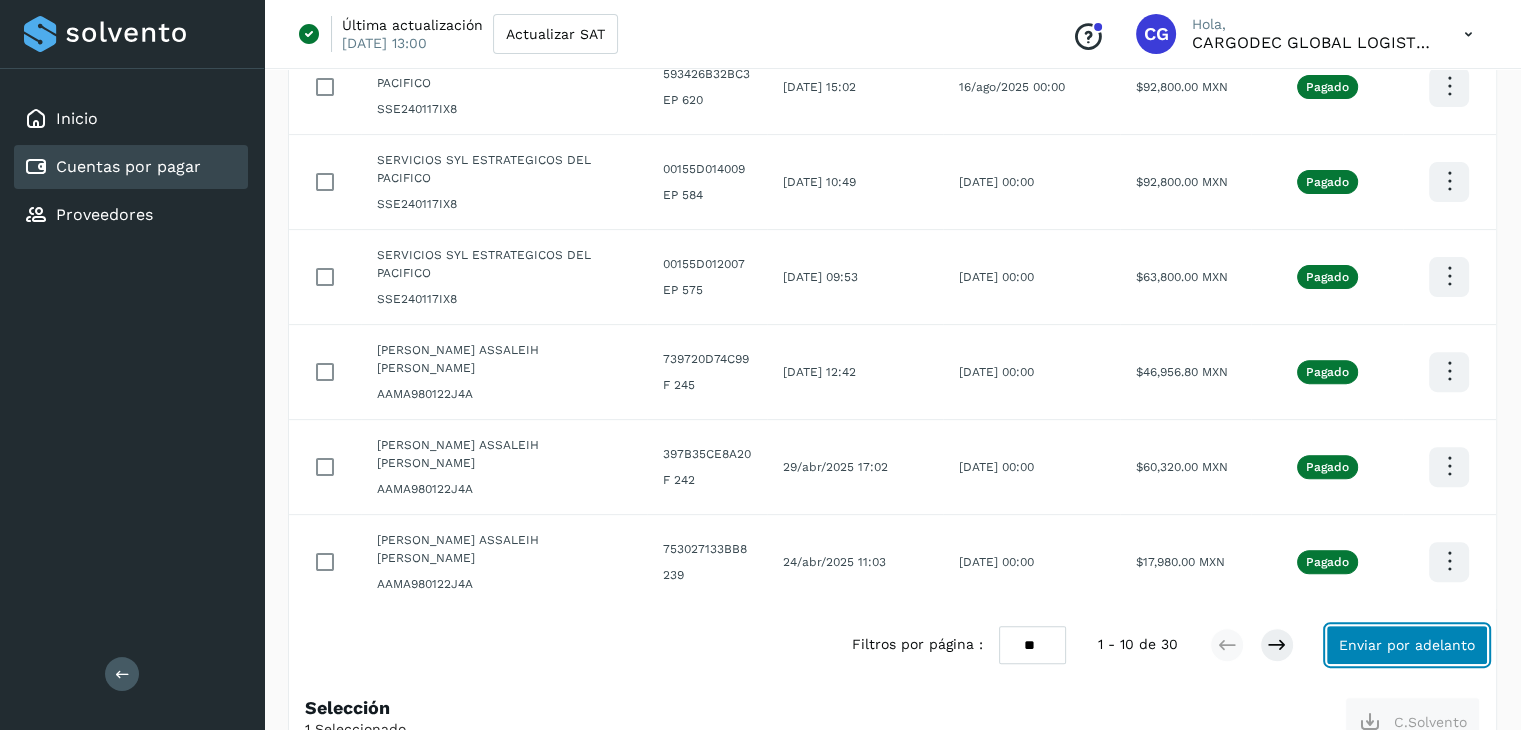 click on "Enviar por adelanto" 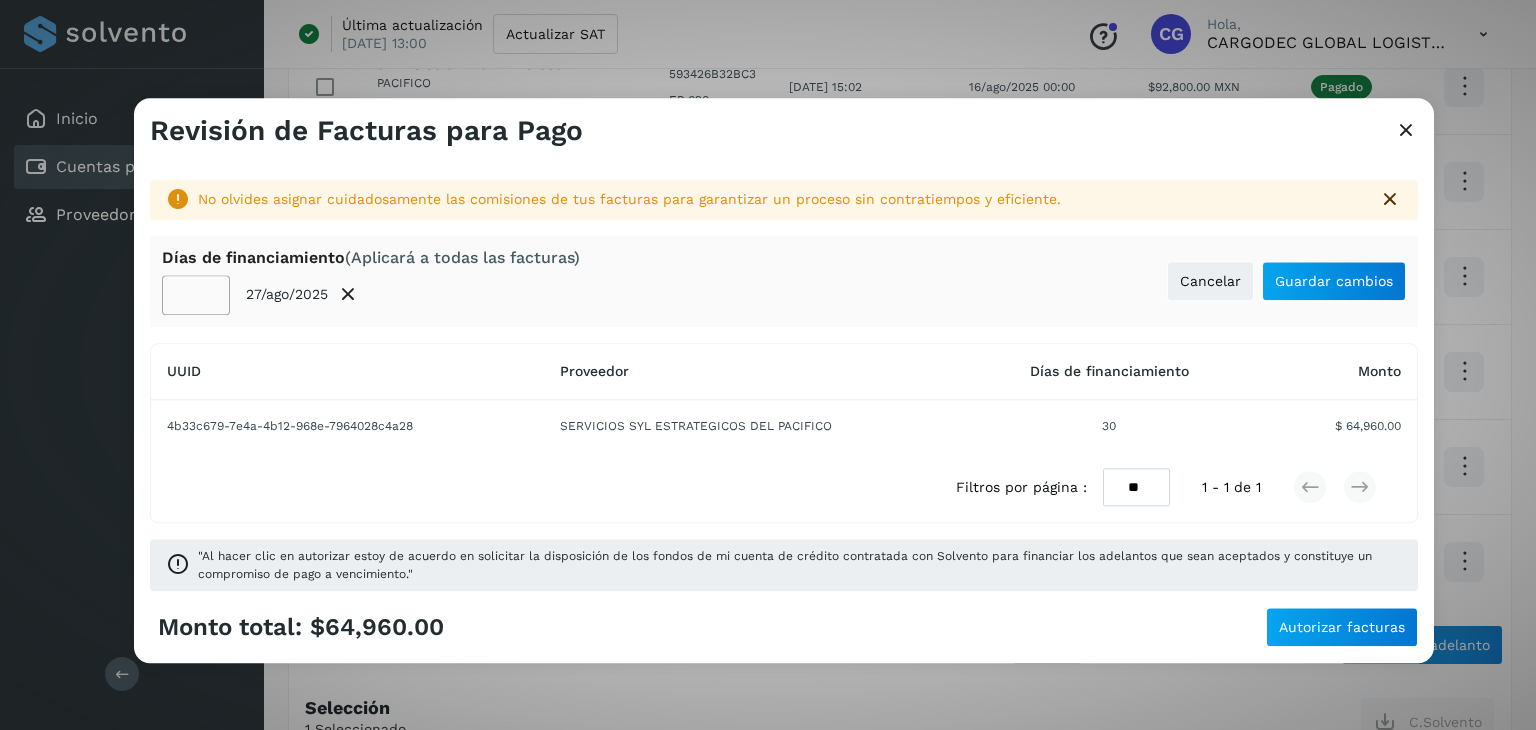 click on "**" 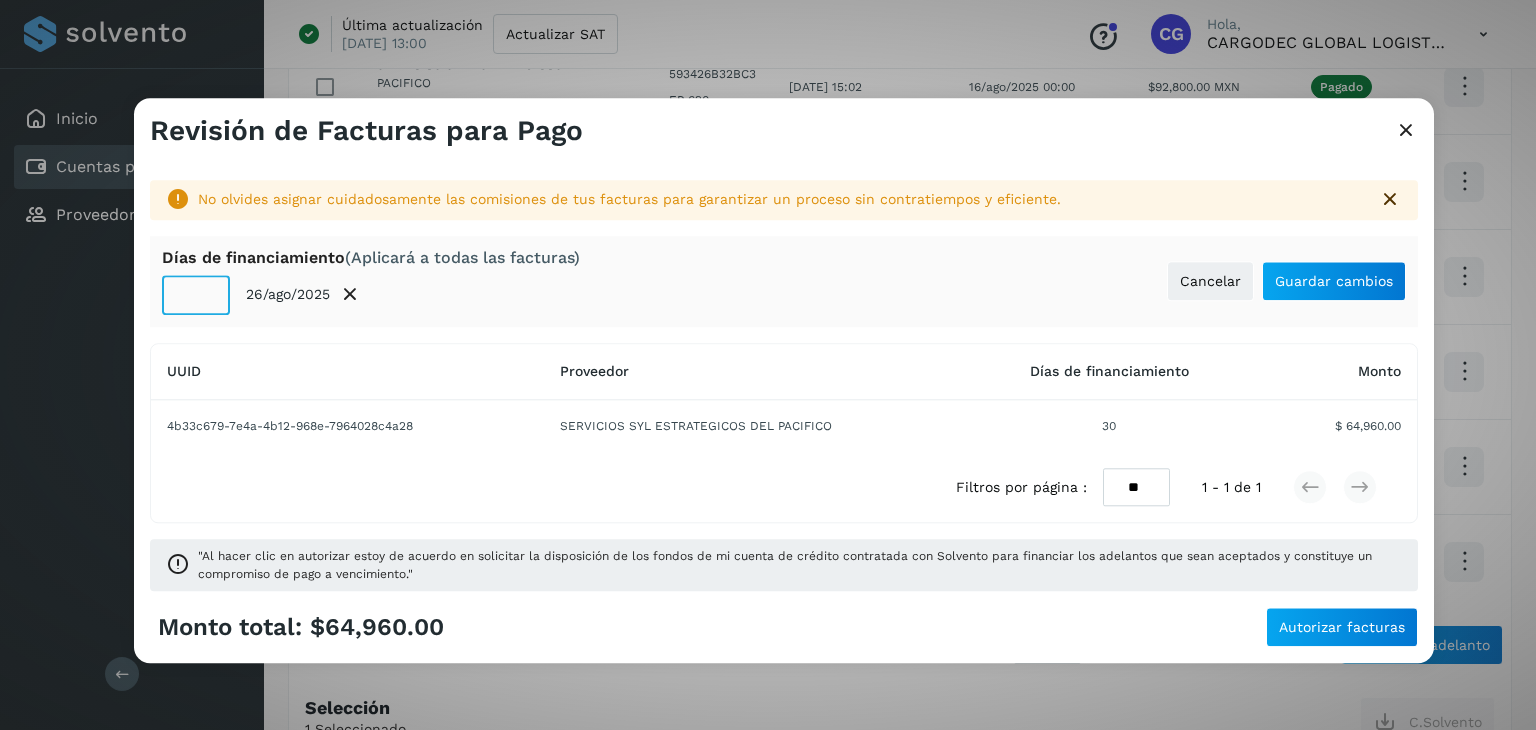 click on "**" 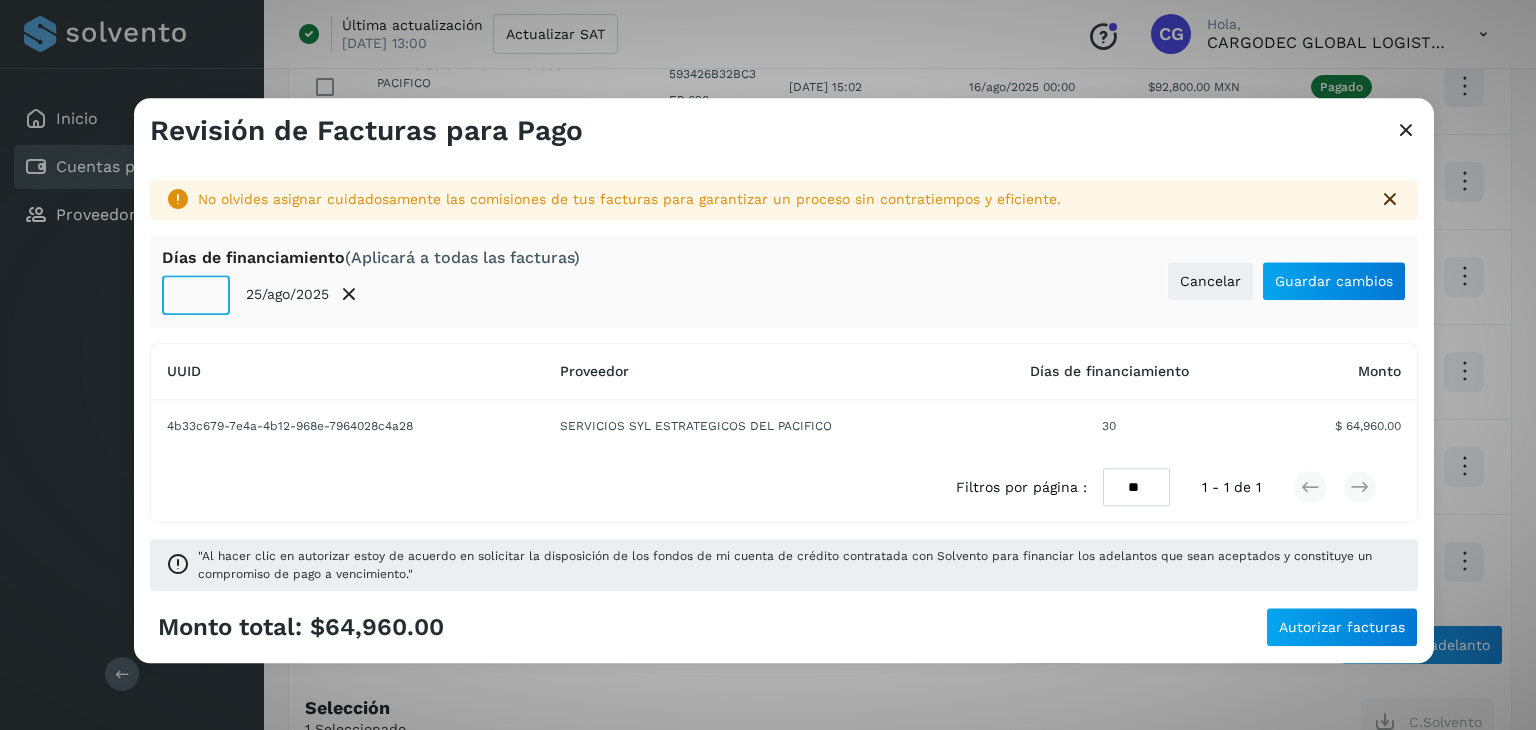 click on "**" 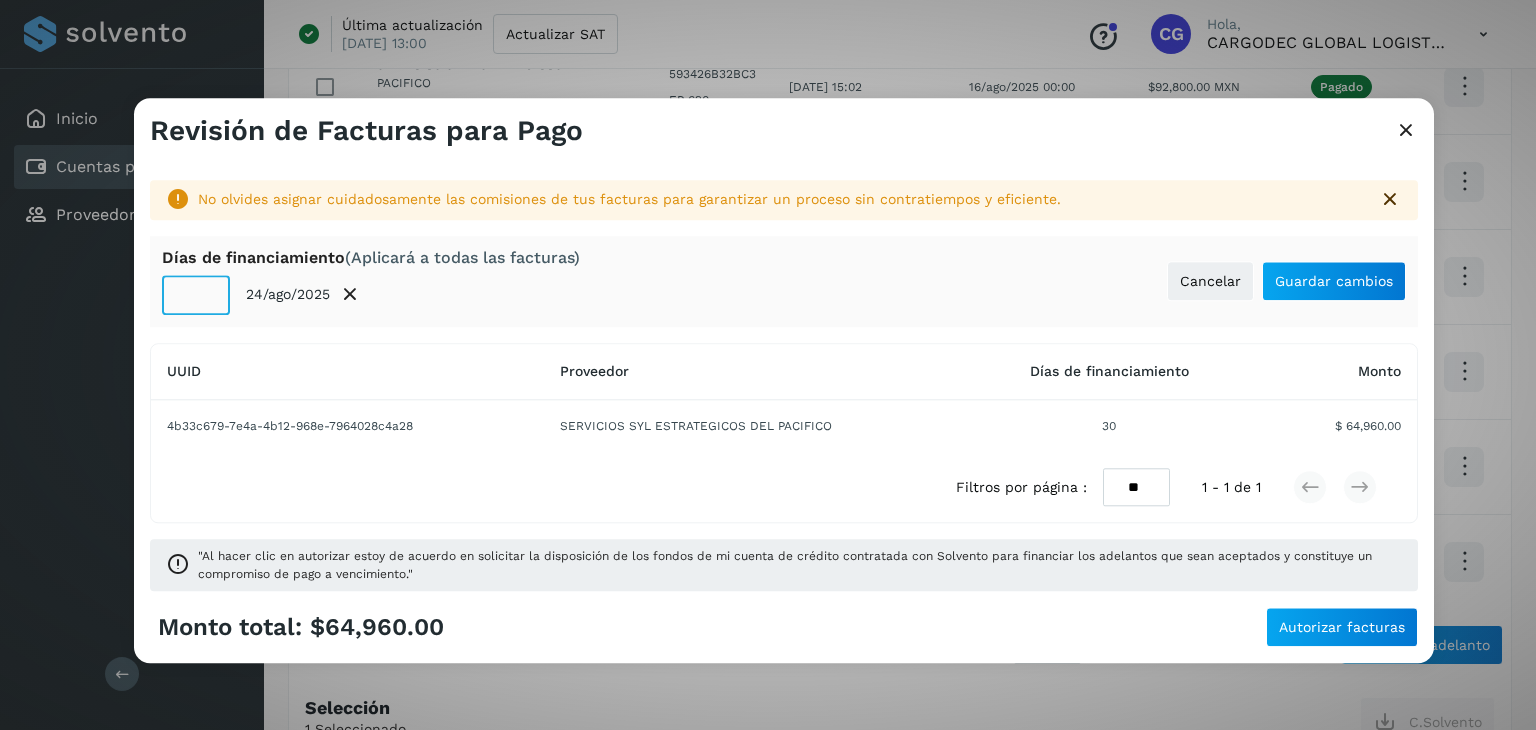 click on "**" 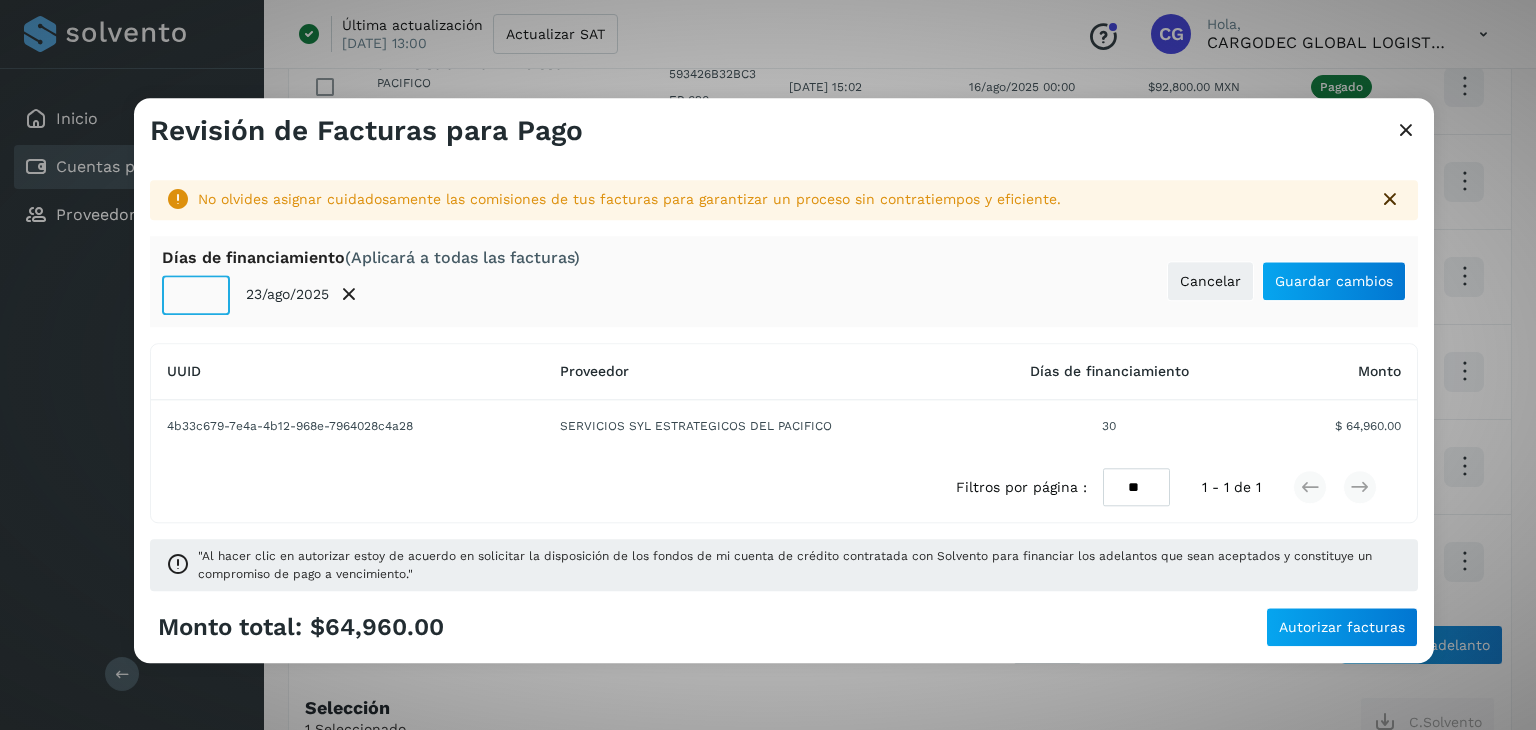 click on "**" 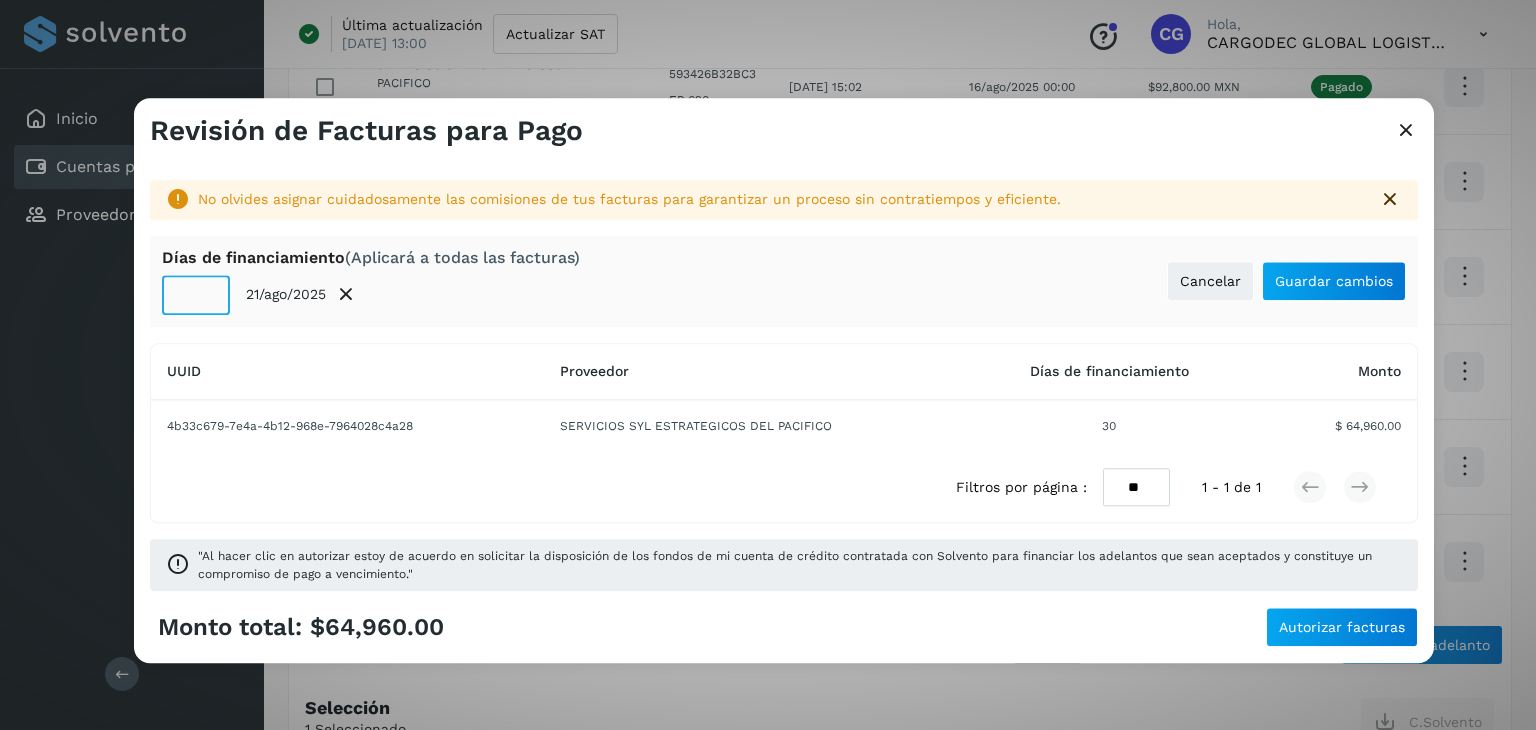 click on "**" 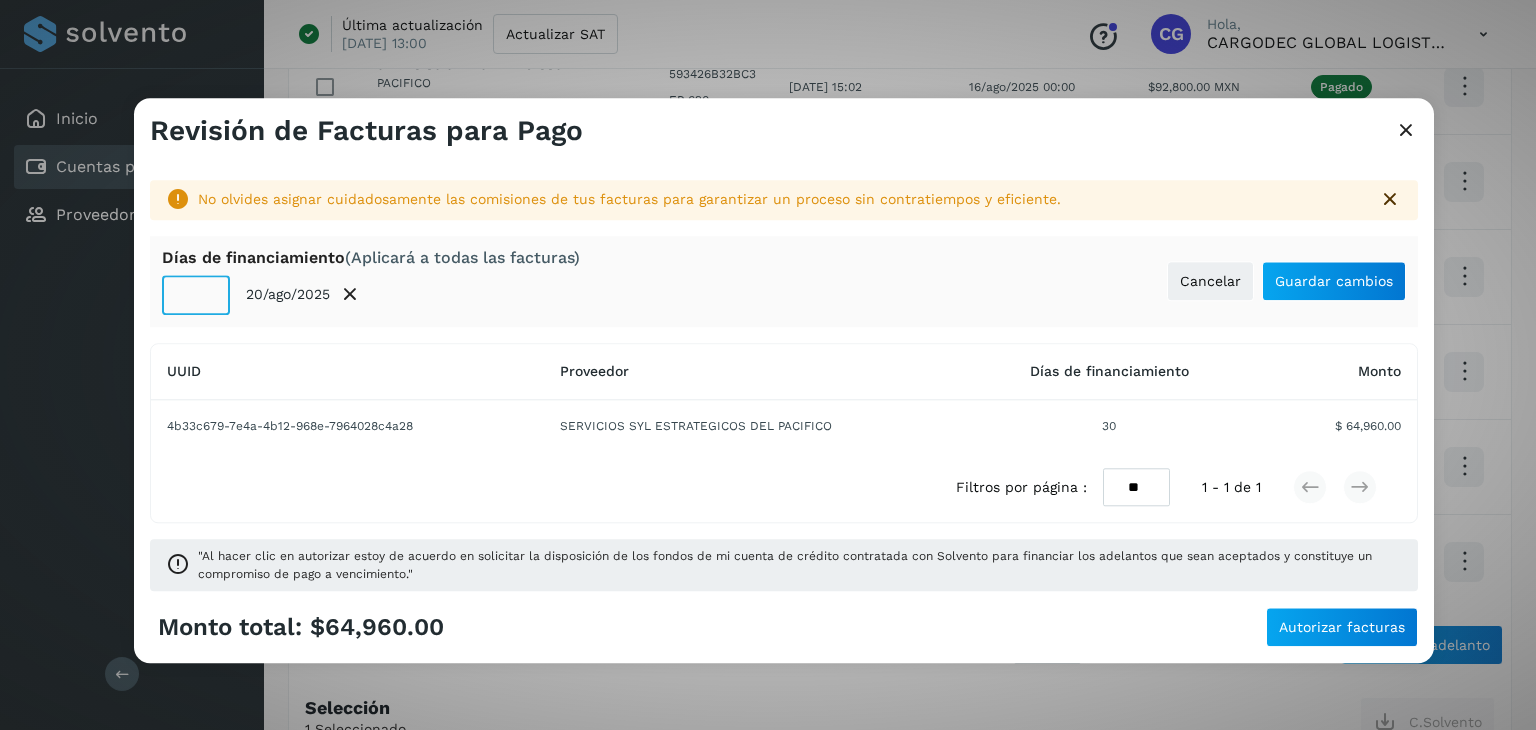 click on "**" 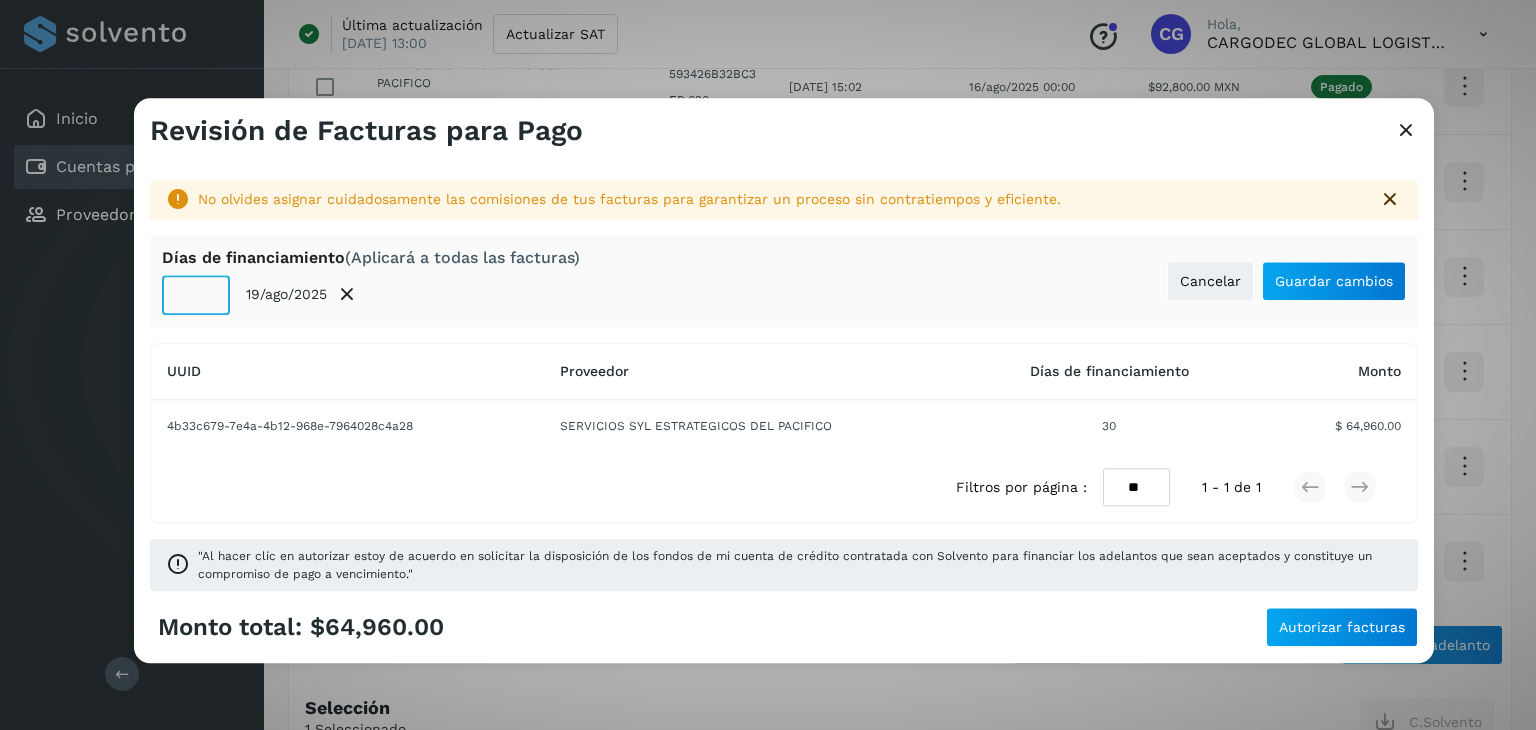 click on "**" 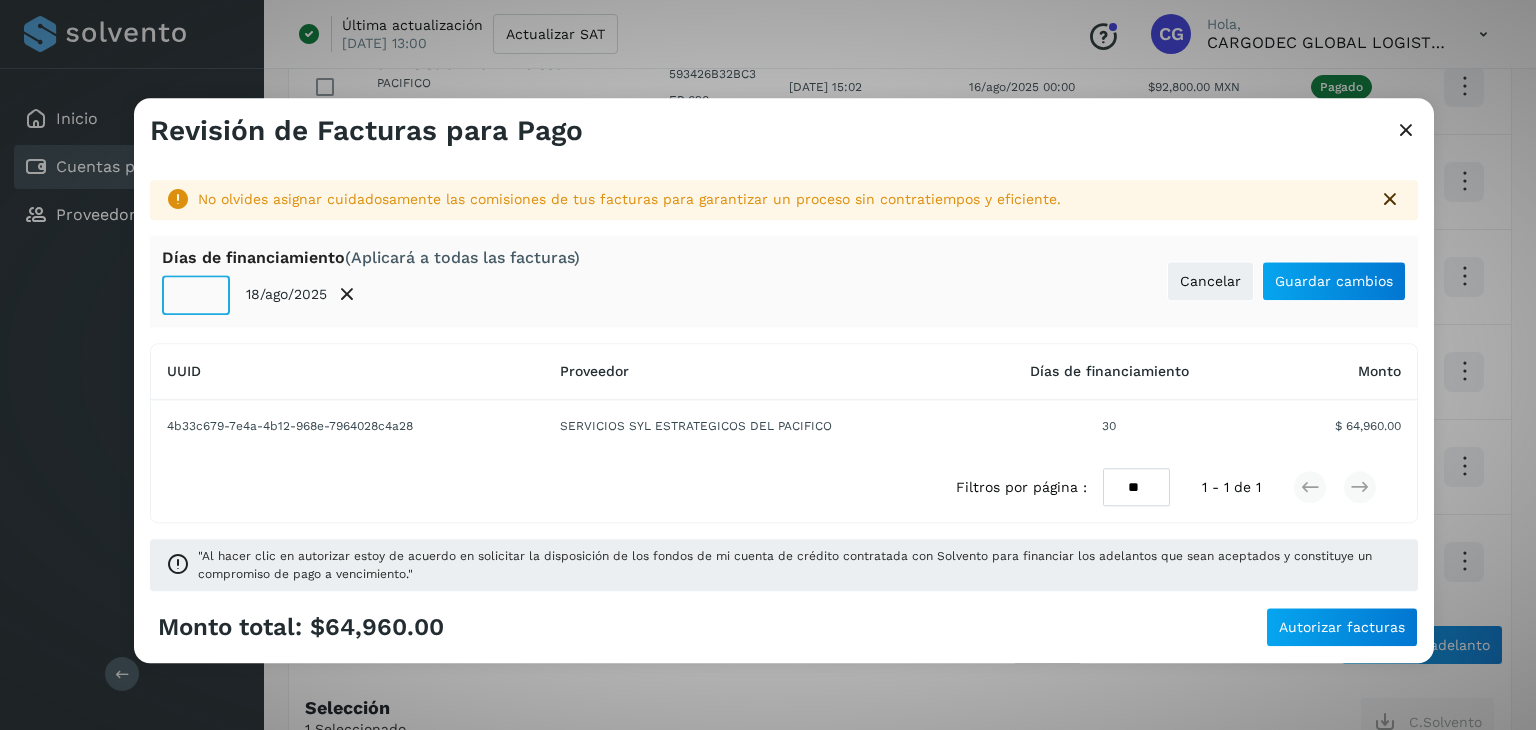 click on "**" 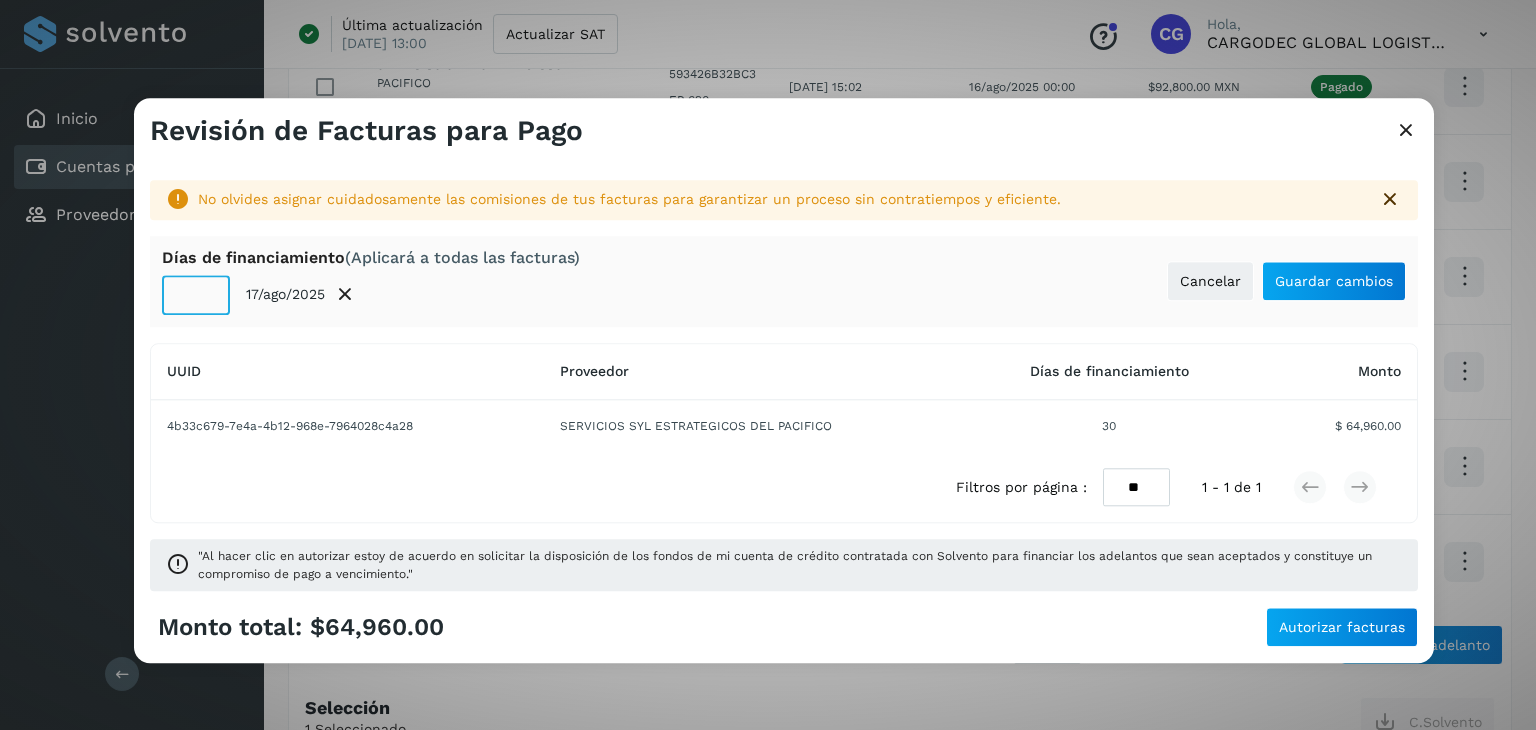 click on "**" 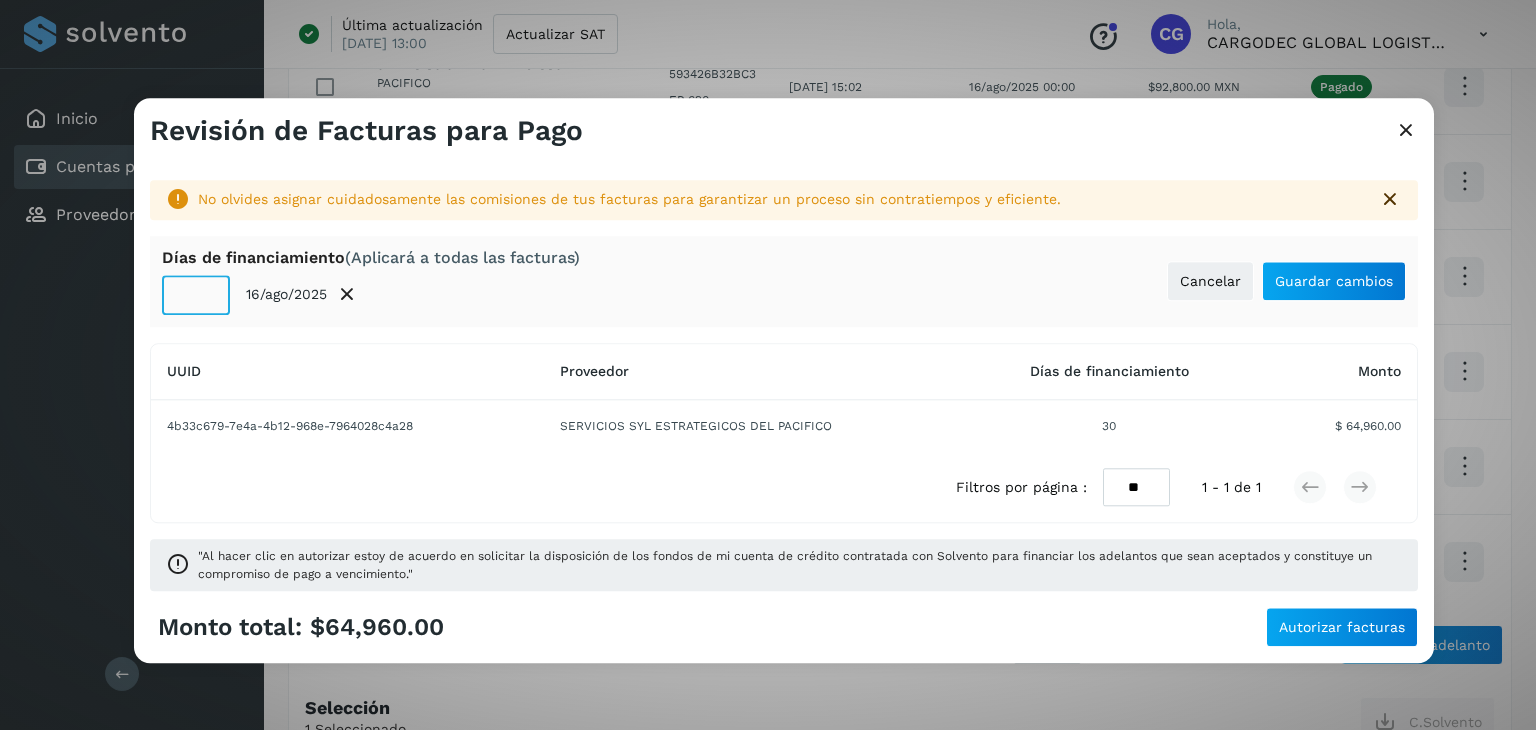 click on "**" 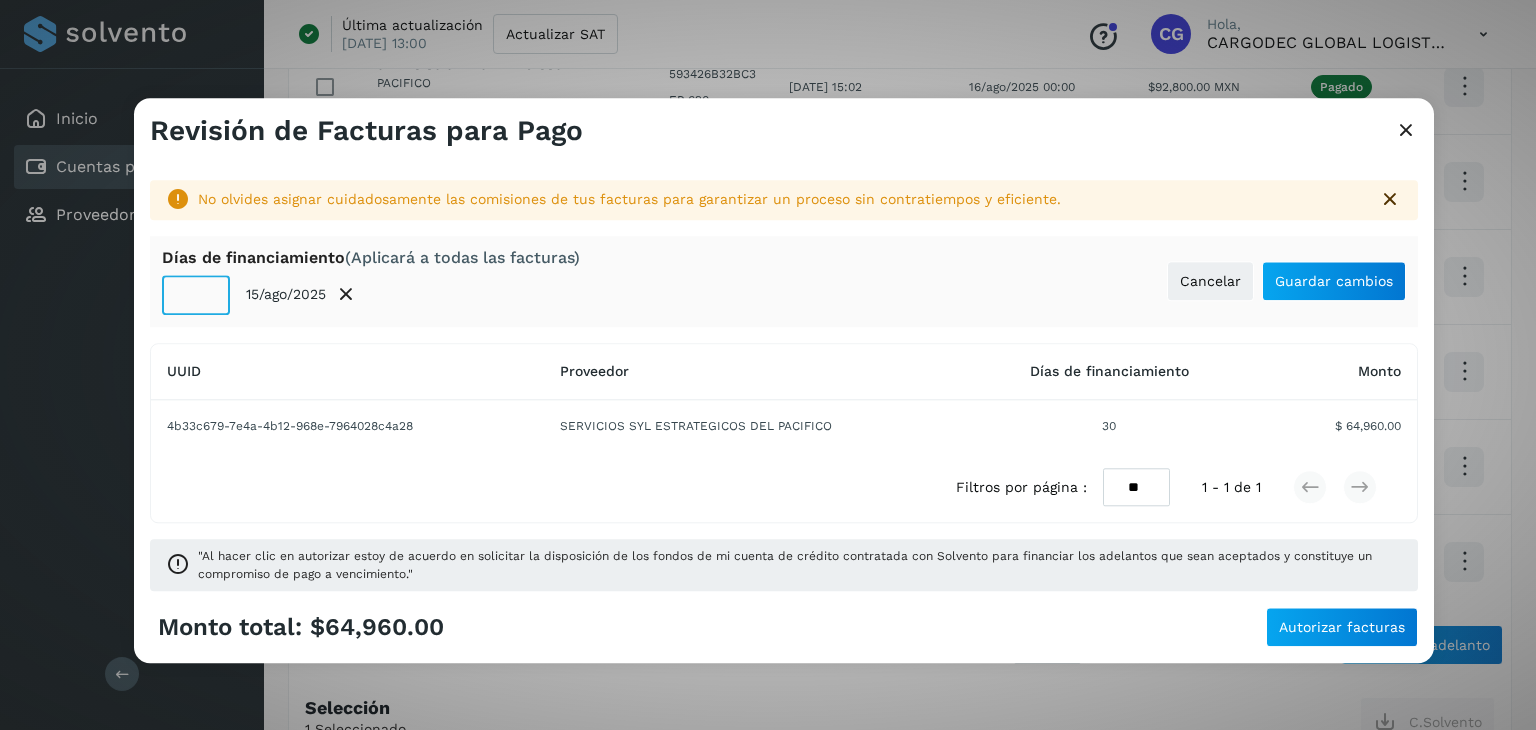 click on "**" 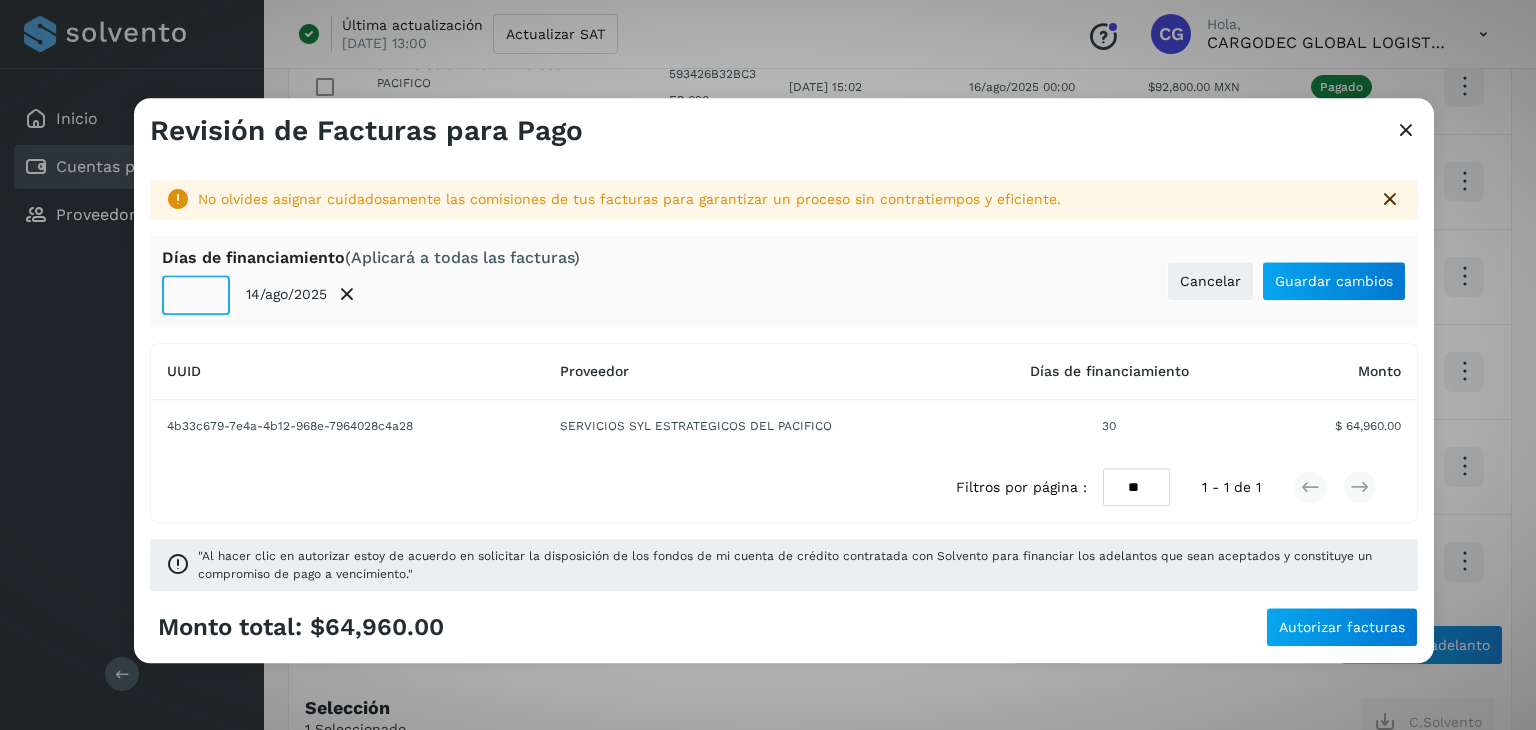 click on "**" 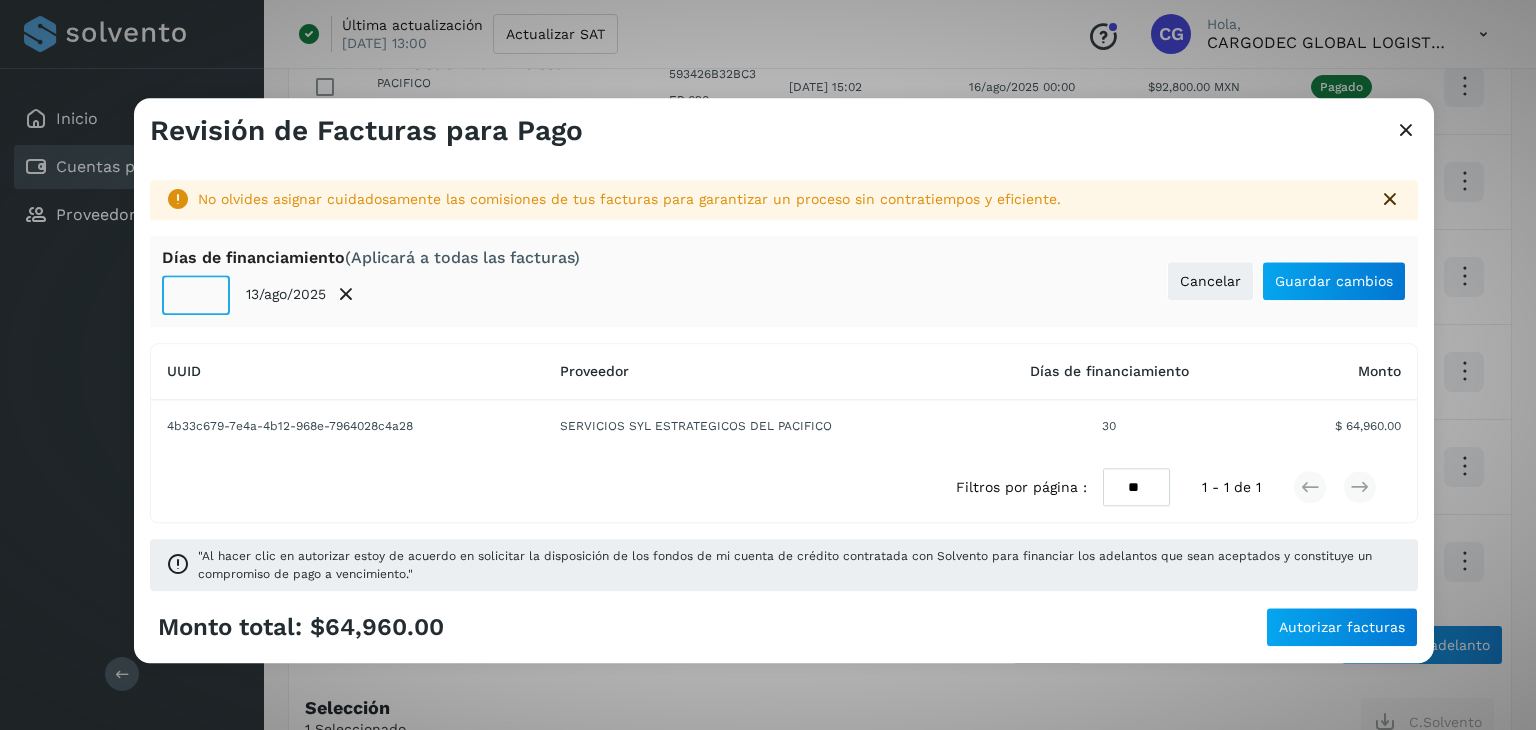 click on "**" 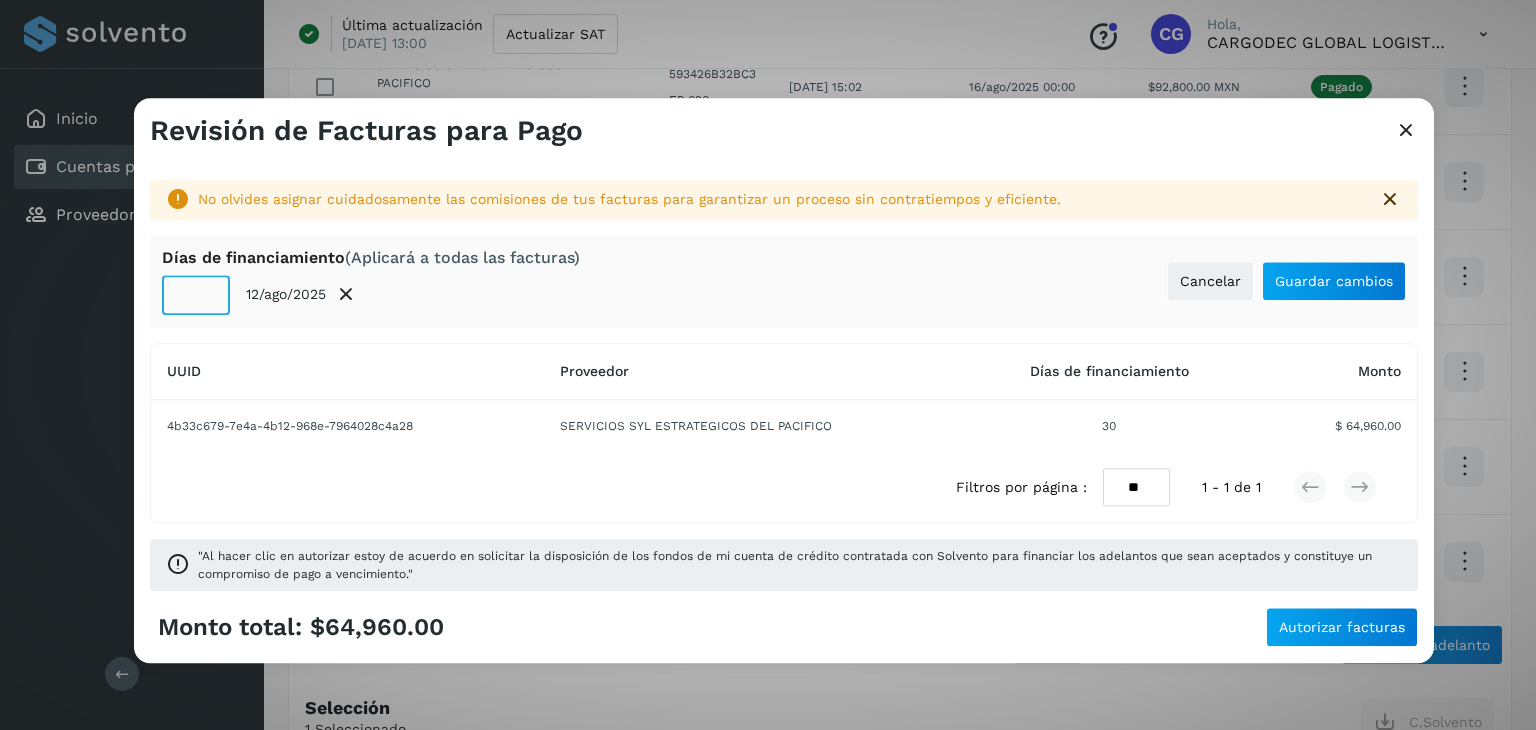 type on "**" 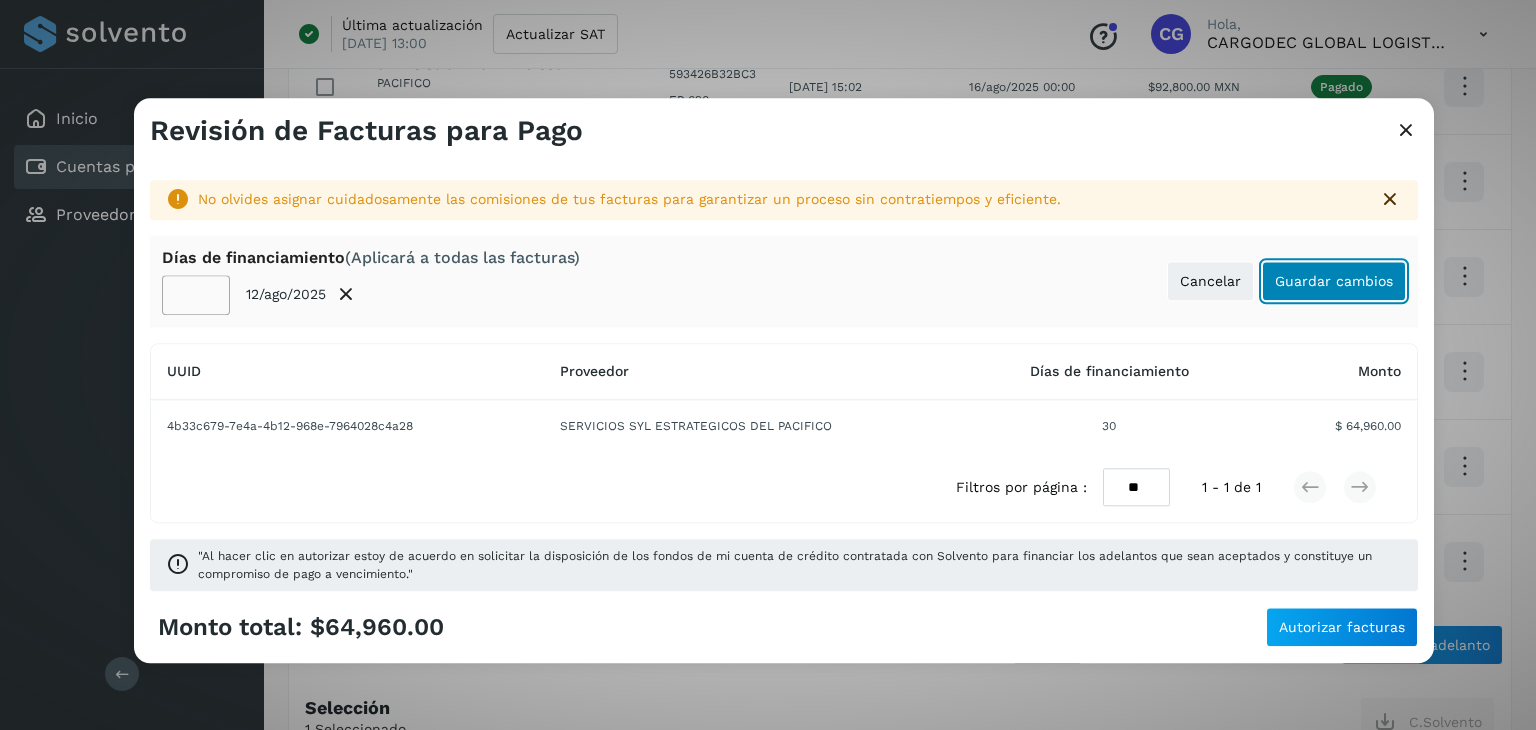 click on "Guardar cambios" 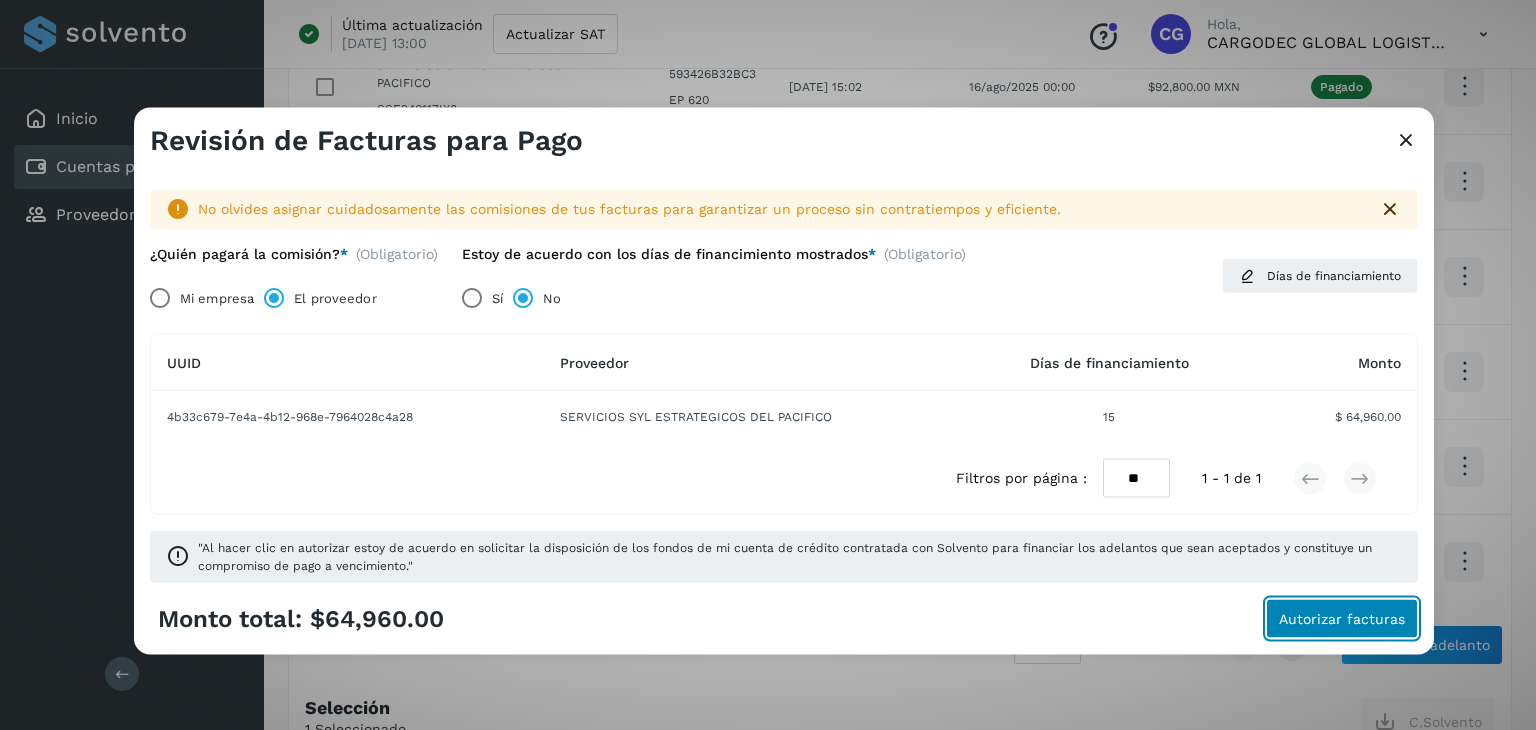 click on "Autorizar facturas" 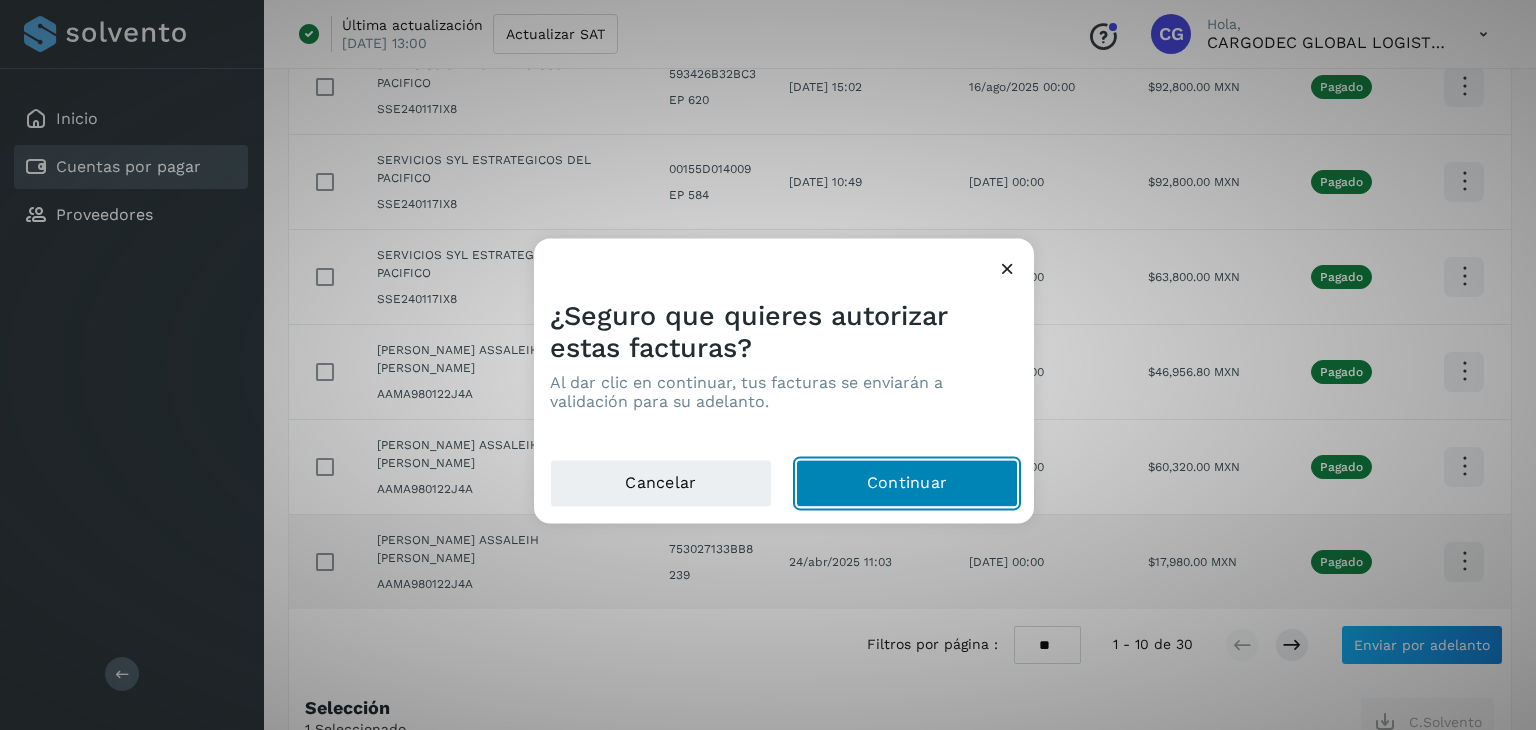click on "Continuar" 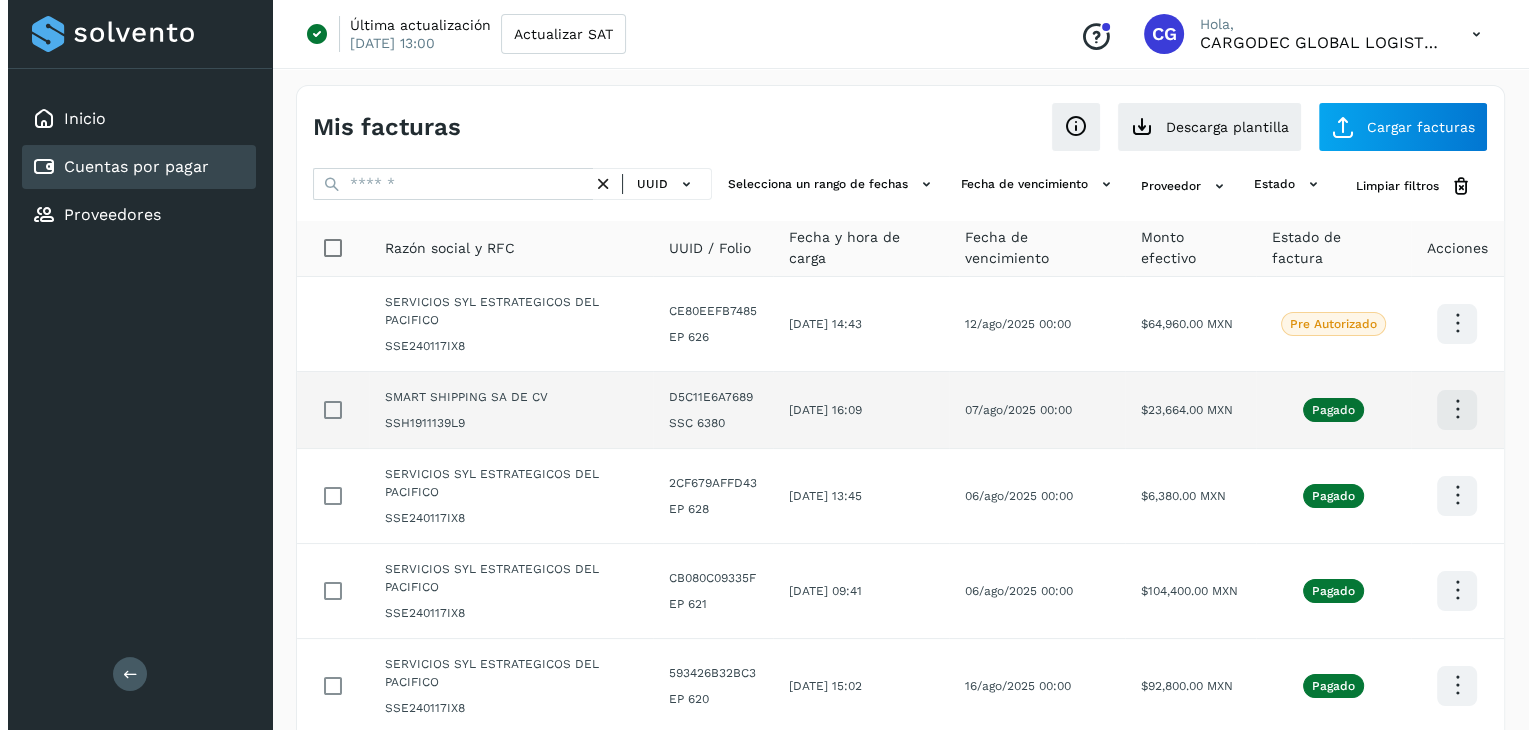 scroll, scrollTop: 0, scrollLeft: 0, axis: both 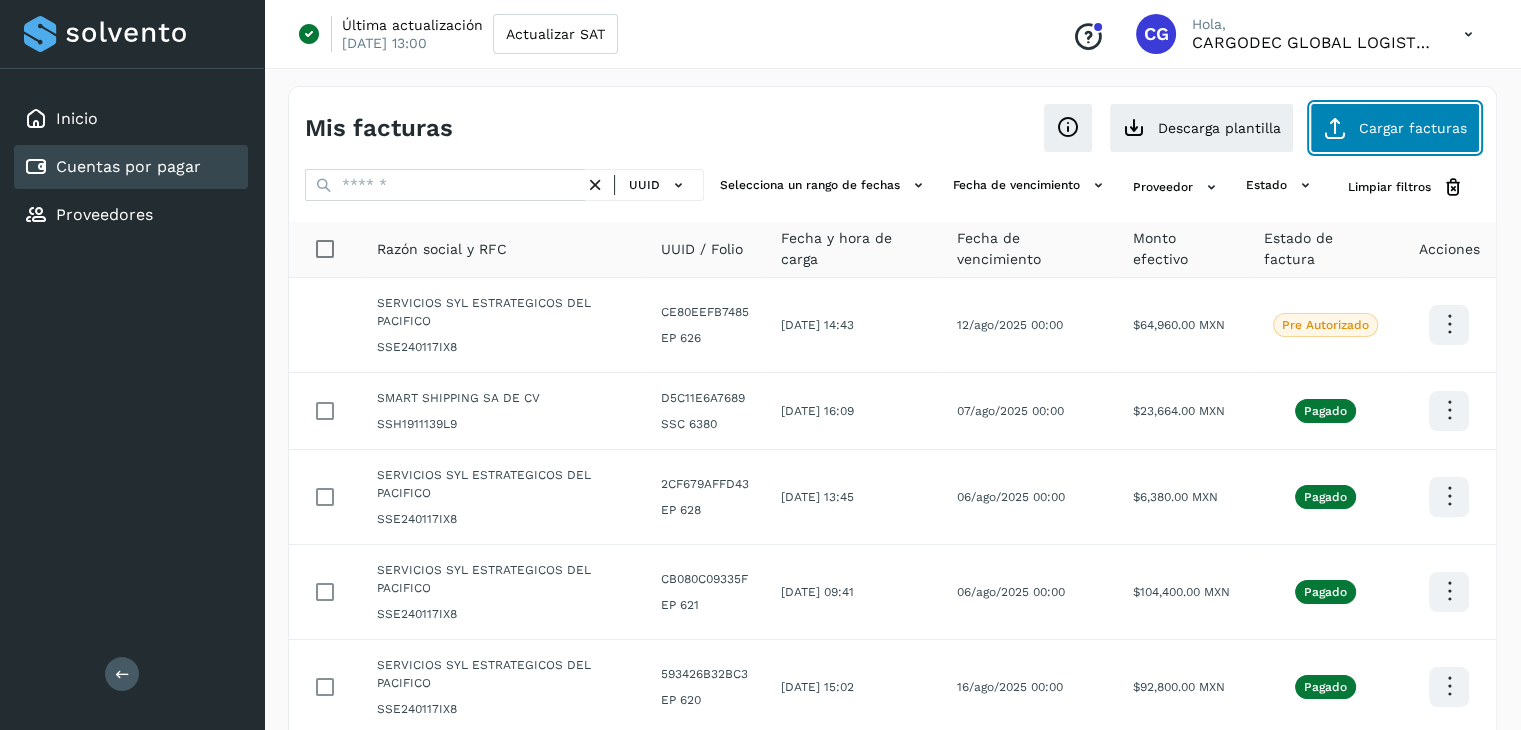 click on "Cargar facturas" 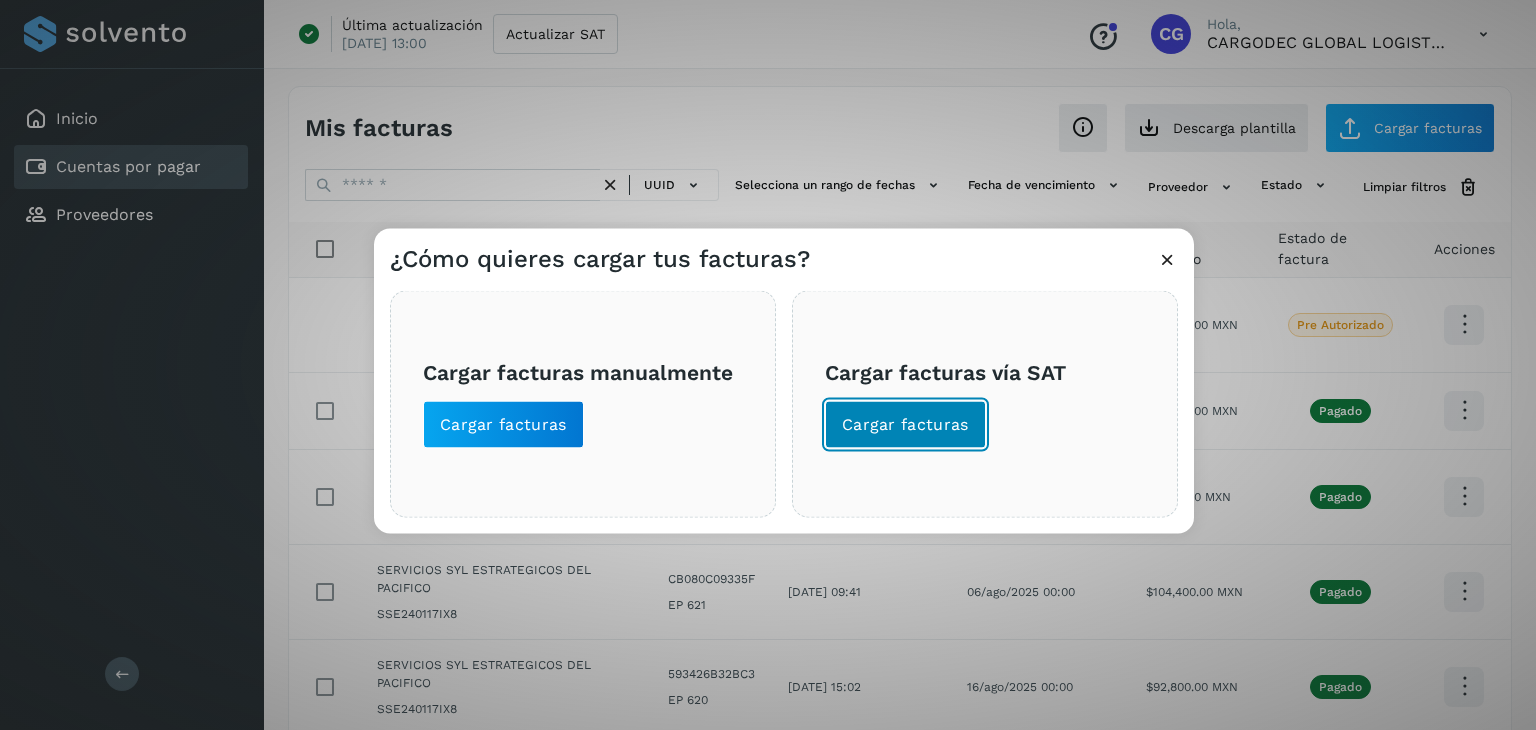 click on "Cargar facturas" 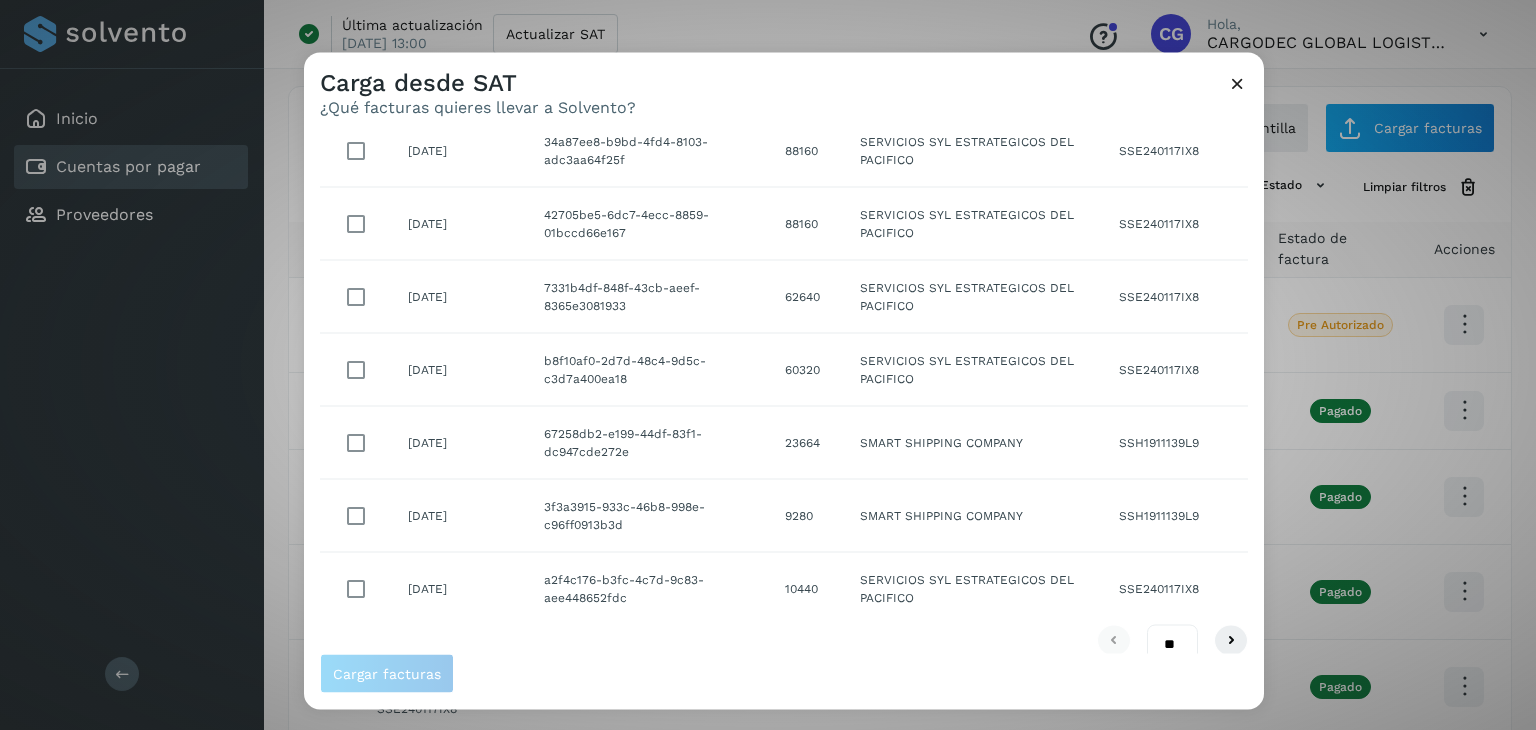 scroll, scrollTop: 365, scrollLeft: 0, axis: vertical 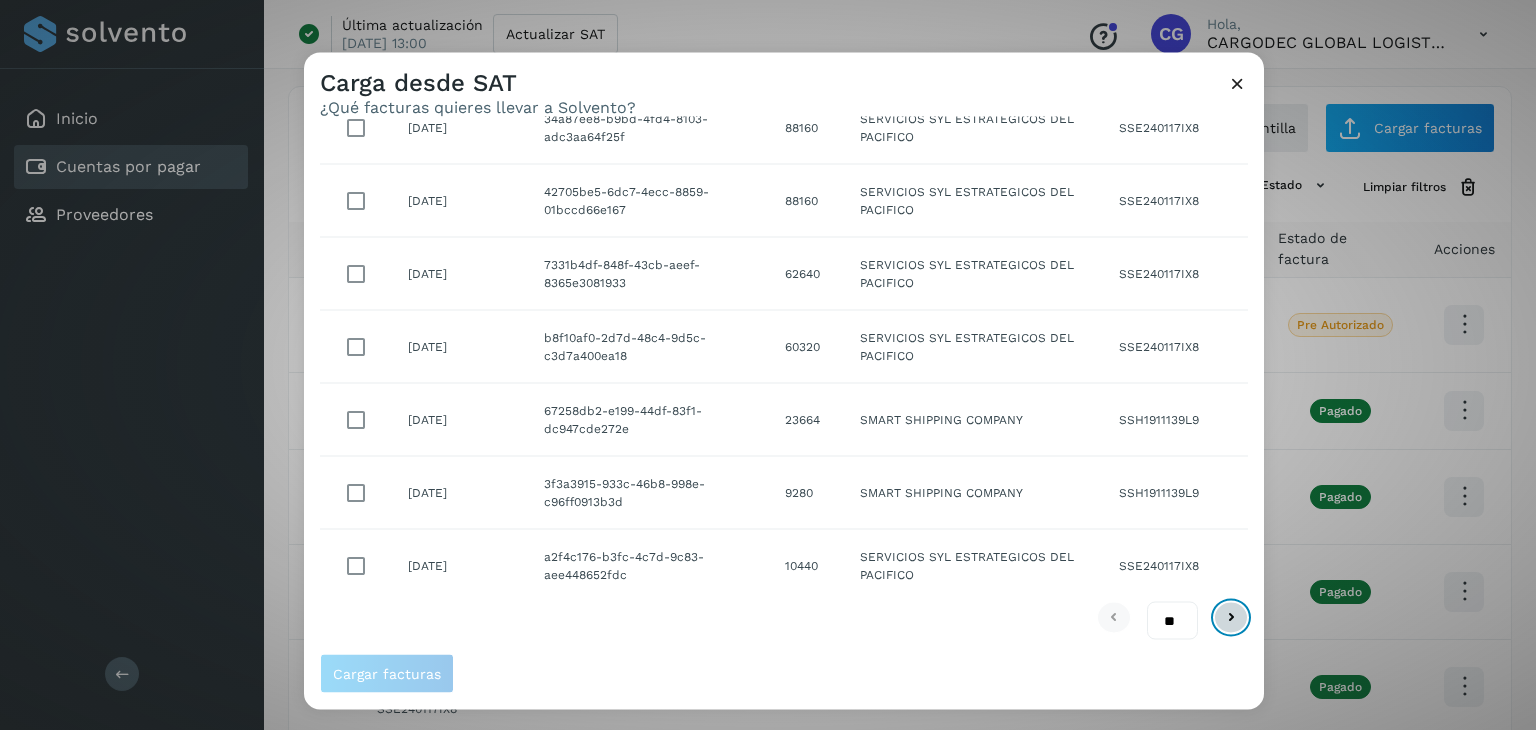 click at bounding box center [1231, 617] 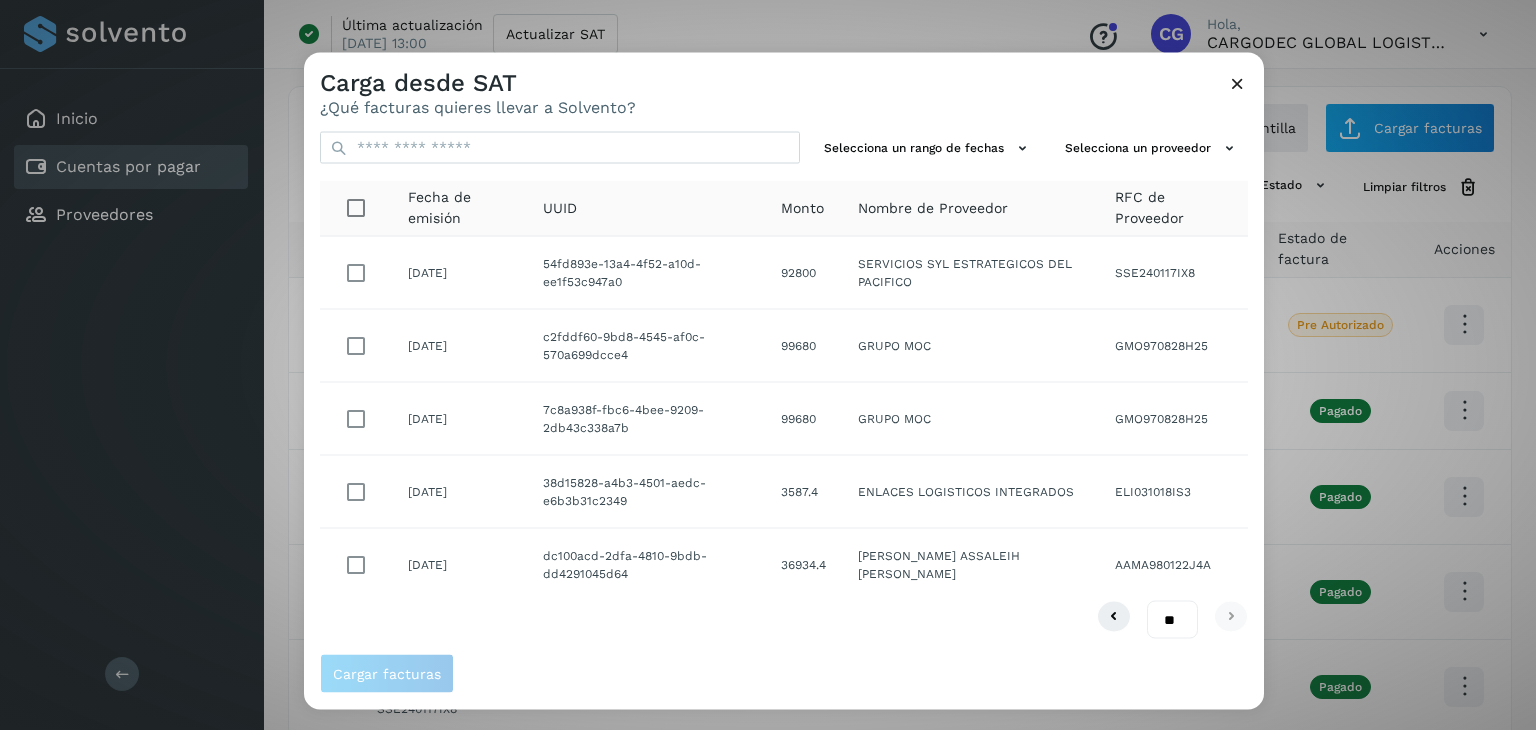 scroll, scrollTop: 0, scrollLeft: 0, axis: both 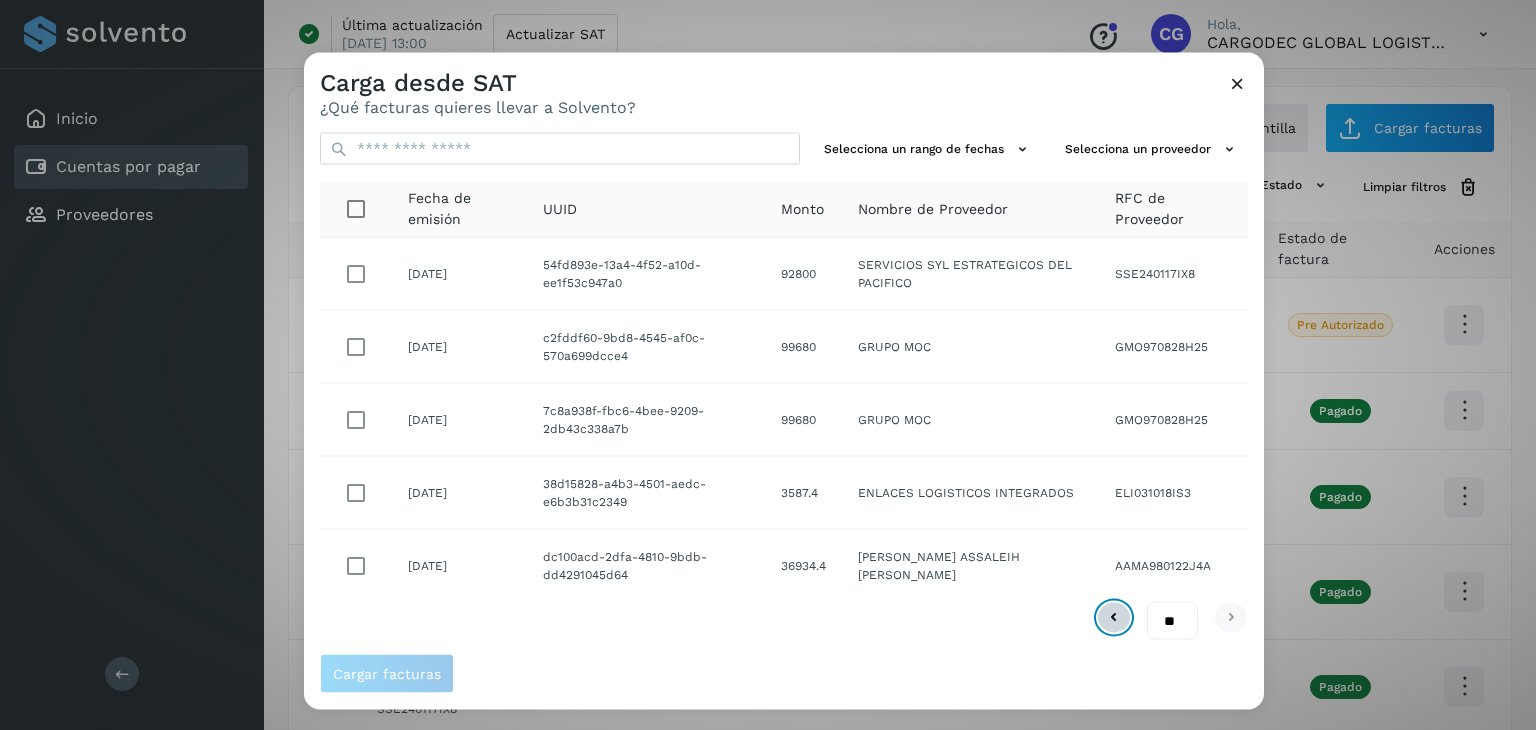 click at bounding box center [1114, 617] 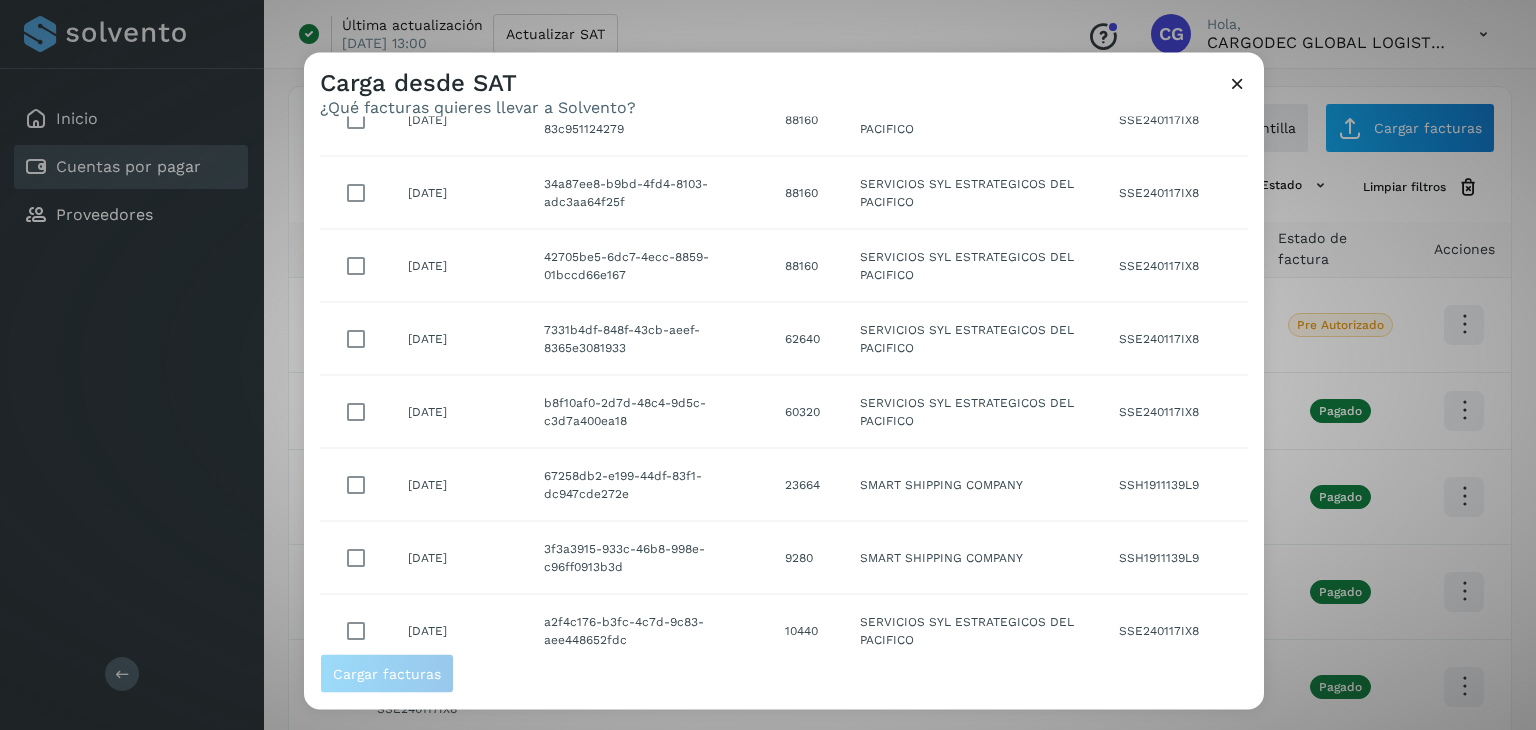 scroll, scrollTop: 365, scrollLeft: 0, axis: vertical 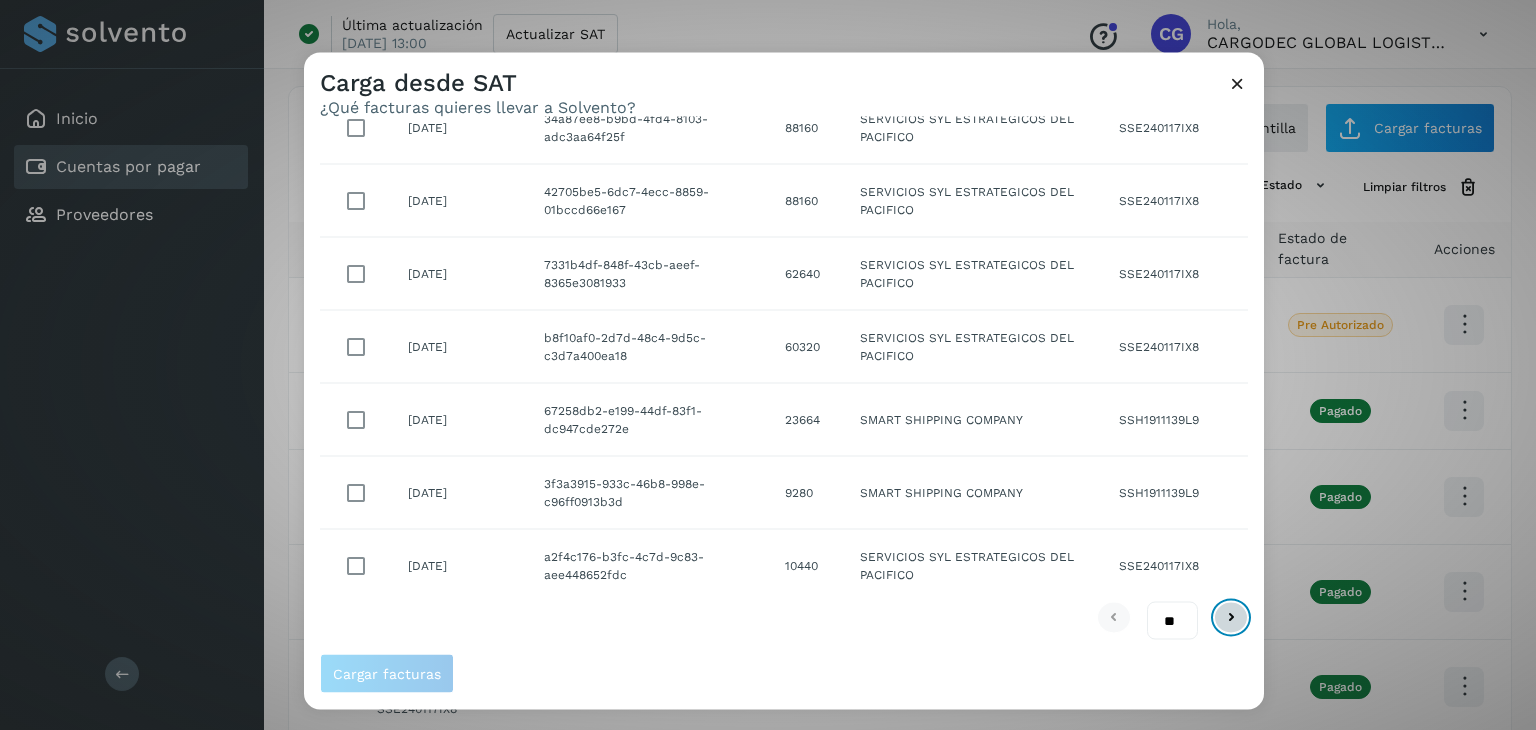 click at bounding box center (1231, 617) 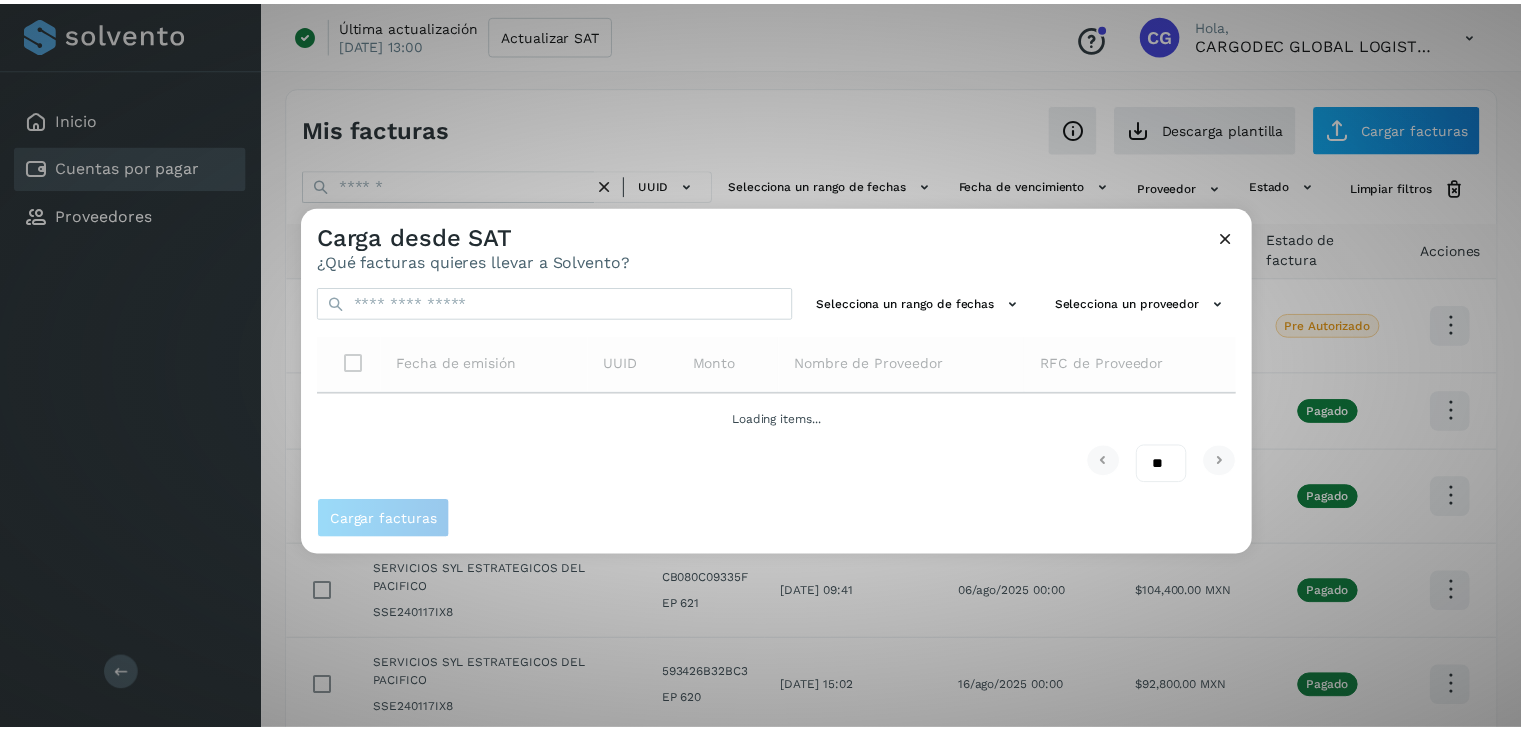 scroll, scrollTop: 0, scrollLeft: 0, axis: both 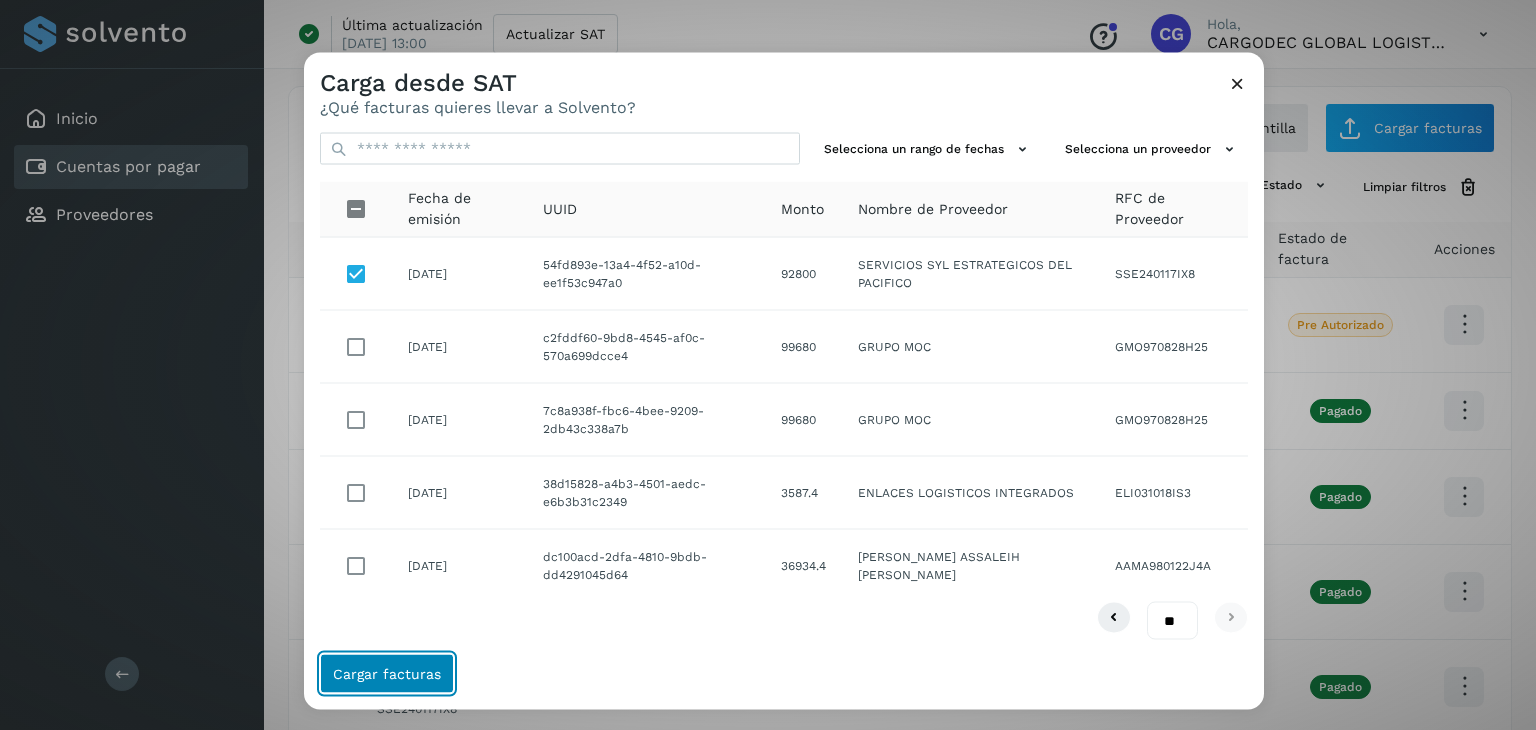 click on "Cargar facturas" 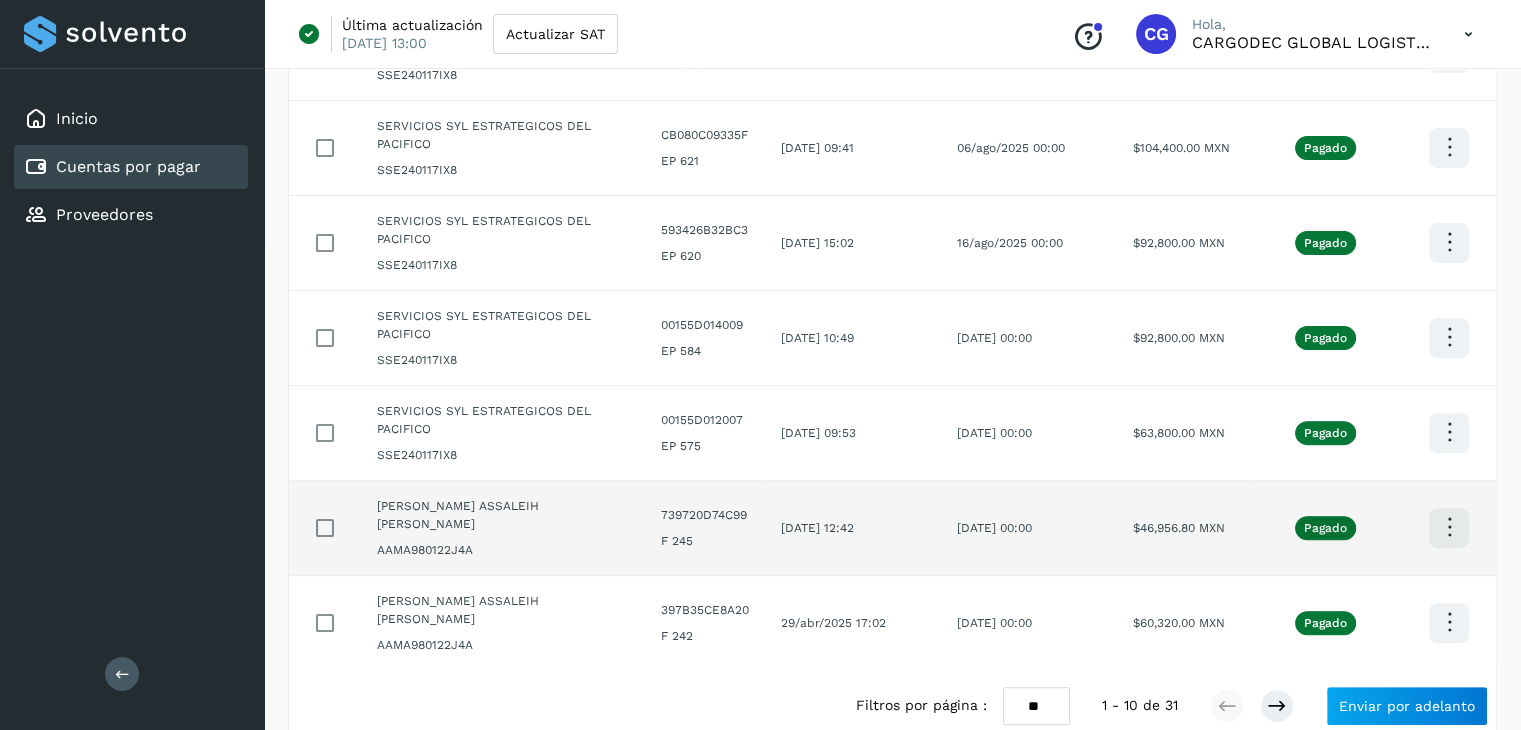 scroll, scrollTop: 619, scrollLeft: 0, axis: vertical 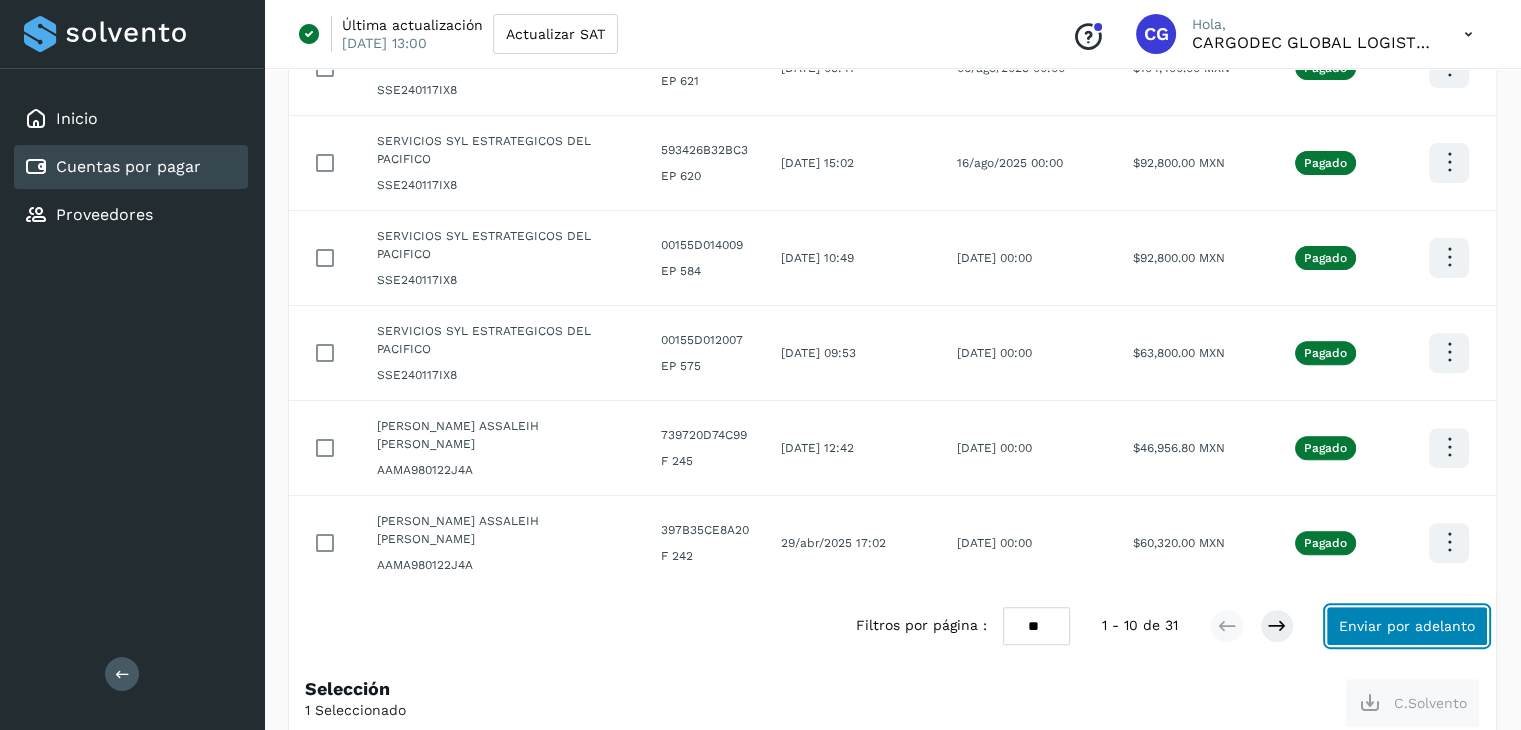 click on "Enviar por adelanto" 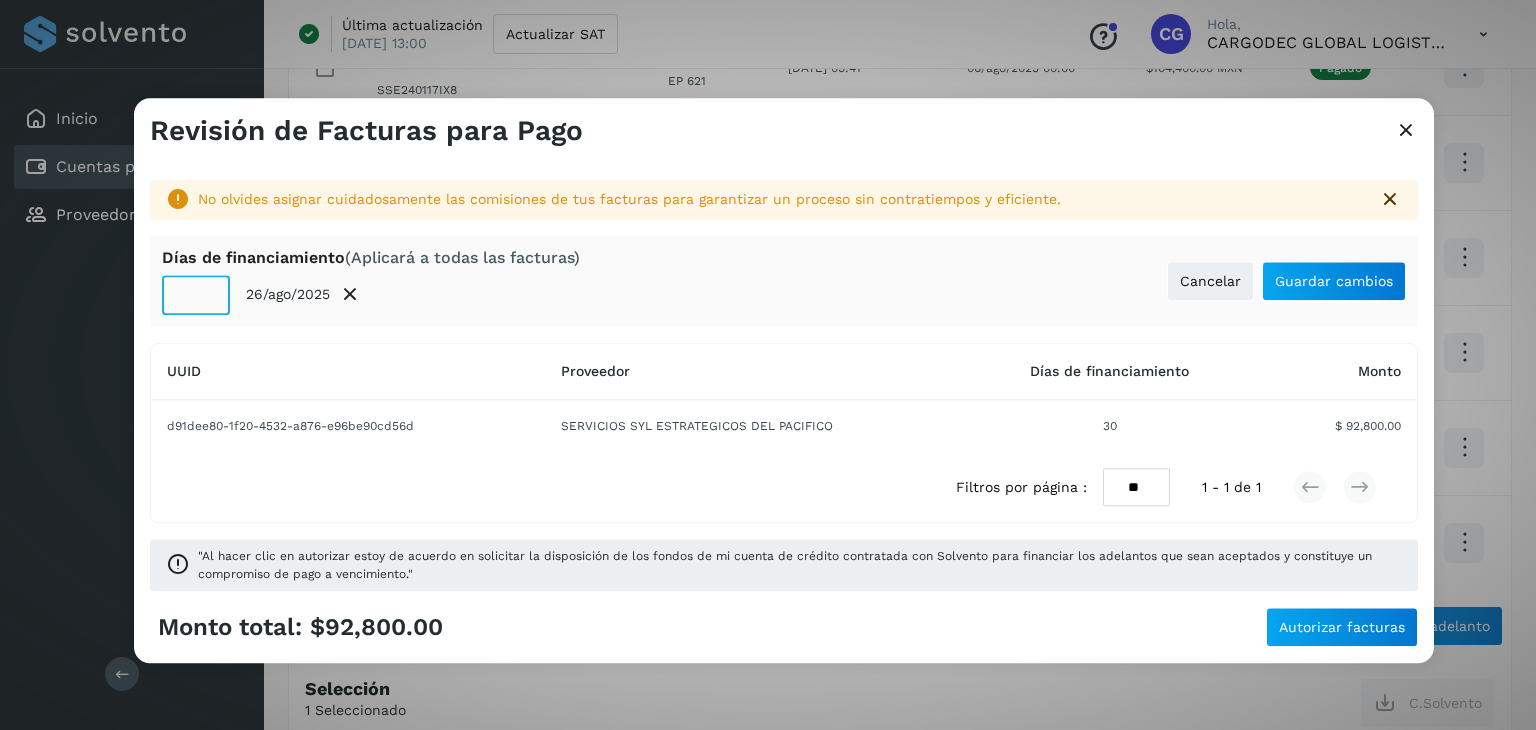 click on "**" 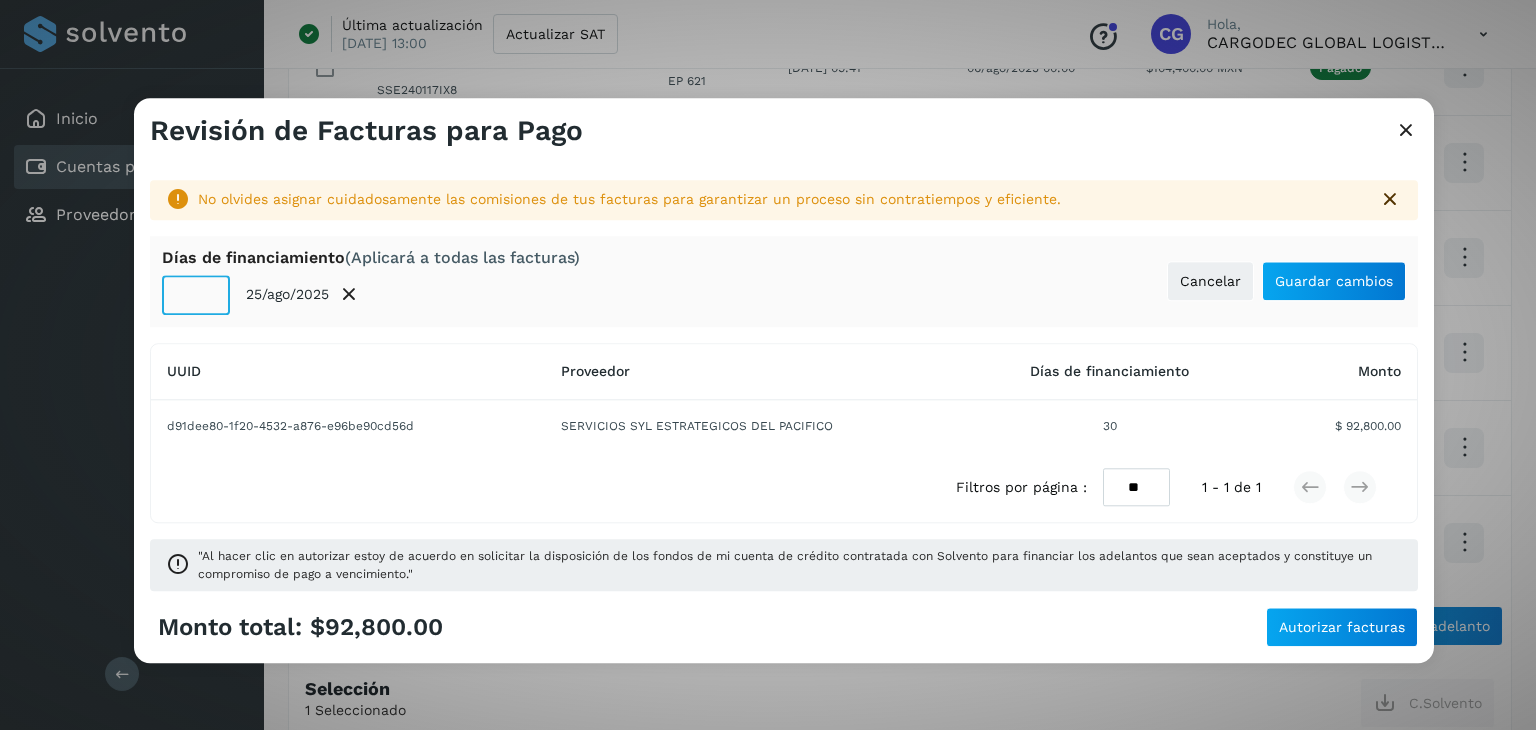 click on "**" 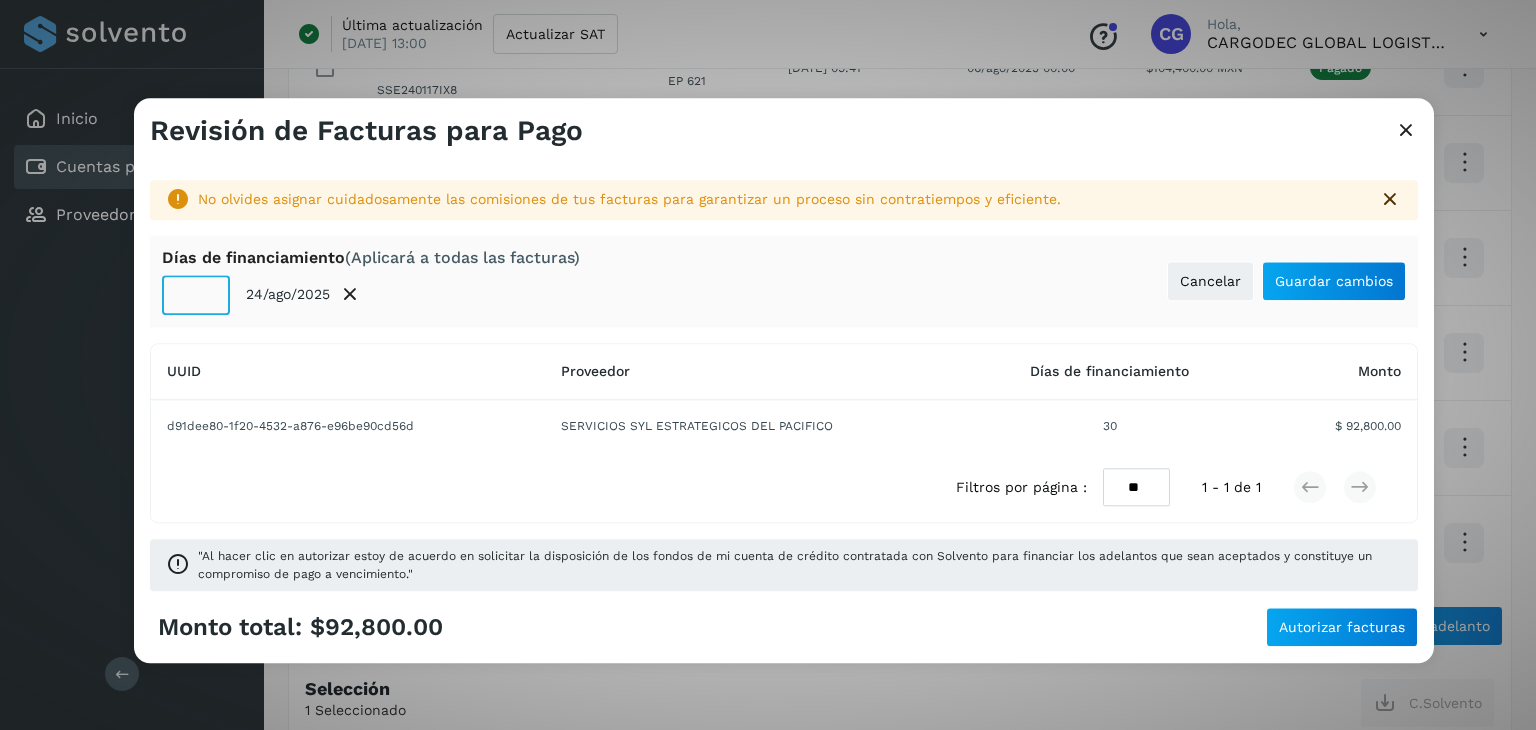 click on "**" 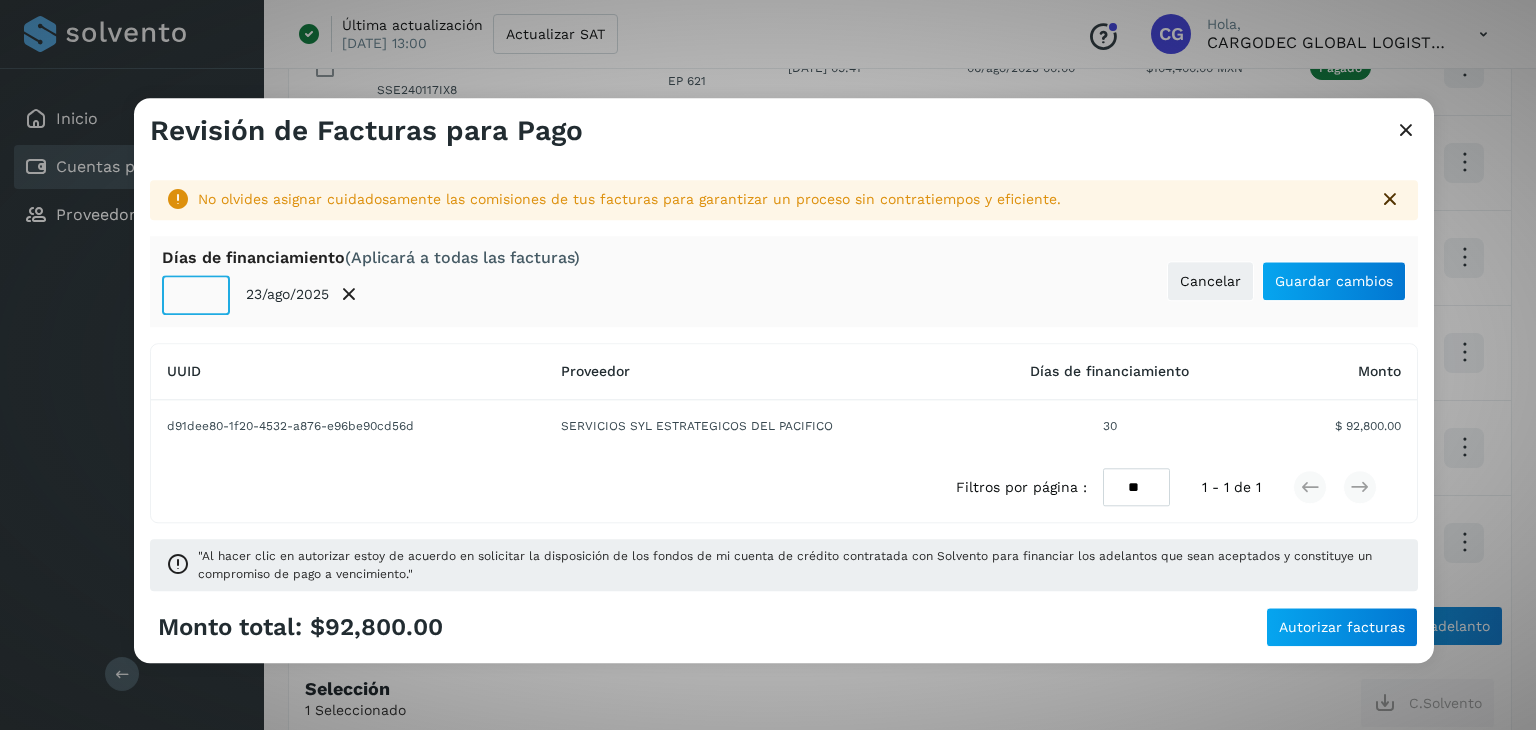 click on "**" 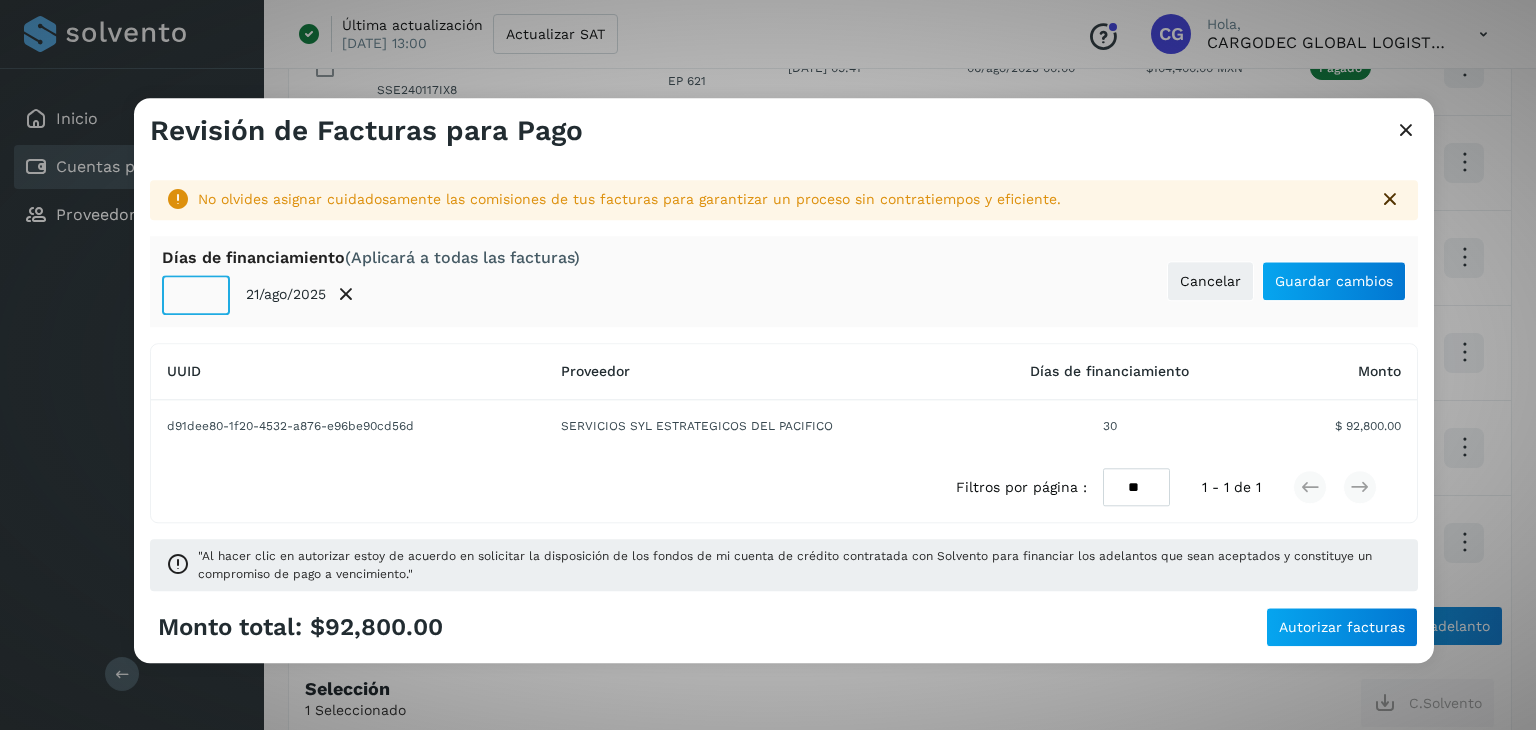 click on "**" 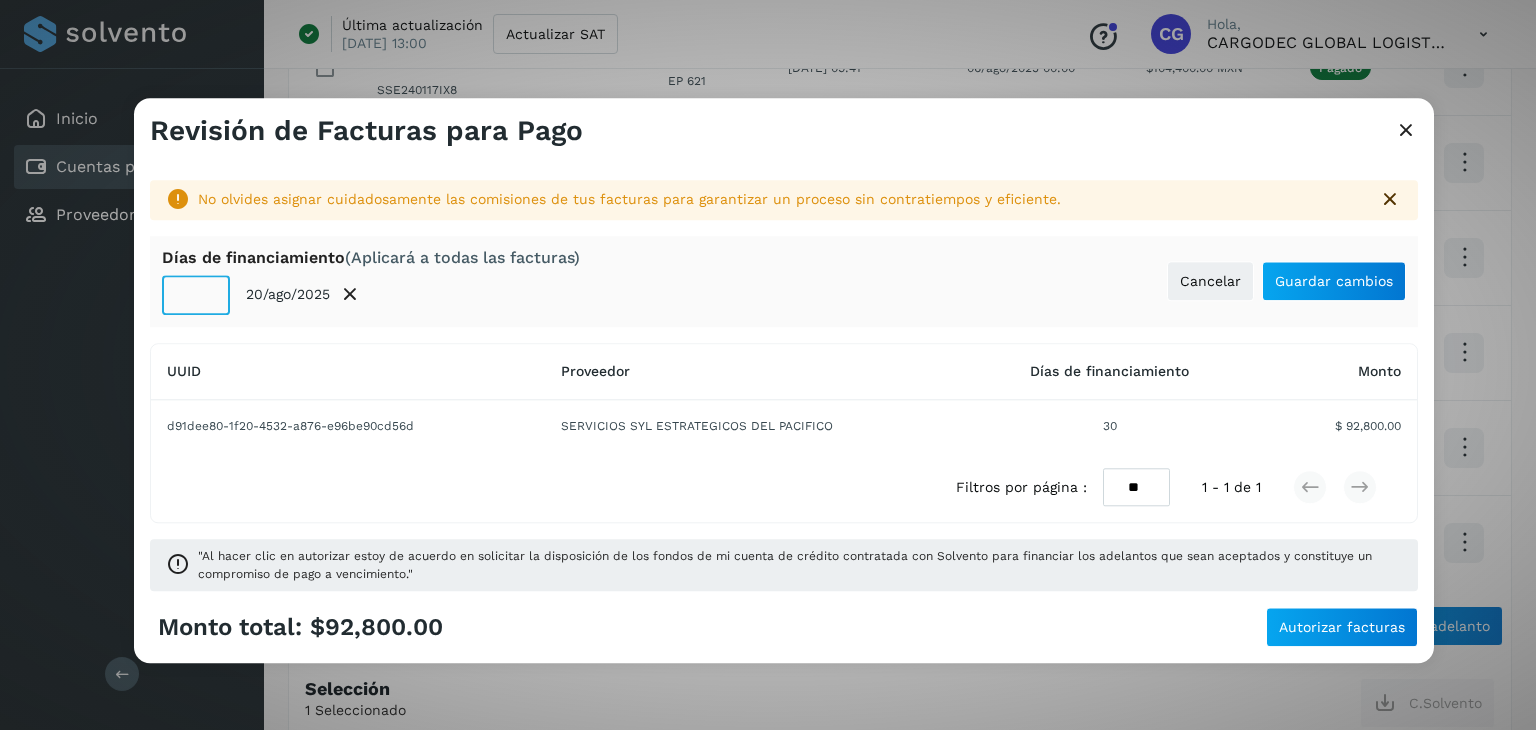 click on "**" 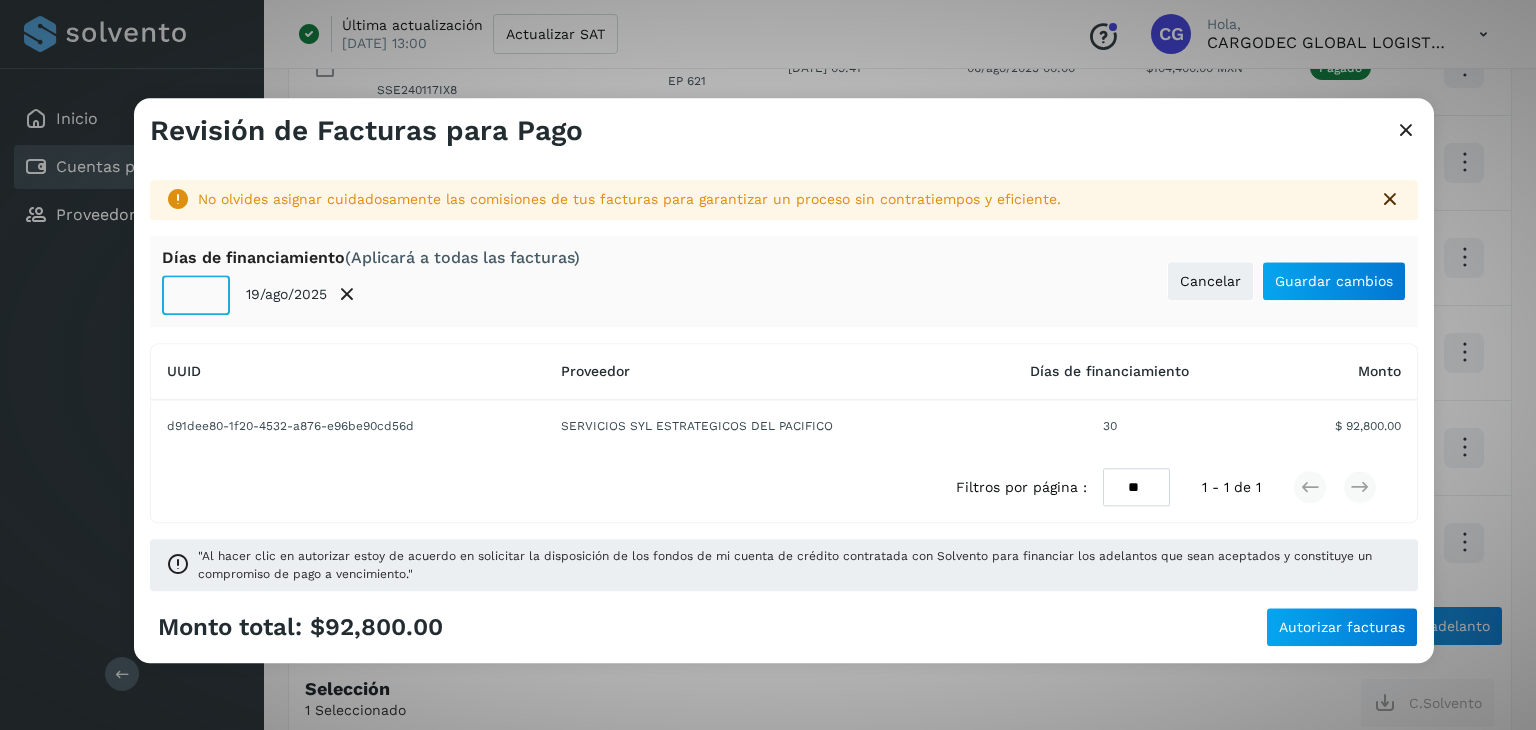 click on "**" 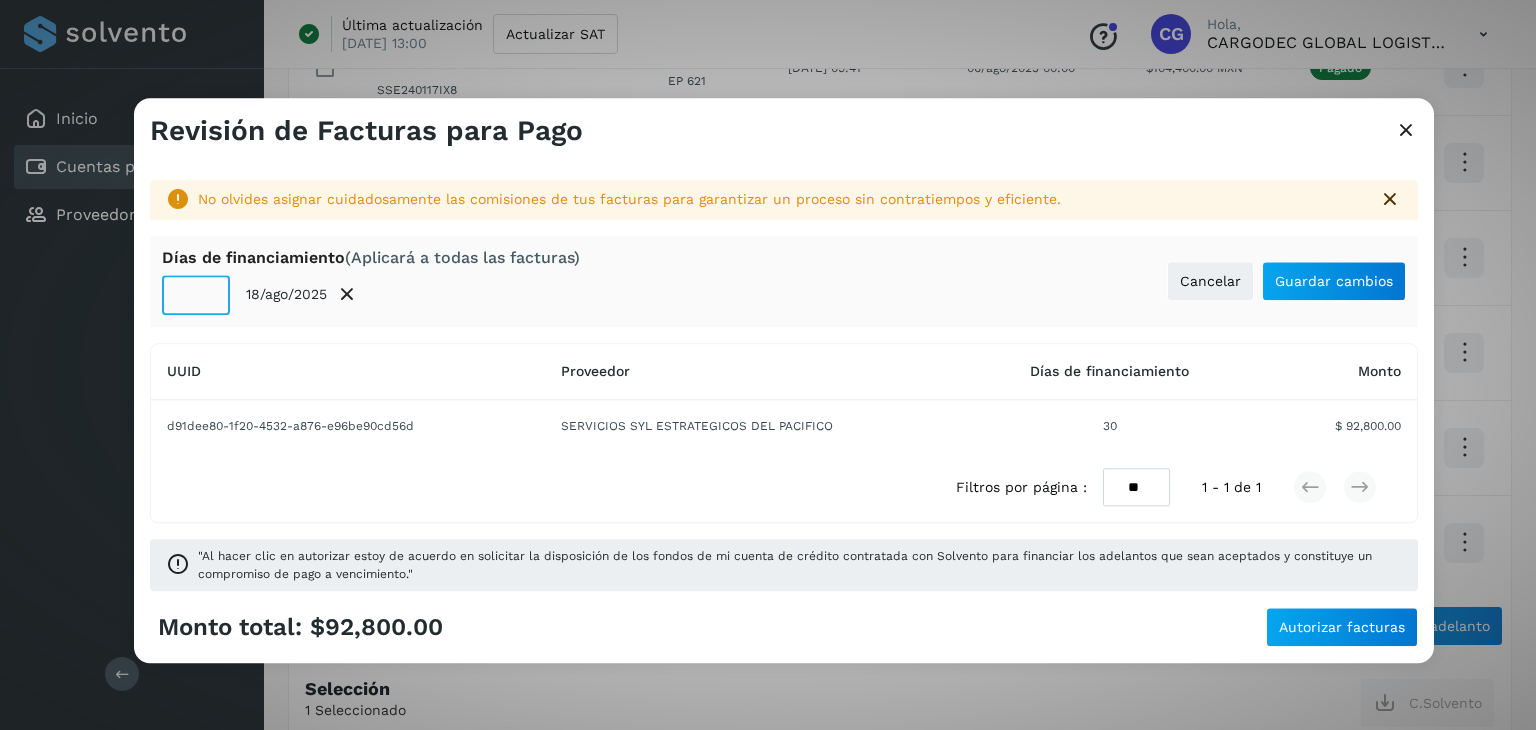click on "**" 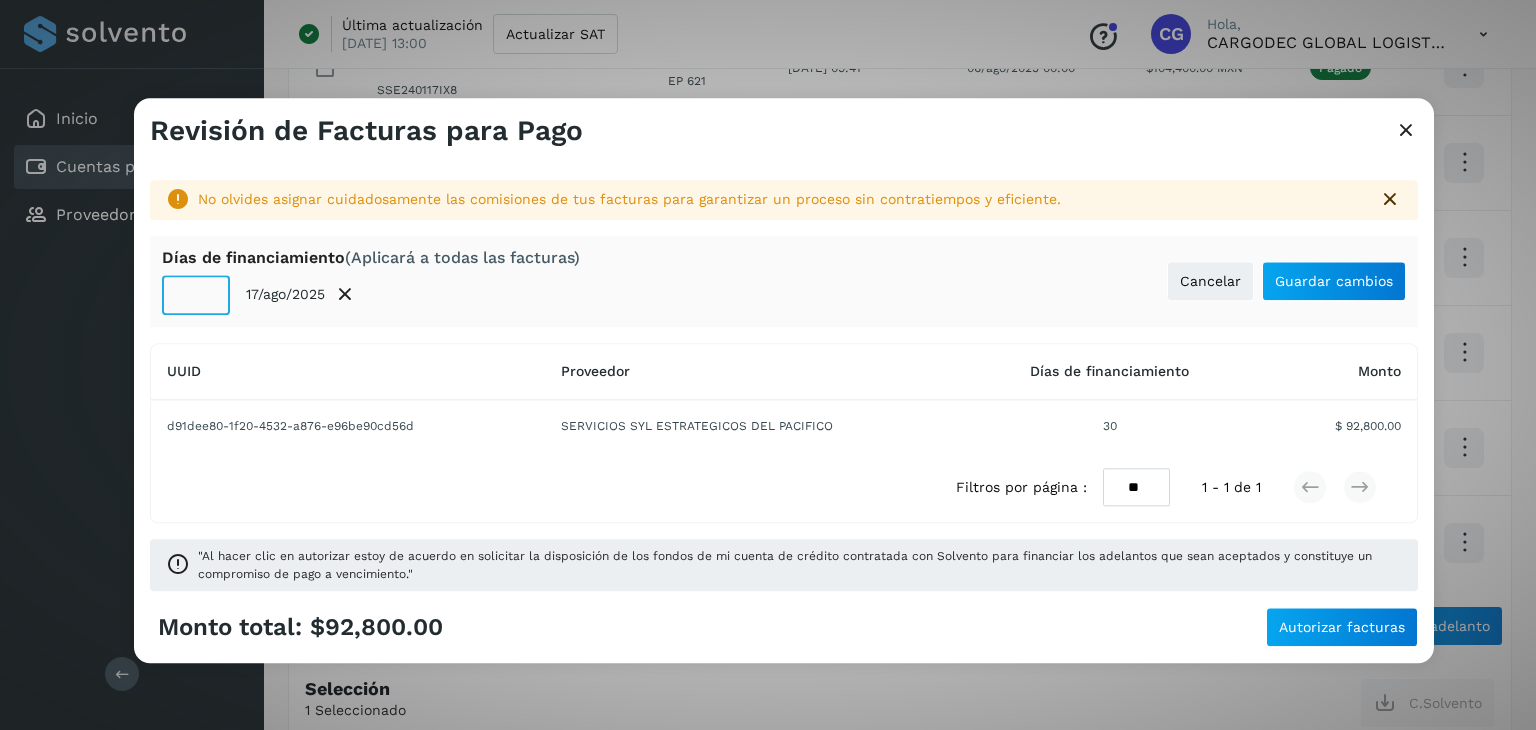 click on "**" 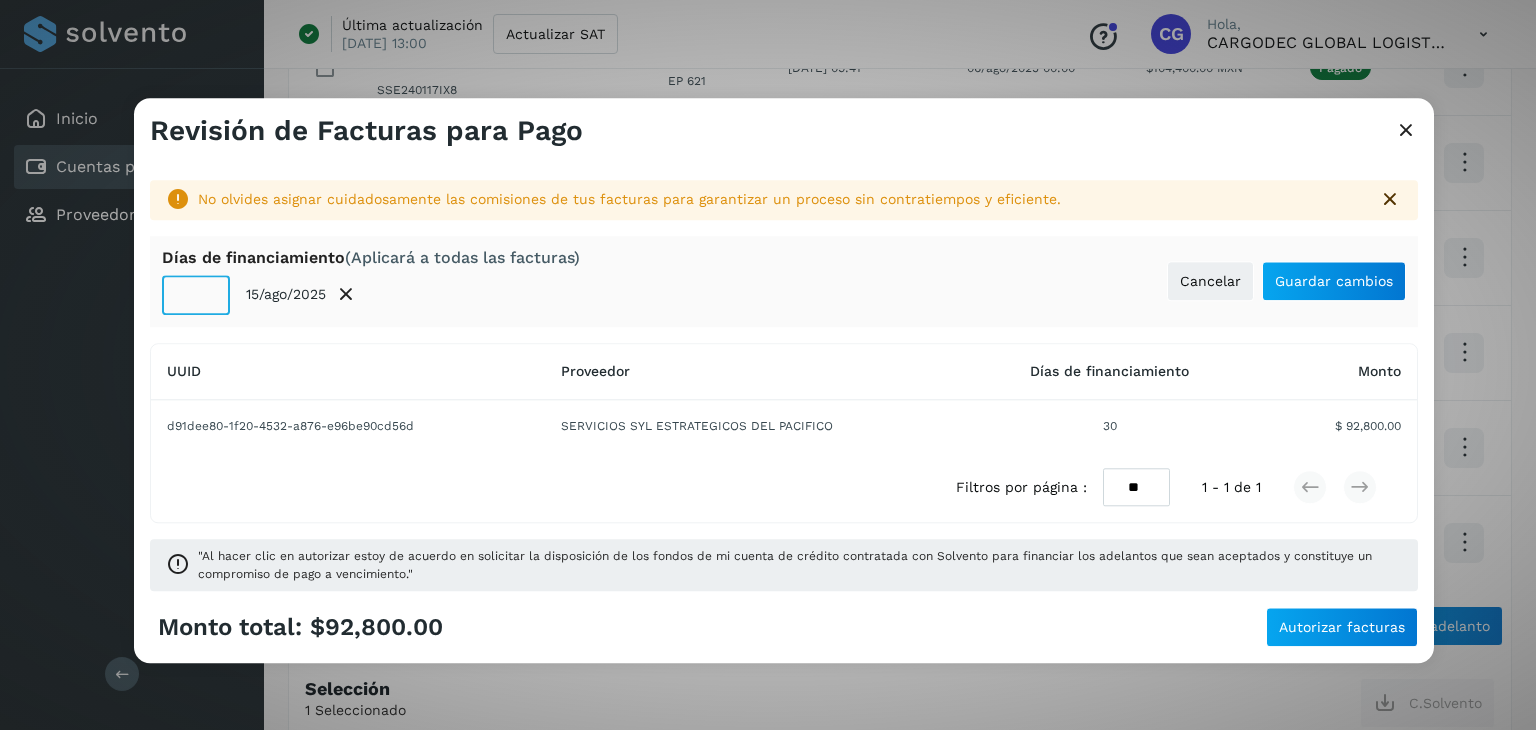 click on "**" 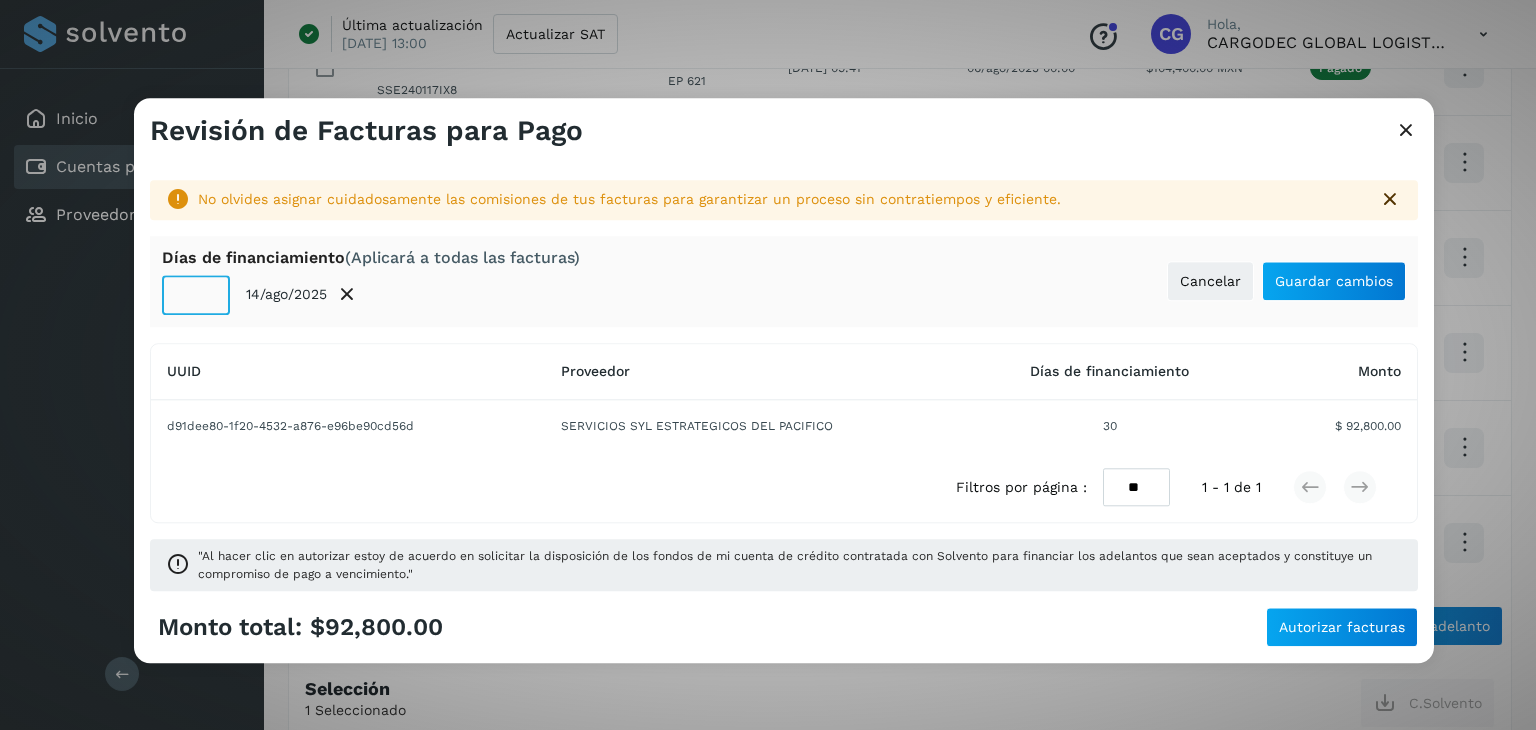 click on "**" 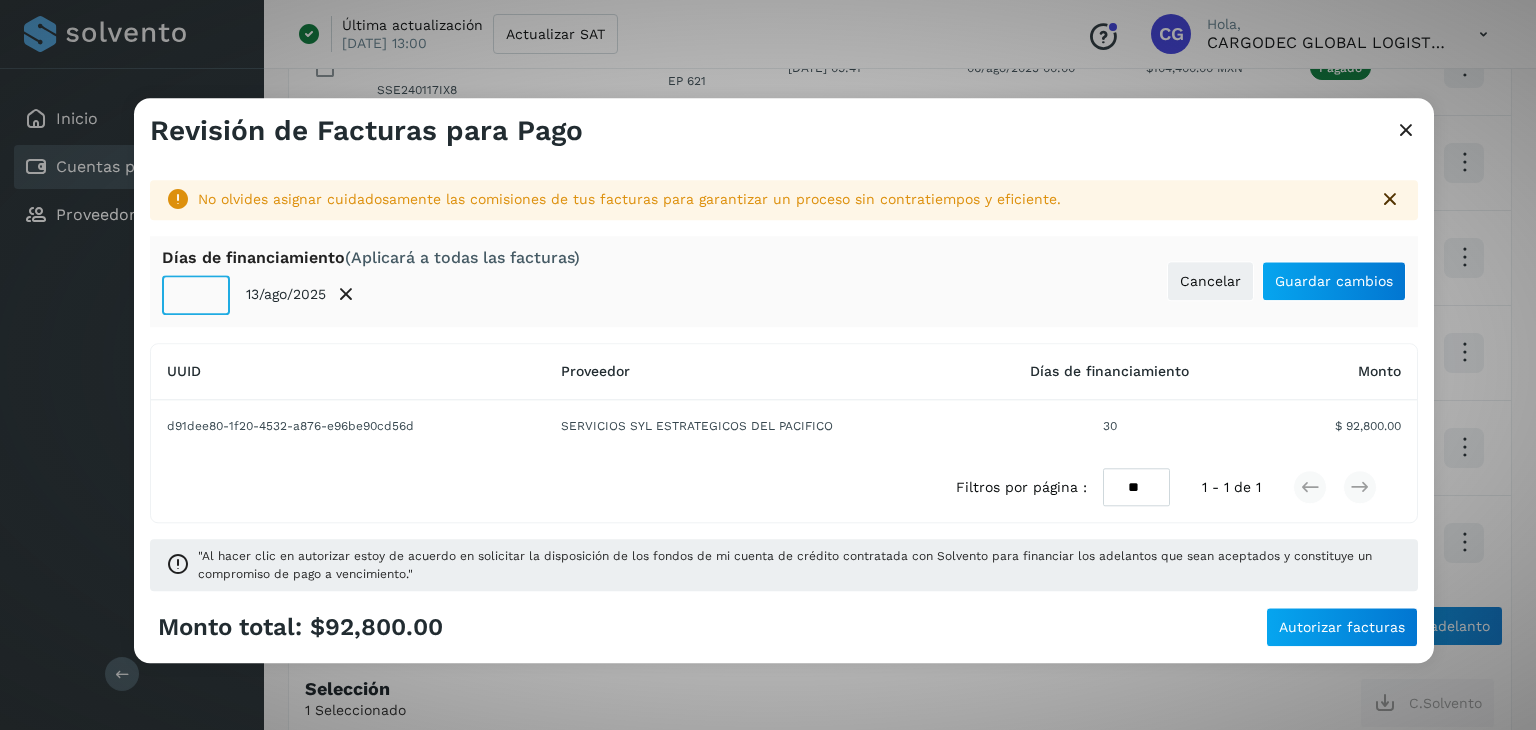 type on "**" 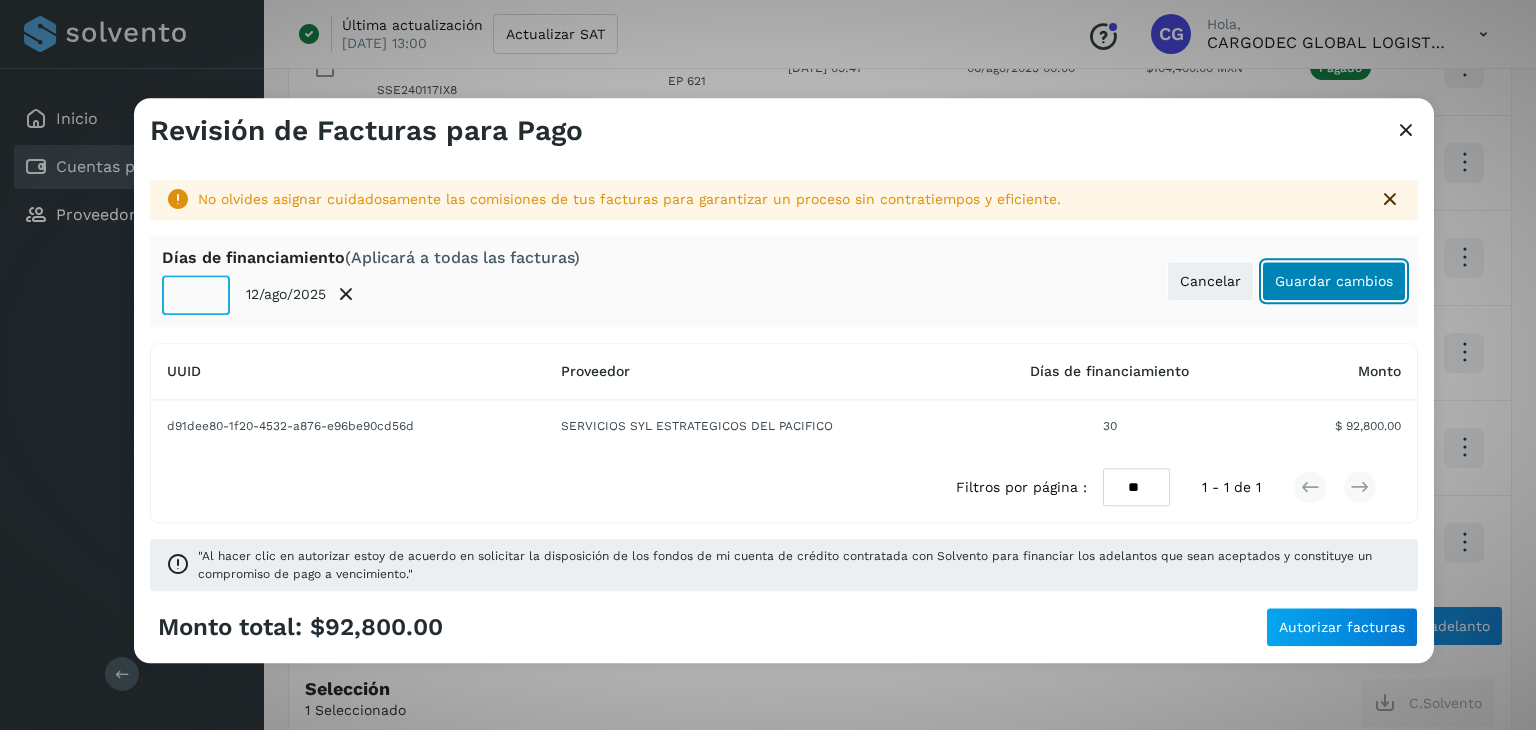 click on "Guardar cambios" 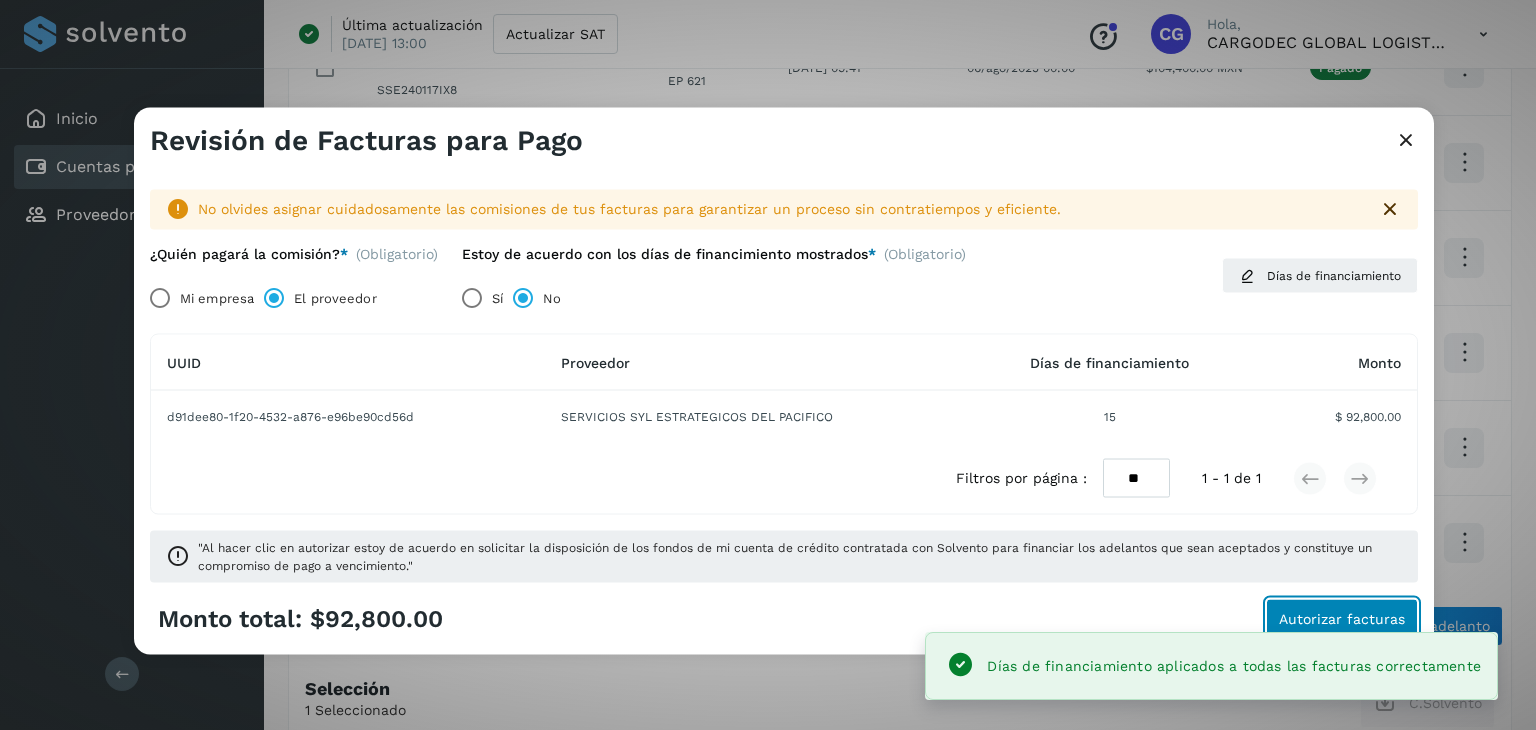 click on "Autorizar facturas" 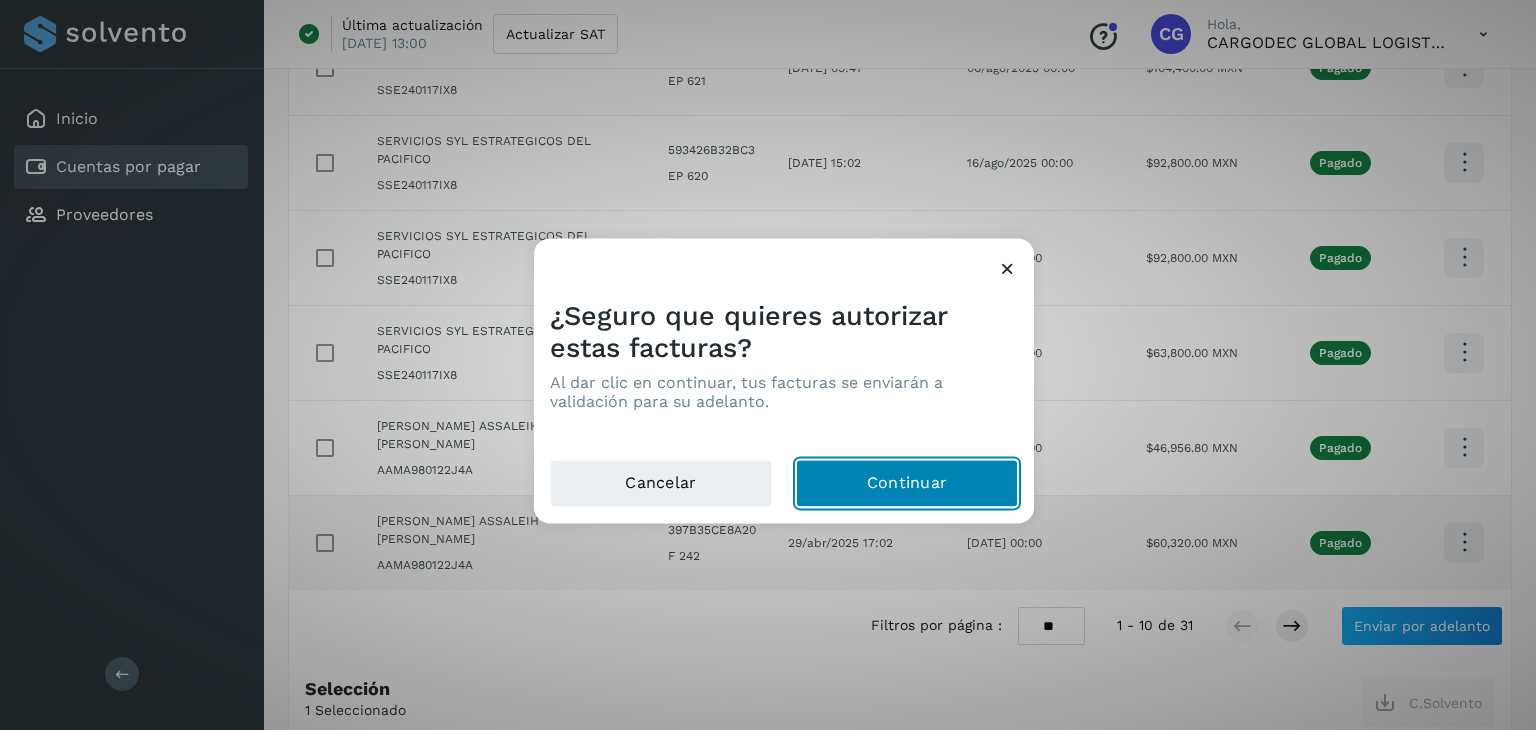 click on "Continuar" 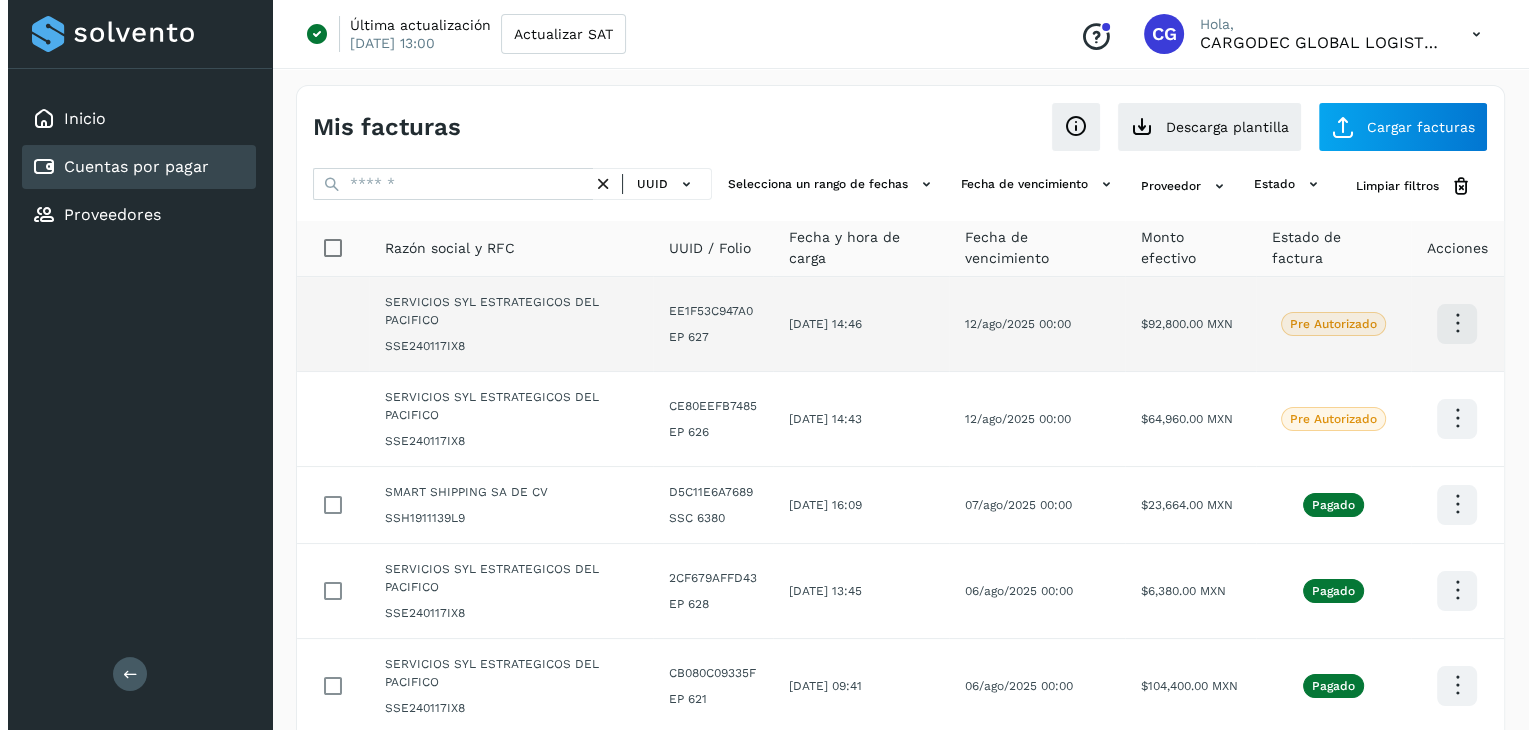 scroll, scrollTop: 0, scrollLeft: 0, axis: both 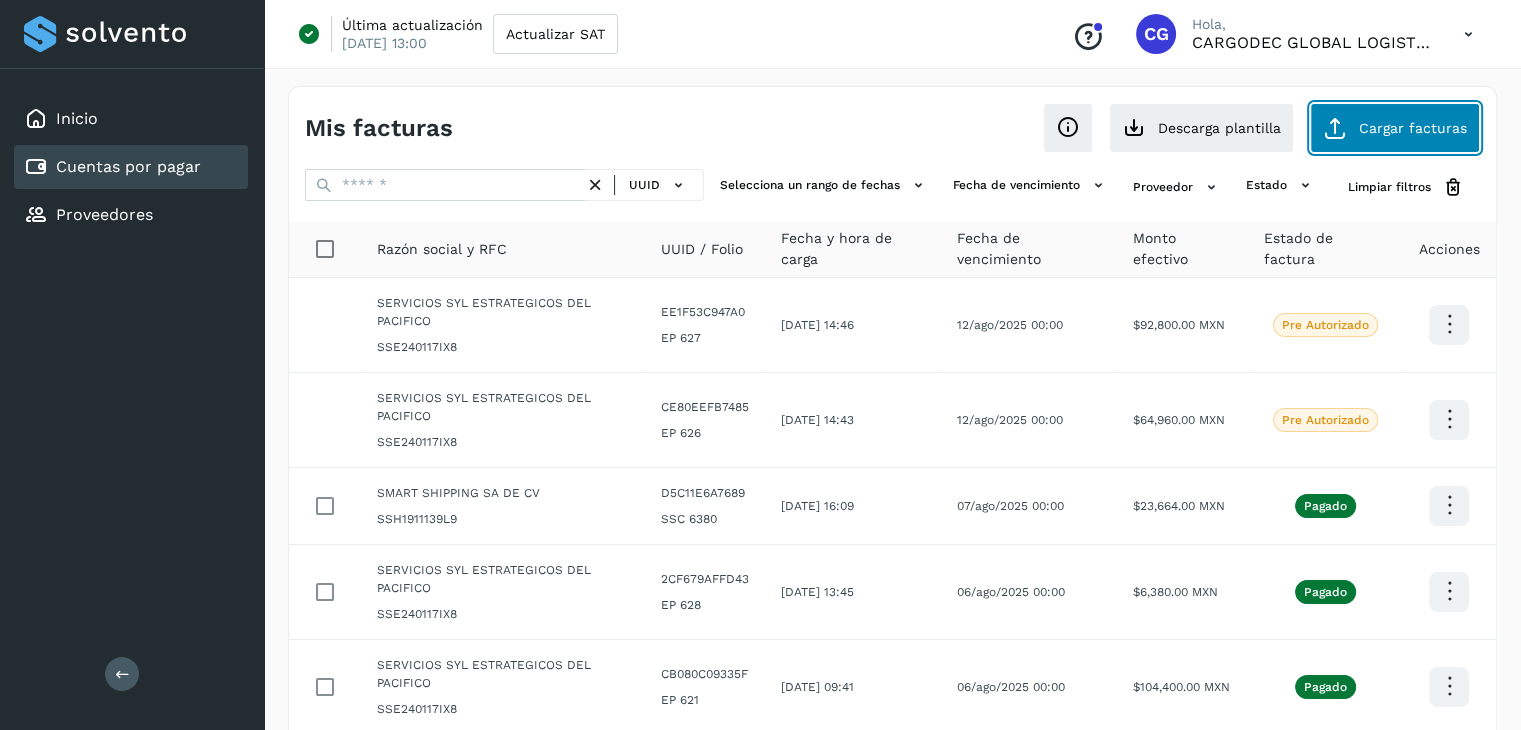 click on "Cargar facturas" 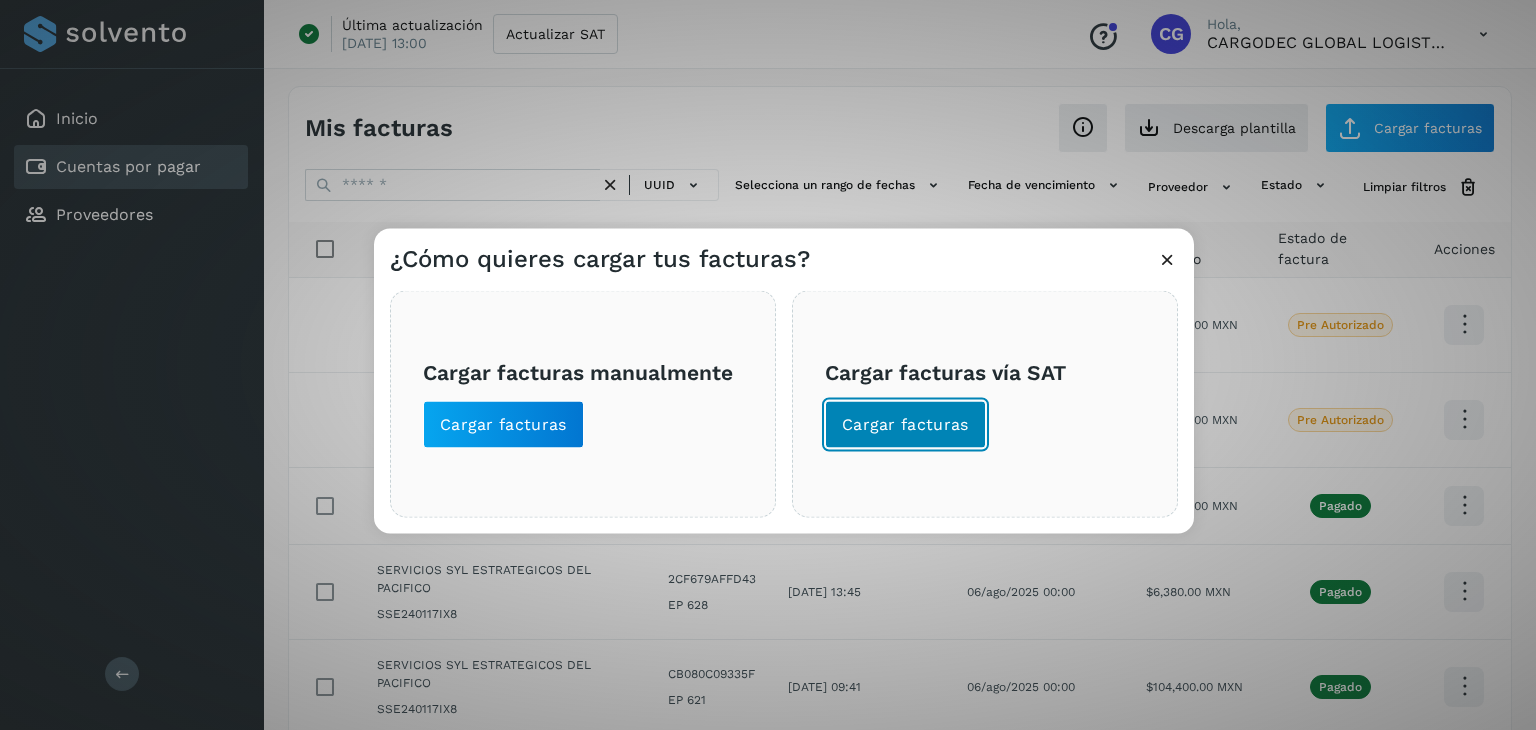 click on "Cargar facturas" 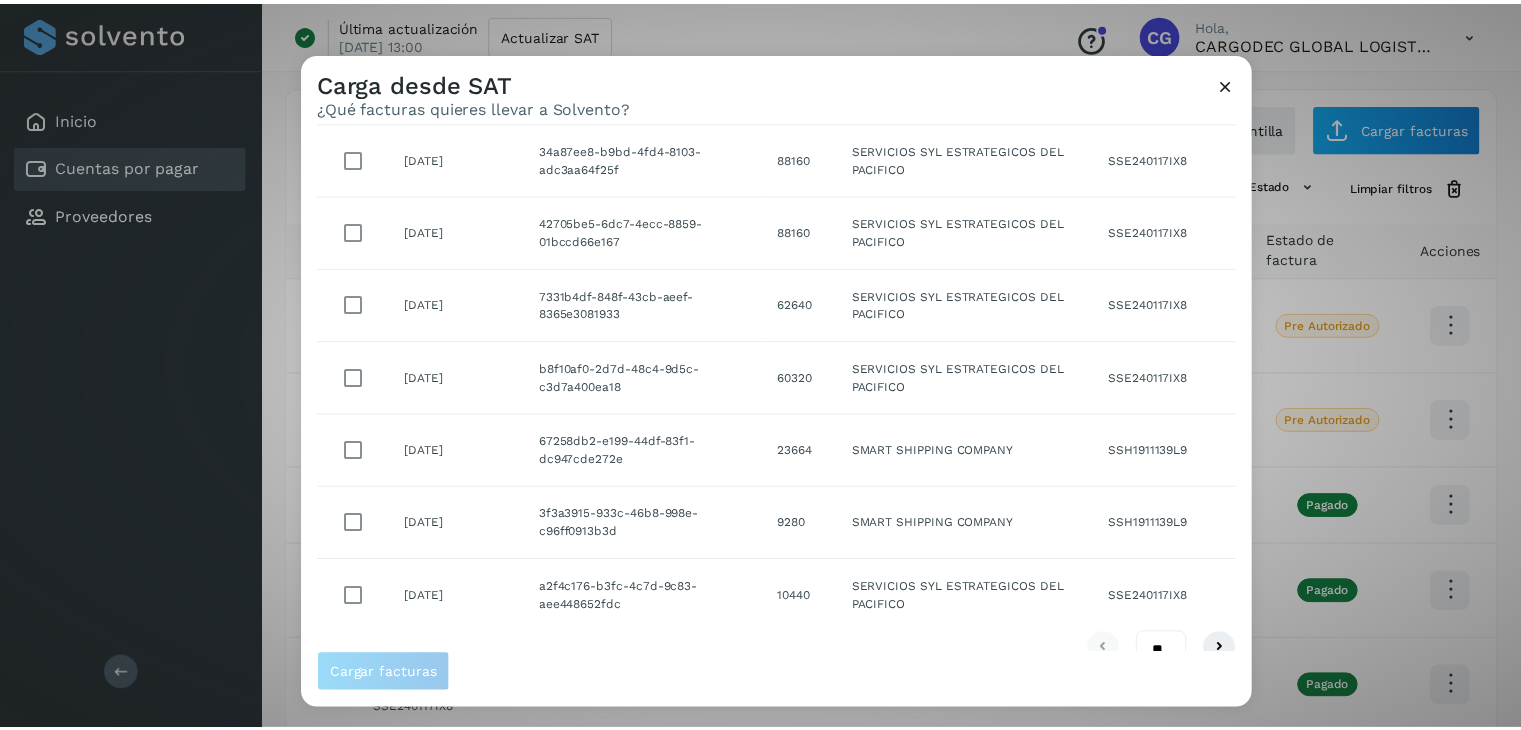 scroll, scrollTop: 365, scrollLeft: 0, axis: vertical 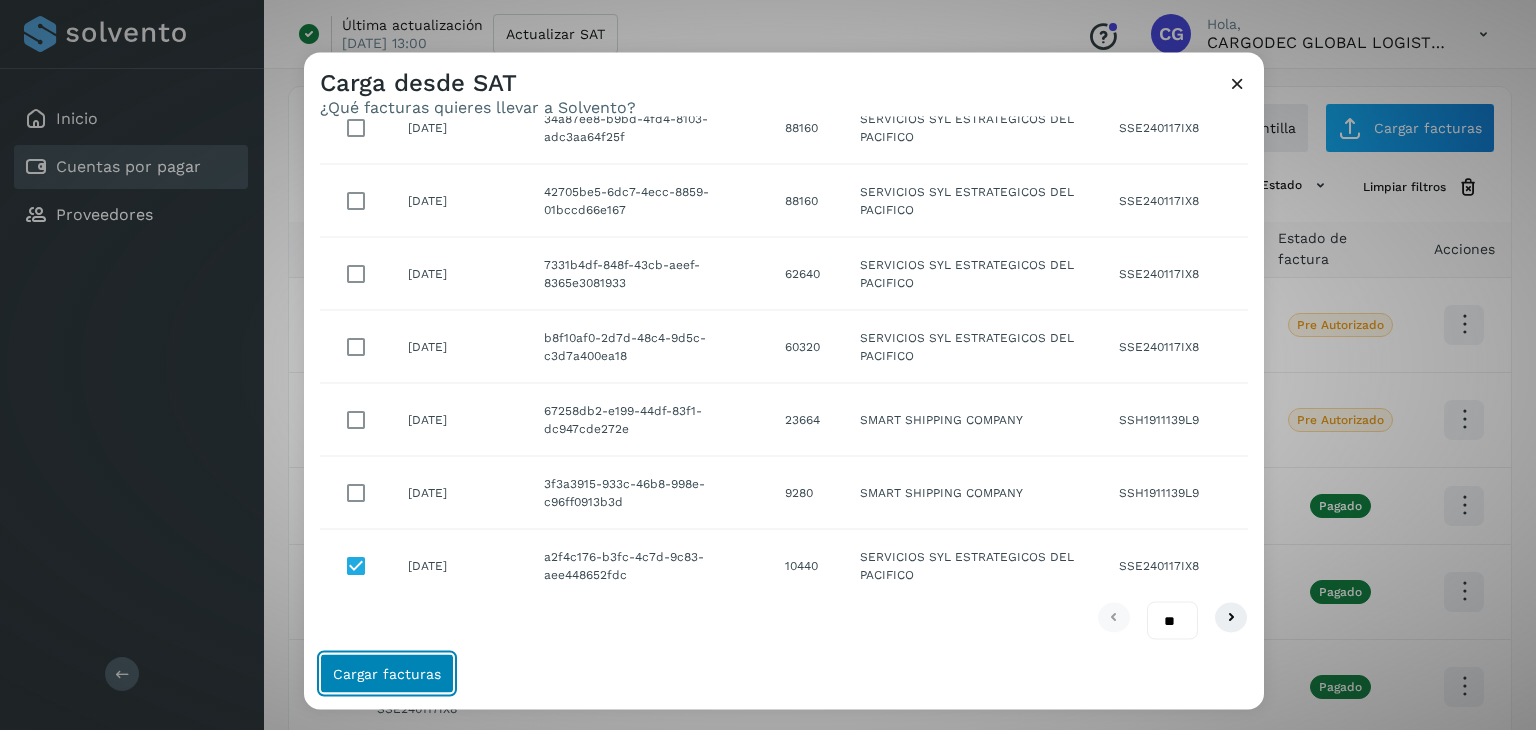 click on "Cargar facturas" 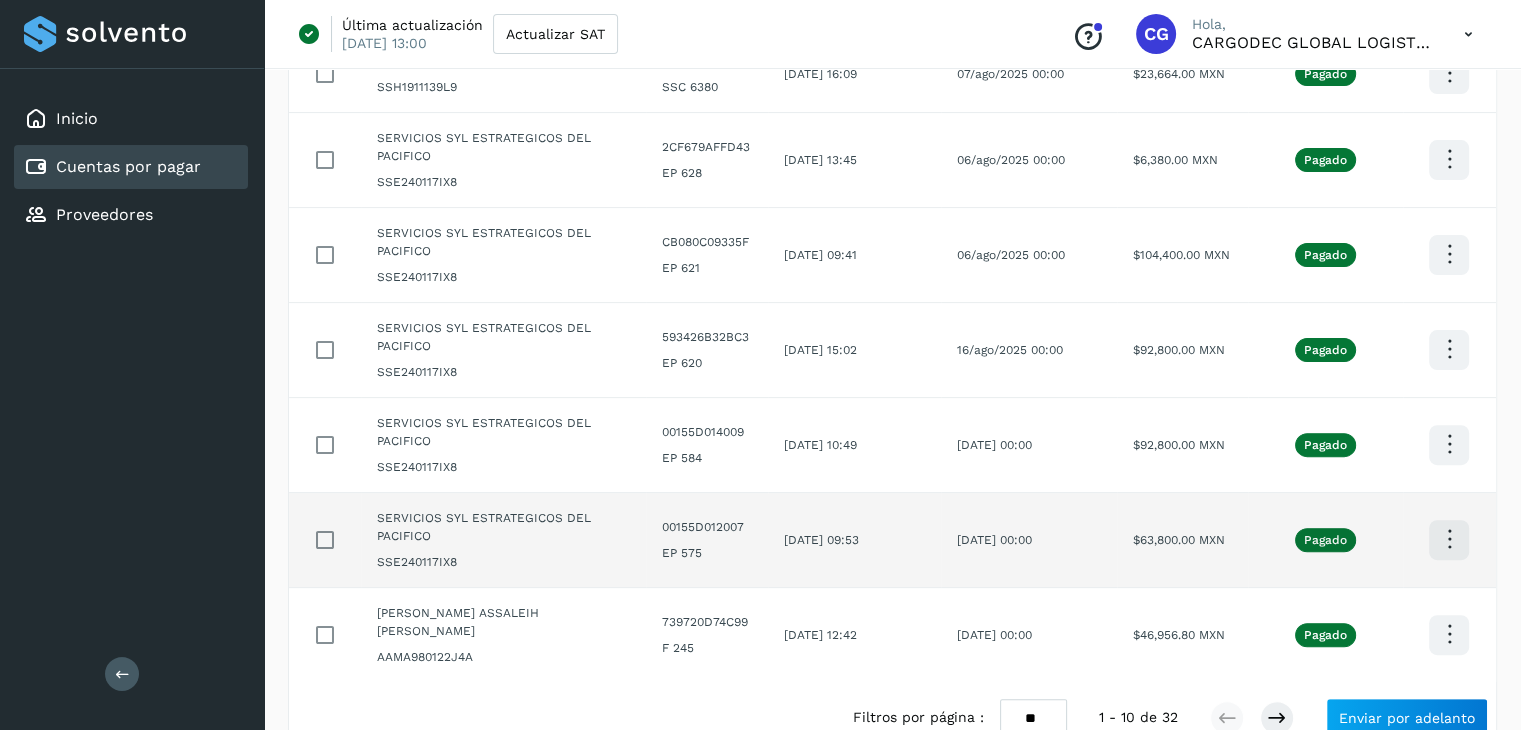 scroll, scrollTop: 636, scrollLeft: 0, axis: vertical 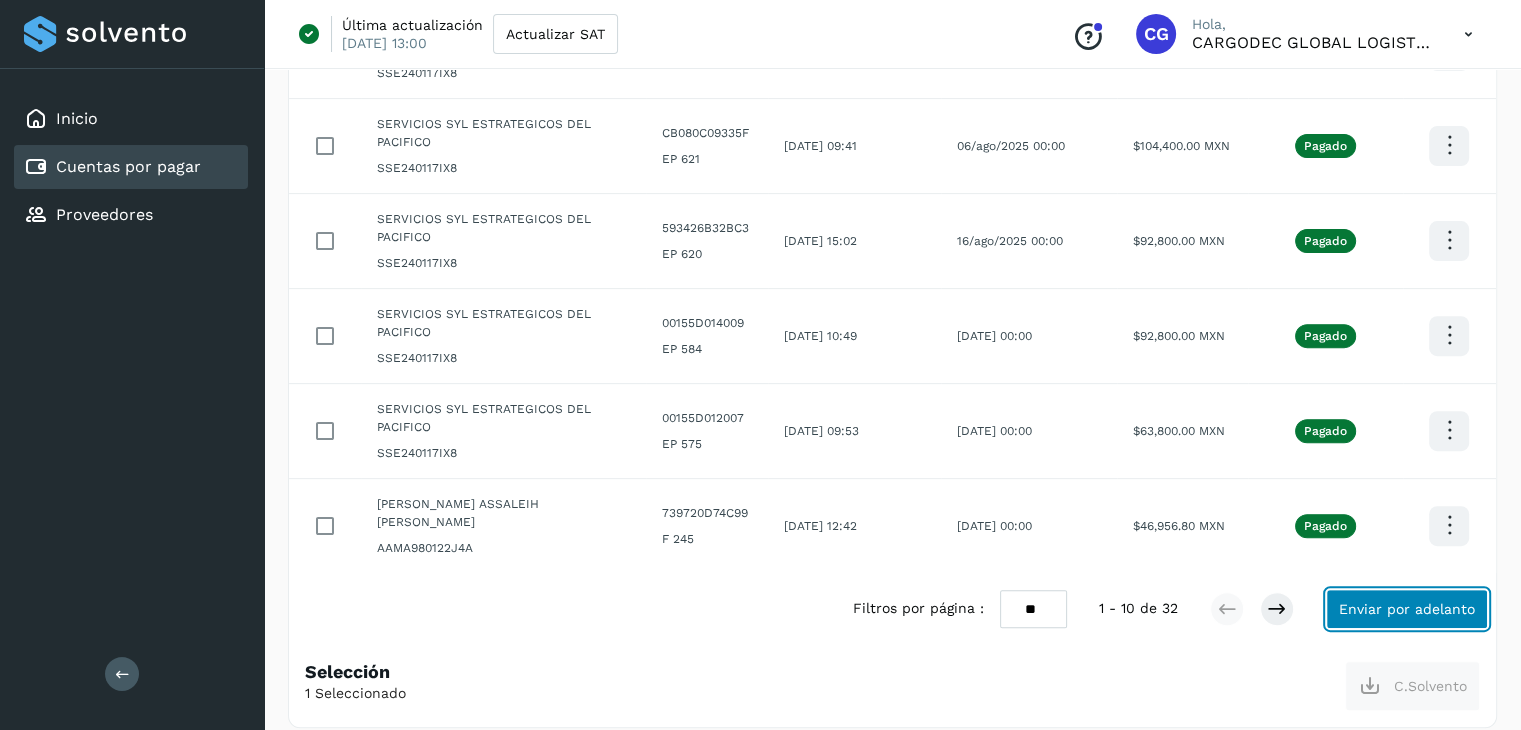 click on "Enviar por adelanto" 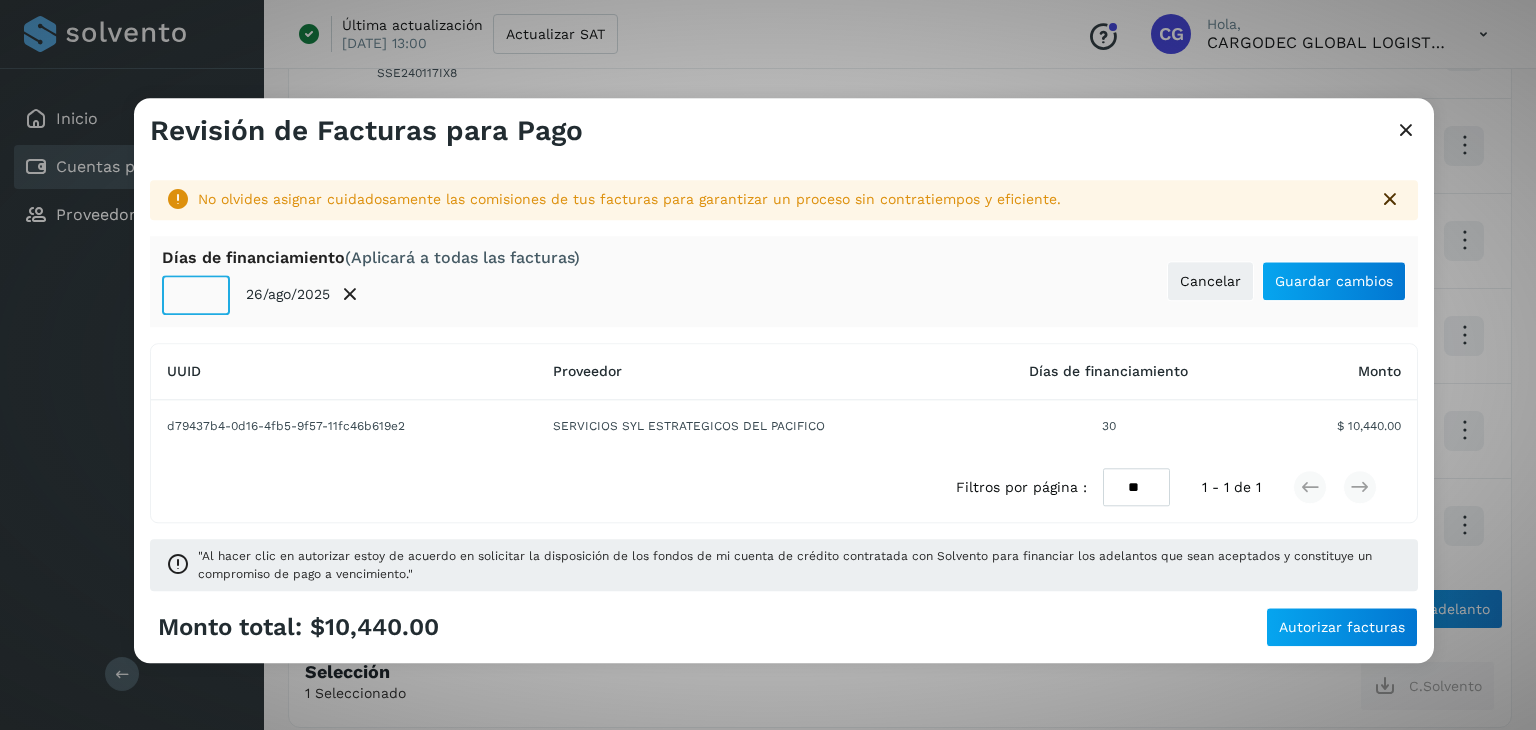 click on "**" 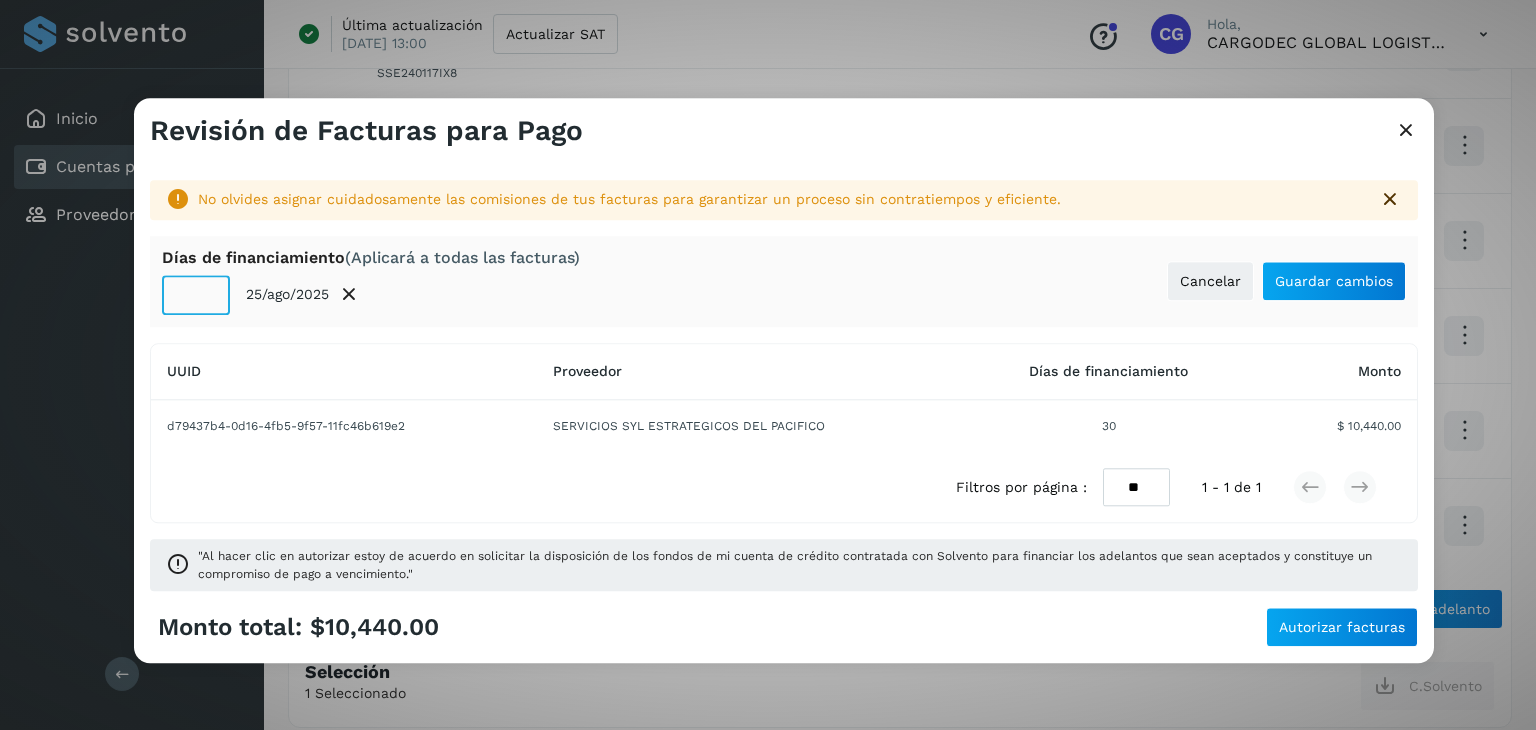click on "**" 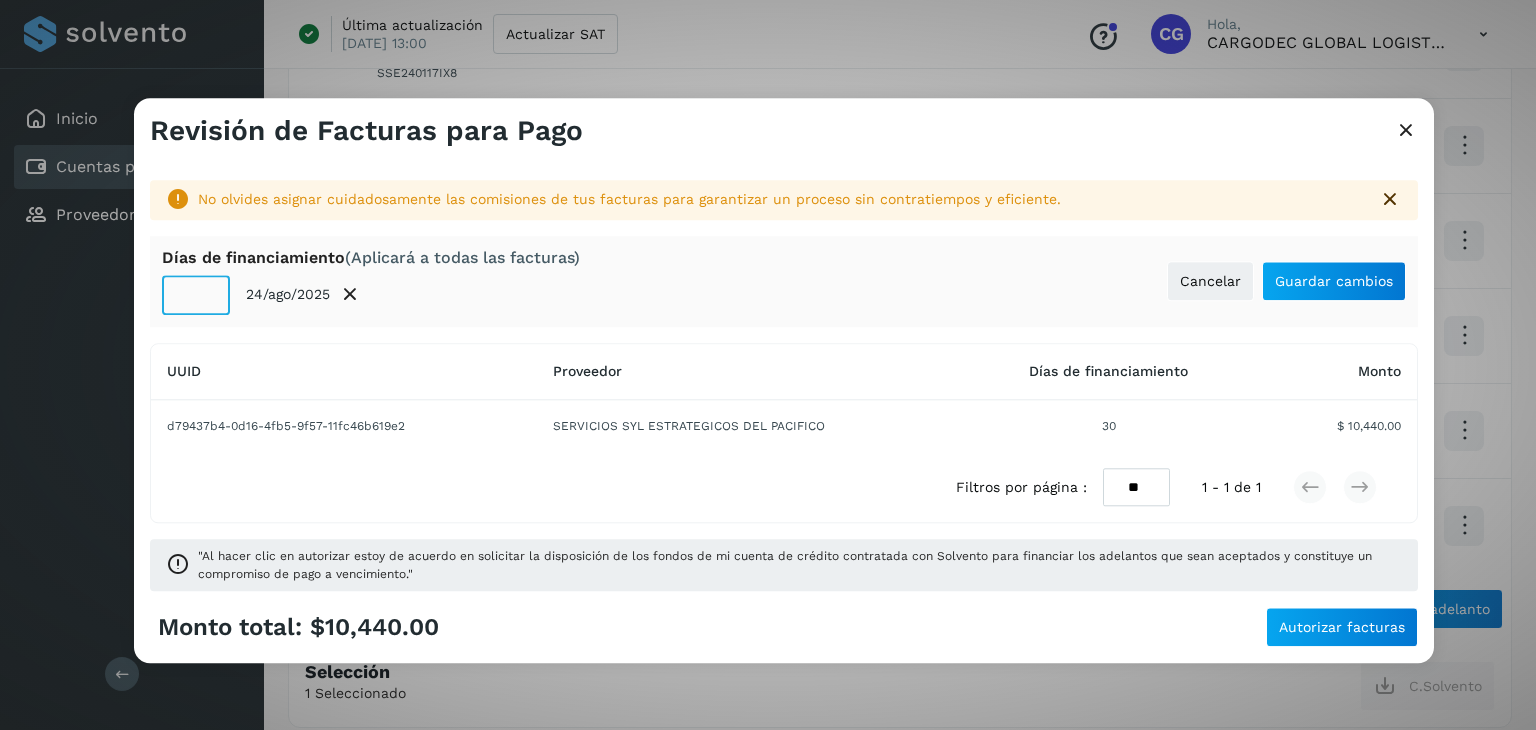 click on "**" 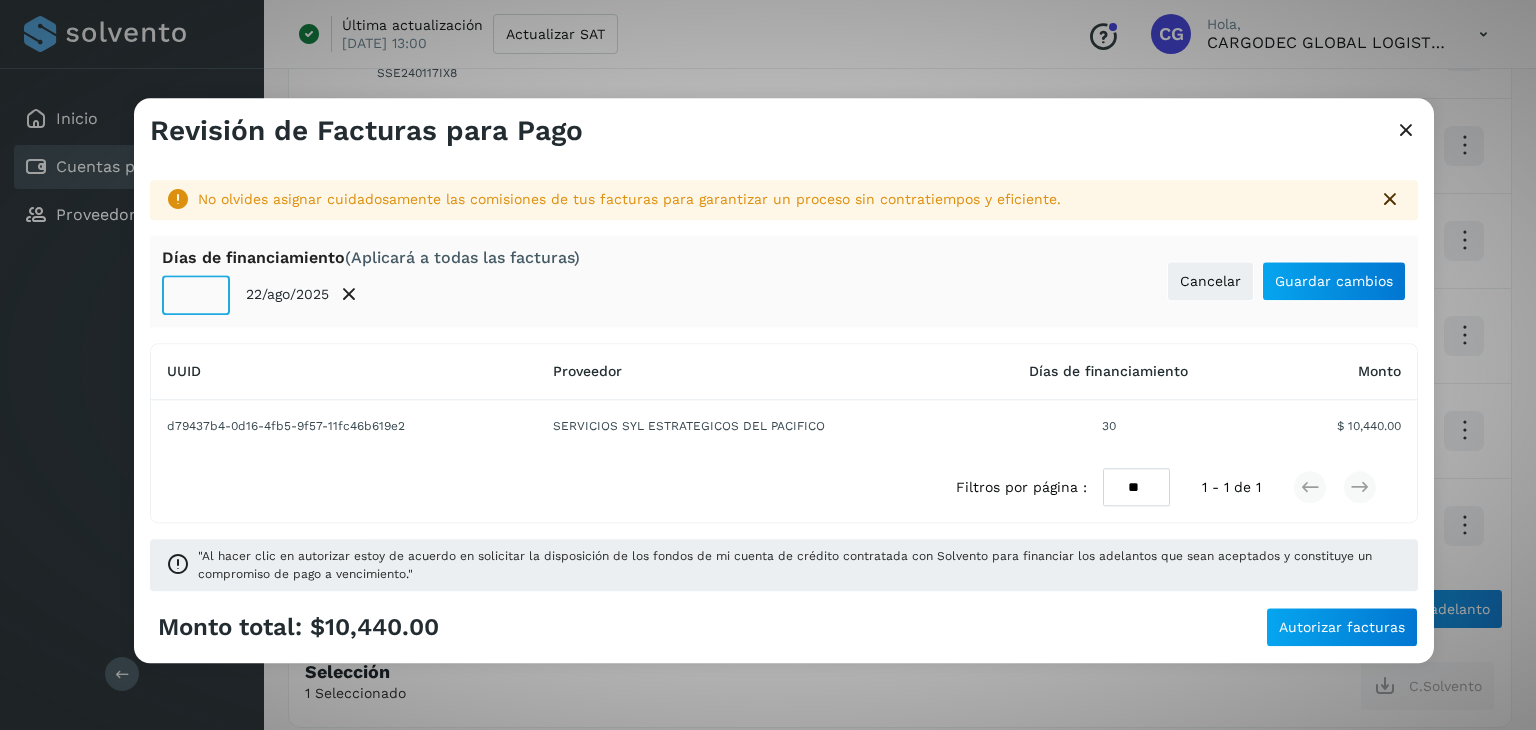 click on "**" 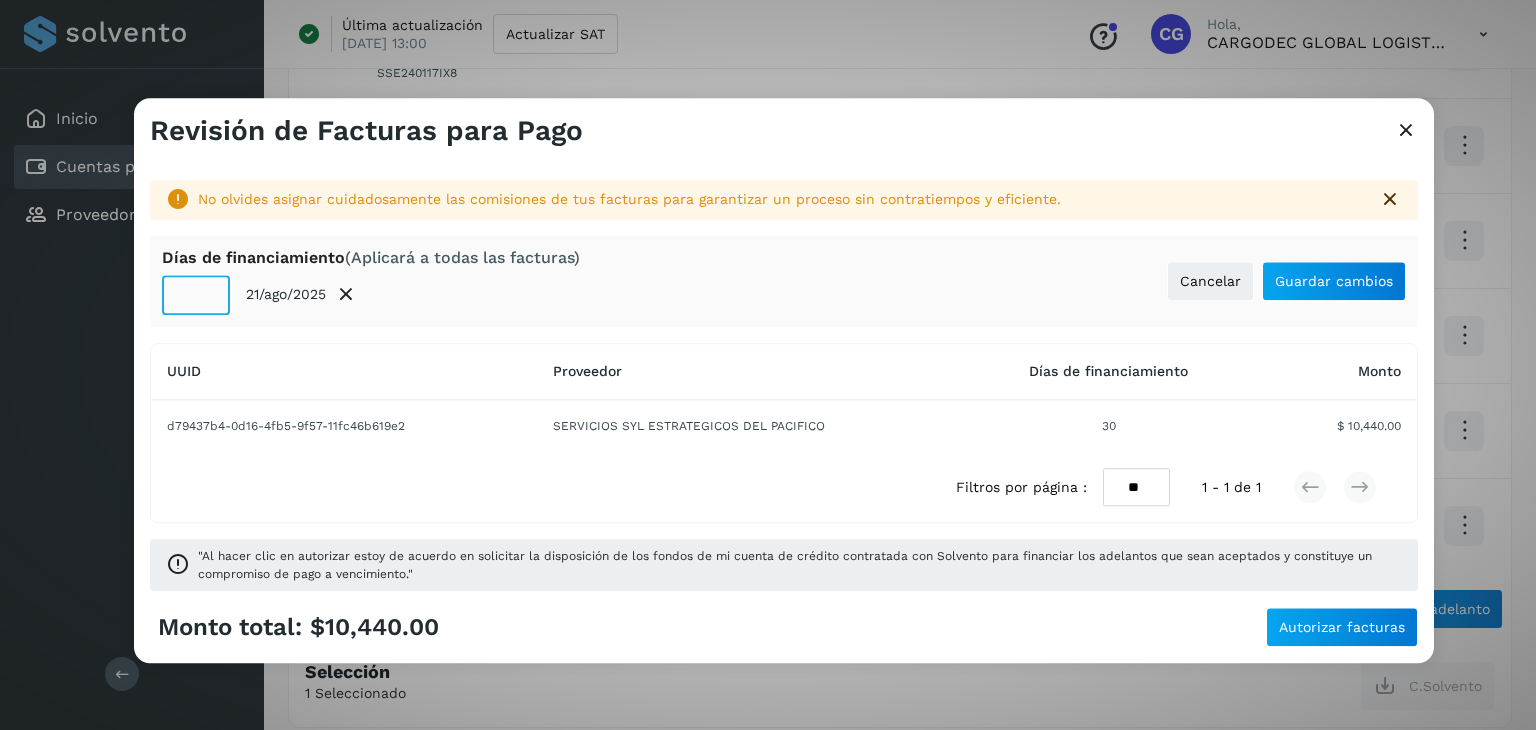 click on "**" 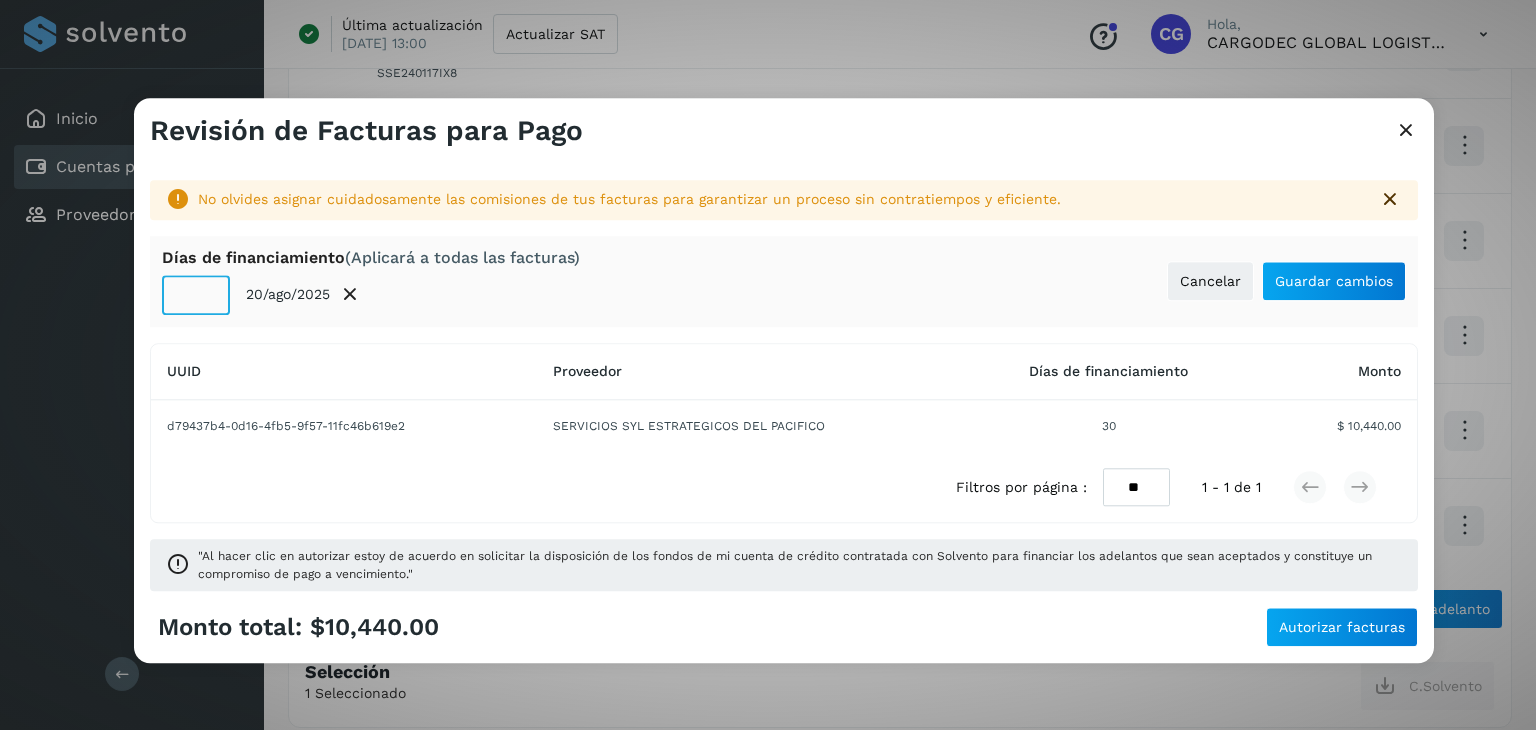 click on "**" 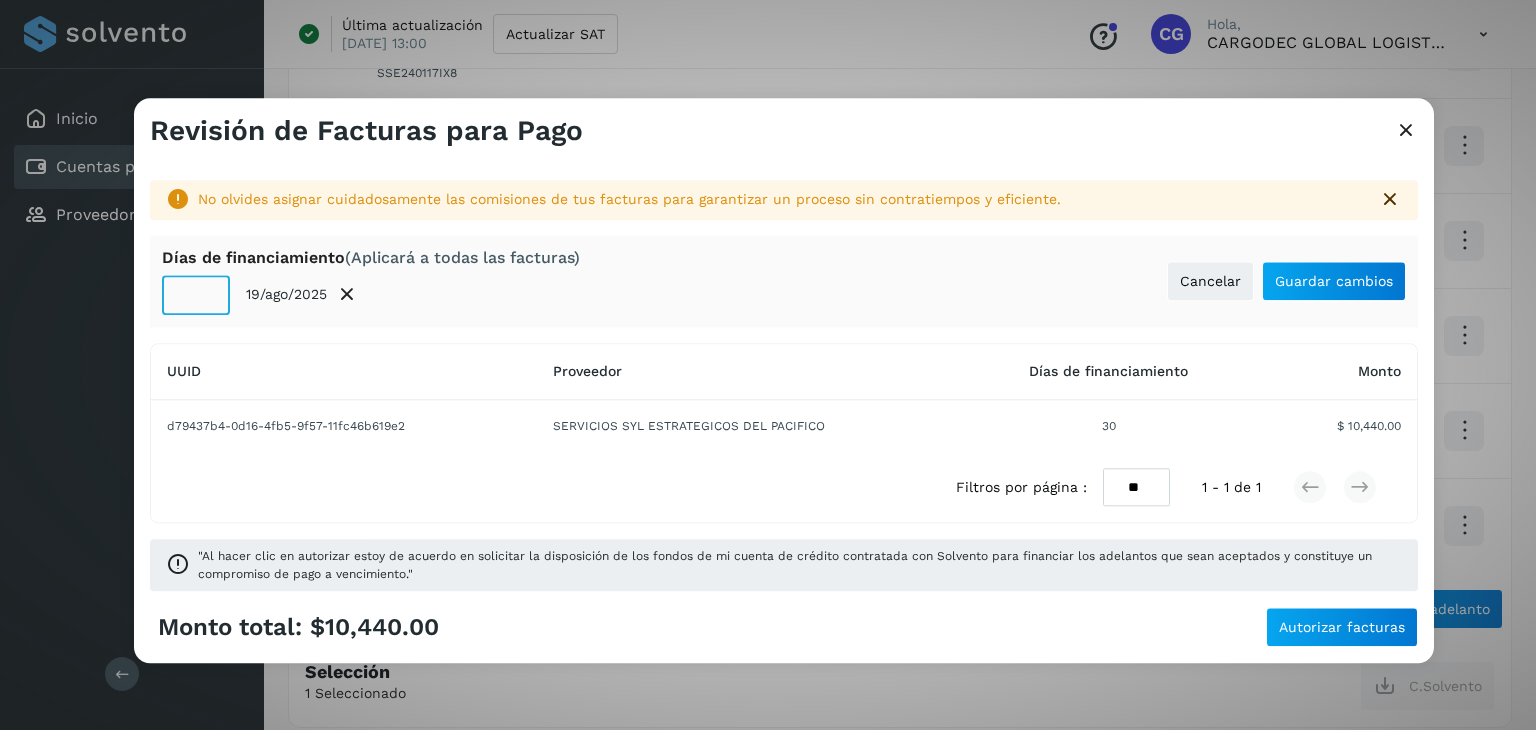 click on "**" 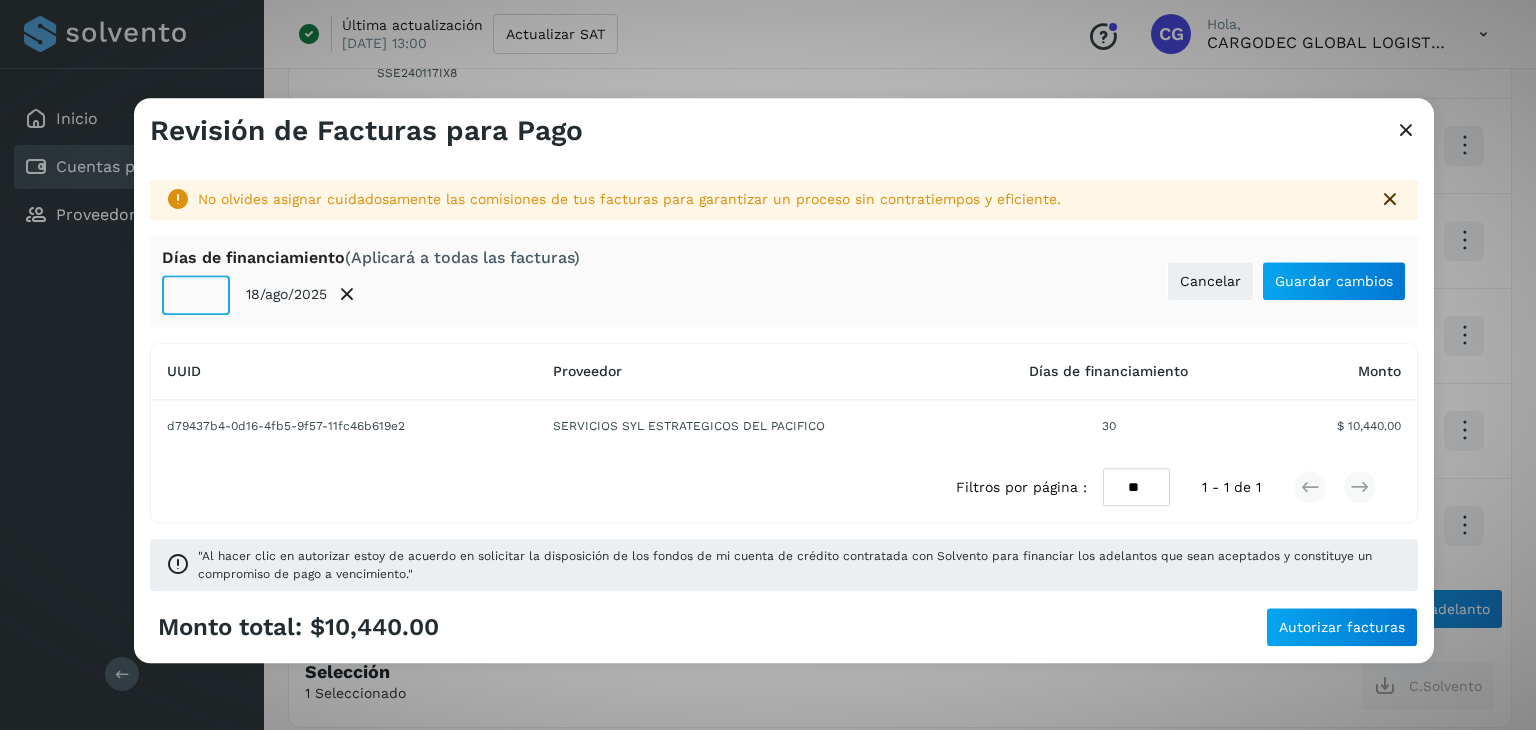 click on "**" 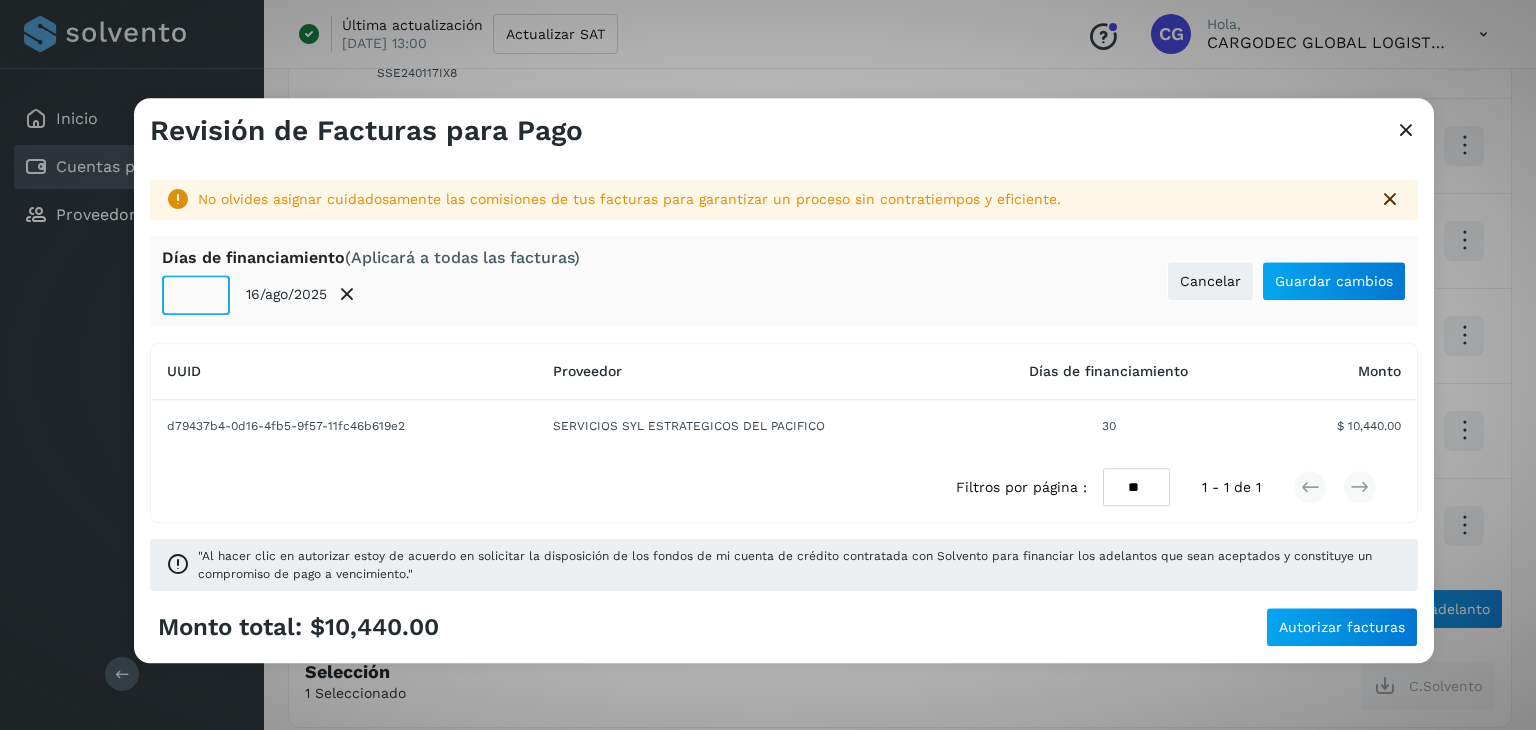 click on "**" 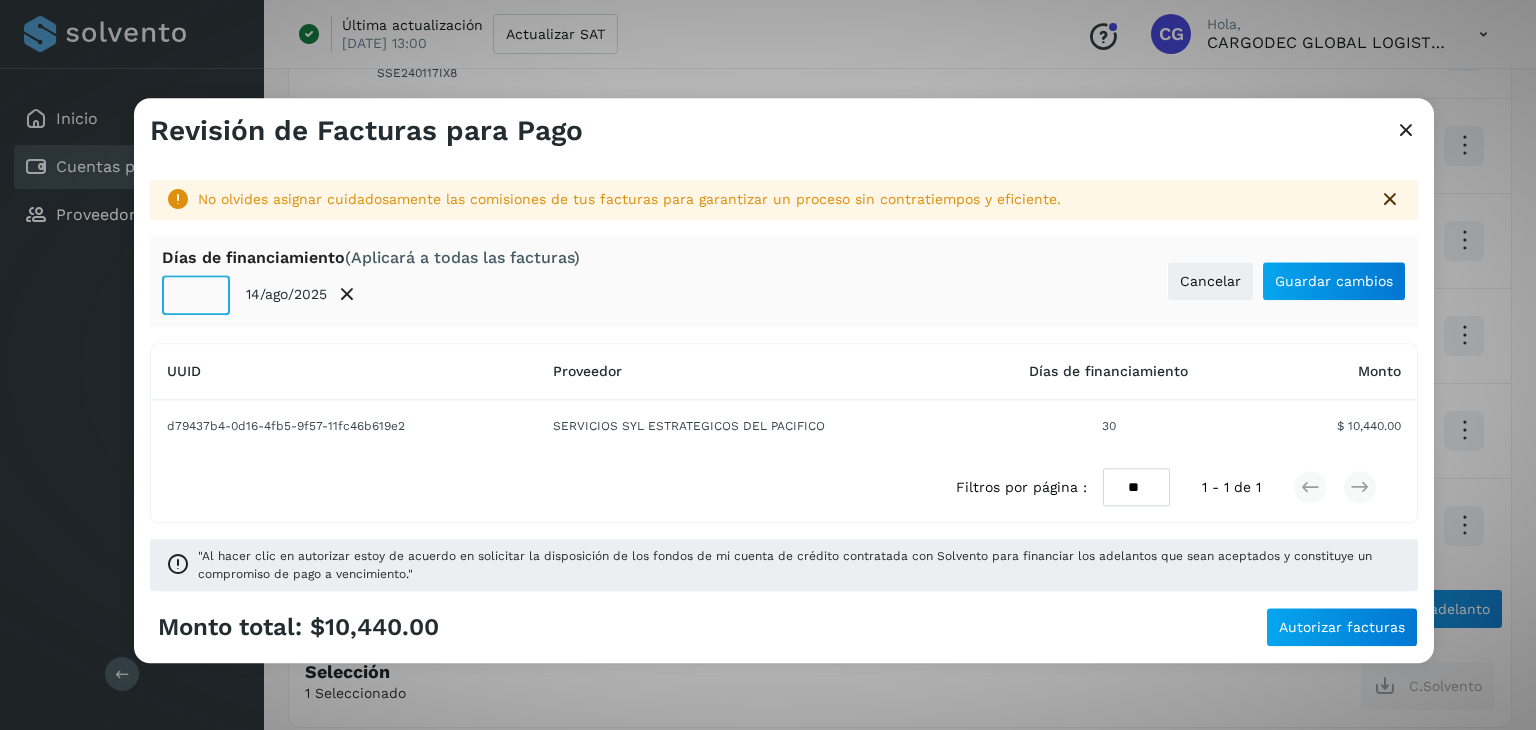 click on "**" 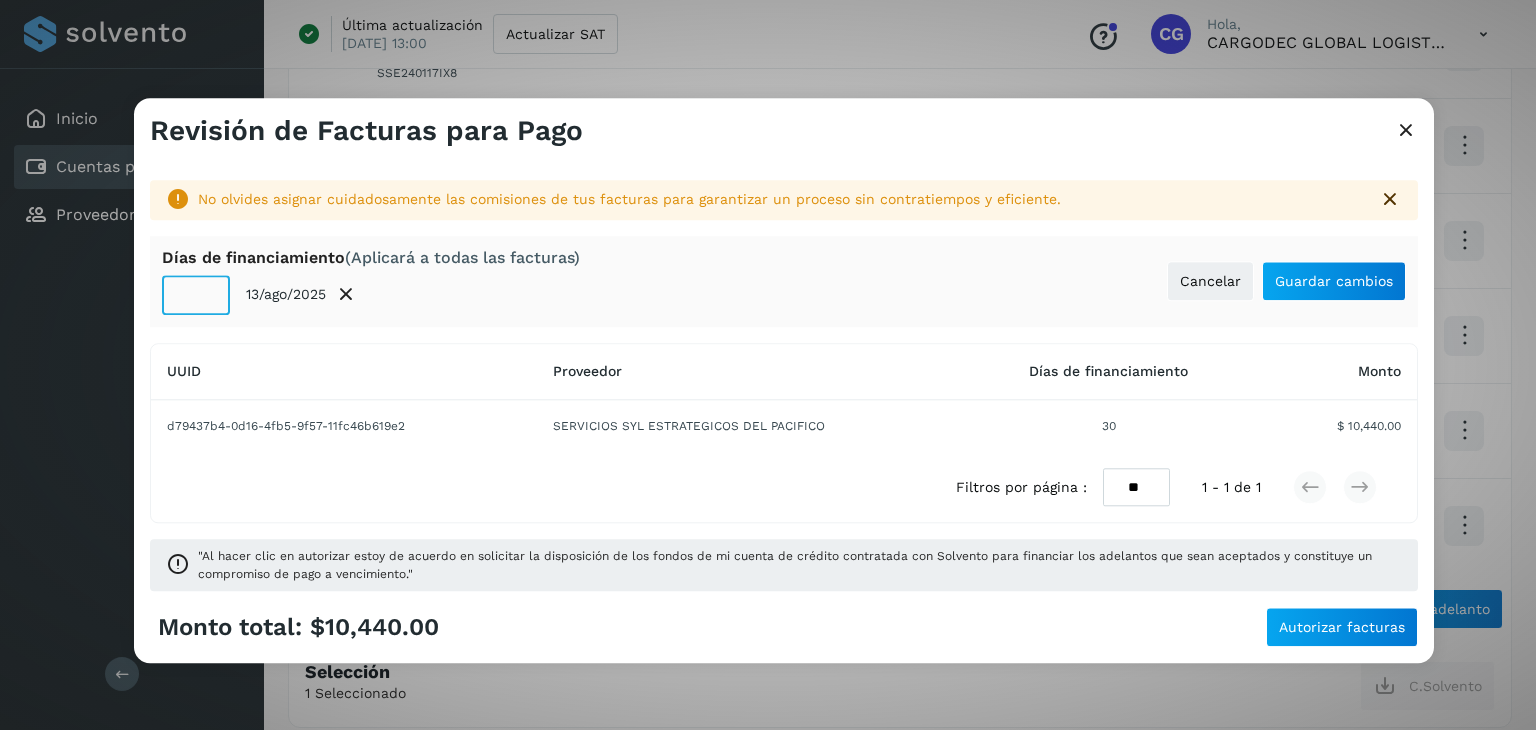 click on "**" 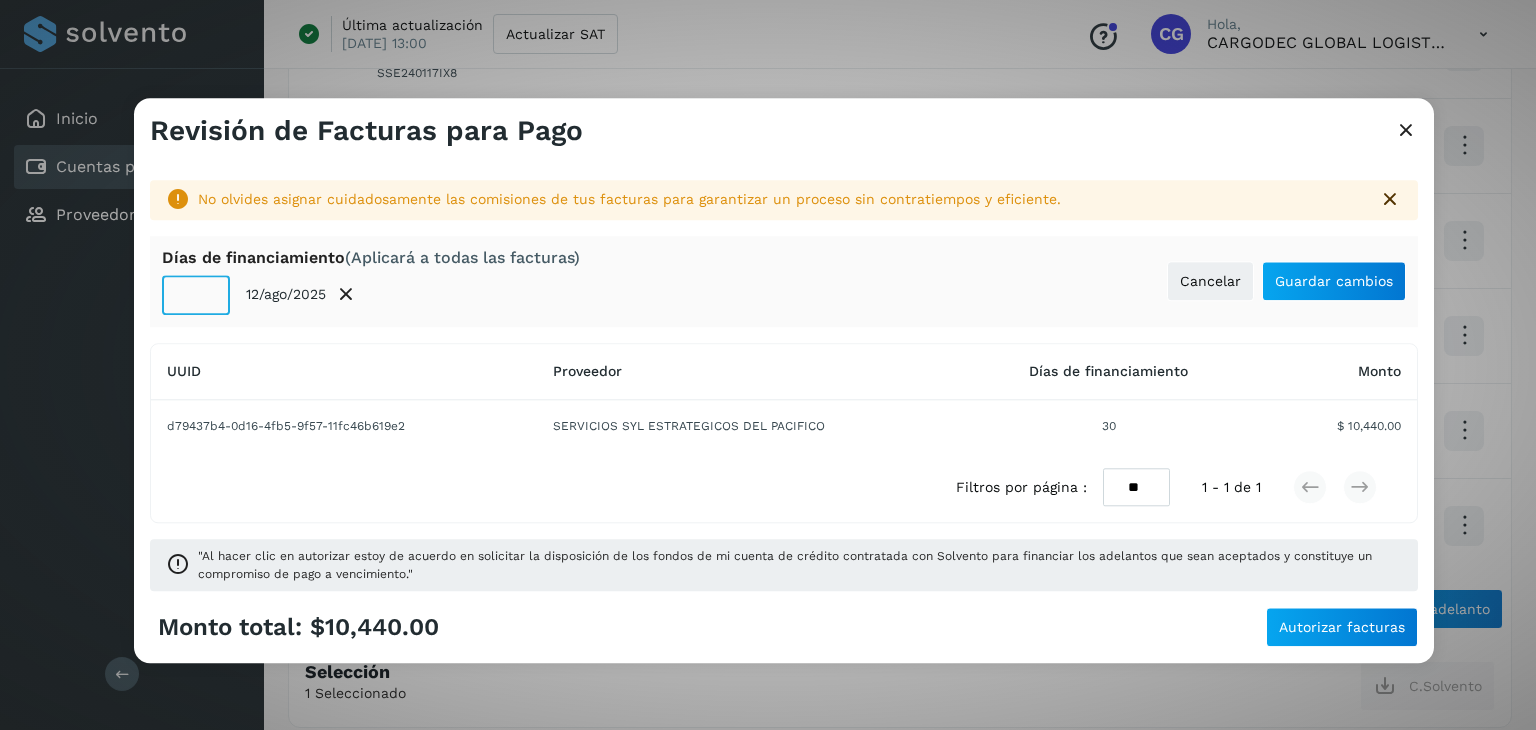 click on "**" 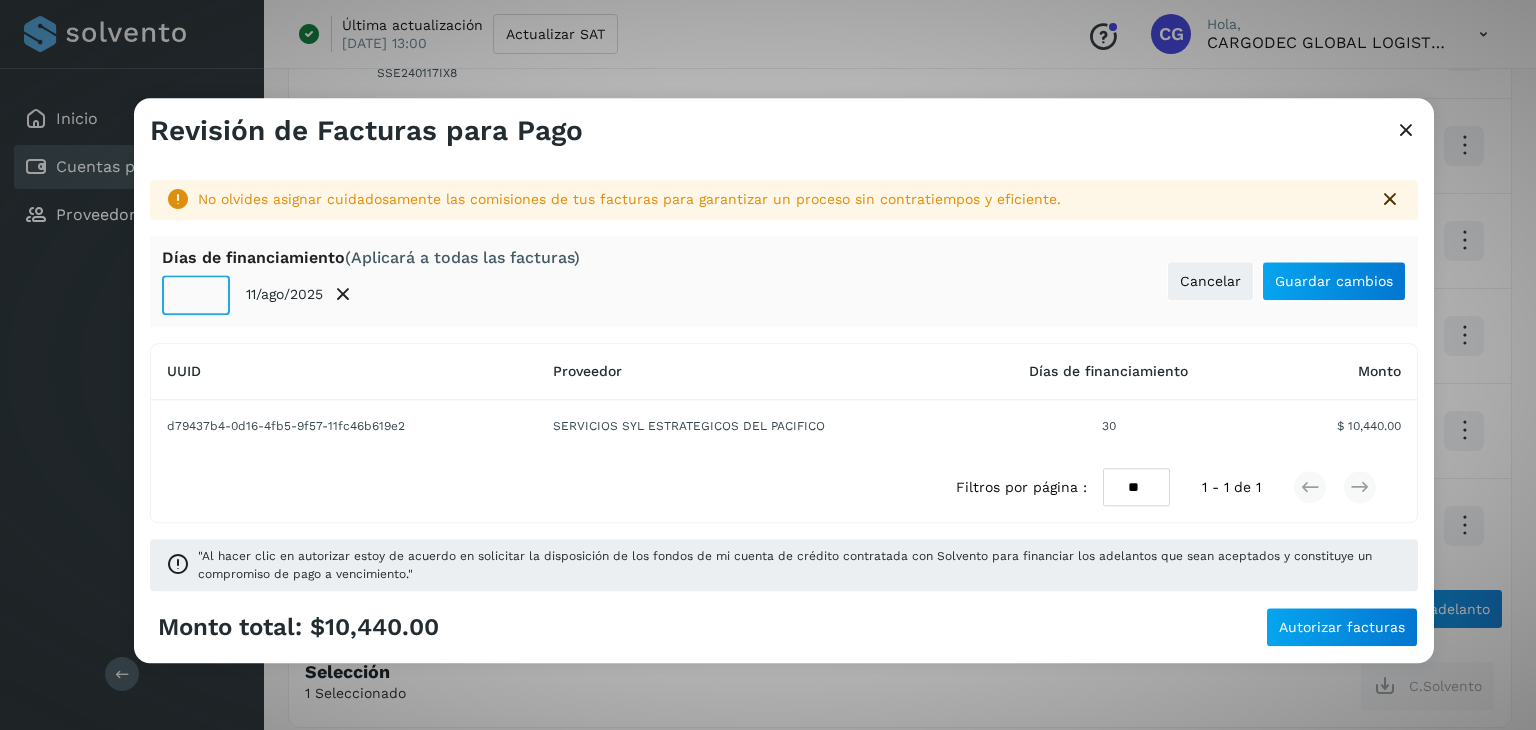 click on "**" 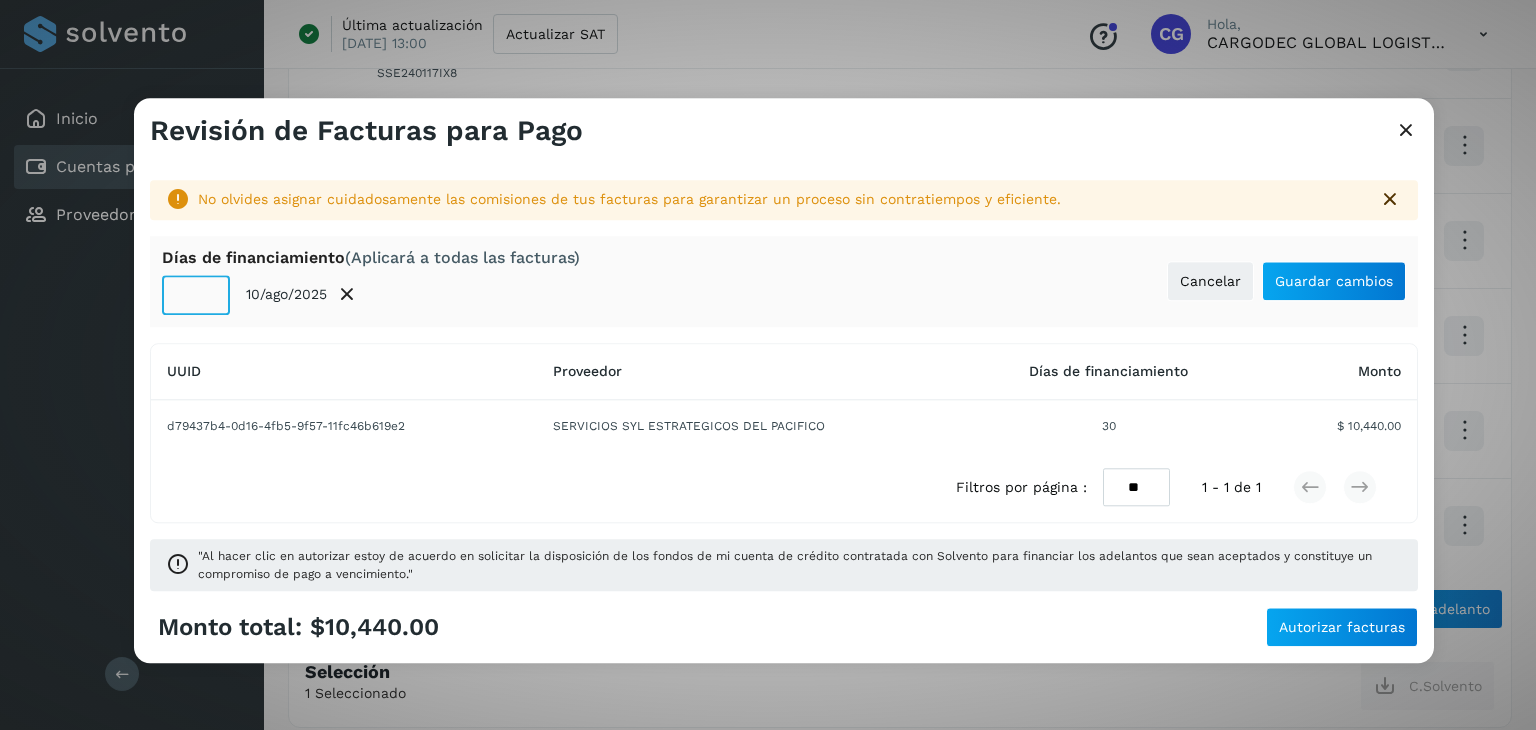 click on "**" 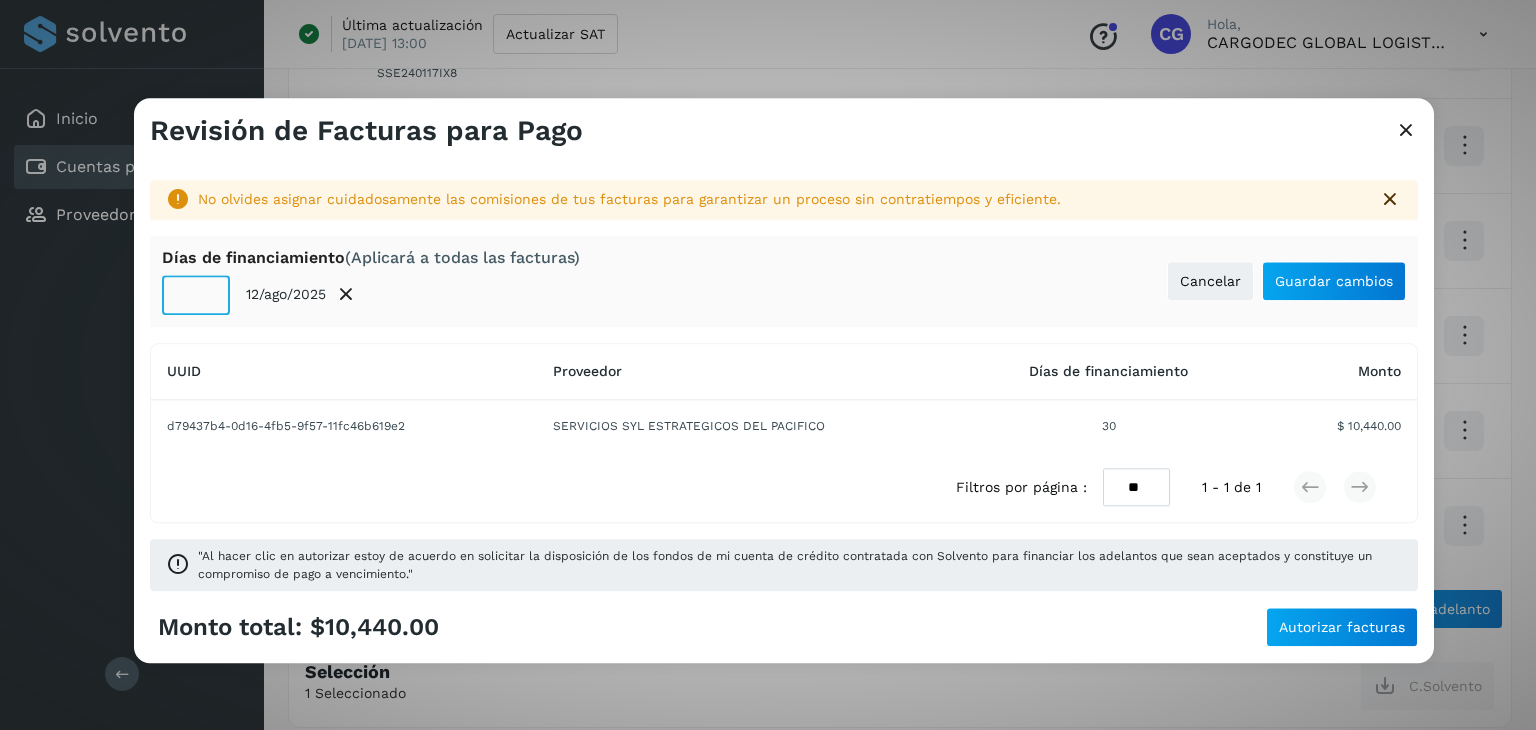 type on "**" 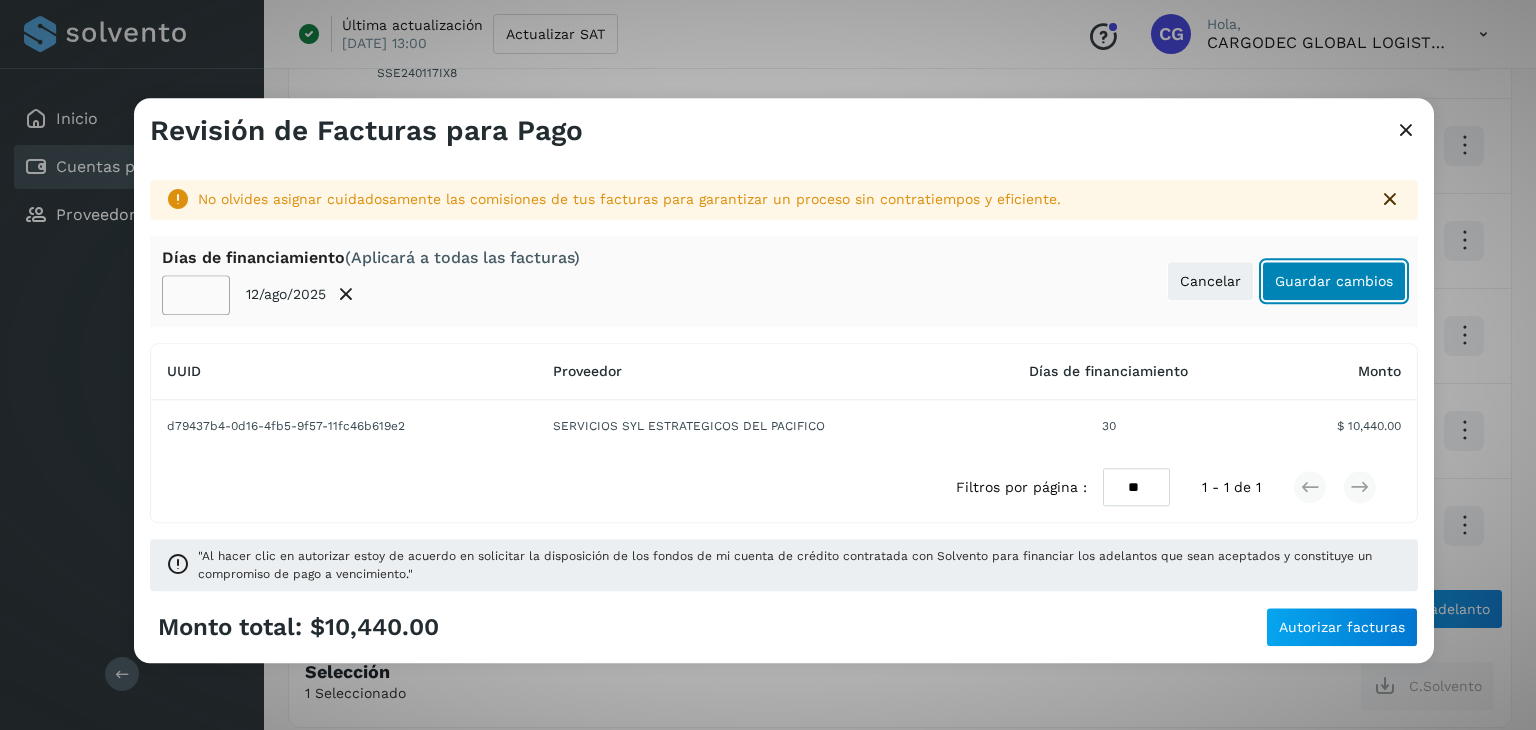 click on "Guardar cambios" 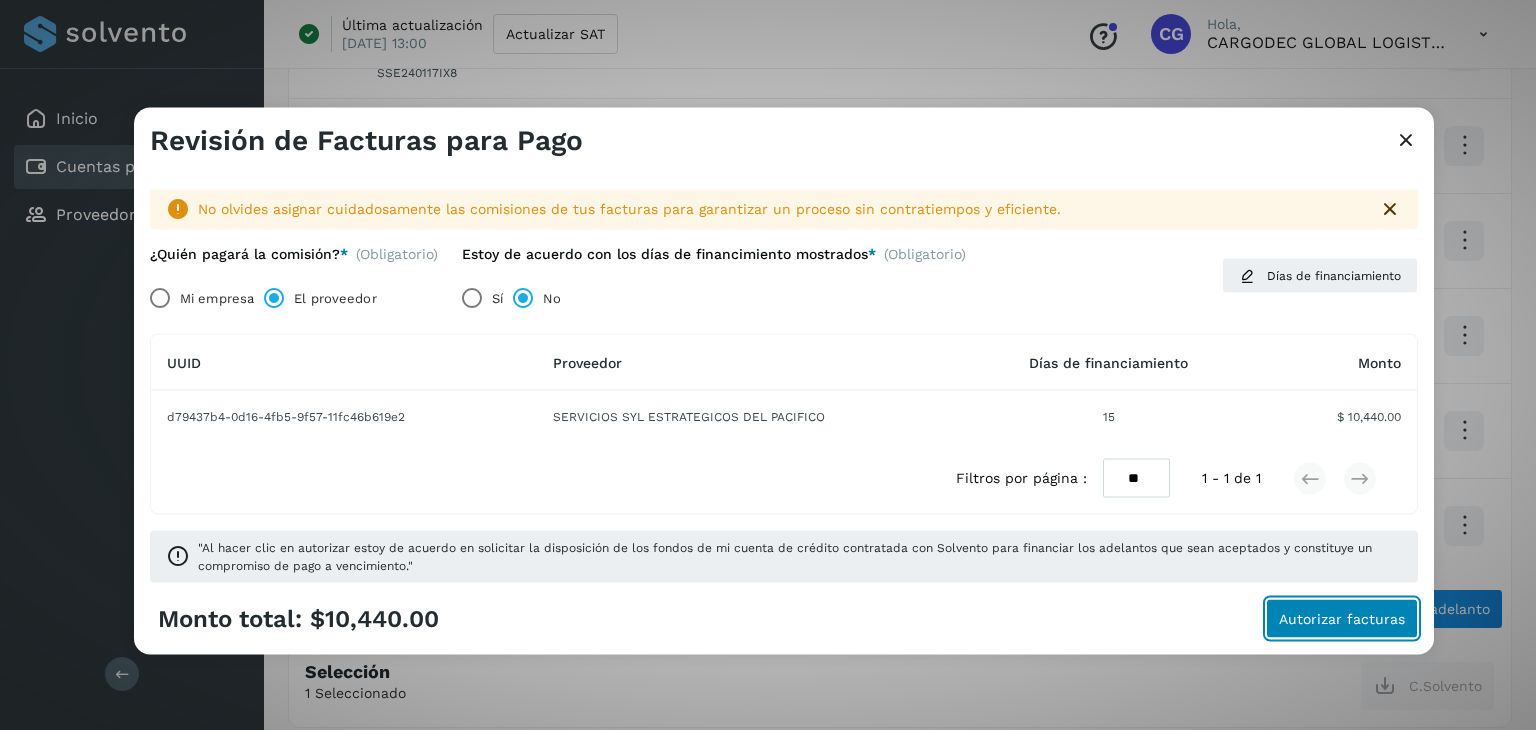 click on "Autorizar facturas" 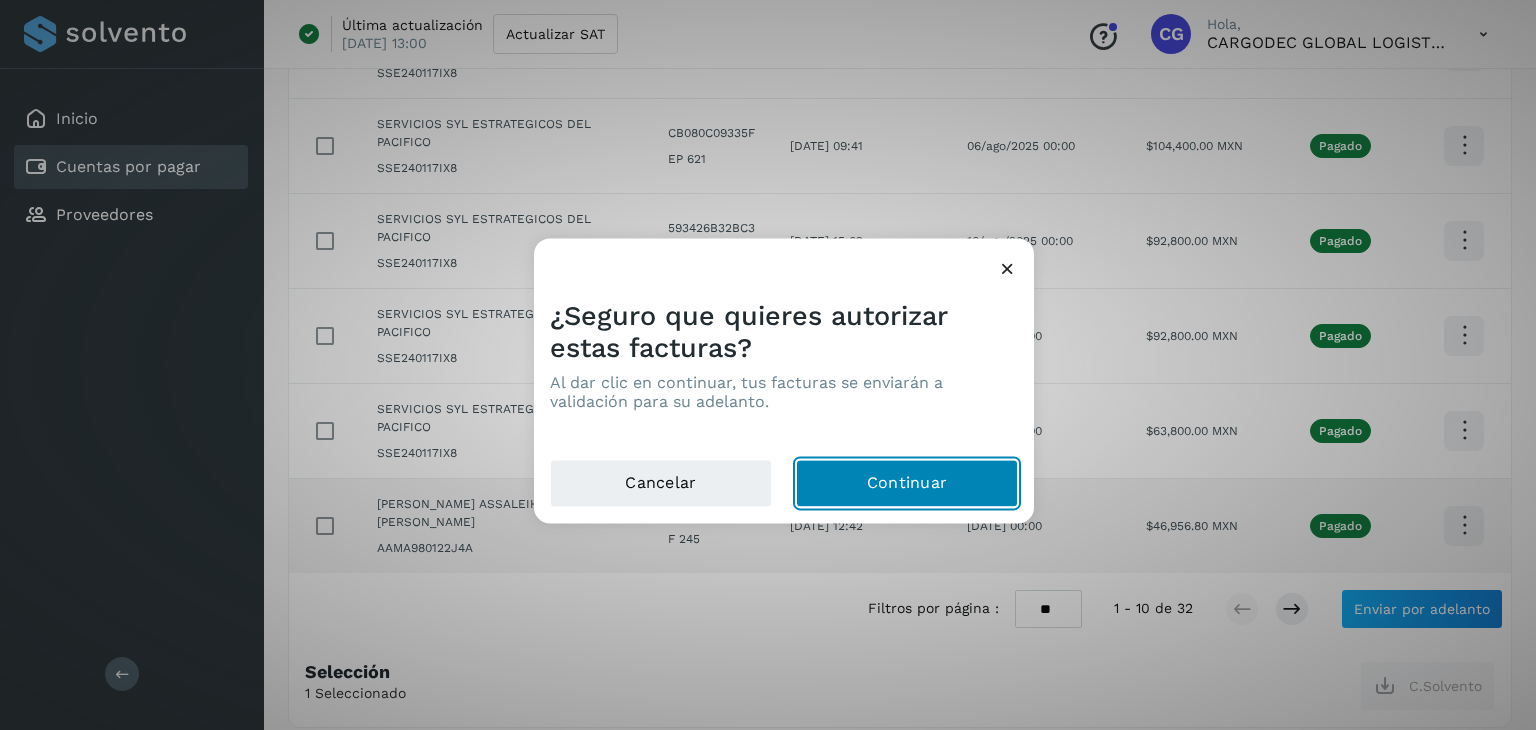 click on "Continuar" 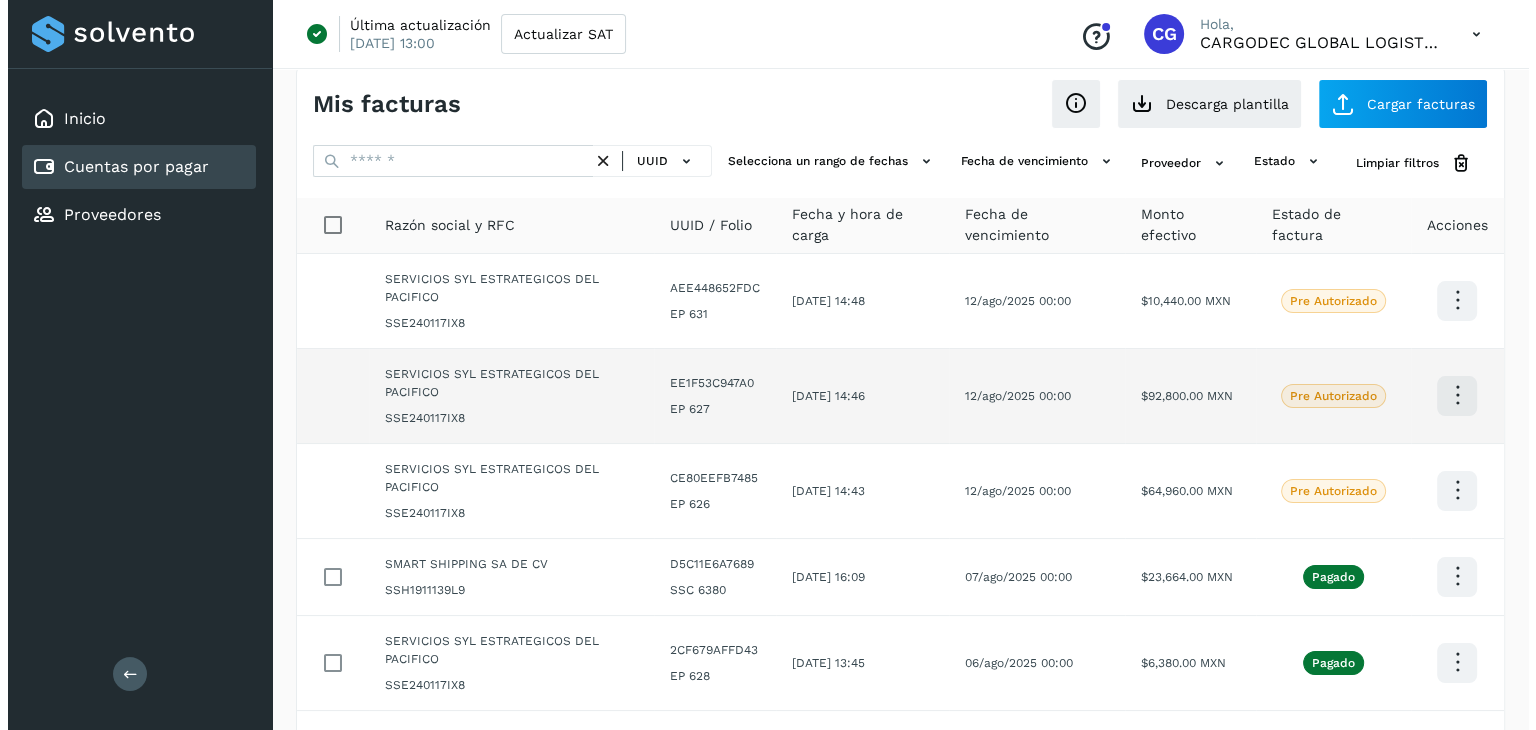 scroll, scrollTop: 0, scrollLeft: 0, axis: both 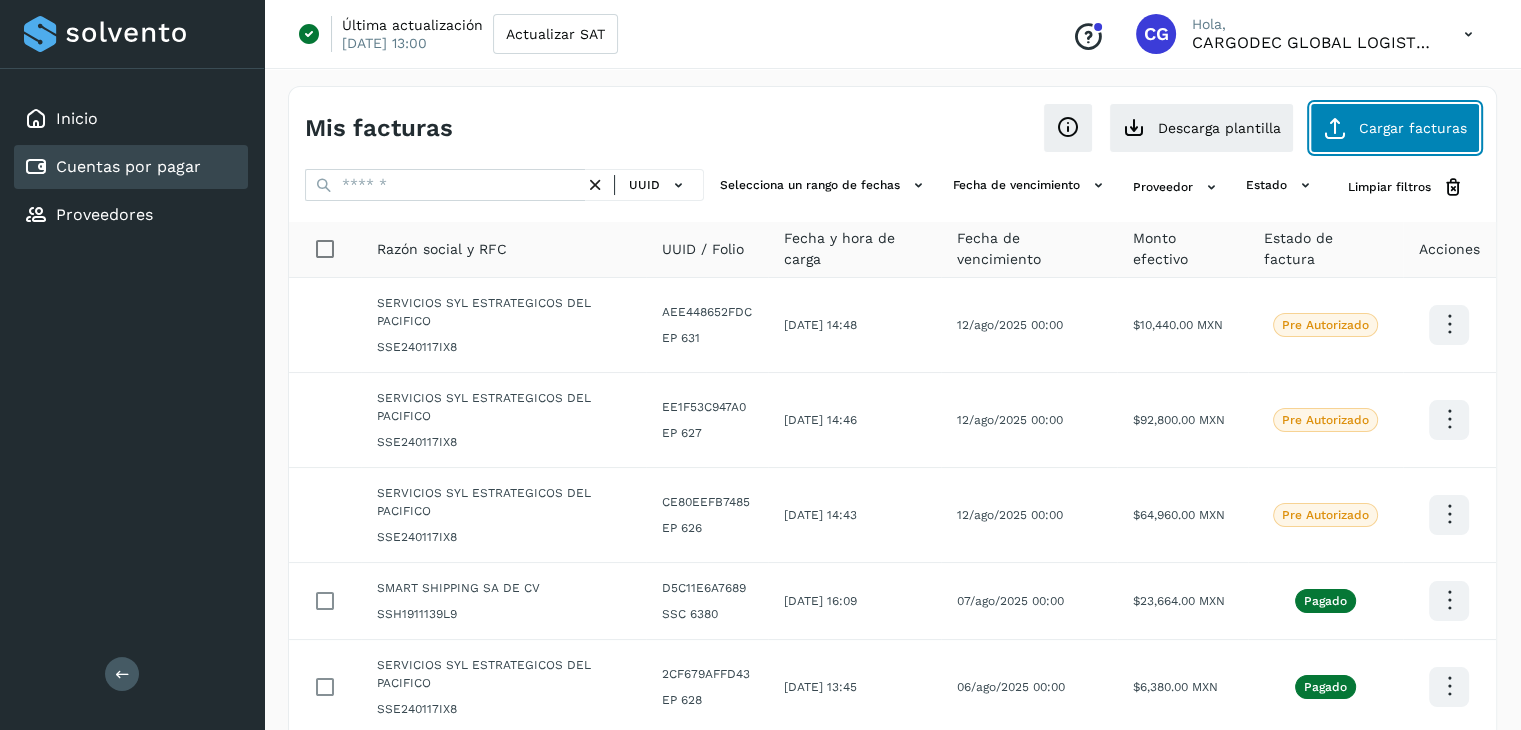 click on "Cargar facturas" 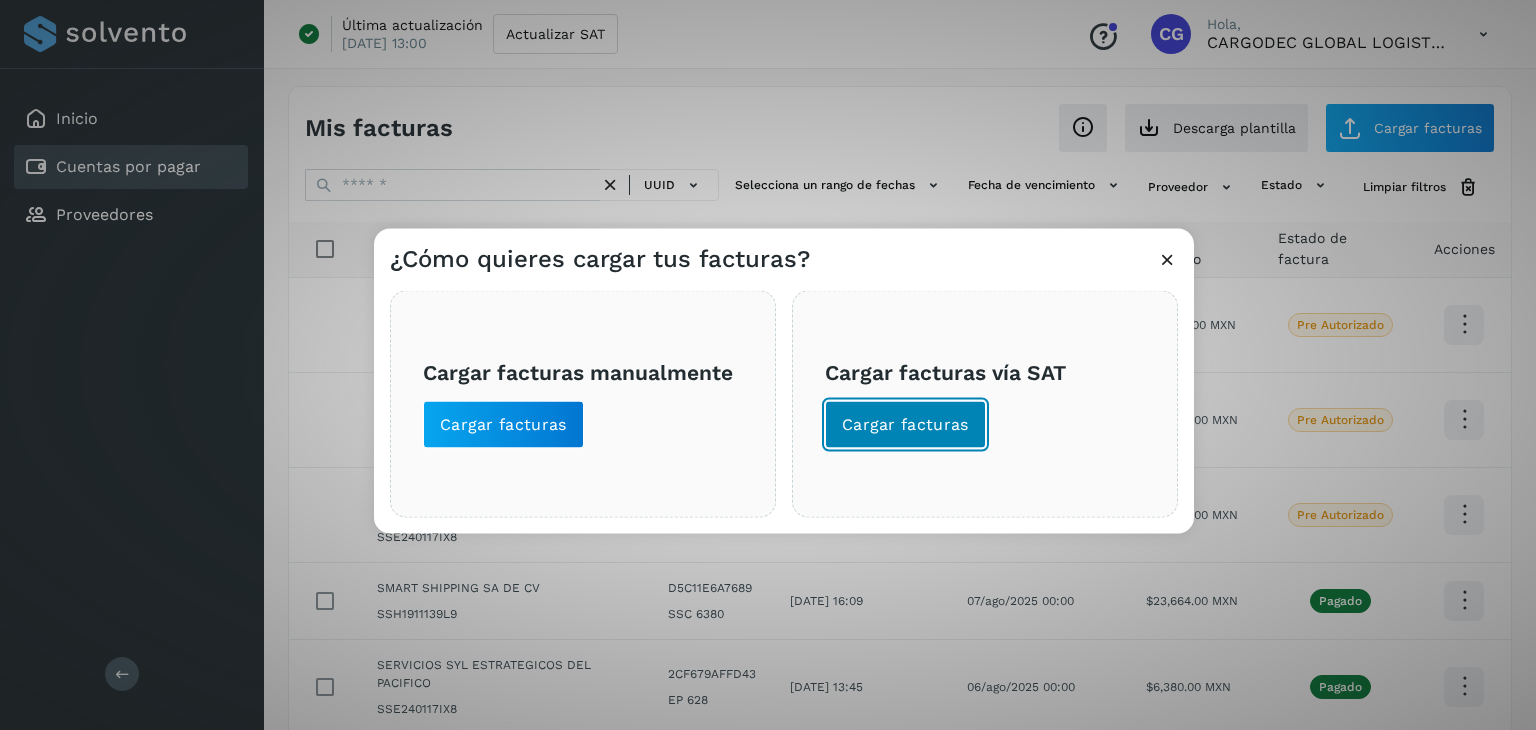 click on "Cargar facturas" 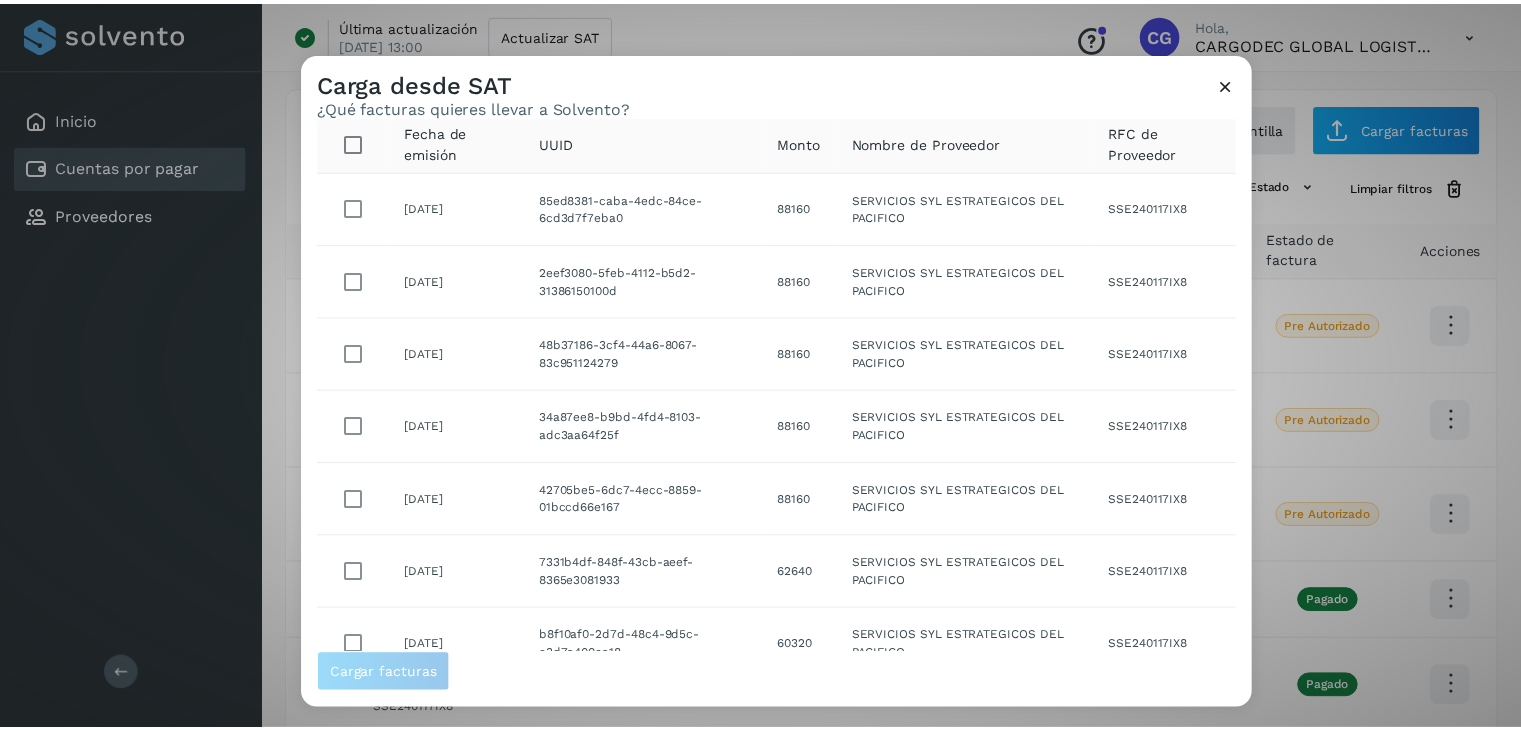 scroll, scrollTop: 100, scrollLeft: 0, axis: vertical 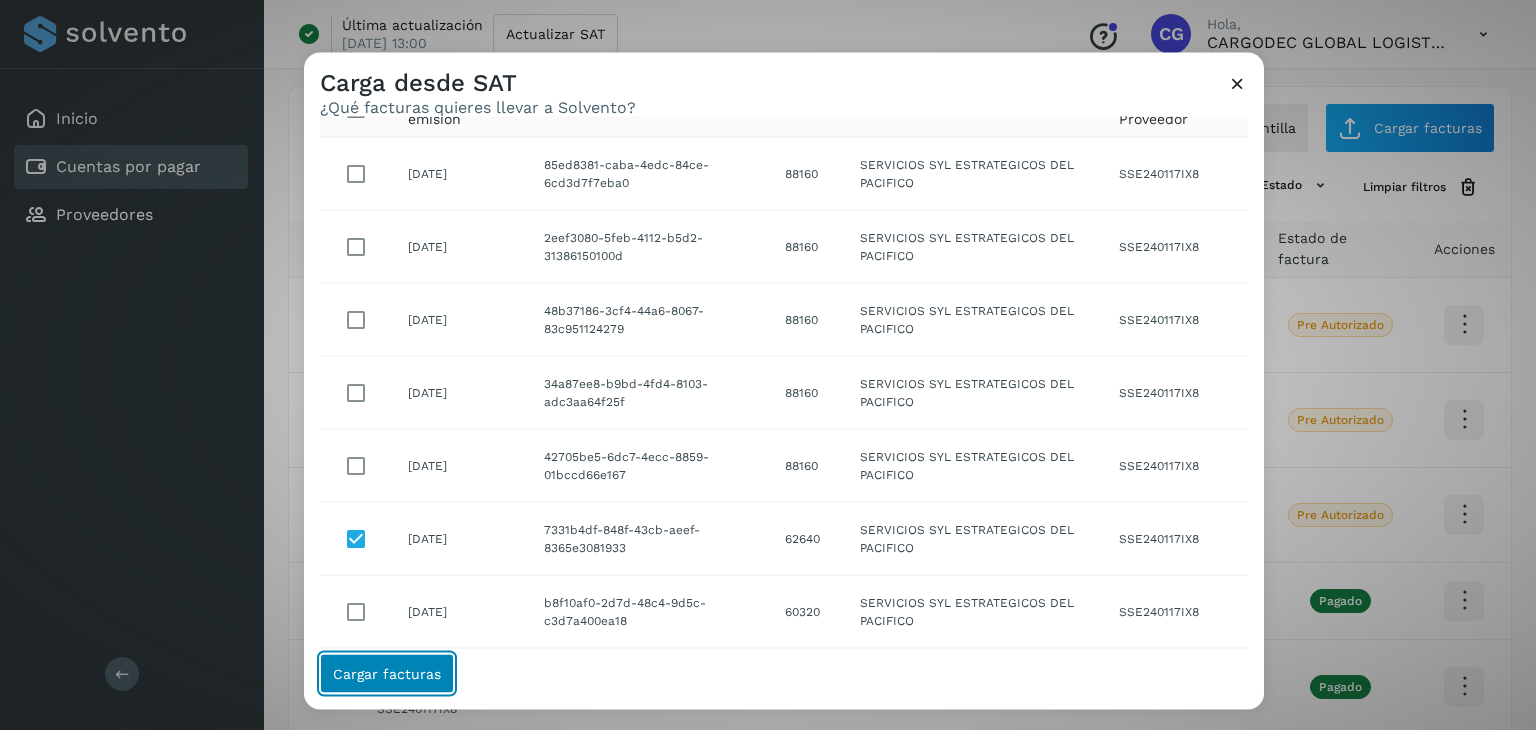 click on "Cargar facturas" 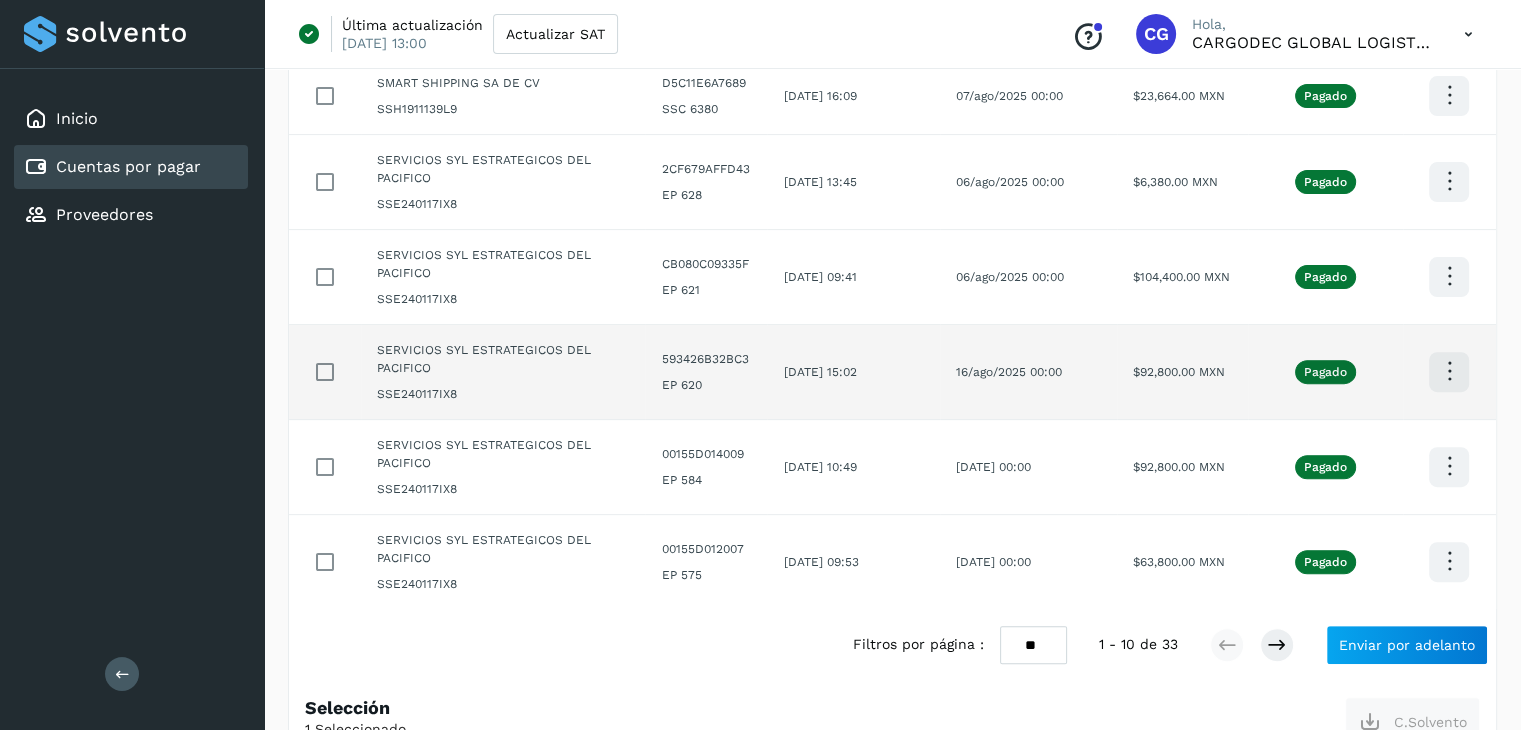 scroll, scrollTop: 655, scrollLeft: 0, axis: vertical 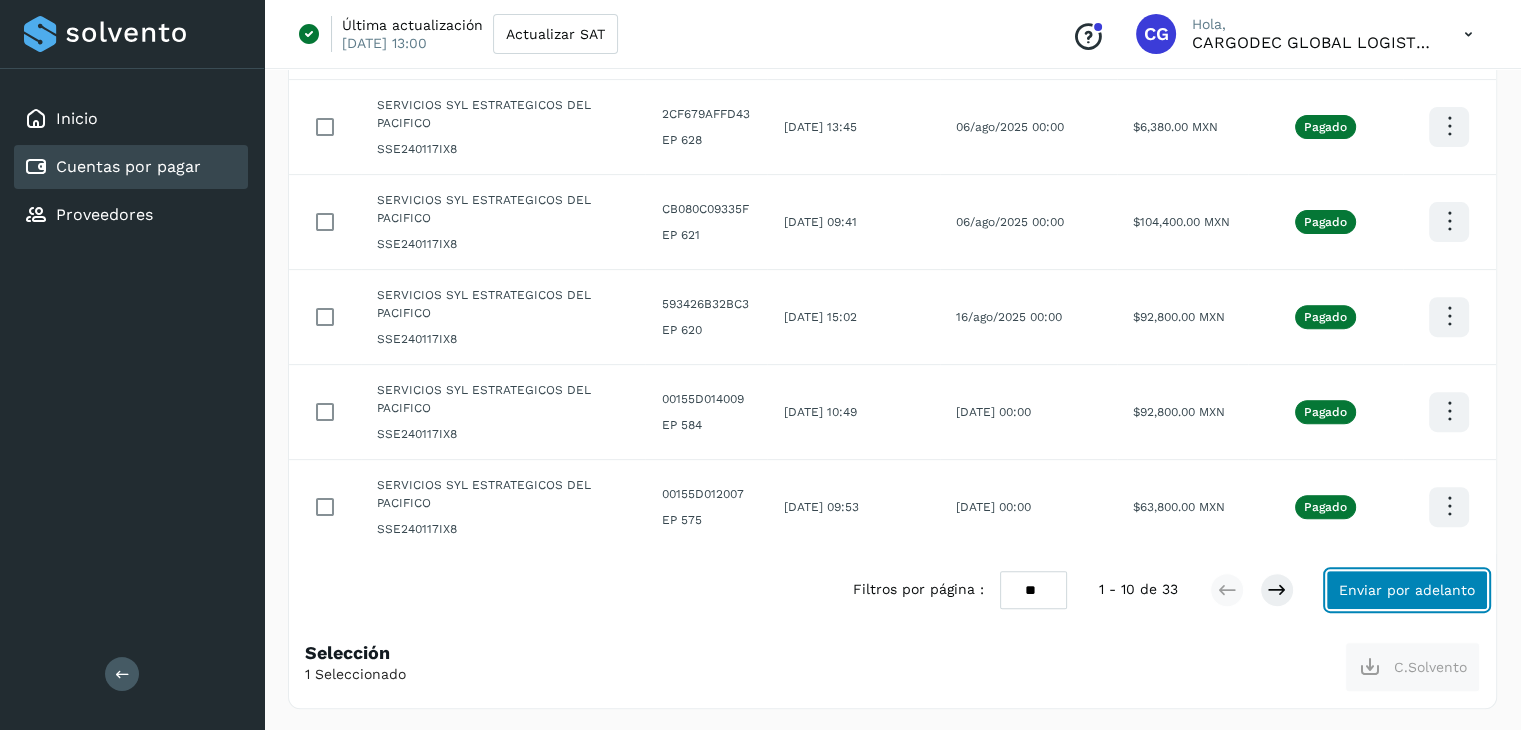 click on "Enviar por adelanto" 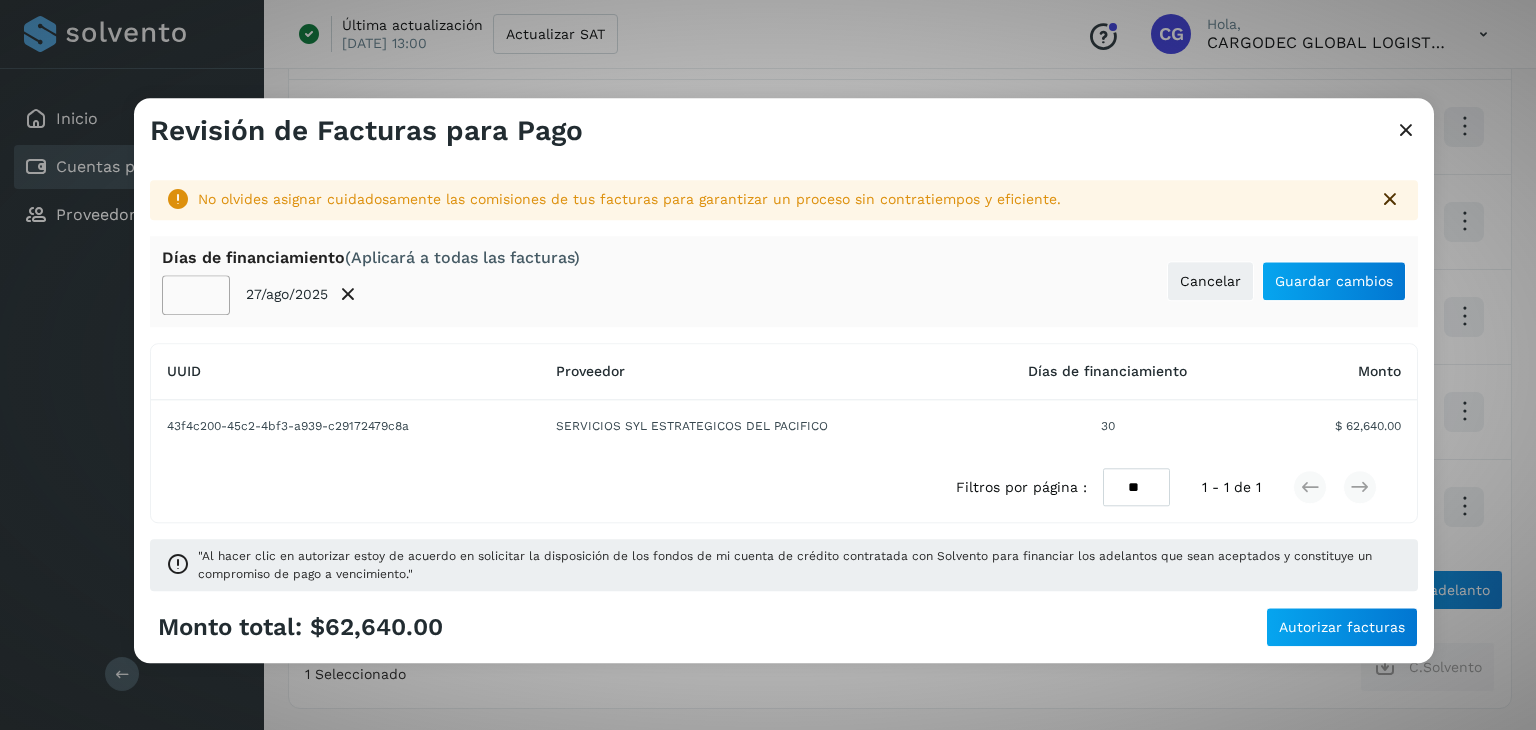 click on "**" 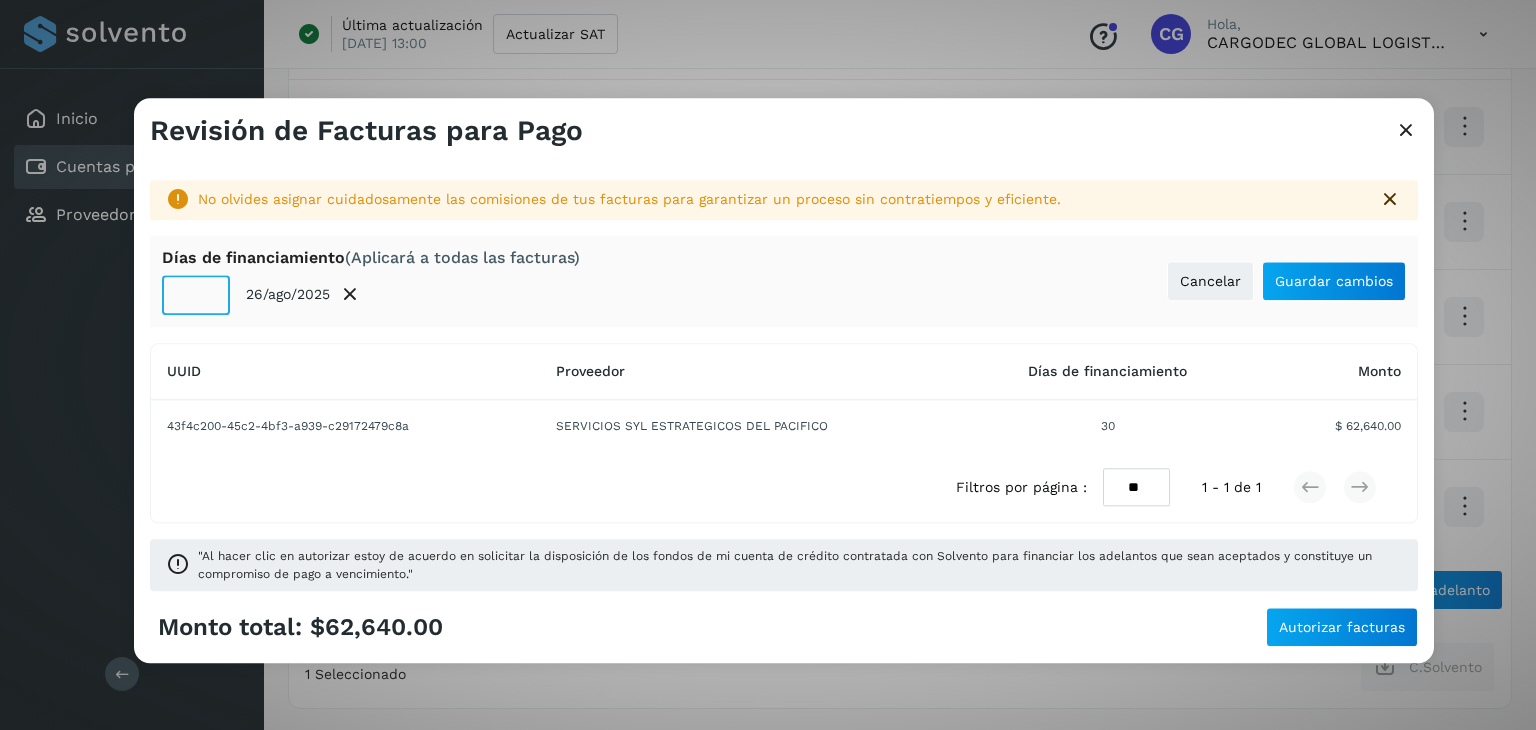 click on "**" 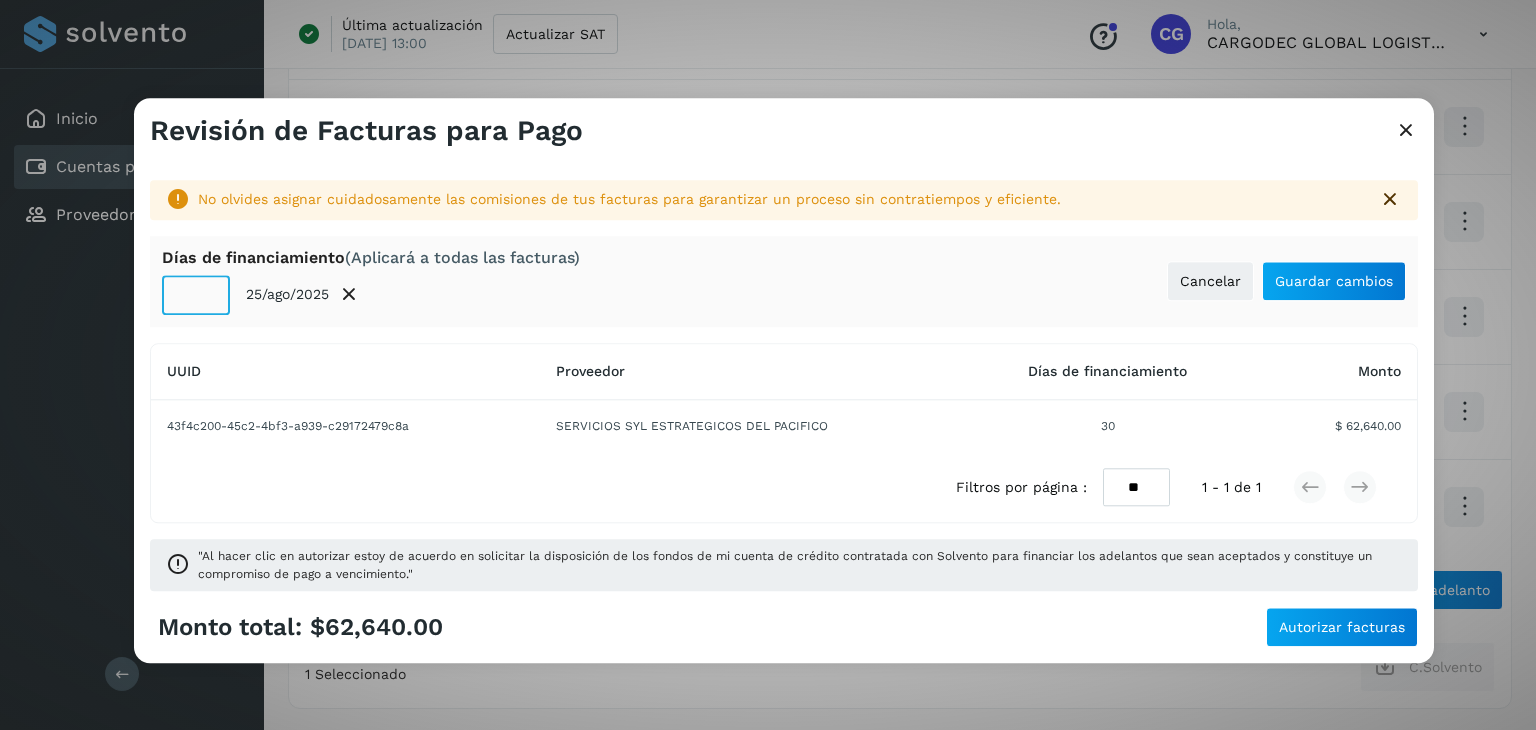 click on "**" 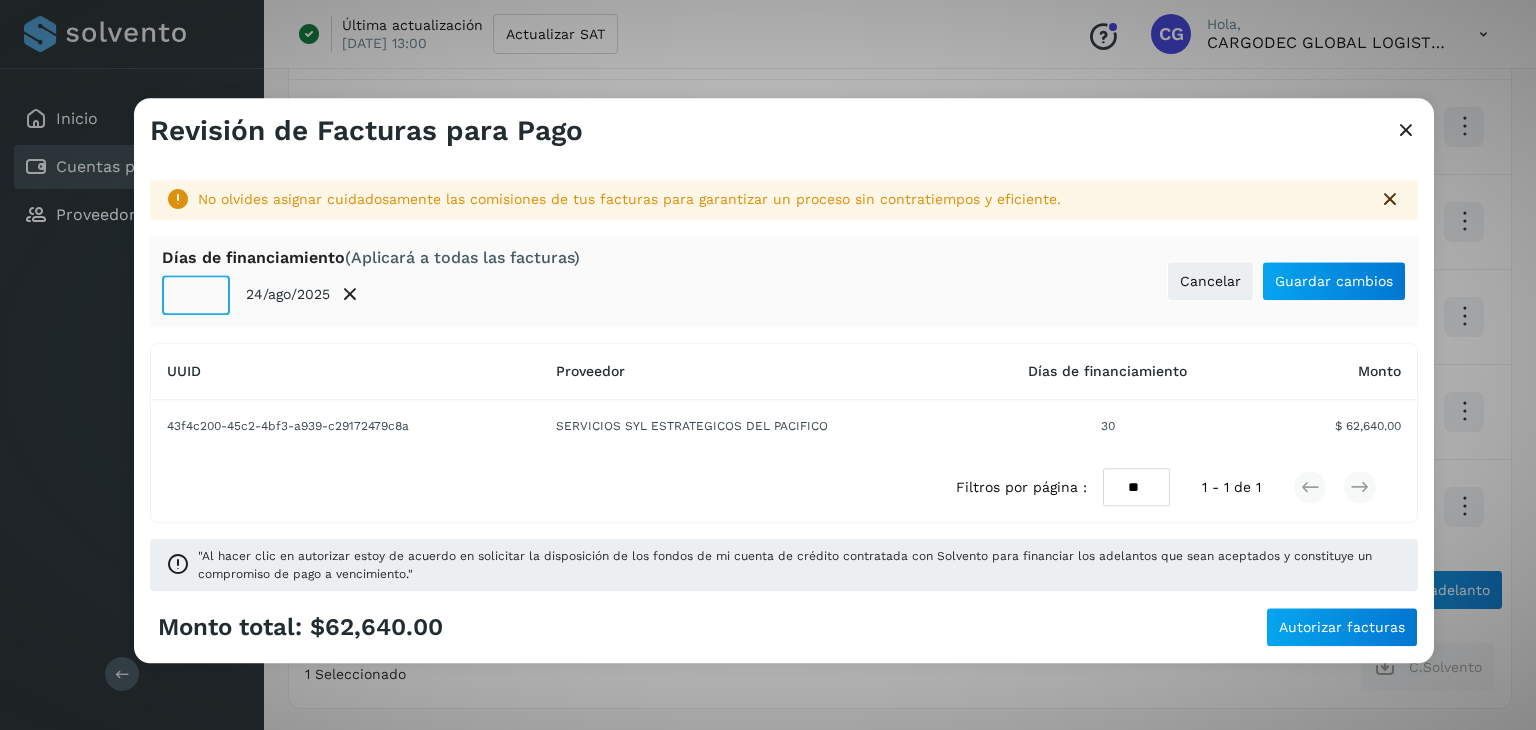 click on "**" 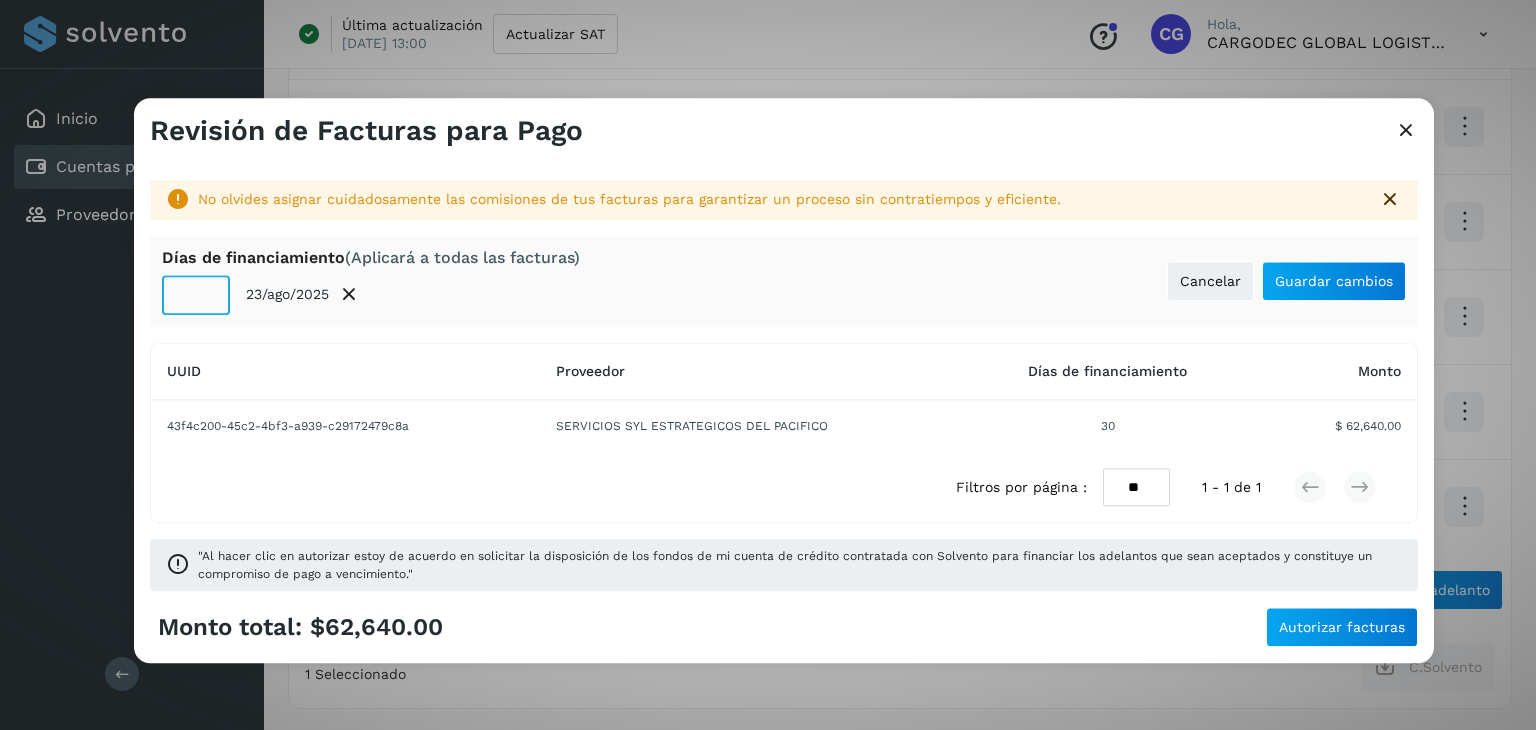 click on "**" 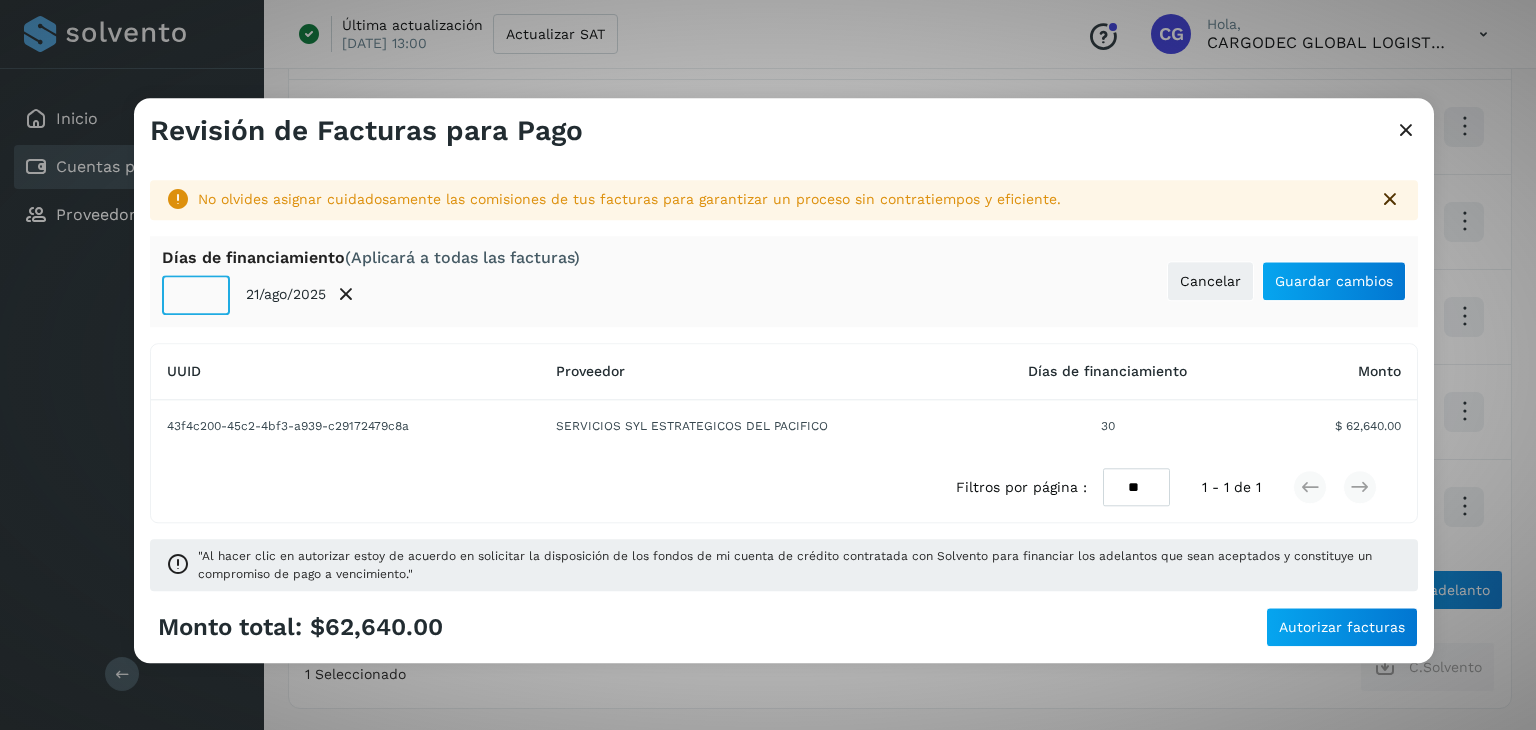 click on "**" 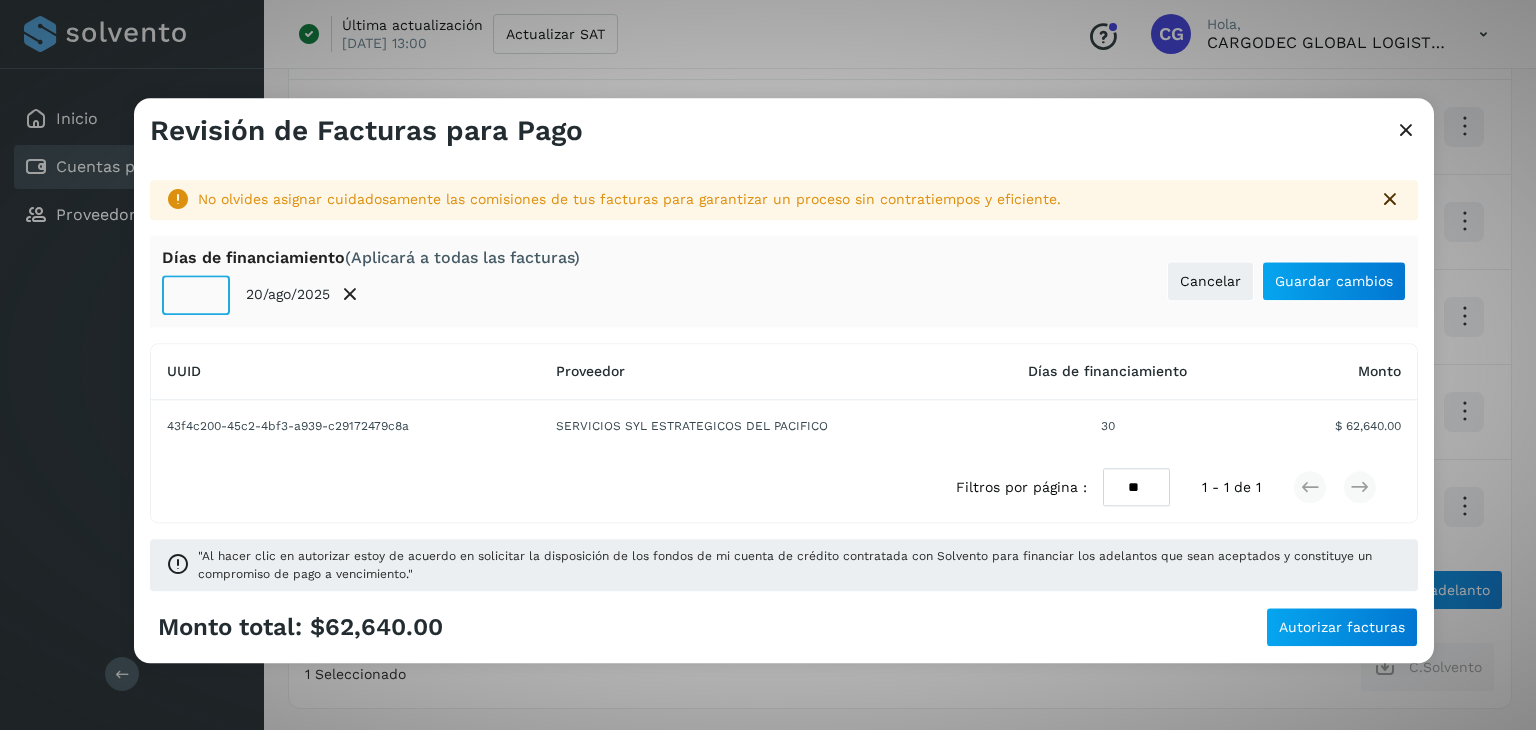 click on "**" 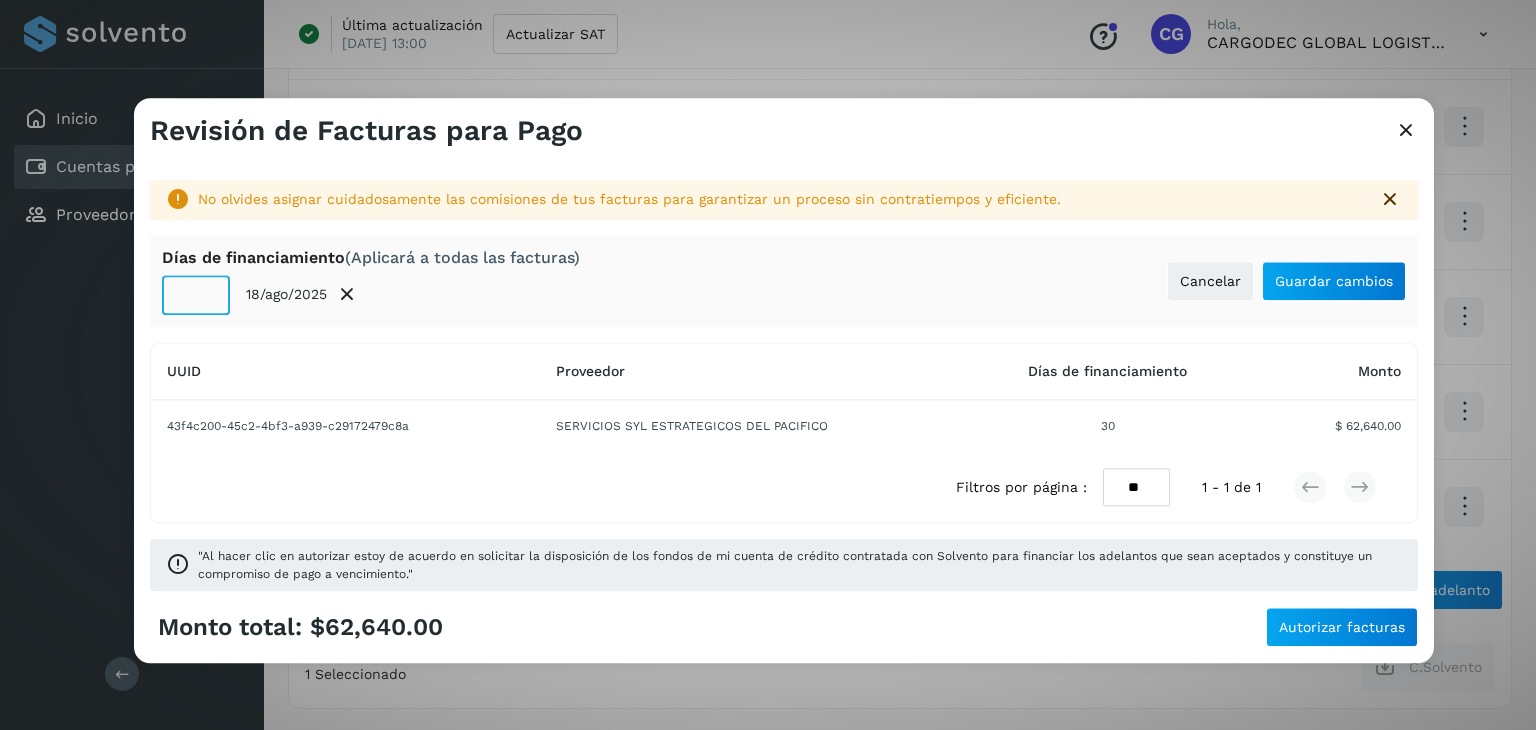 click on "**" 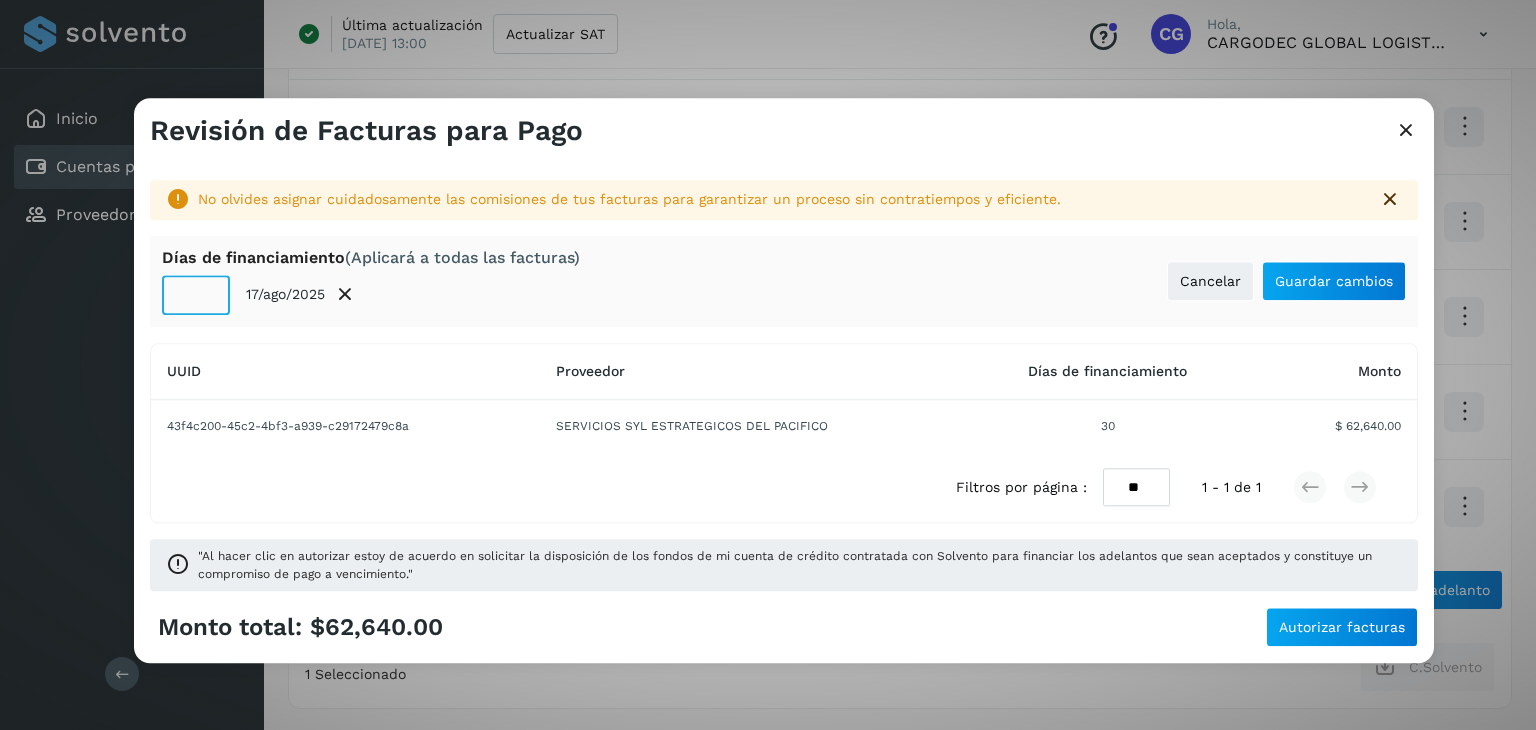 click on "**" 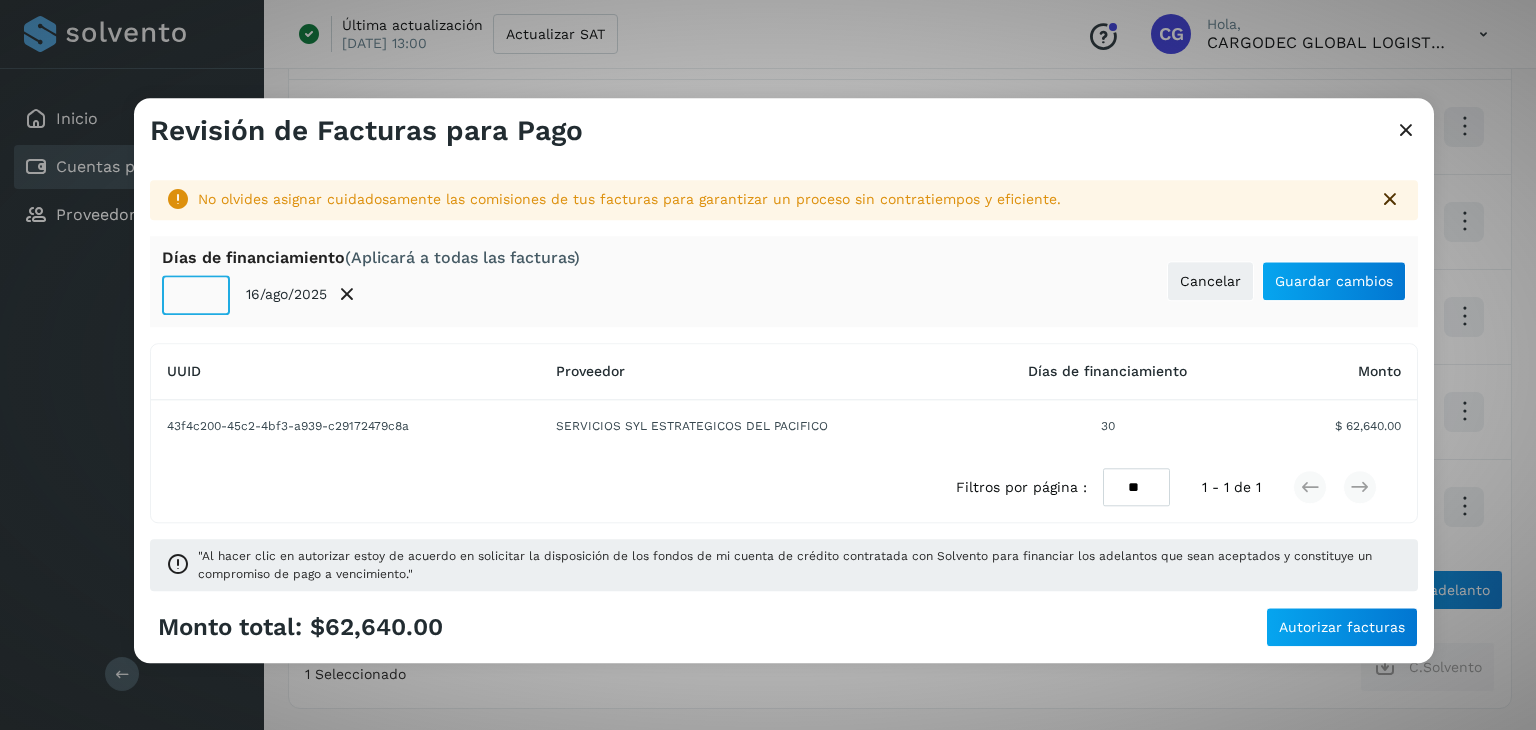 click on "**" 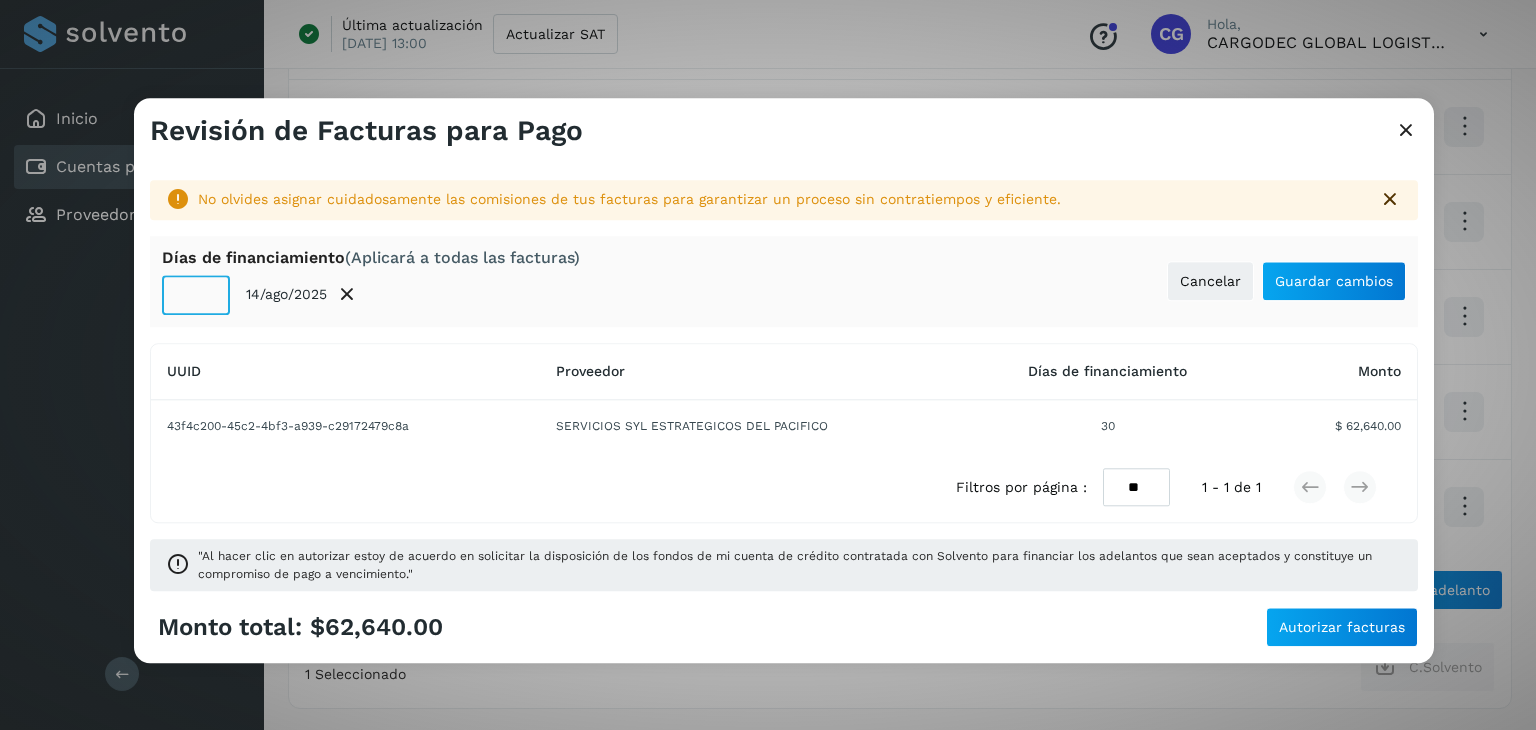 click on "**" 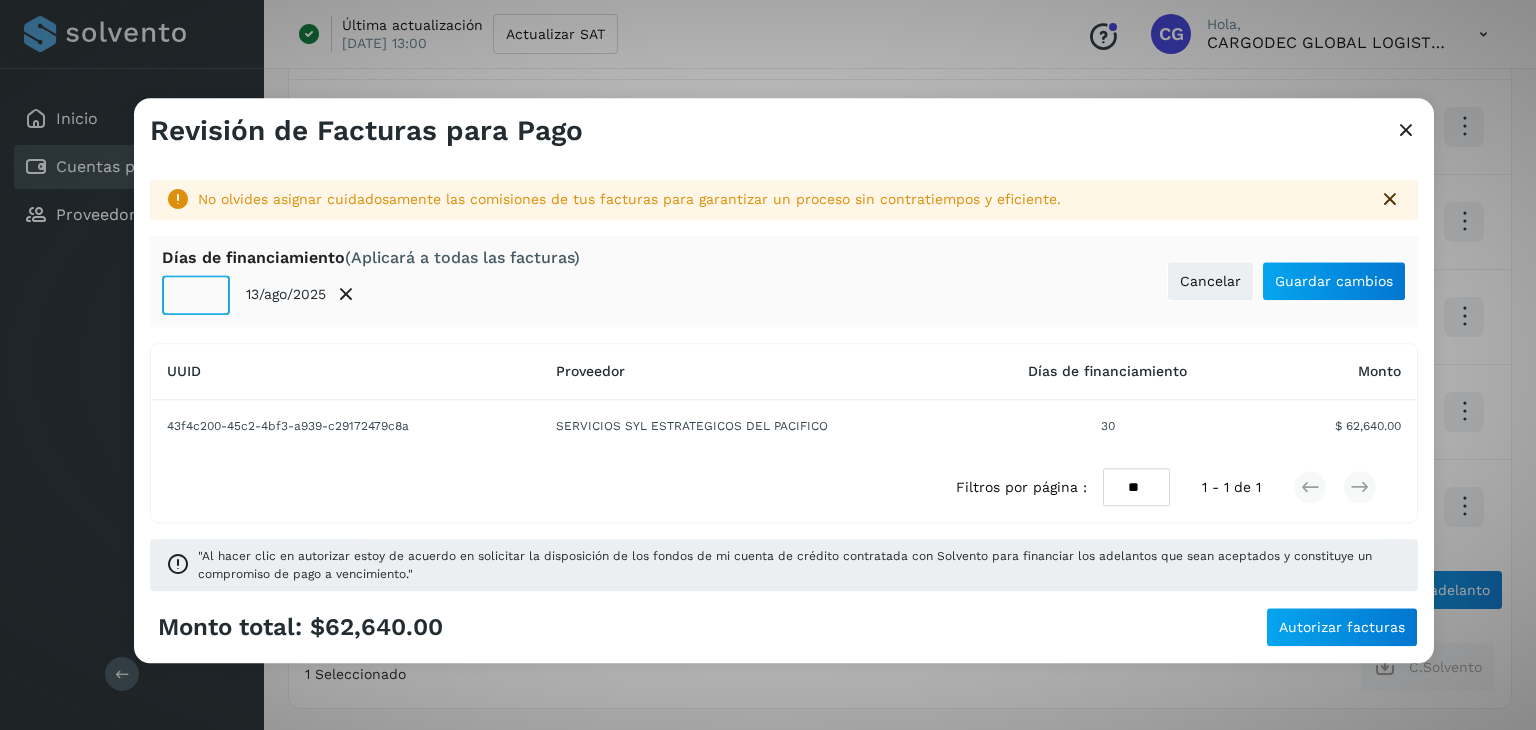 click on "**" 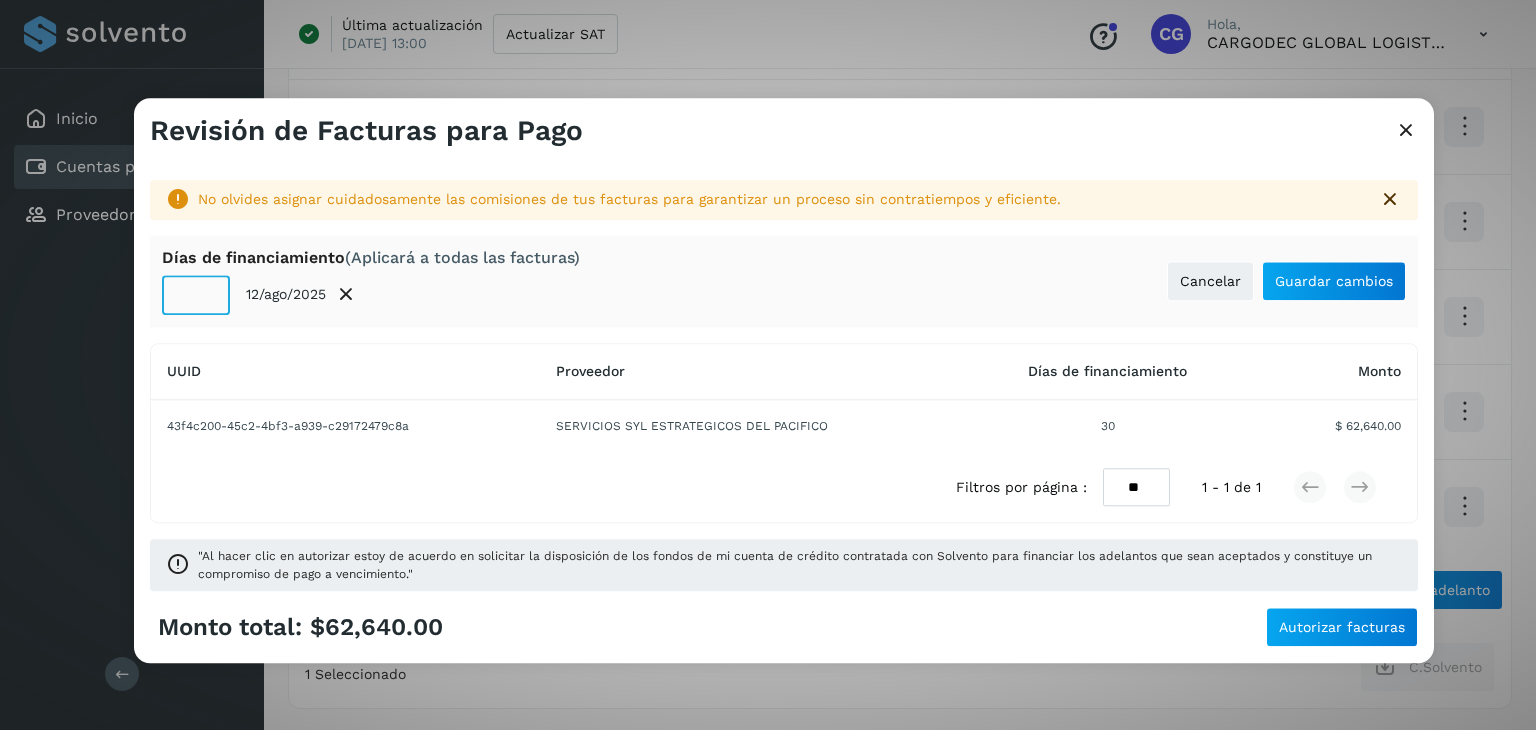 type on "**" 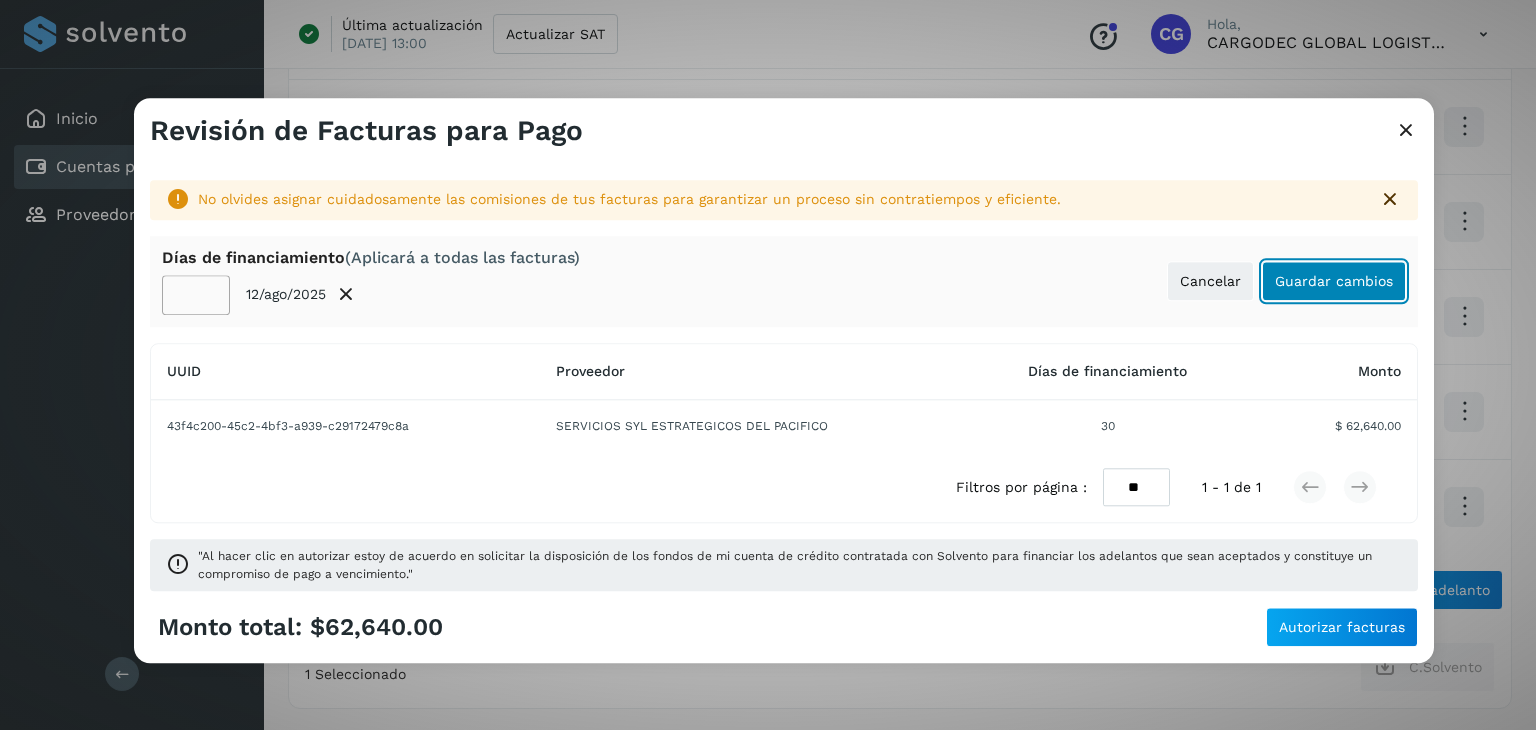 click on "Guardar cambios" 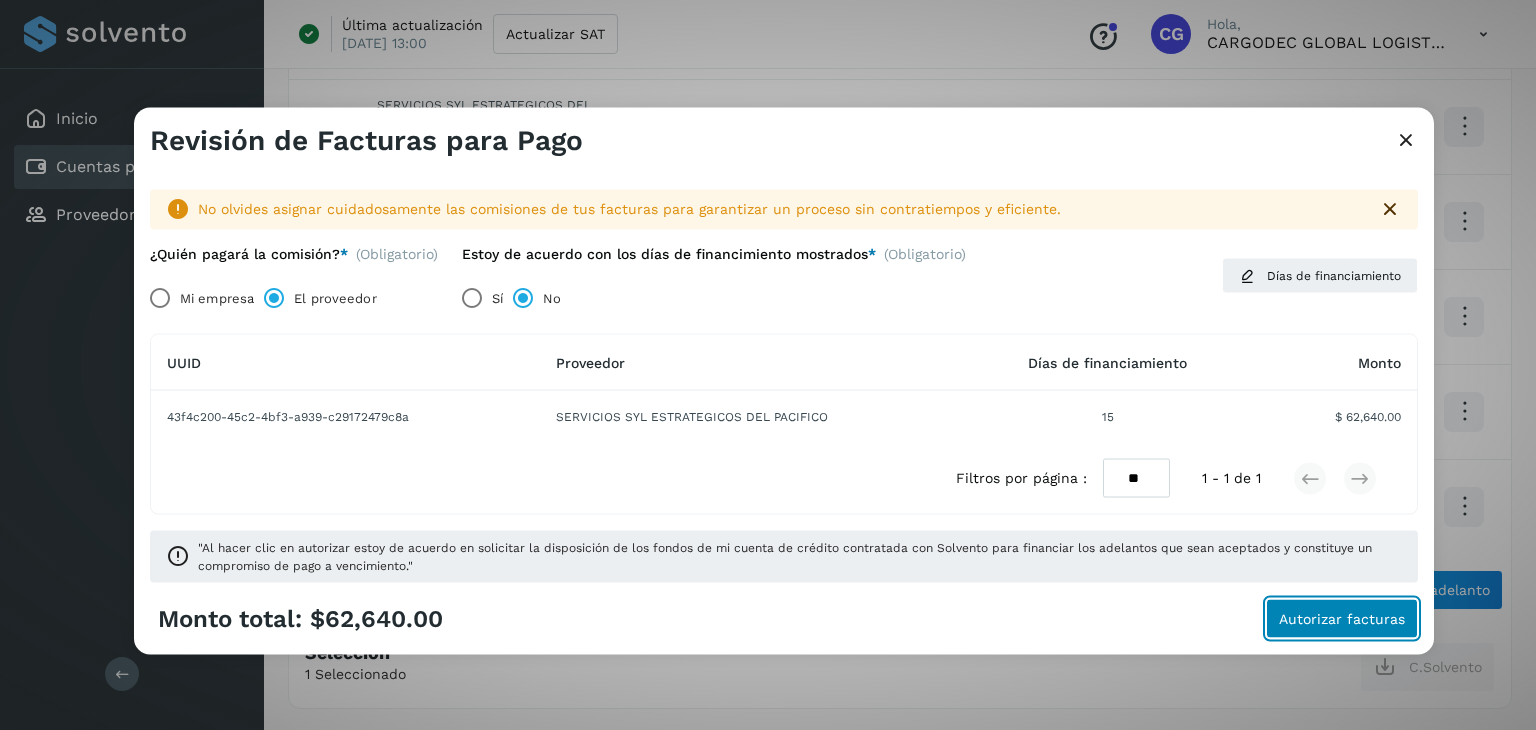 click on "Autorizar facturas" 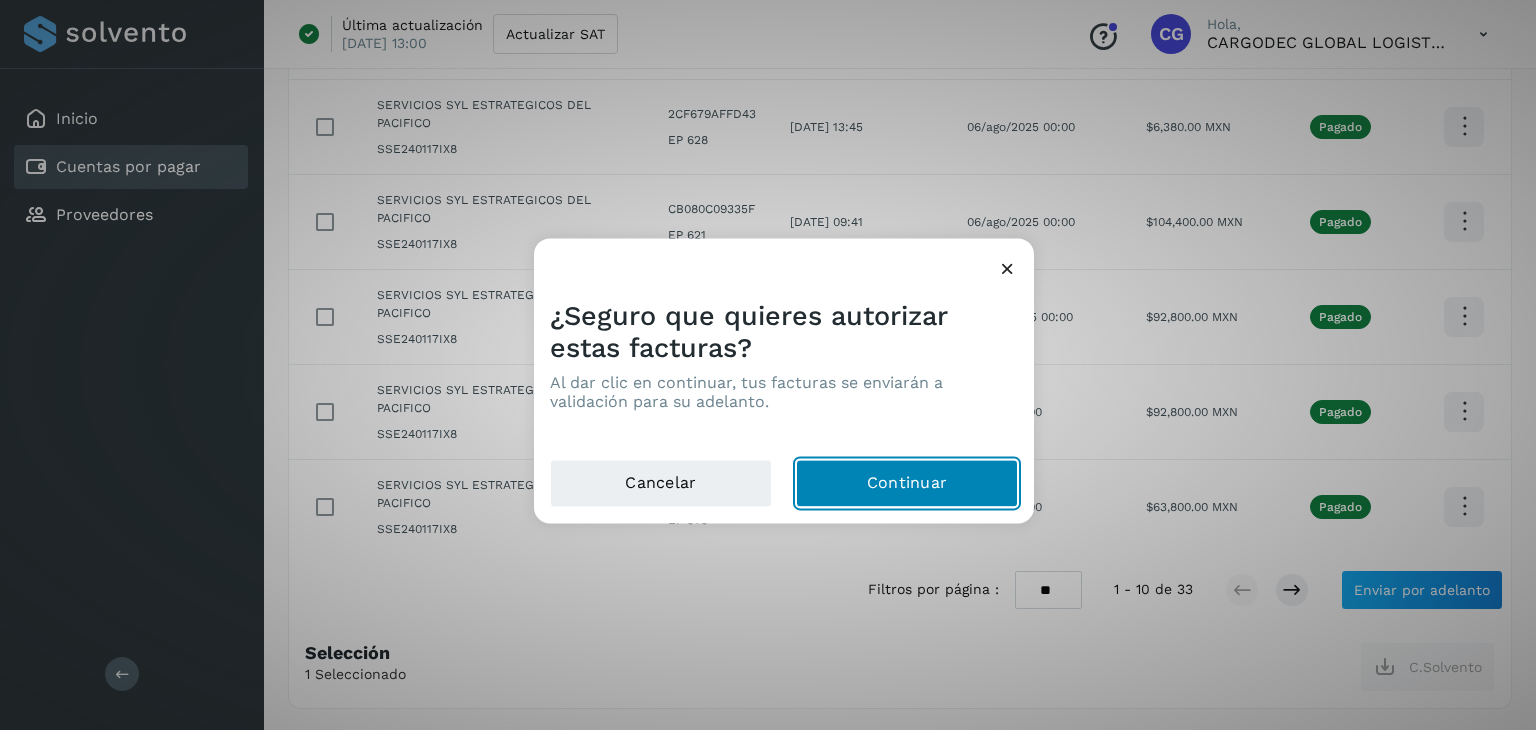 click on "Continuar" 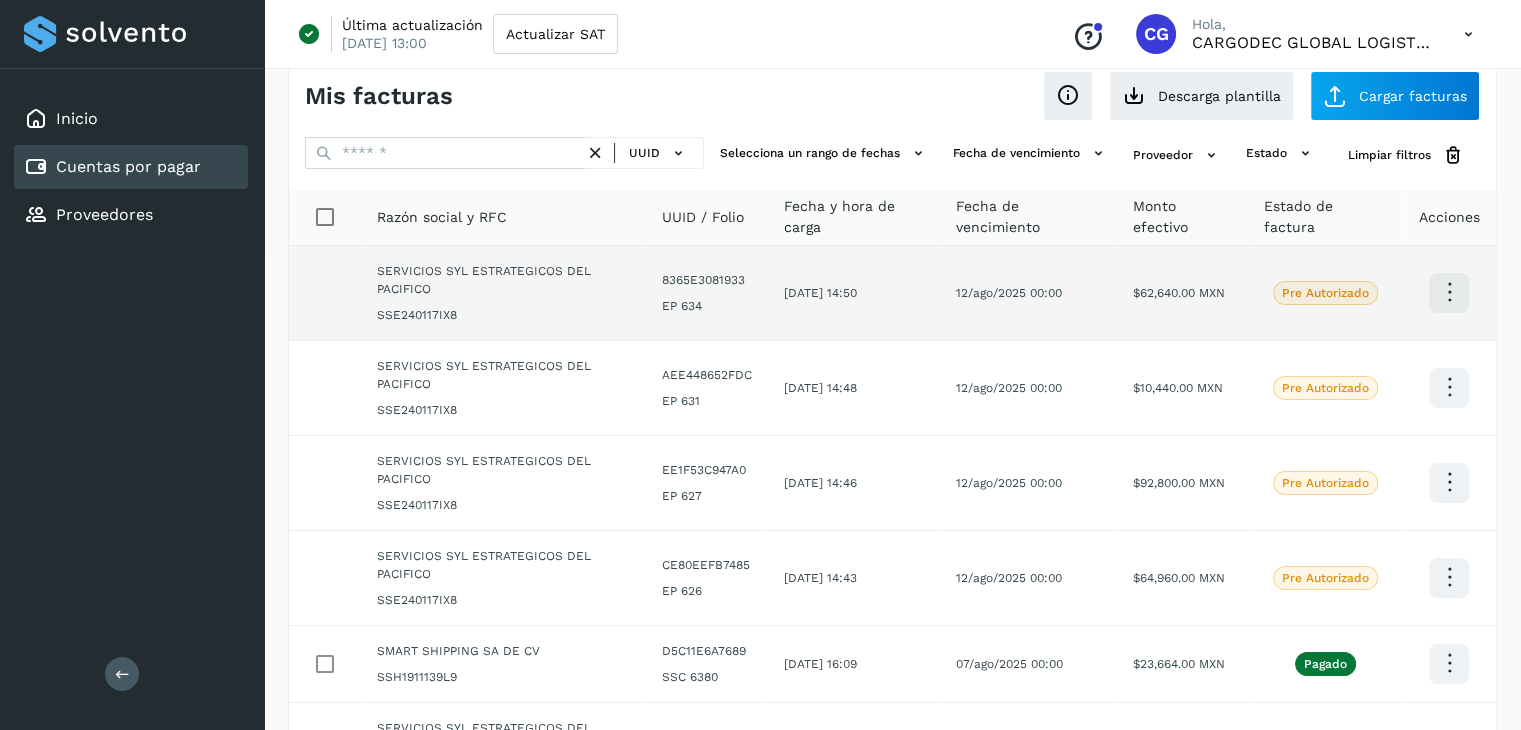 scroll, scrollTop: 0, scrollLeft: 0, axis: both 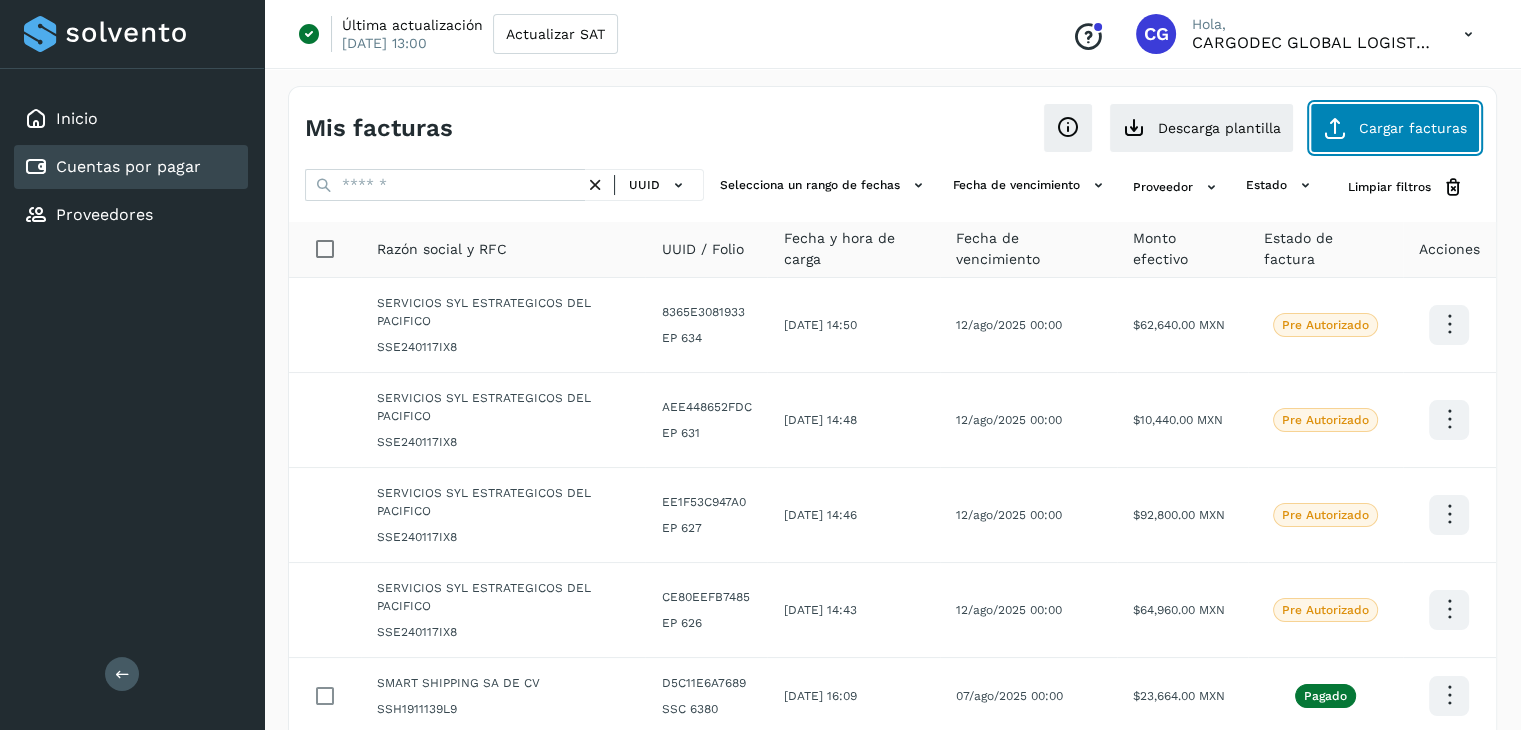 click on "Cargar facturas" 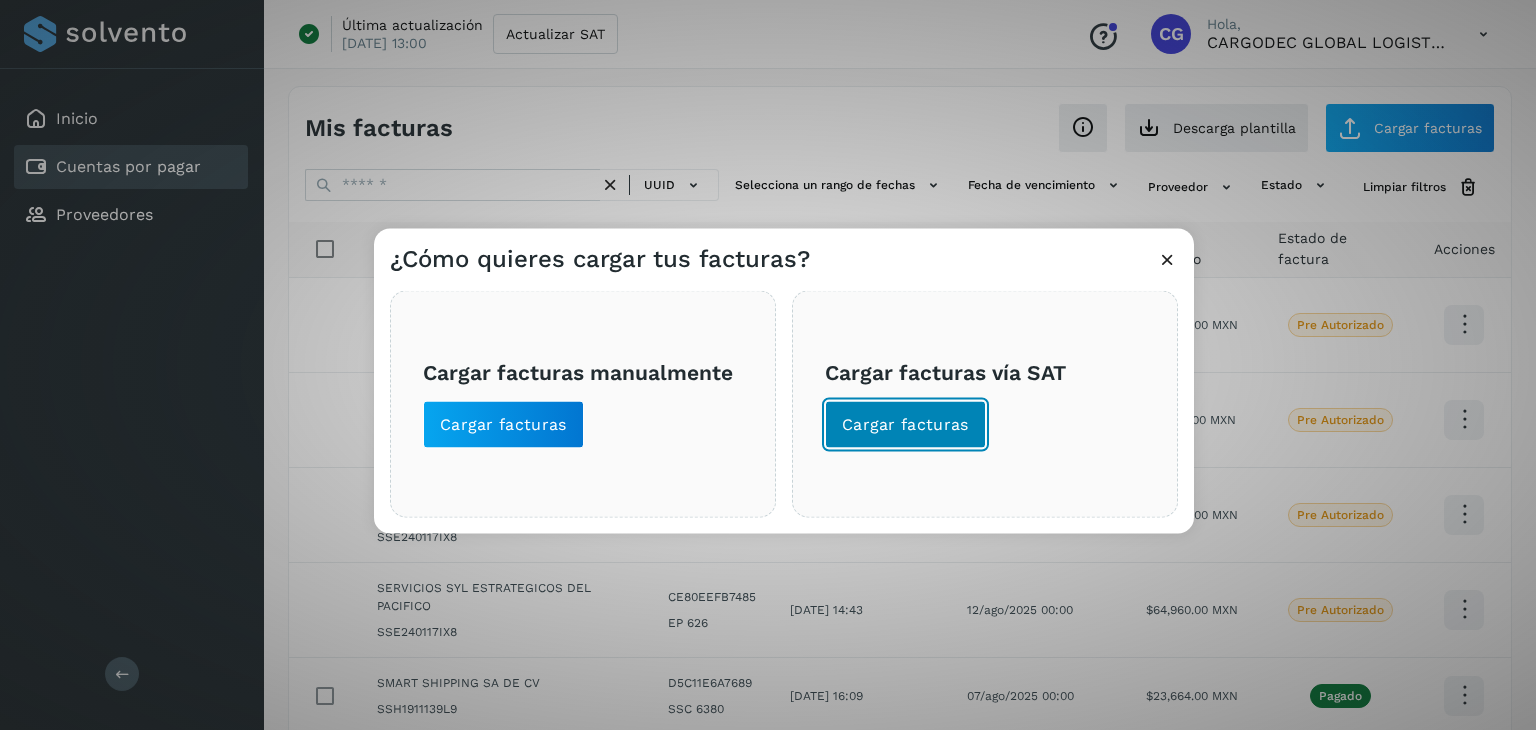 click on "Cargar facturas" 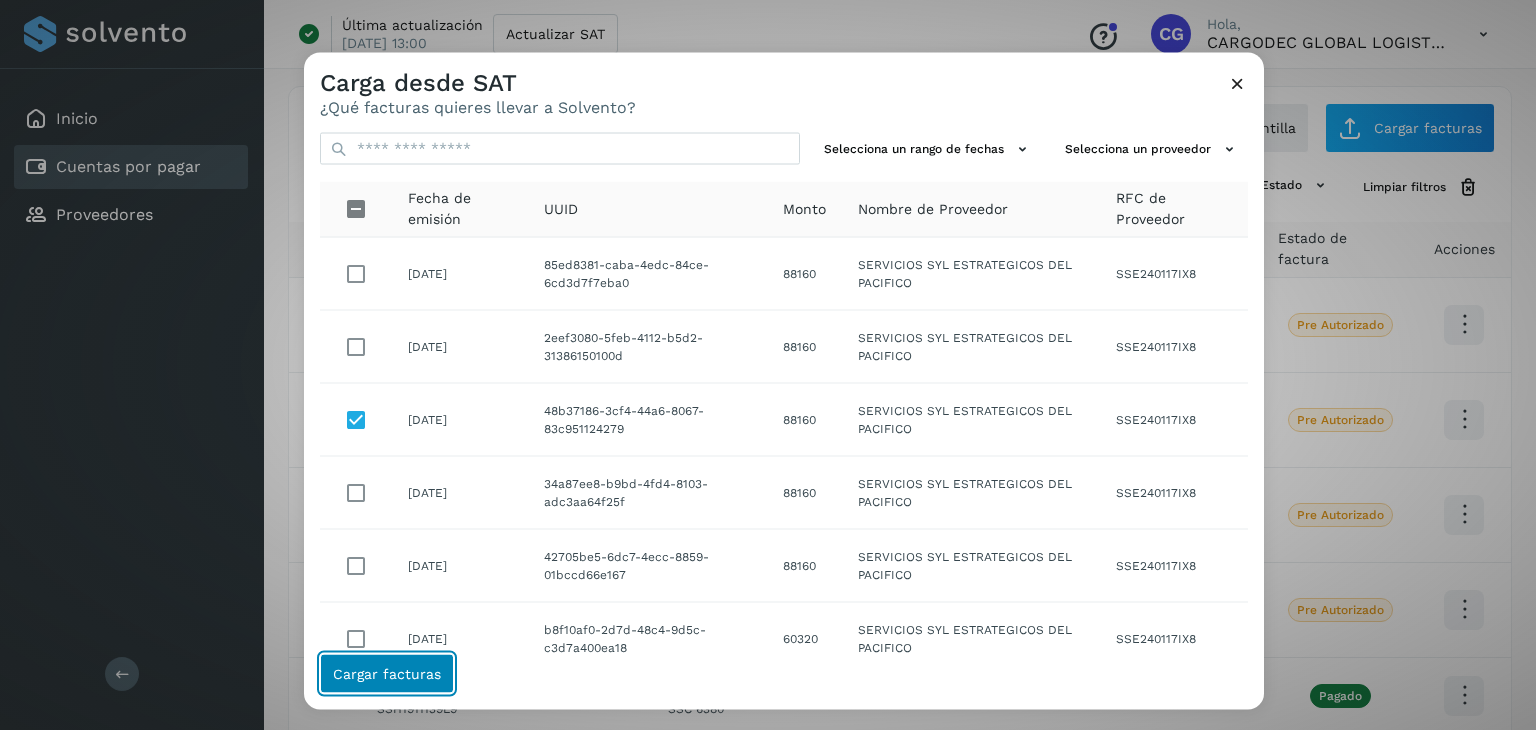 click on "Cargar facturas" 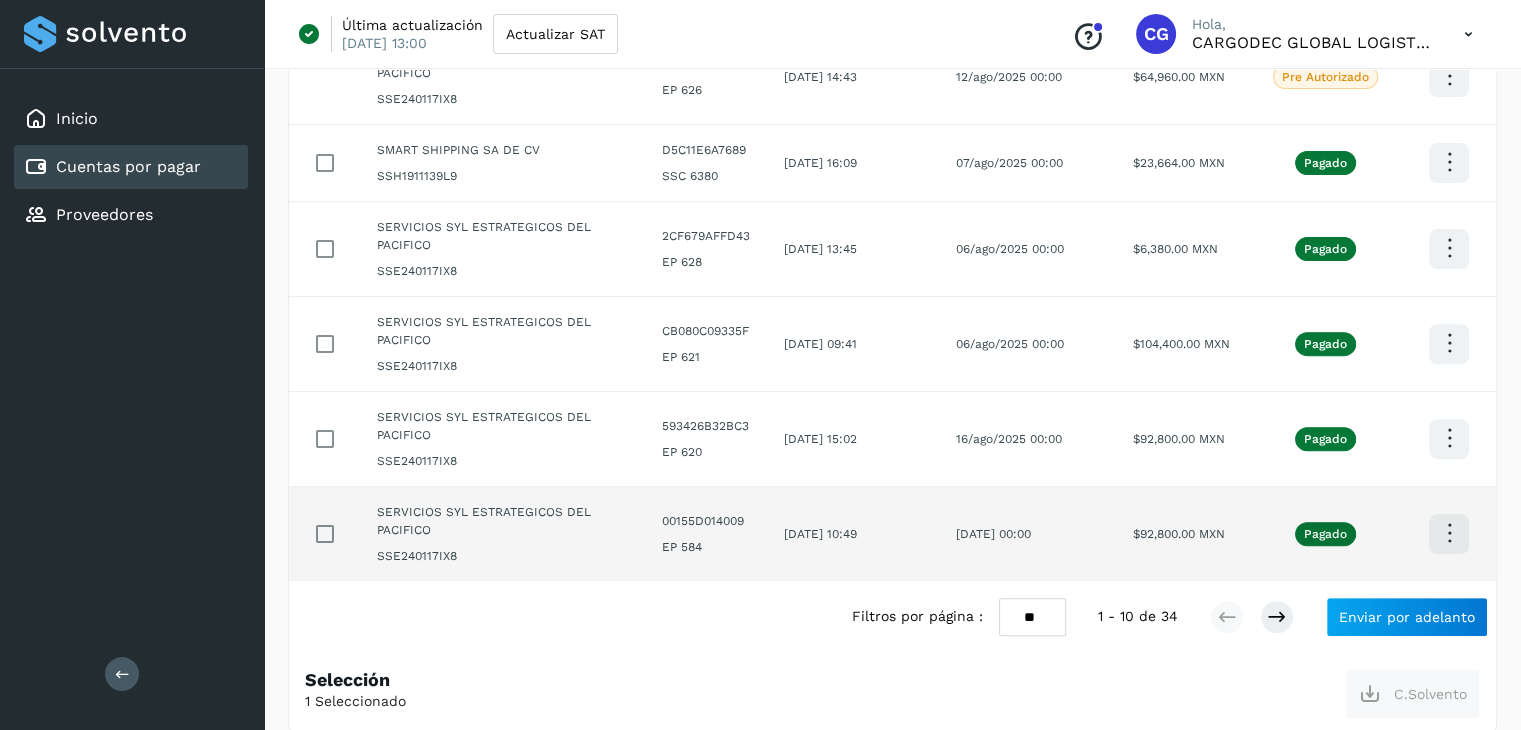 scroll, scrollTop: 655, scrollLeft: 0, axis: vertical 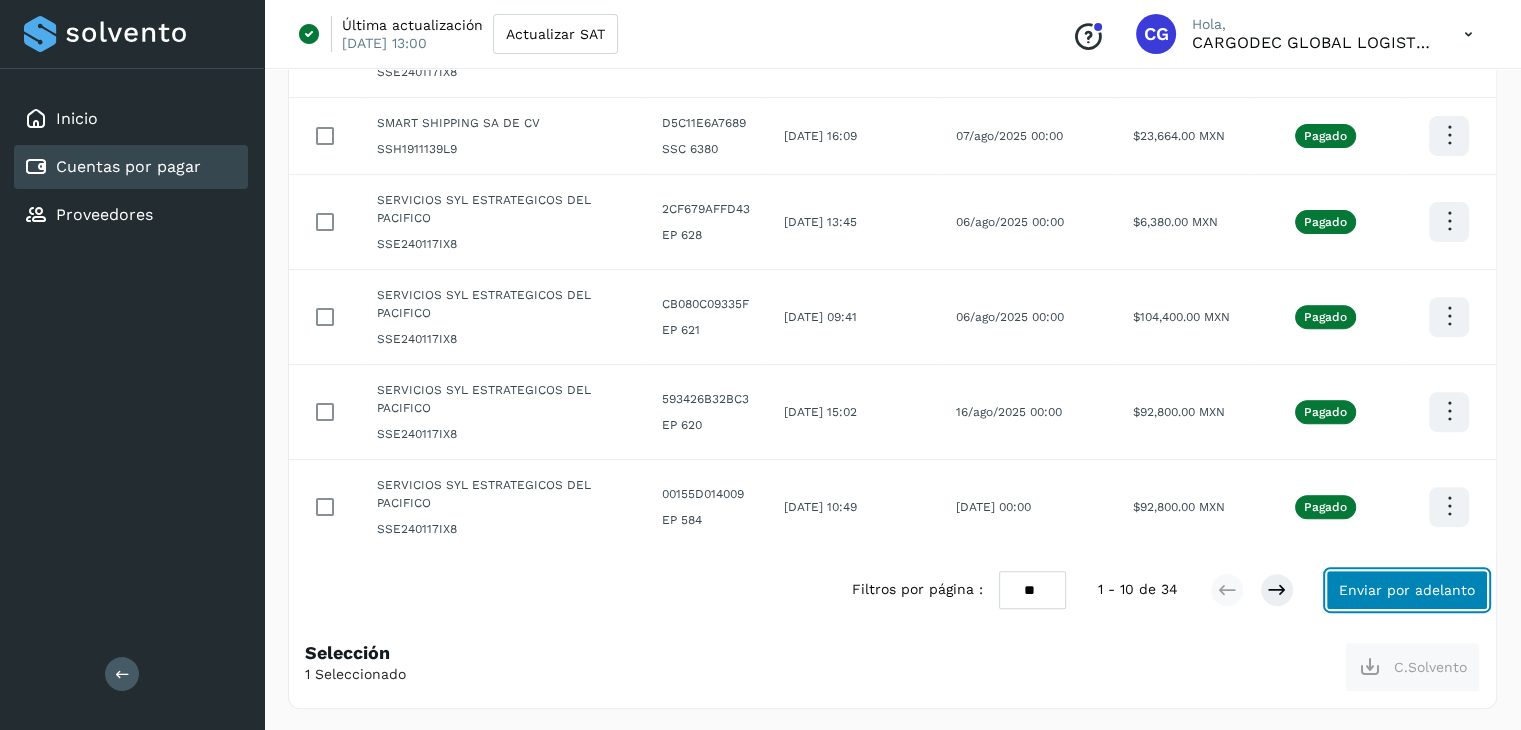 click on "Enviar por adelanto" 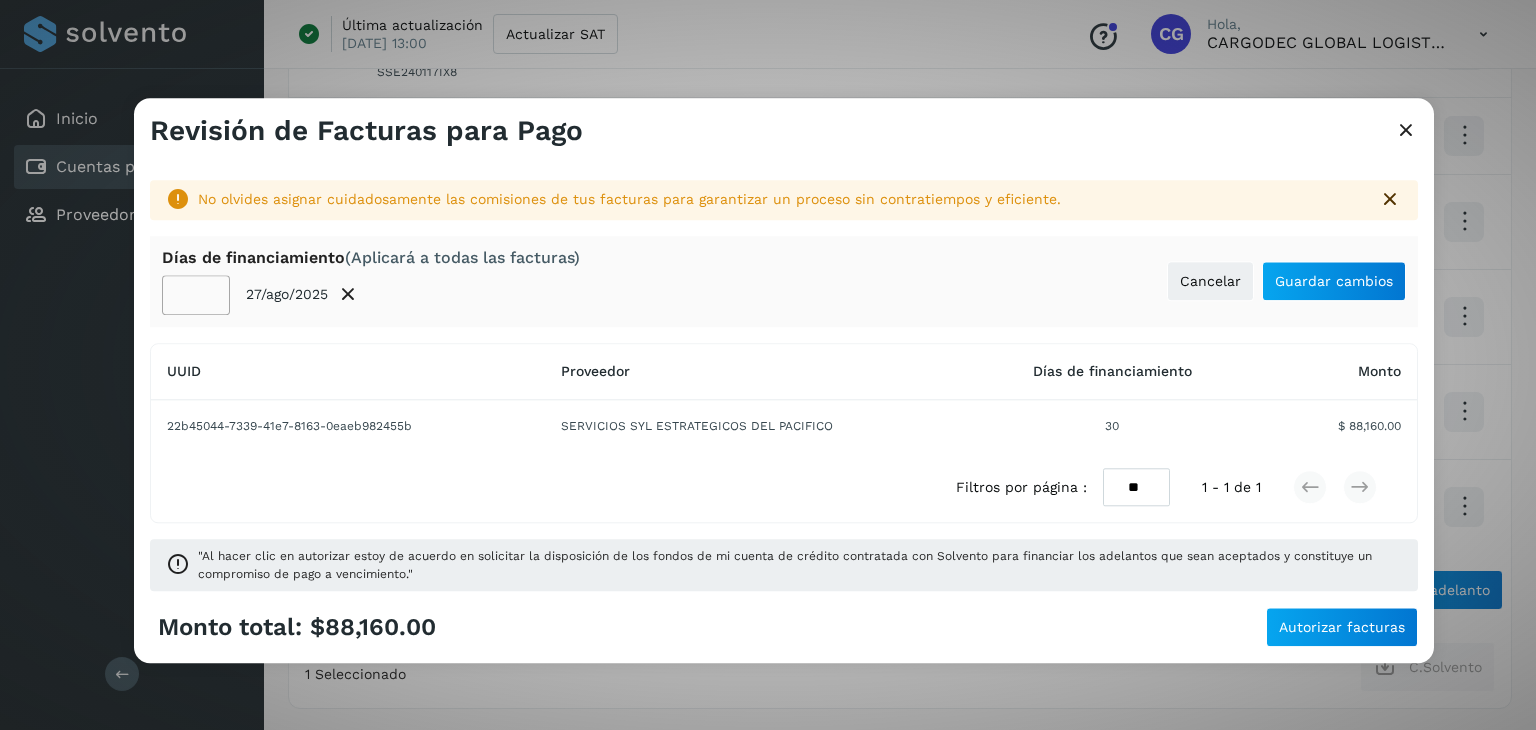 click on "**" 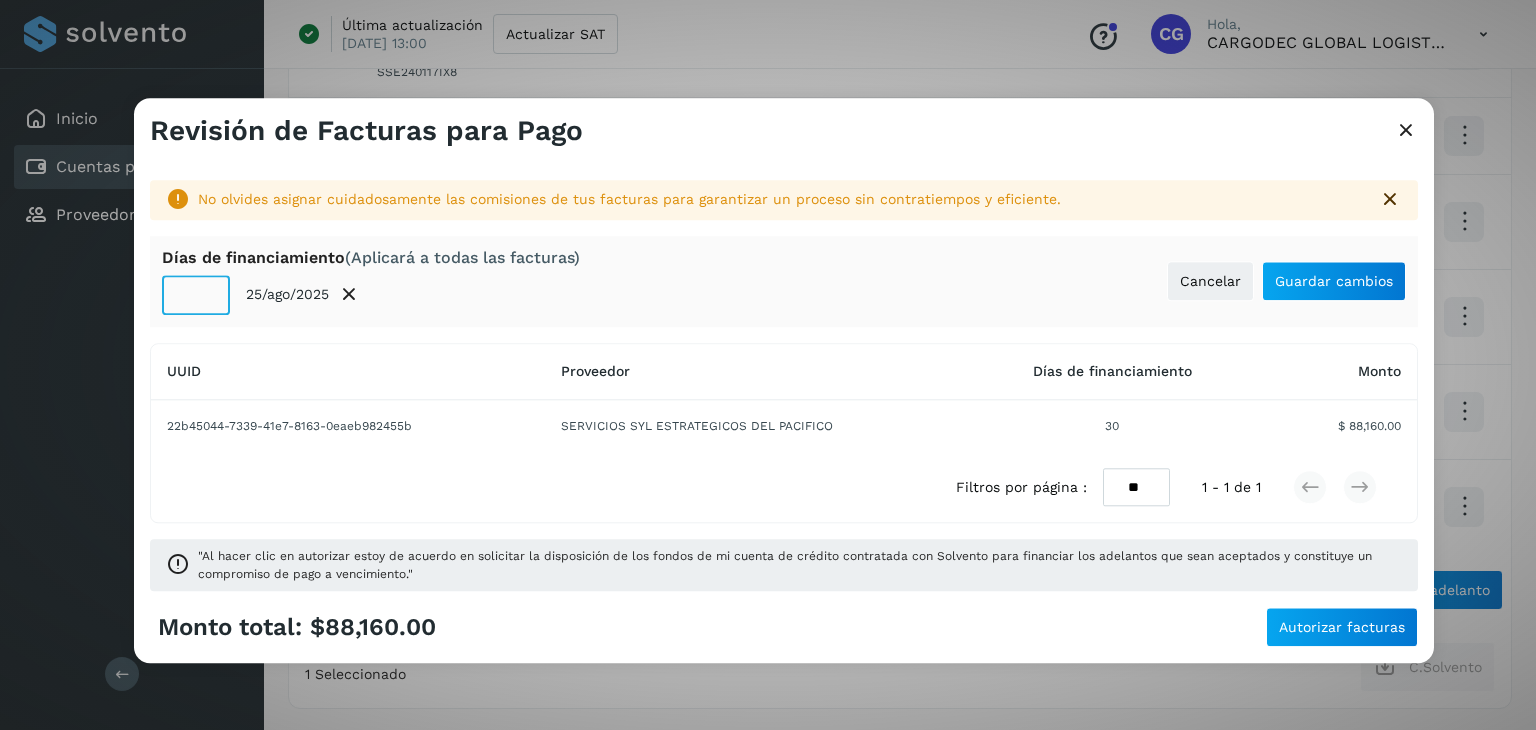 click on "**" 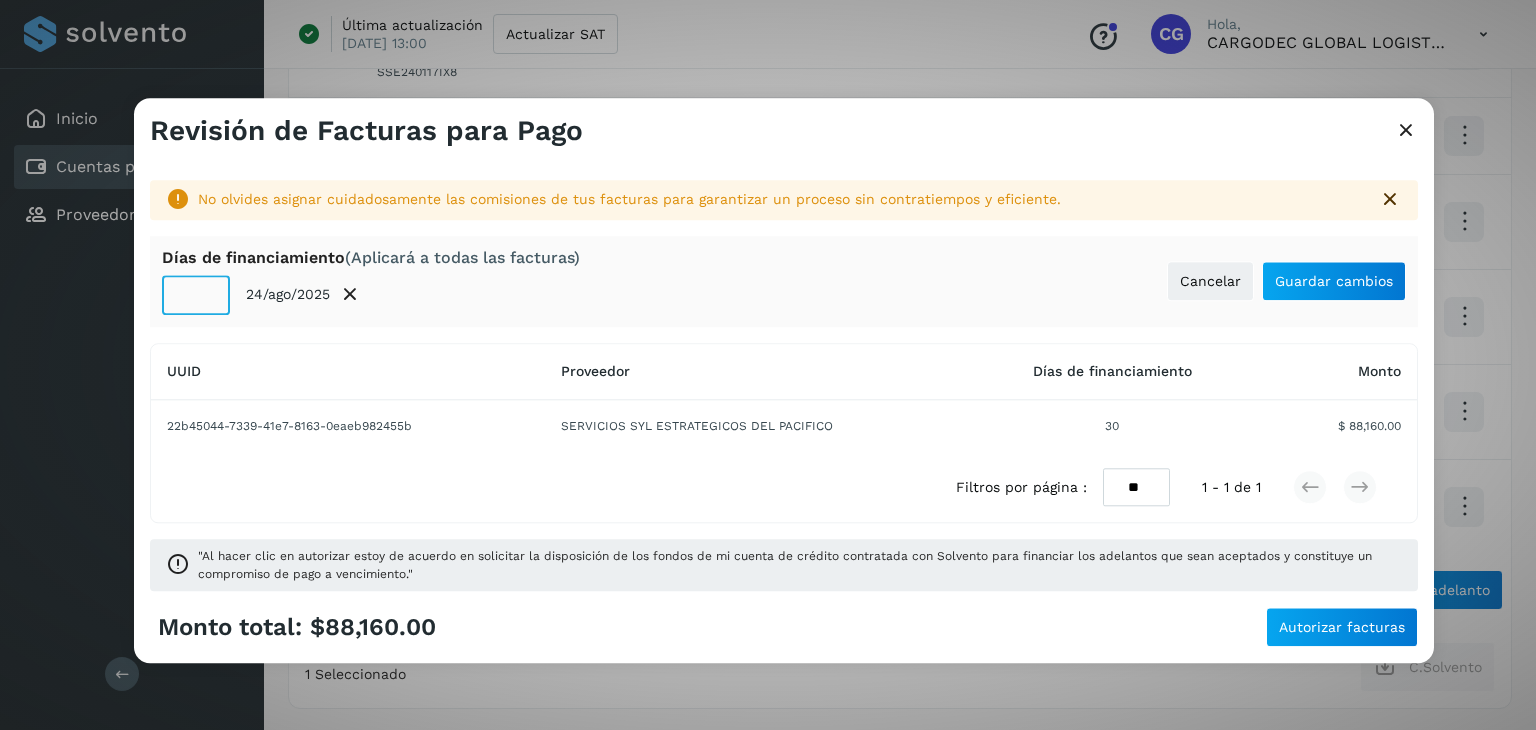 click on "**" 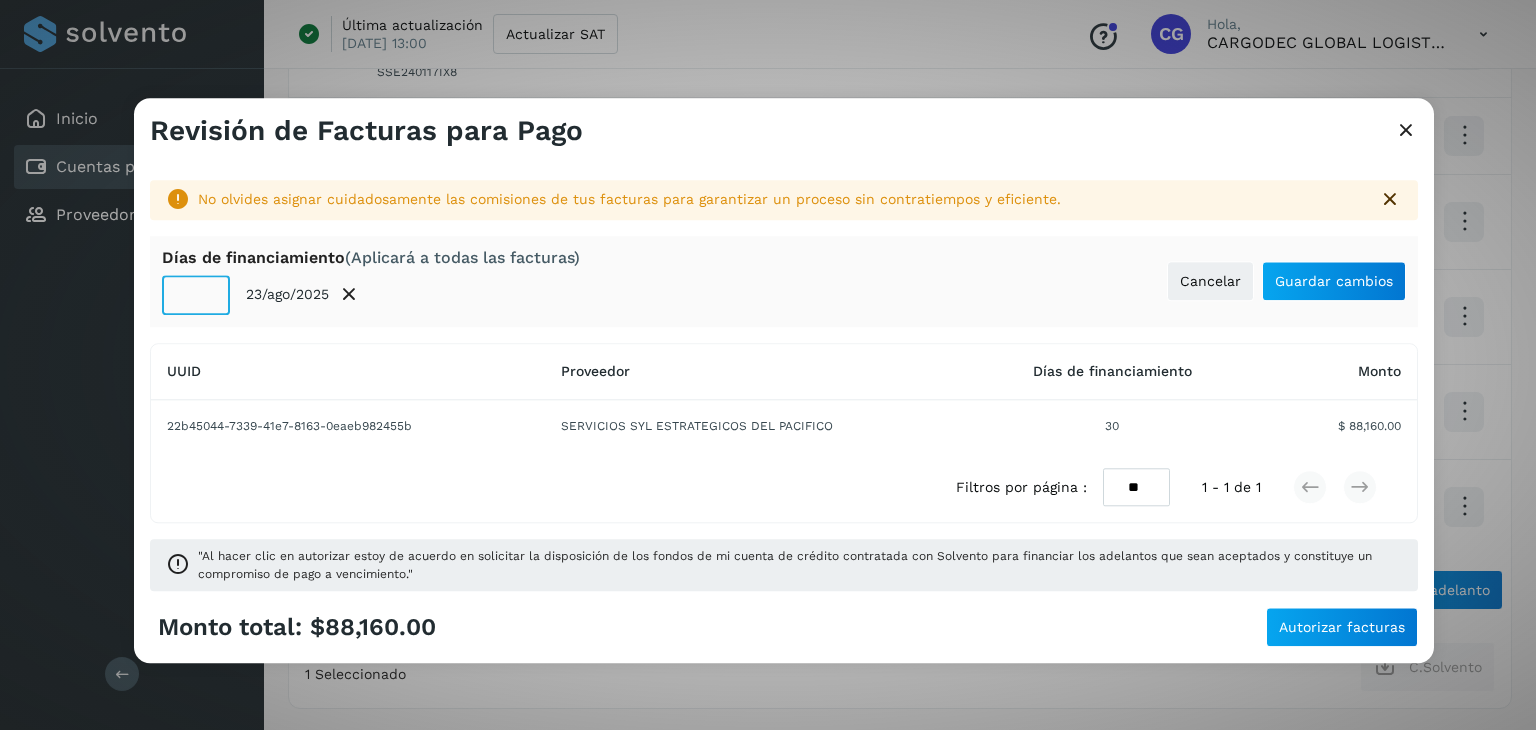 click on "**" 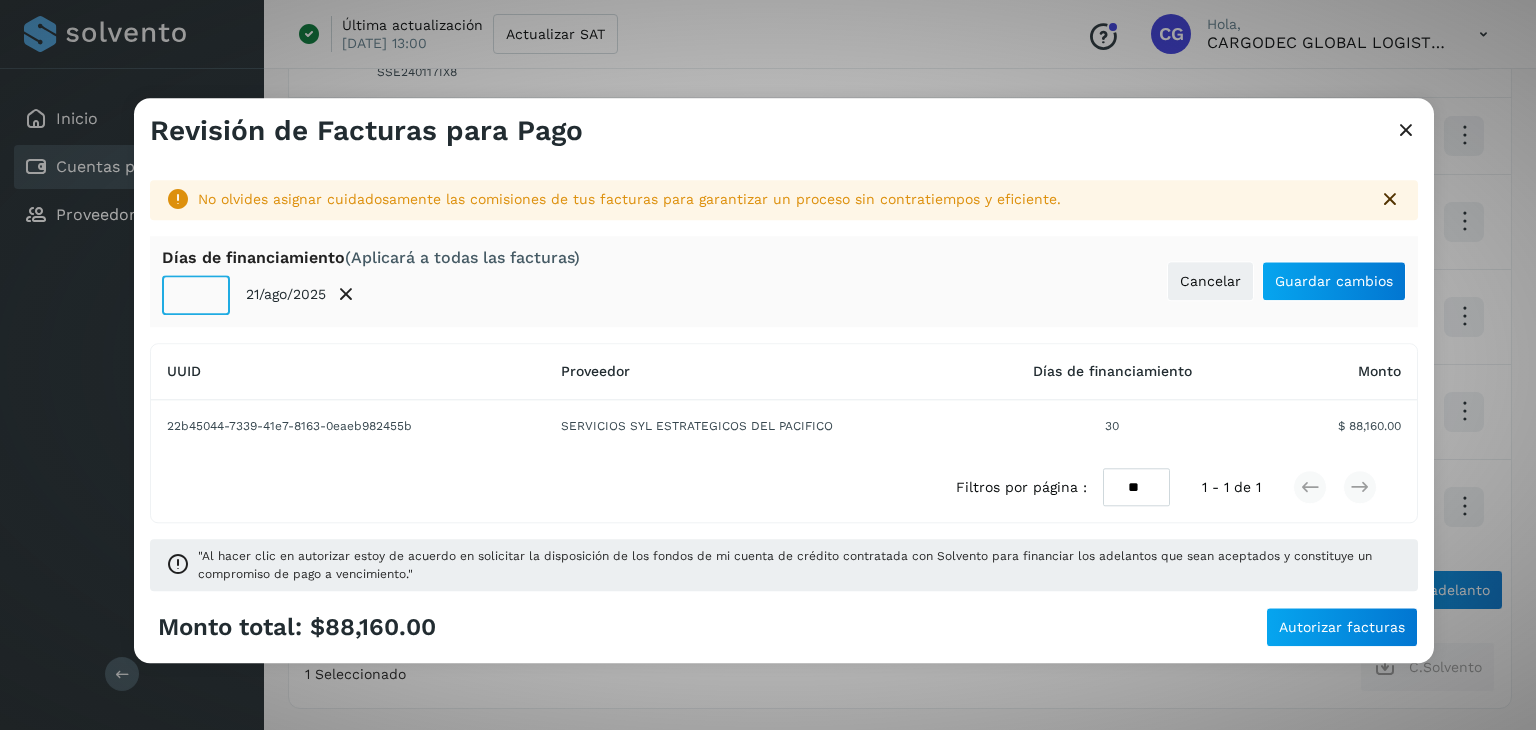 click on "**" 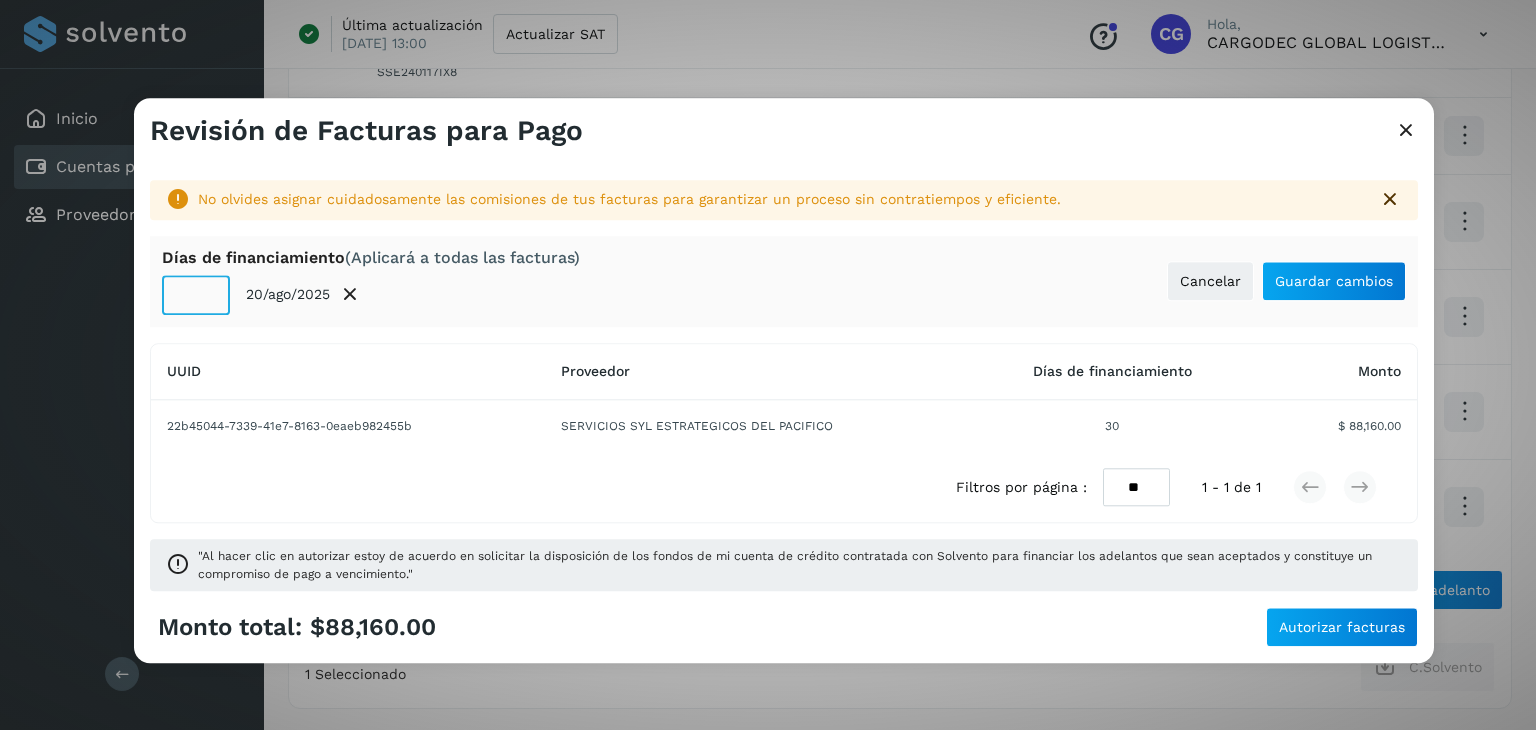 click on "**" 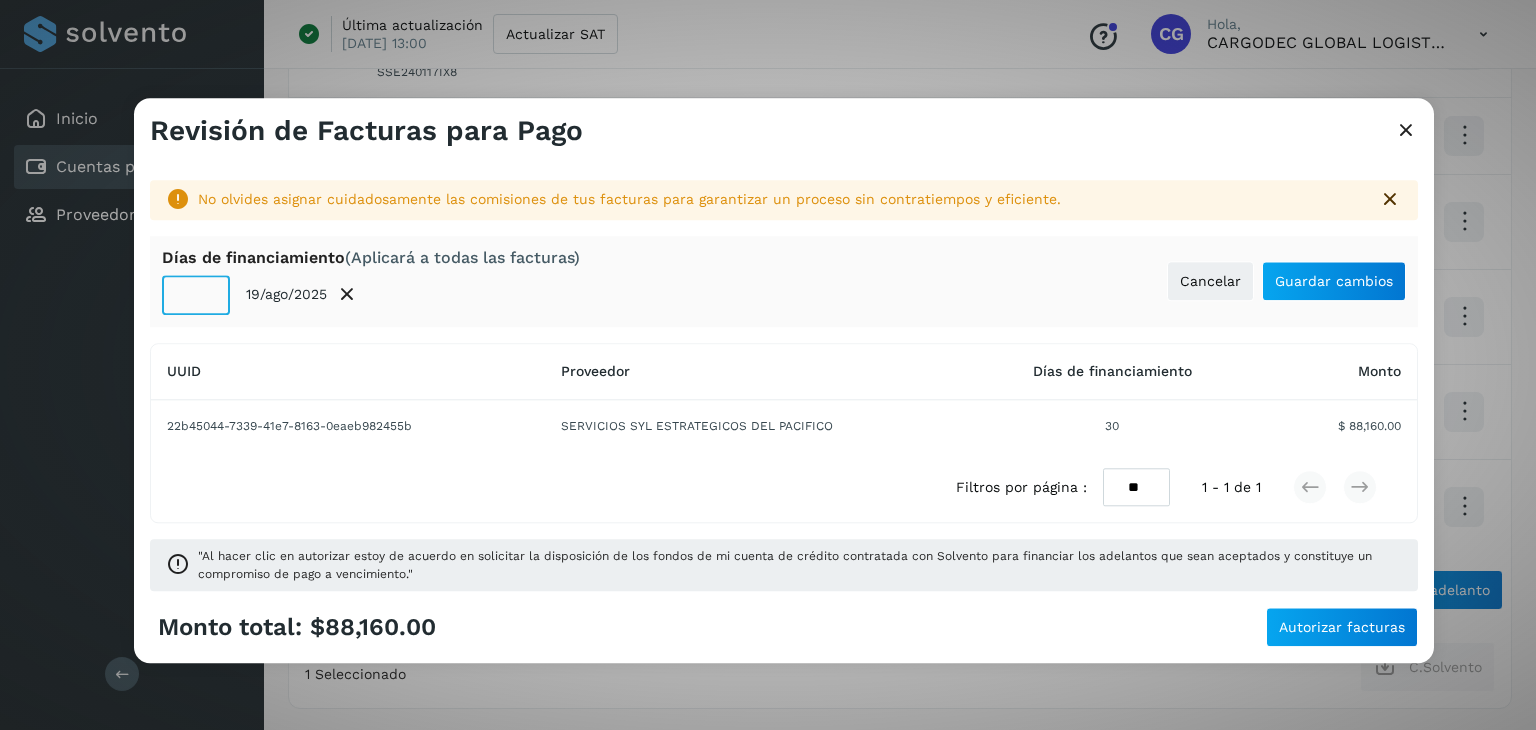 click on "**" 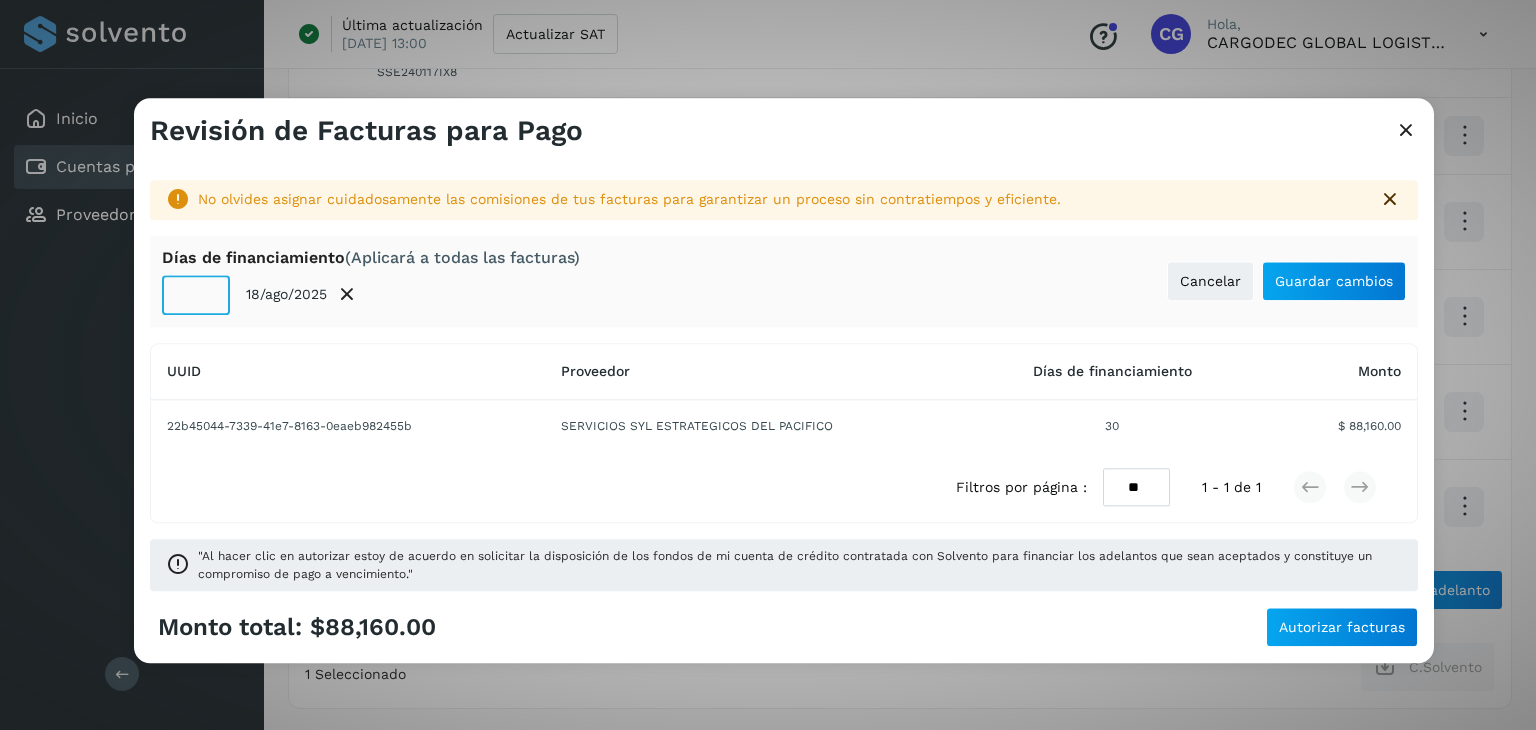 click on "**" 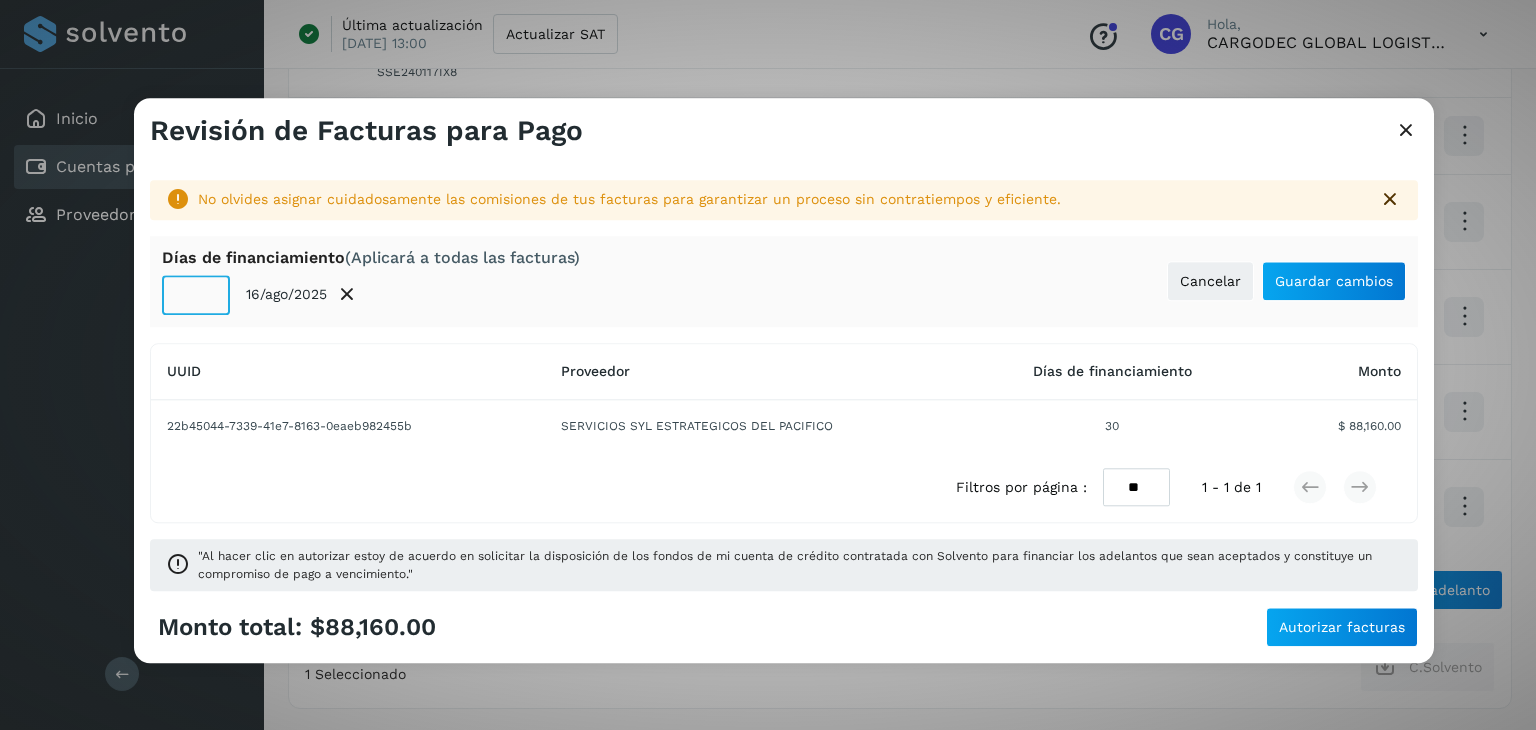 click on "**" 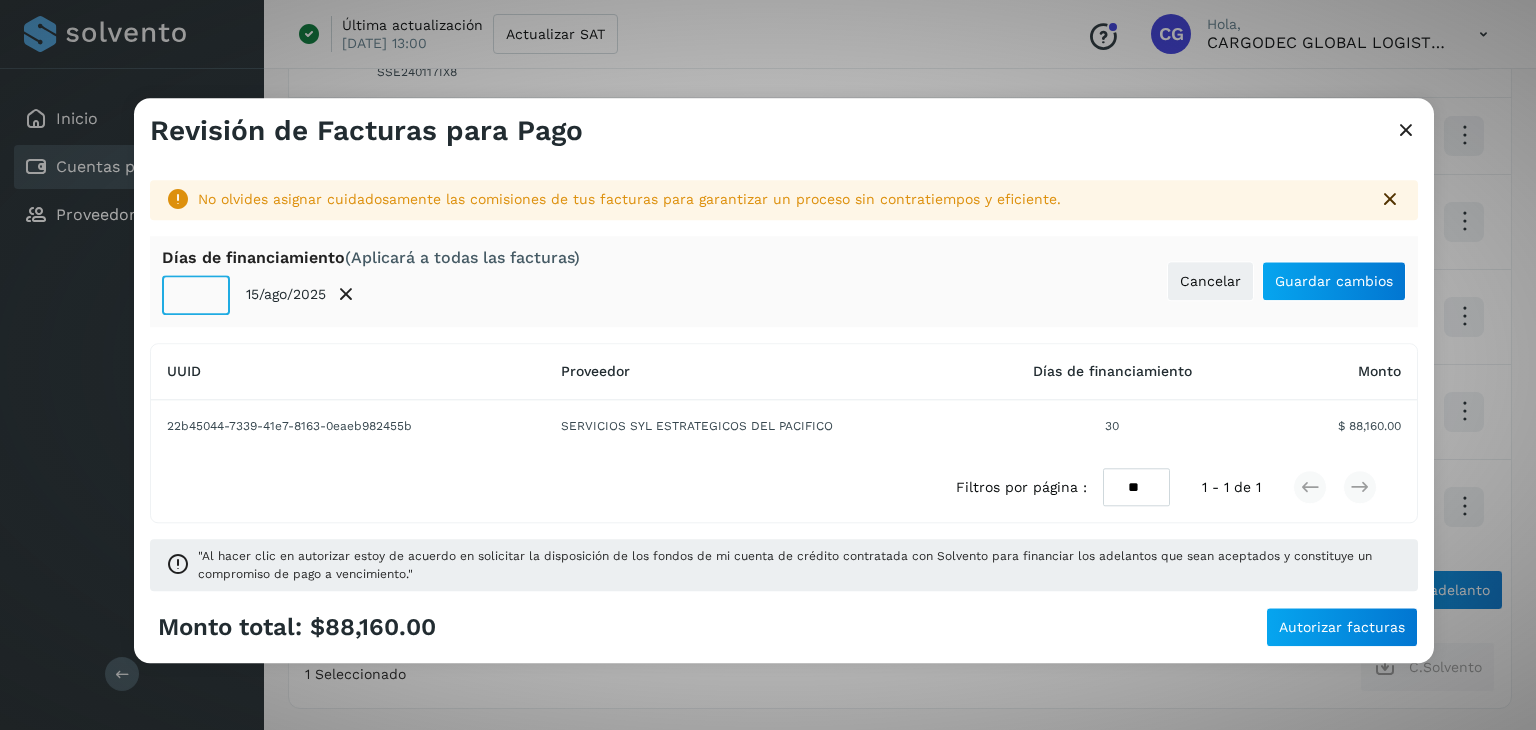 click on "**" 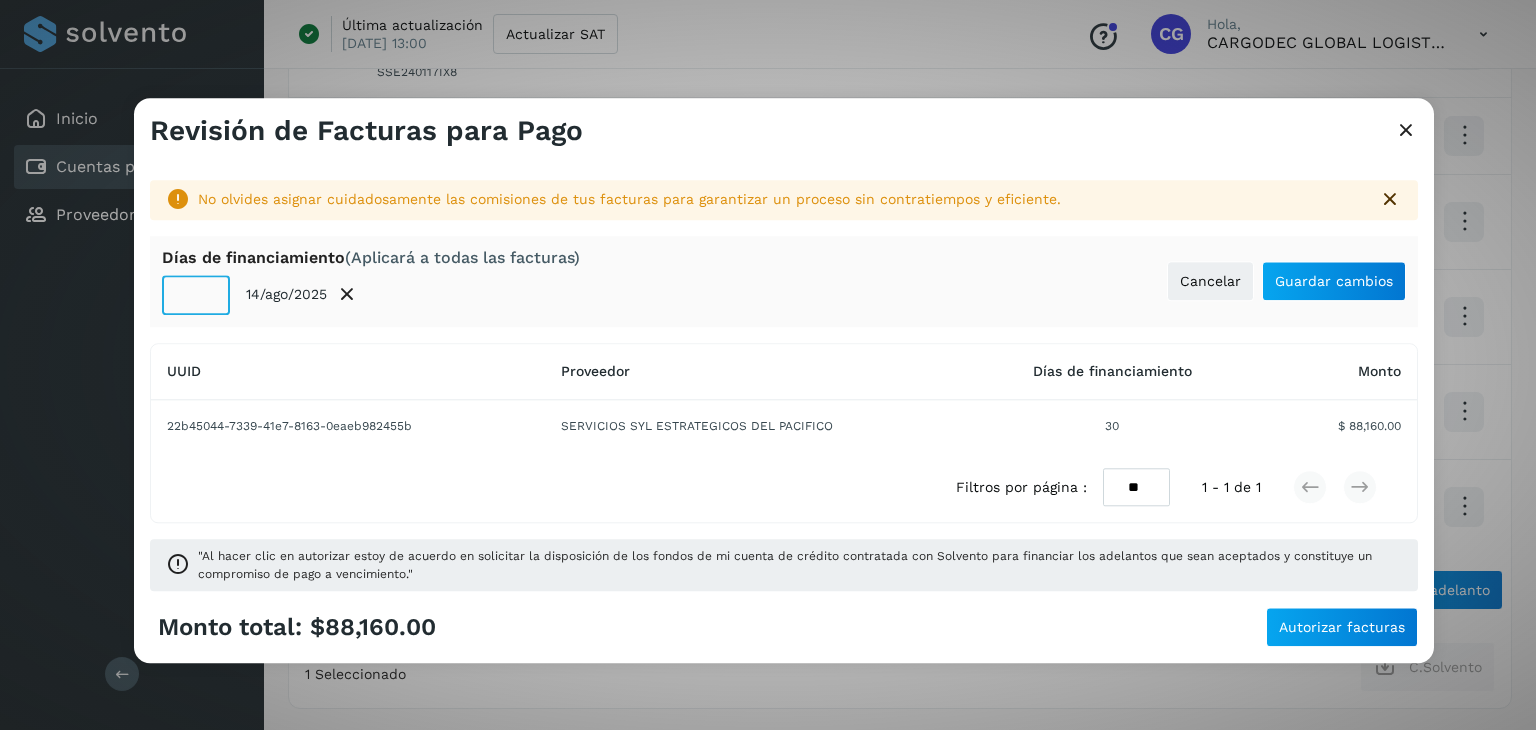 click on "**" 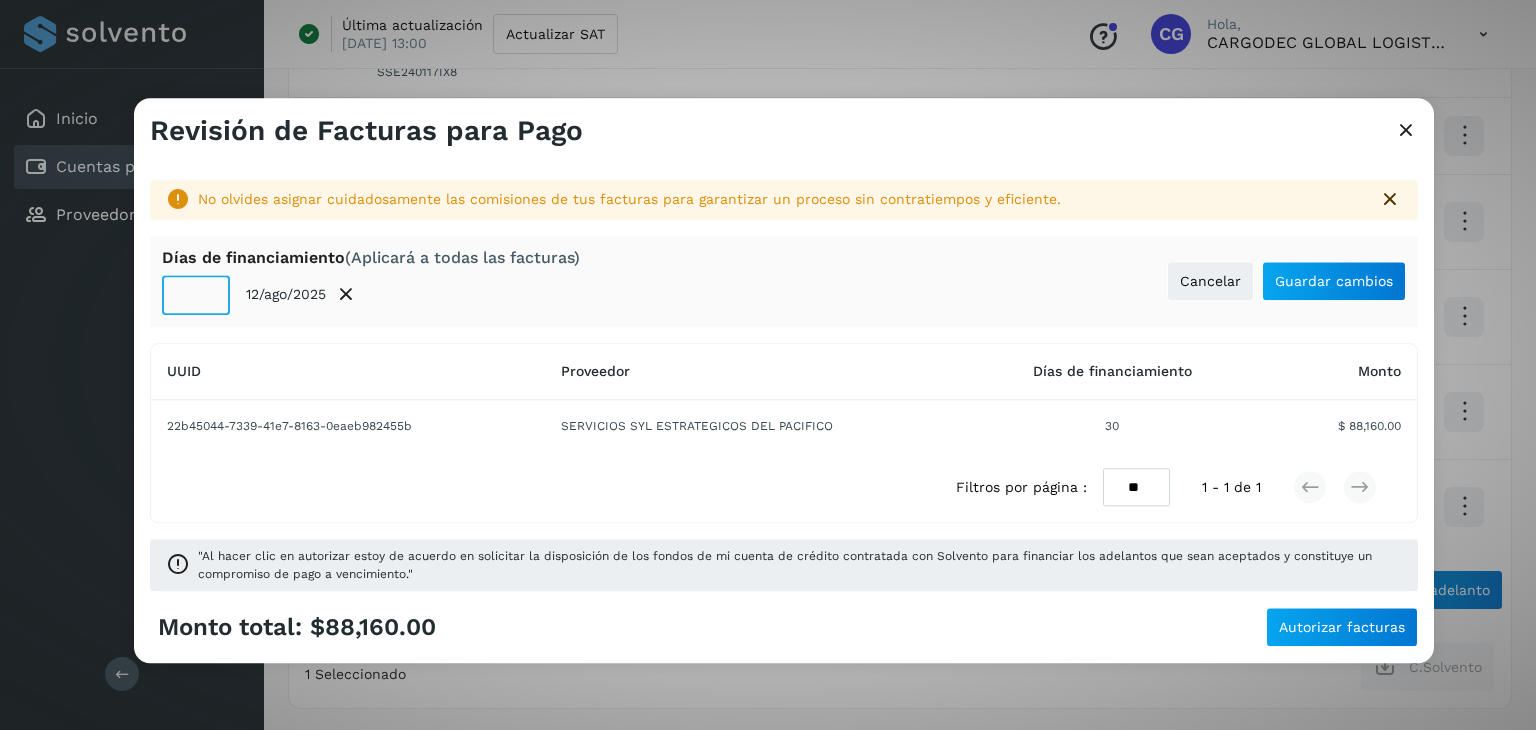 type on "**" 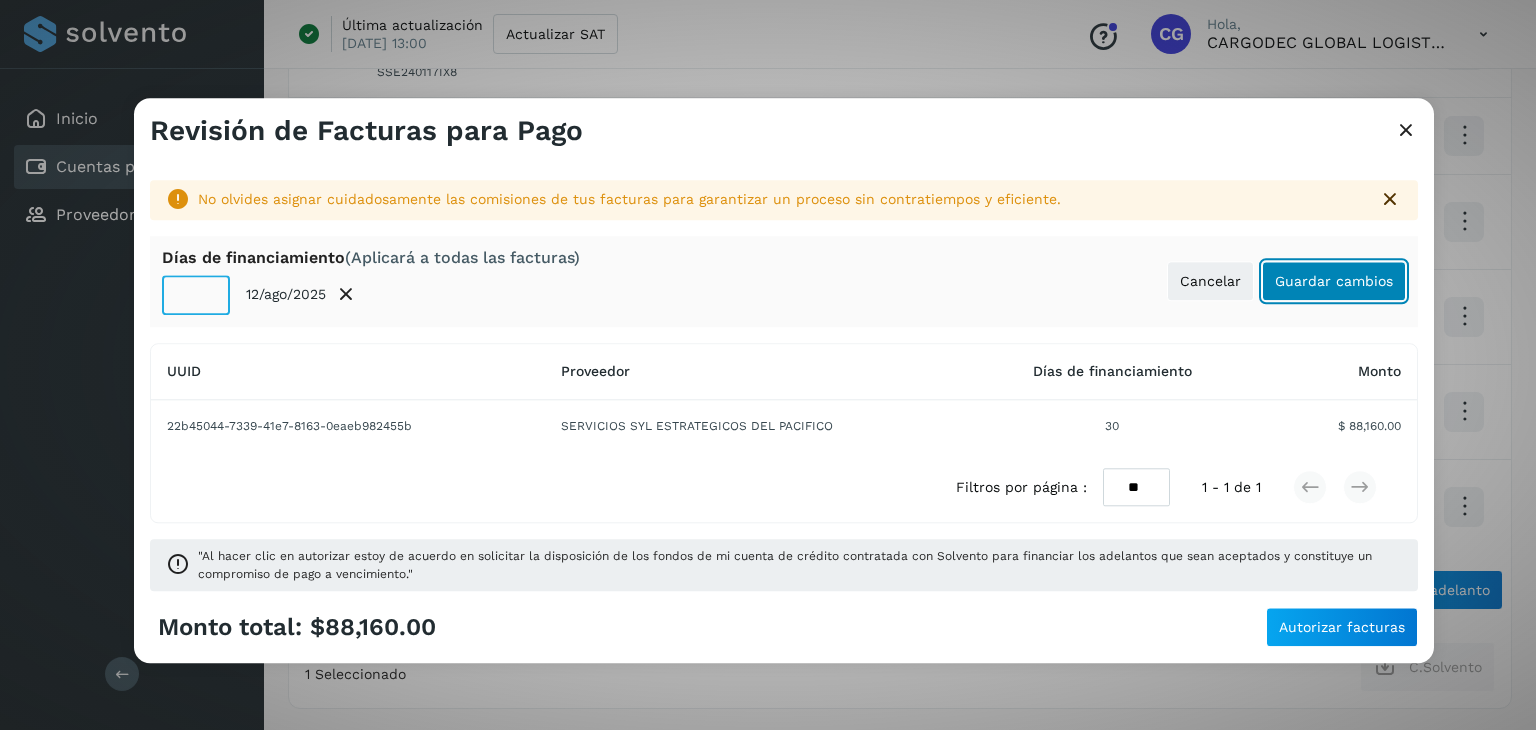 click on "Guardar cambios" 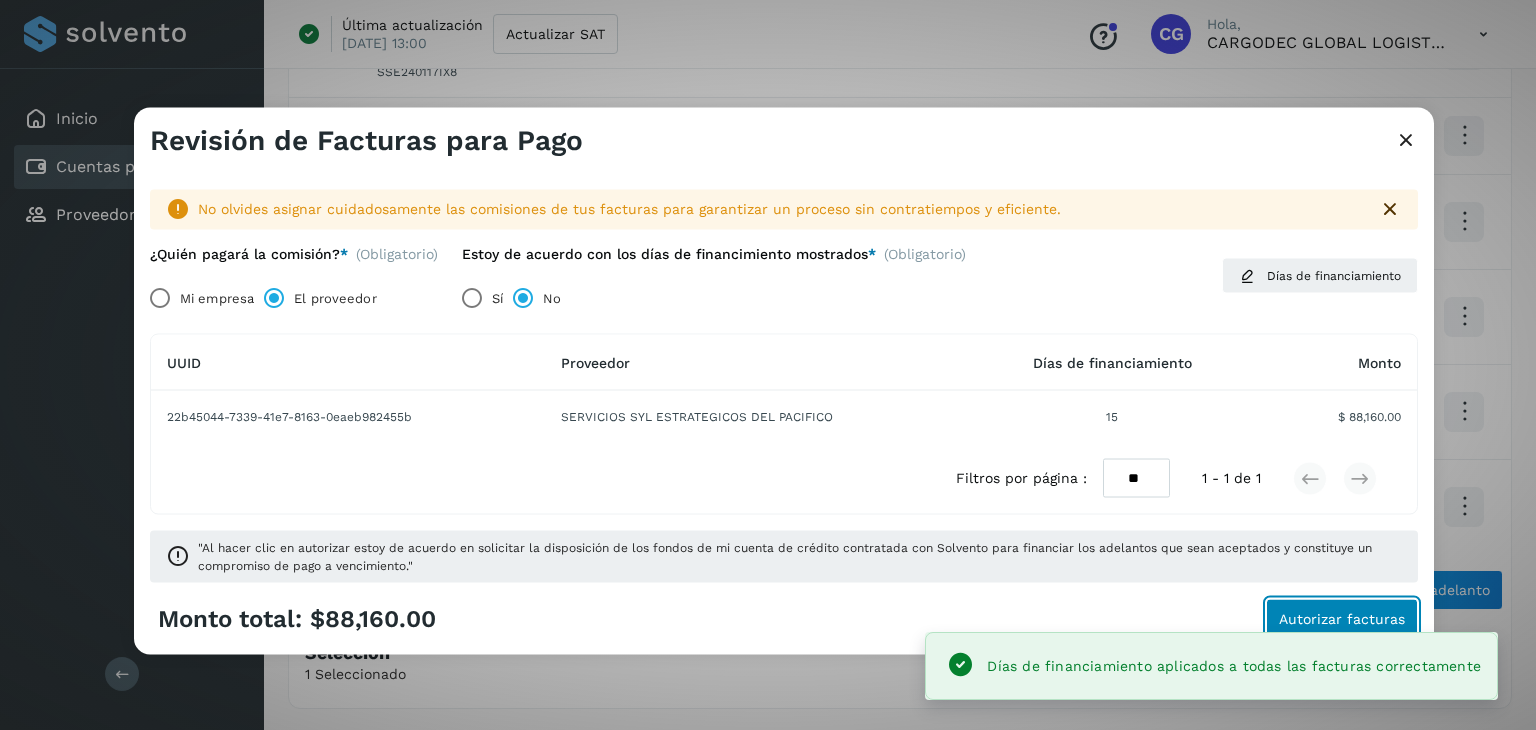 click on "Autorizar facturas" 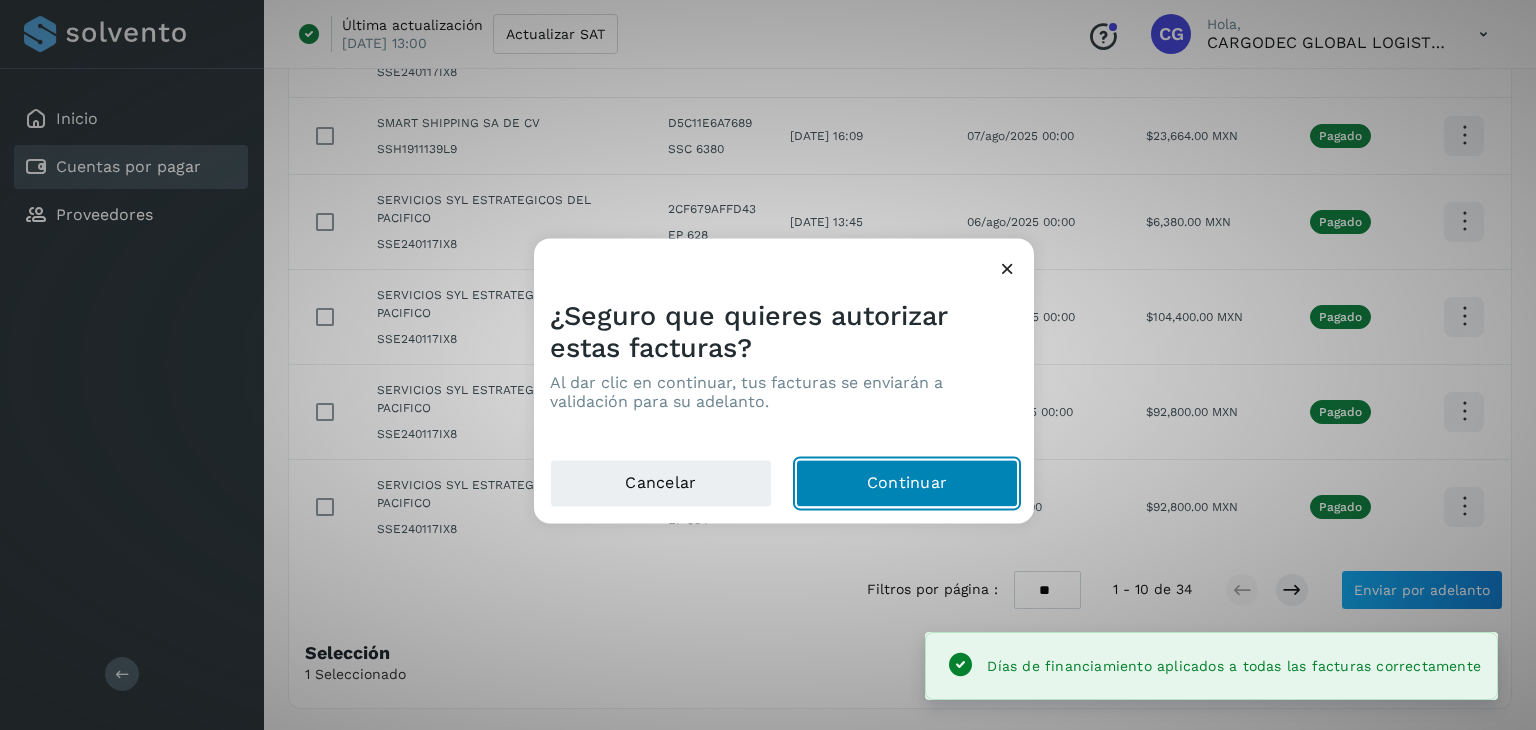 click on "Continuar" 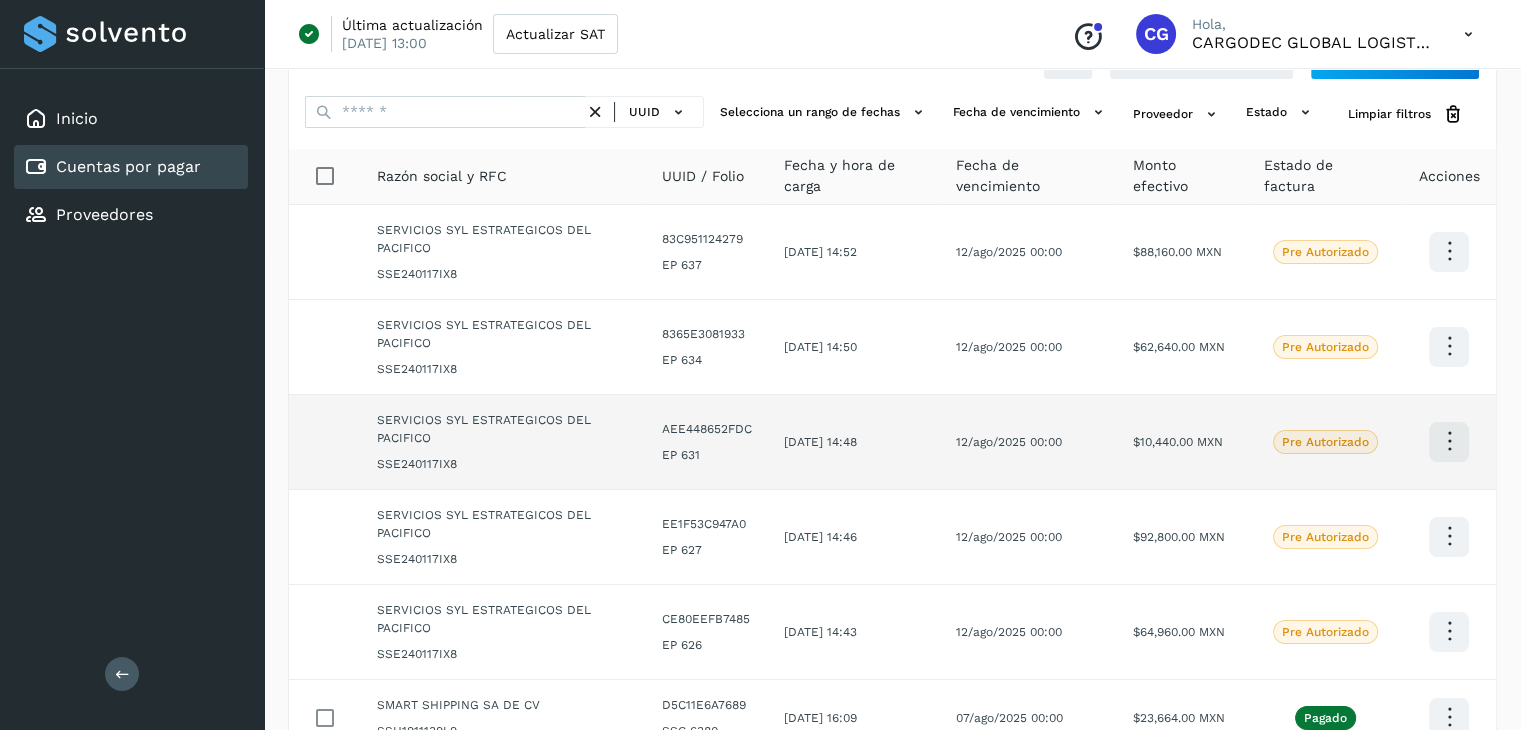 scroll, scrollTop: 0, scrollLeft: 0, axis: both 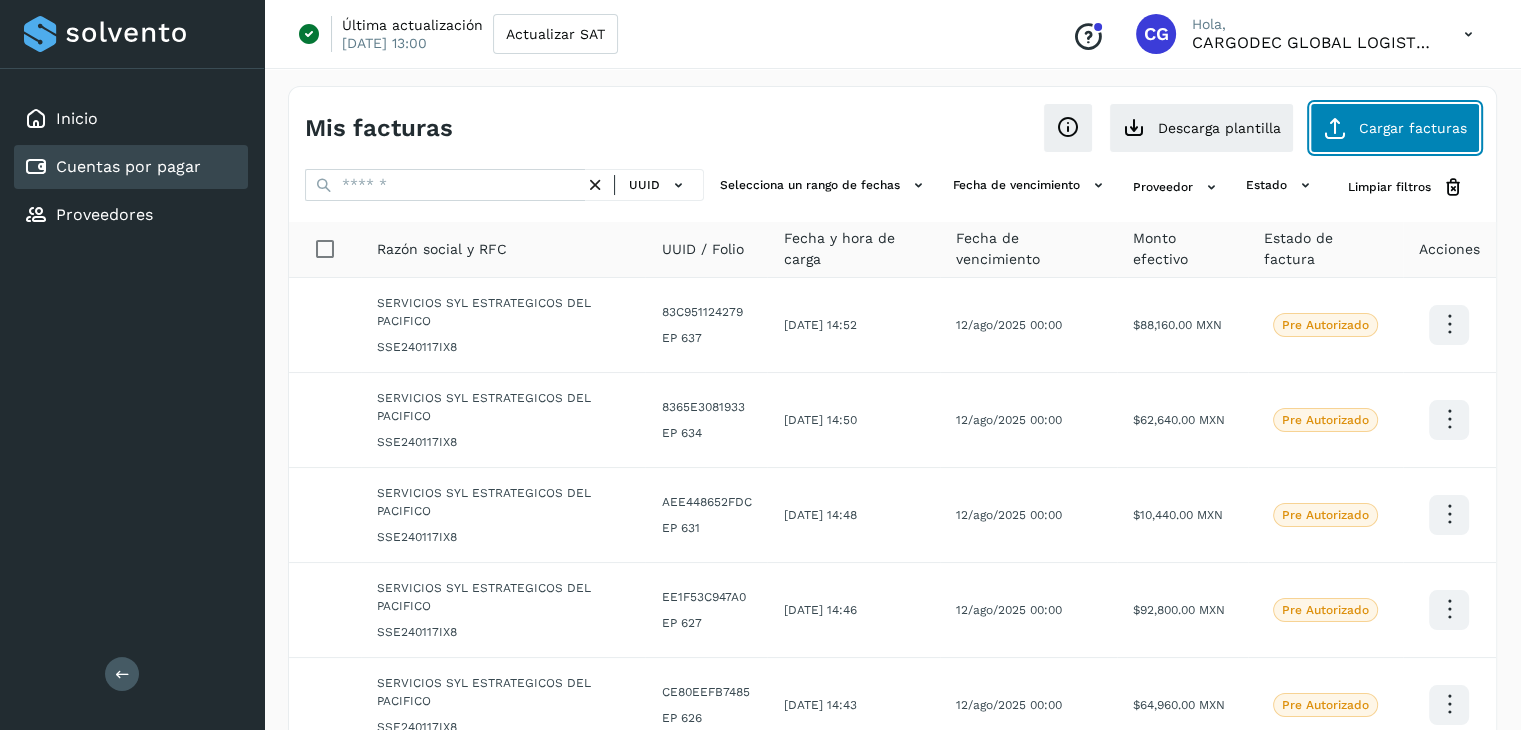 click on "Cargar facturas" 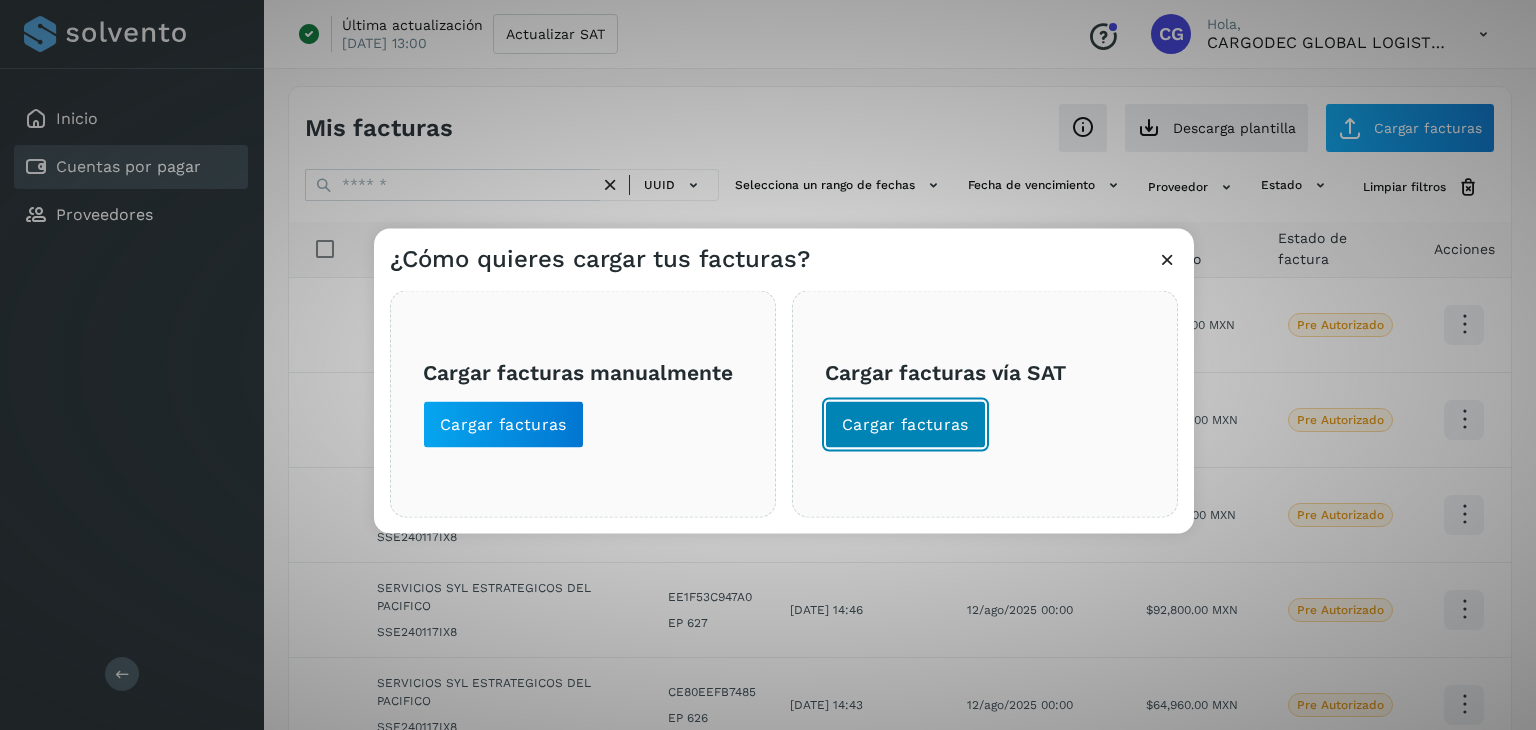 click on "Cargar facturas" 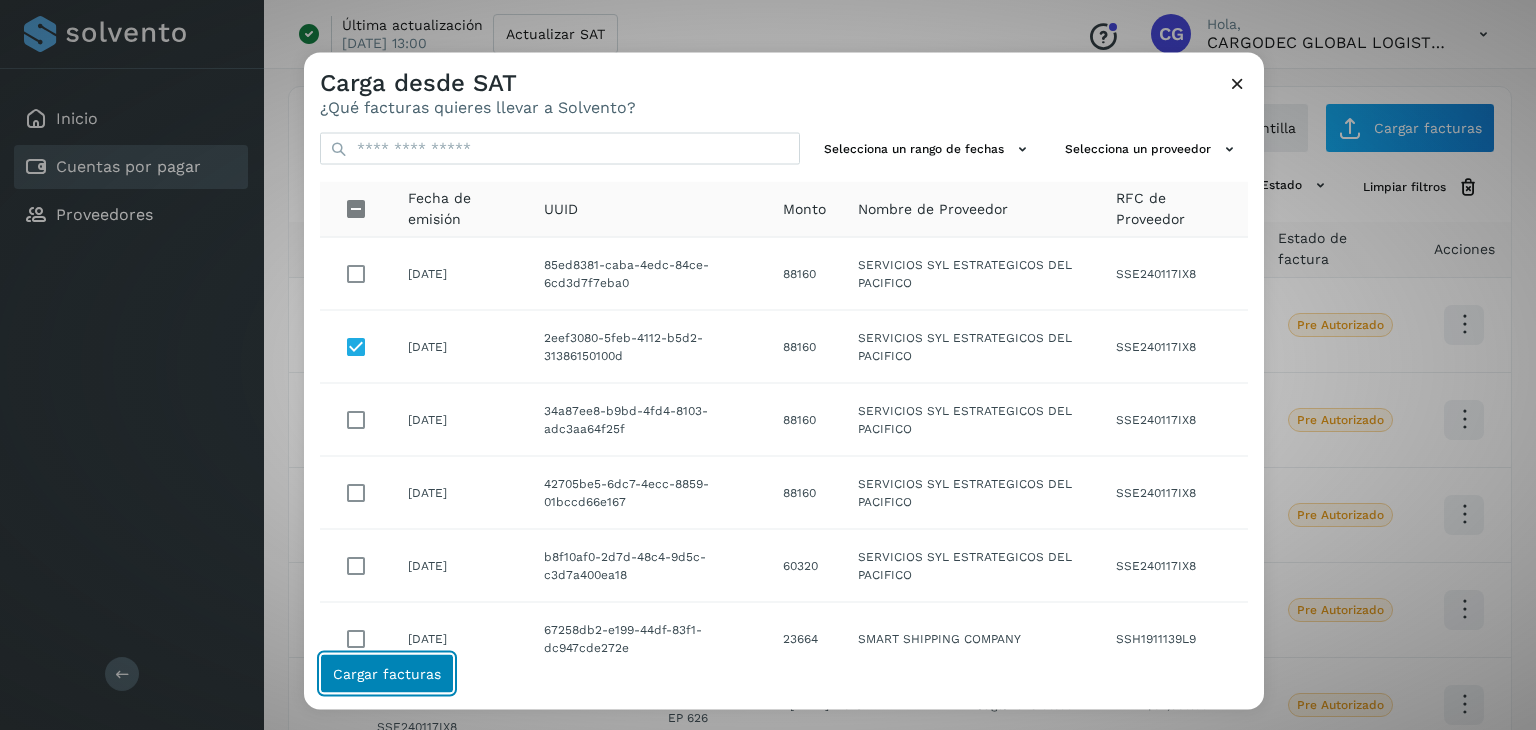click on "Cargar facturas" at bounding box center (387, 674) 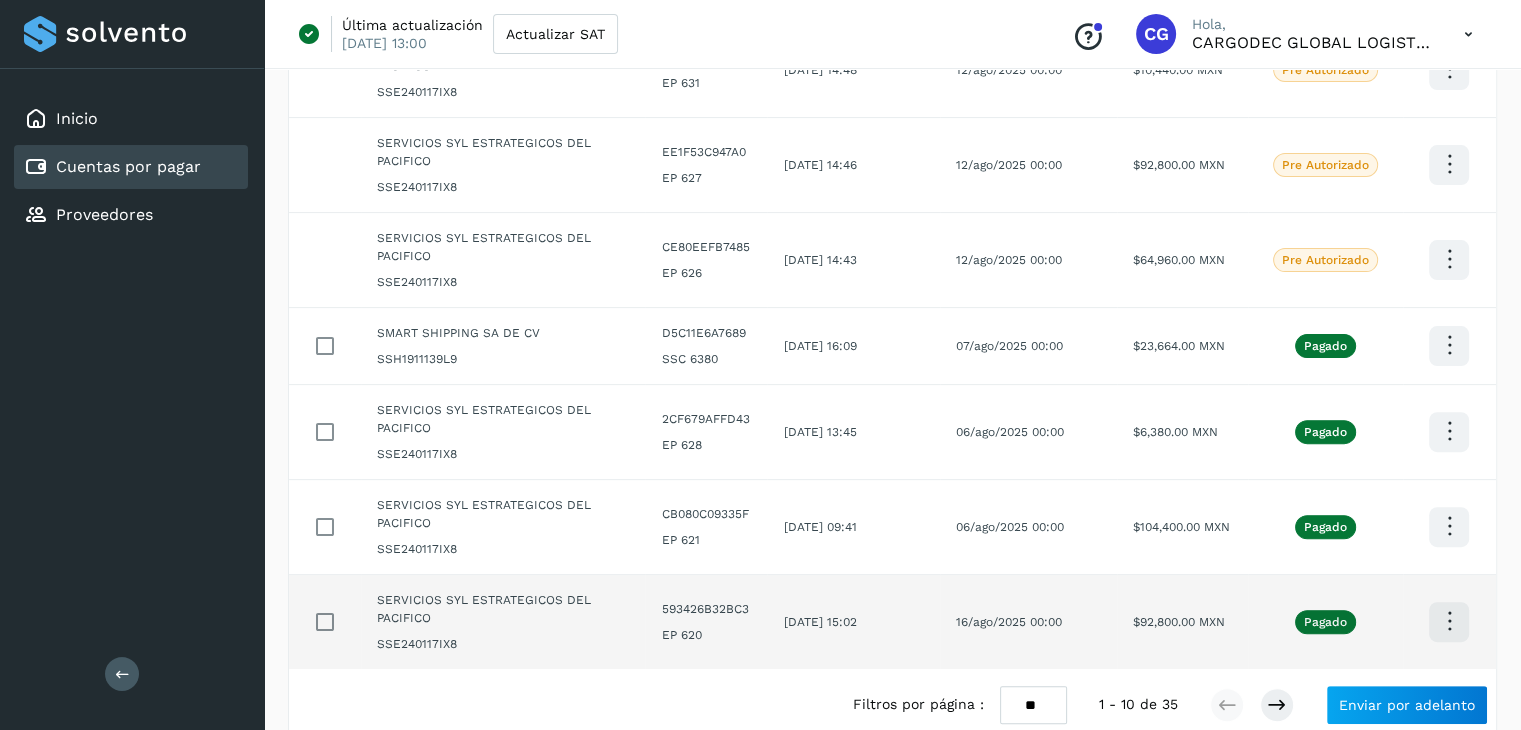 scroll, scrollTop: 655, scrollLeft: 0, axis: vertical 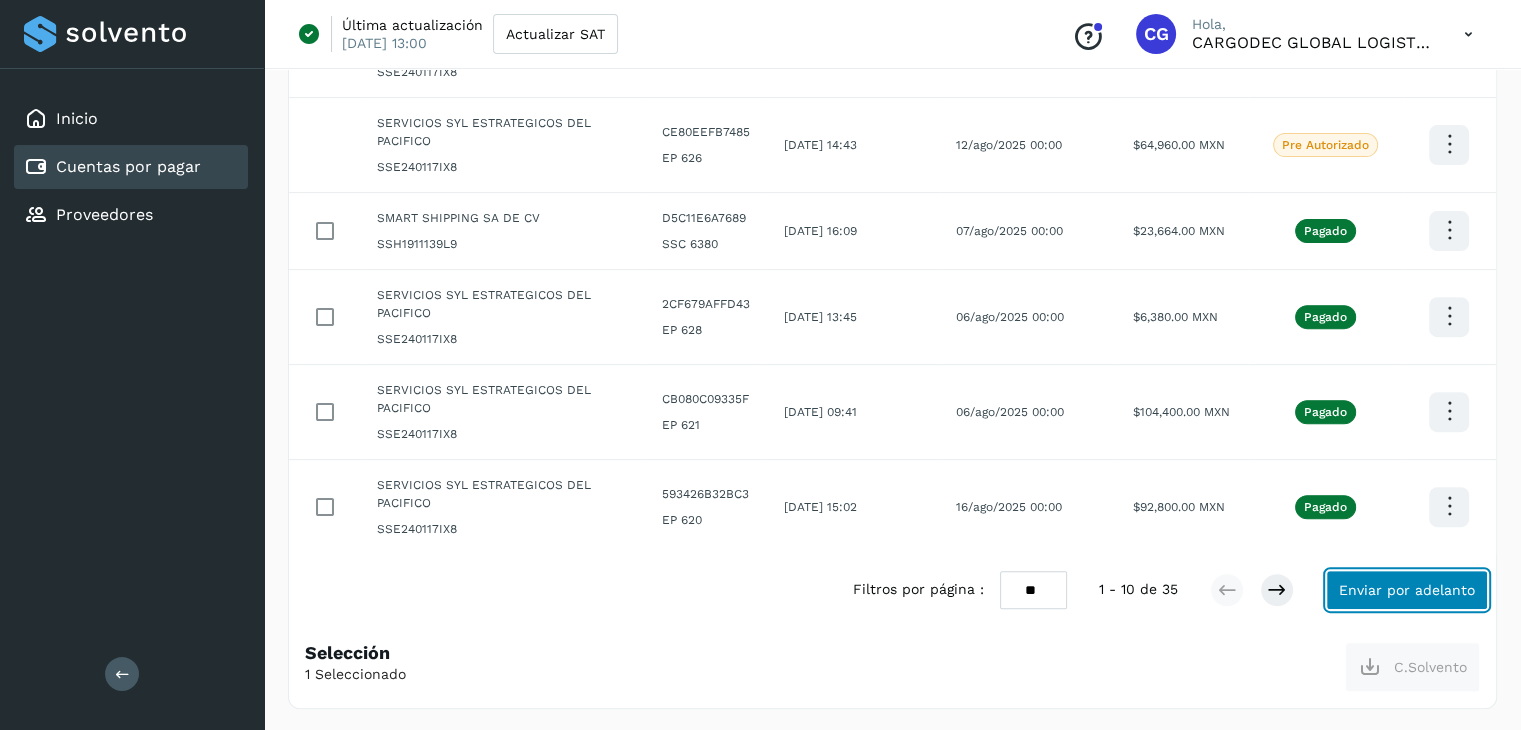 click on "Enviar por adelanto" 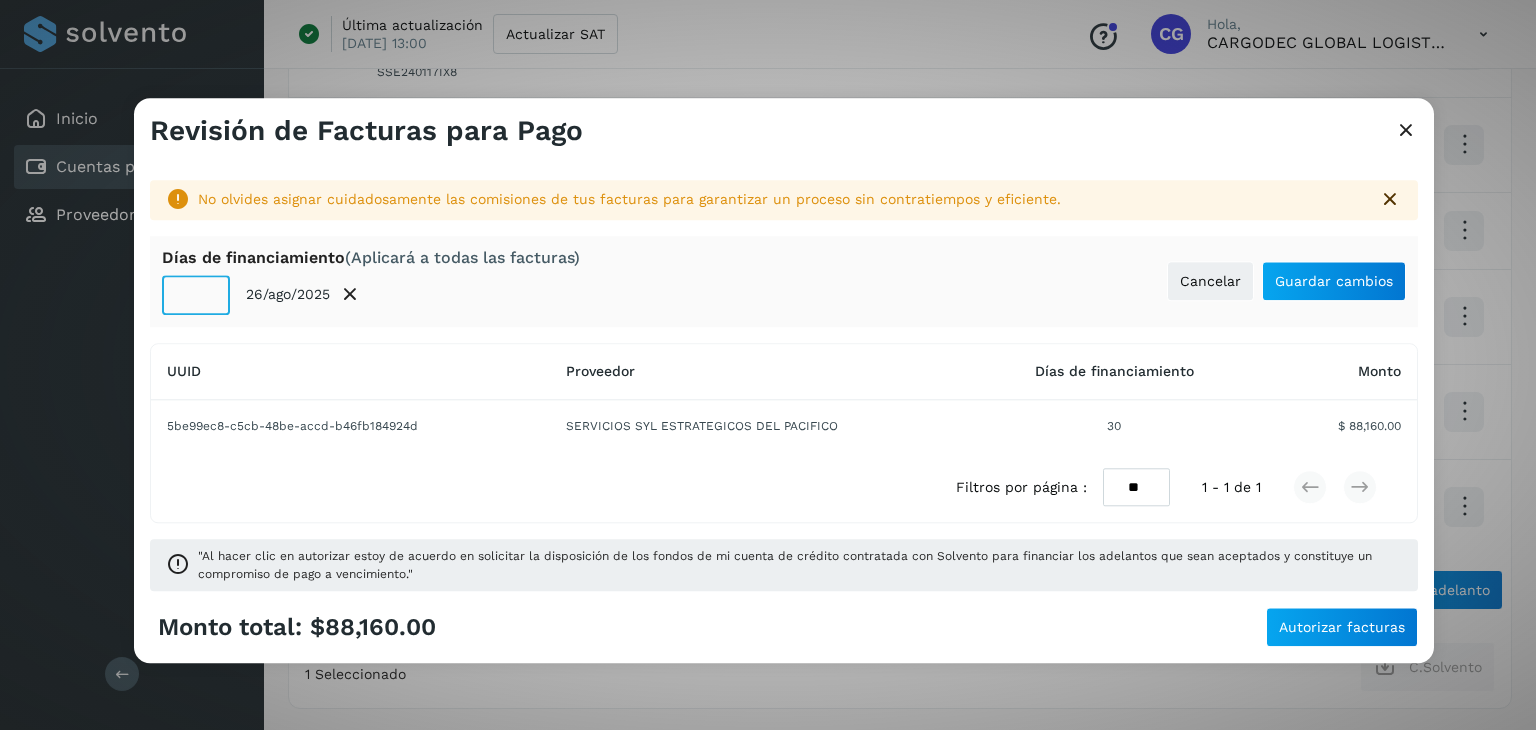 click on "**" 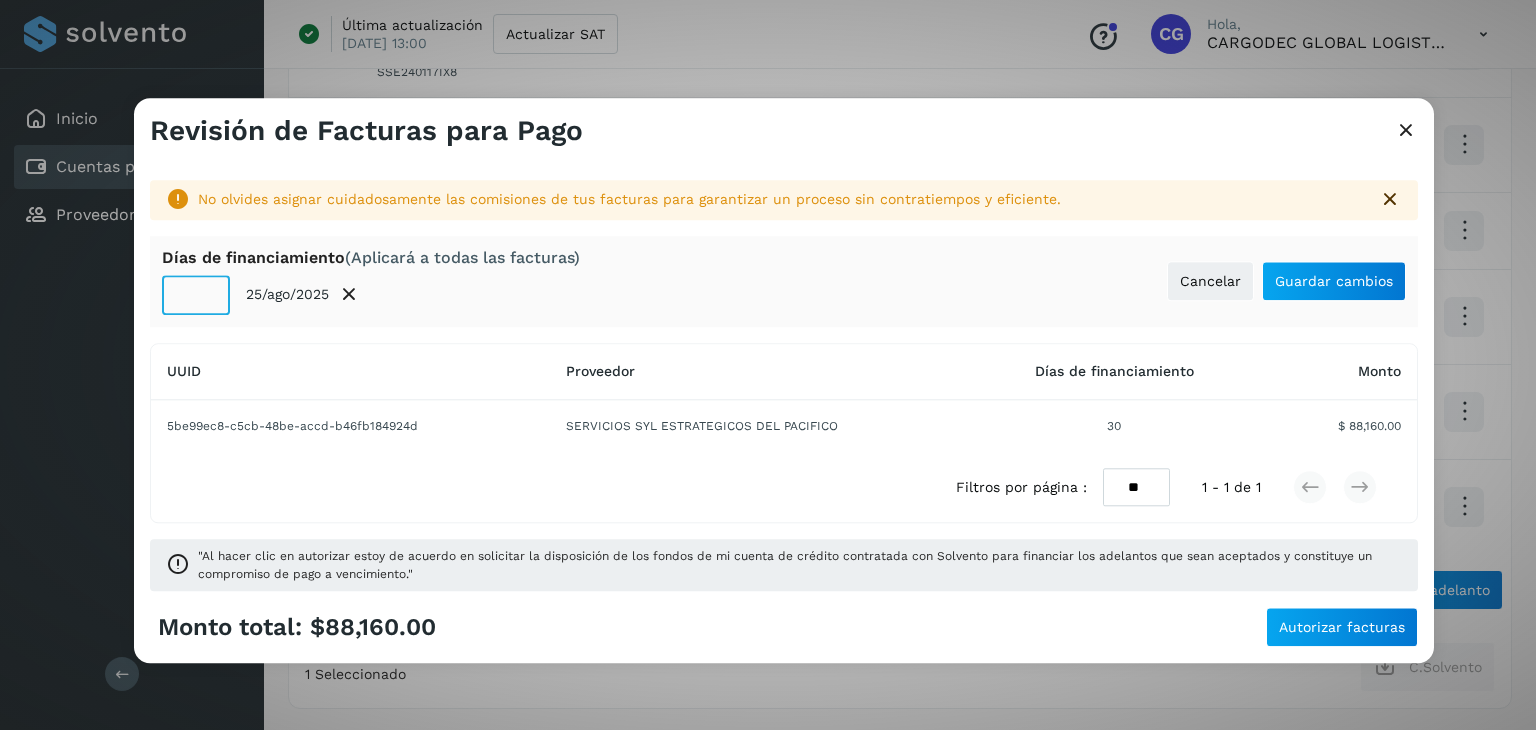 click on "**" 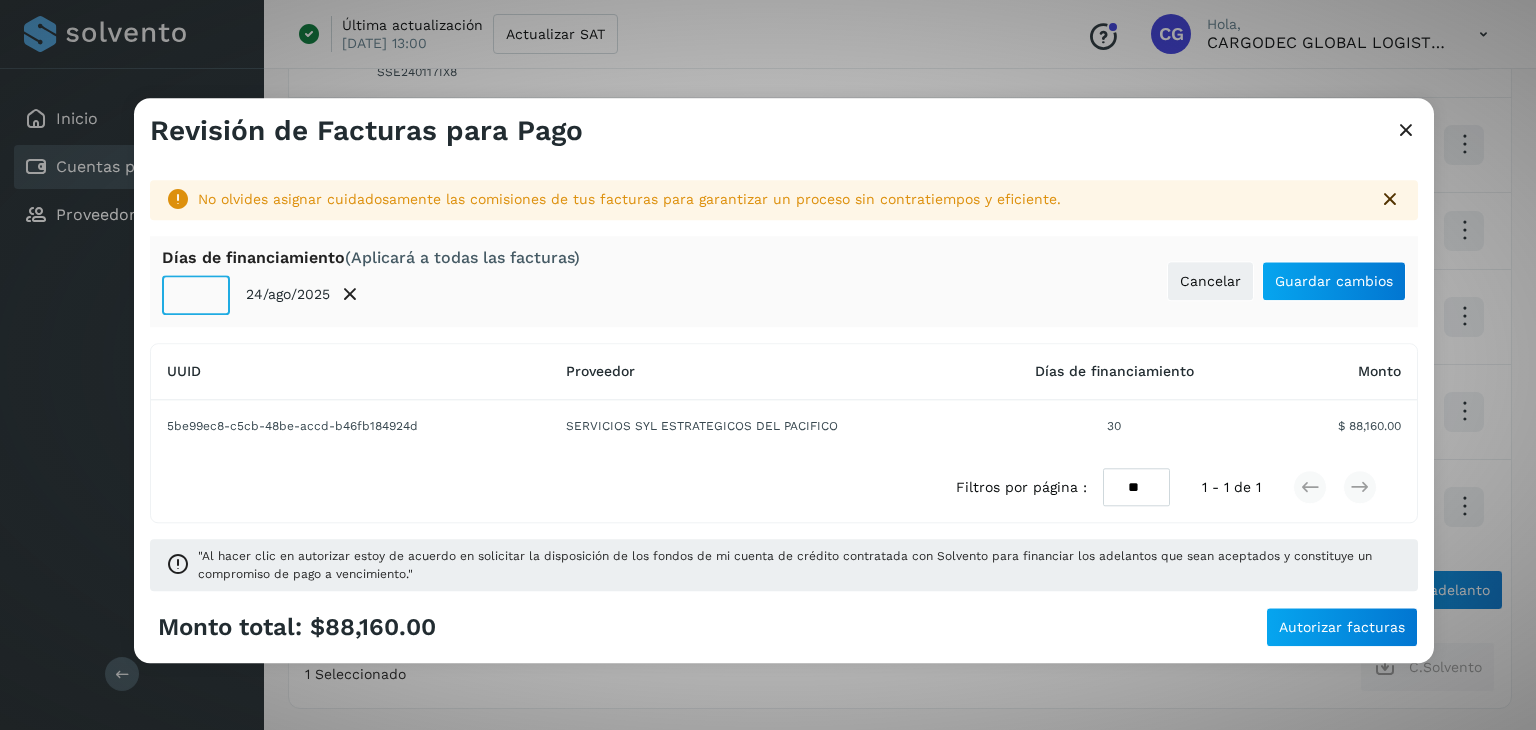click on "**" 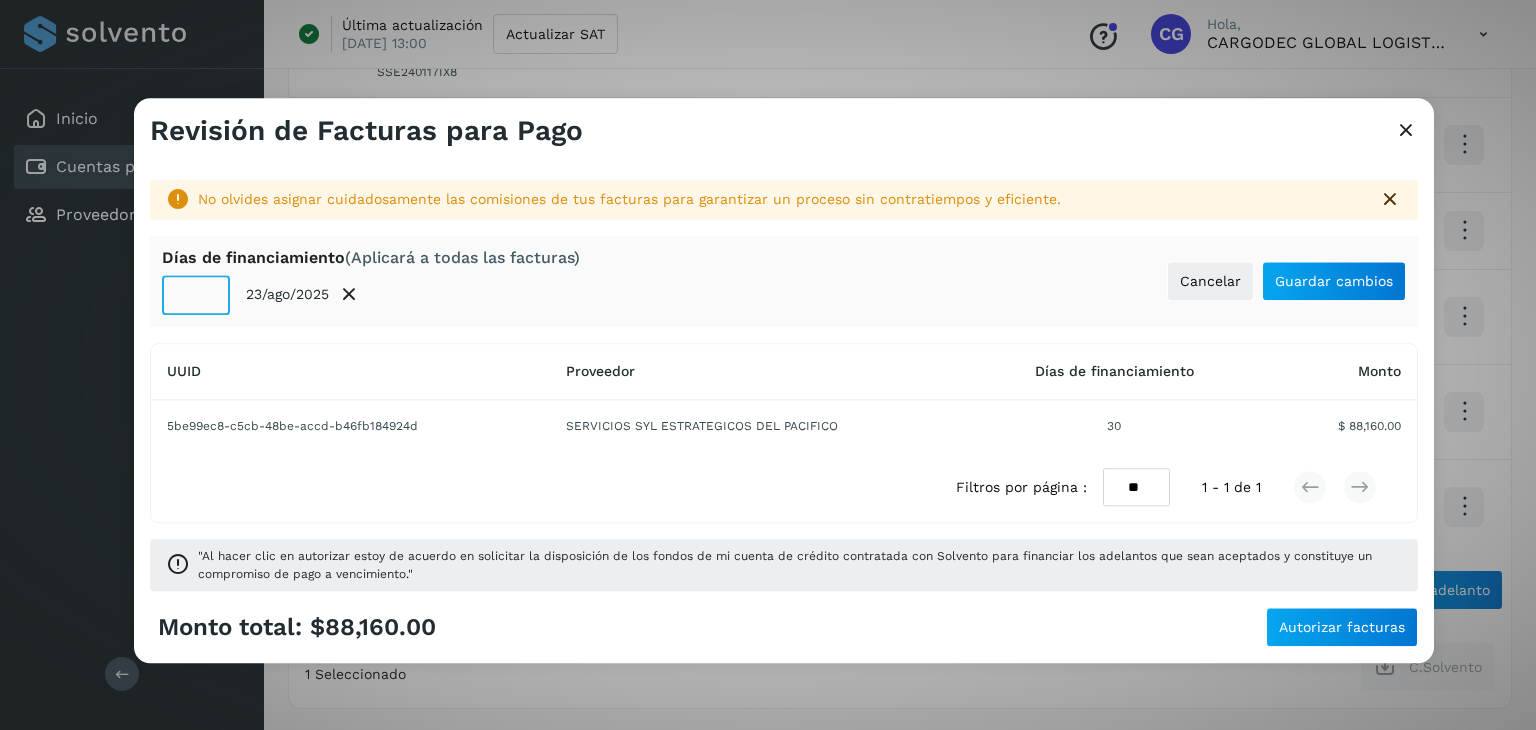 click on "**" 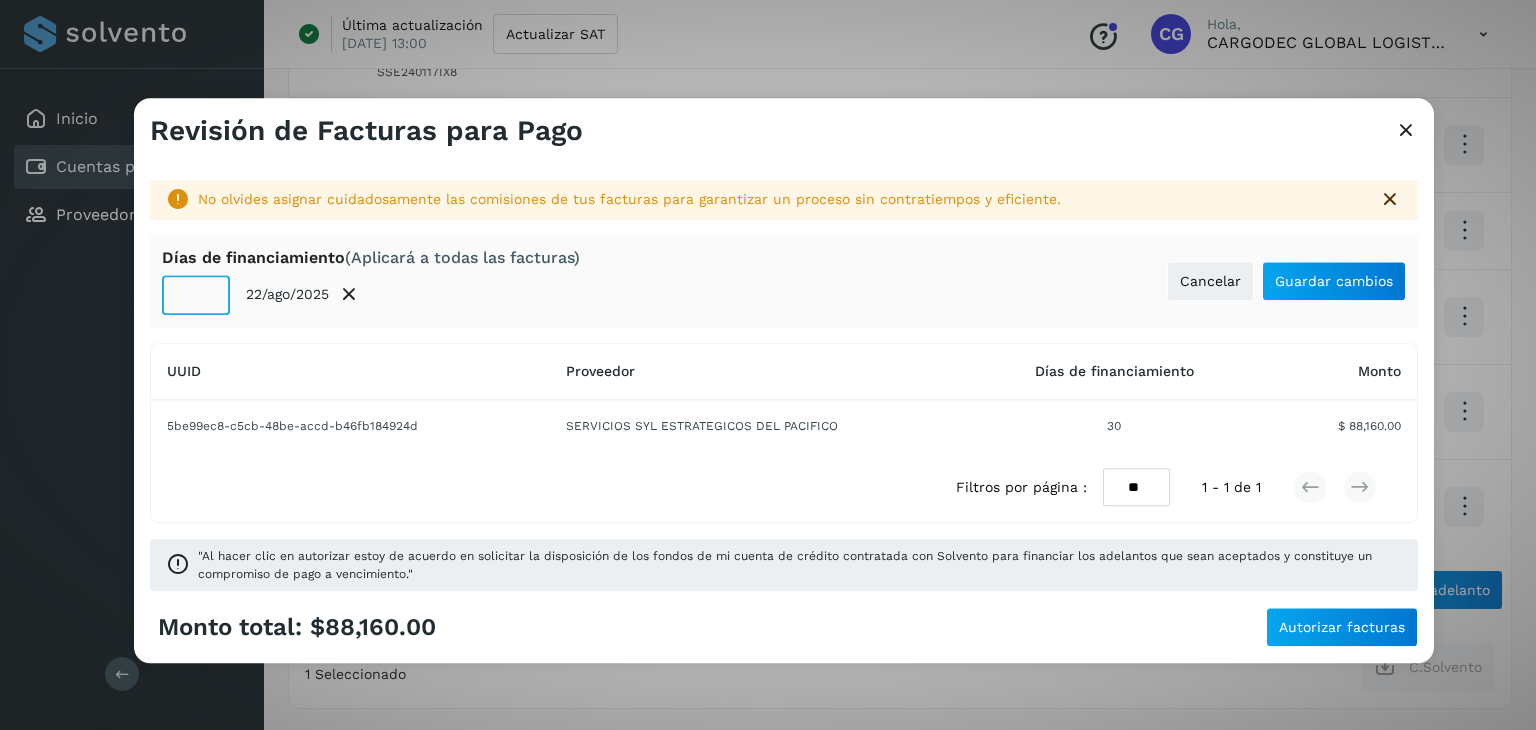click on "**" 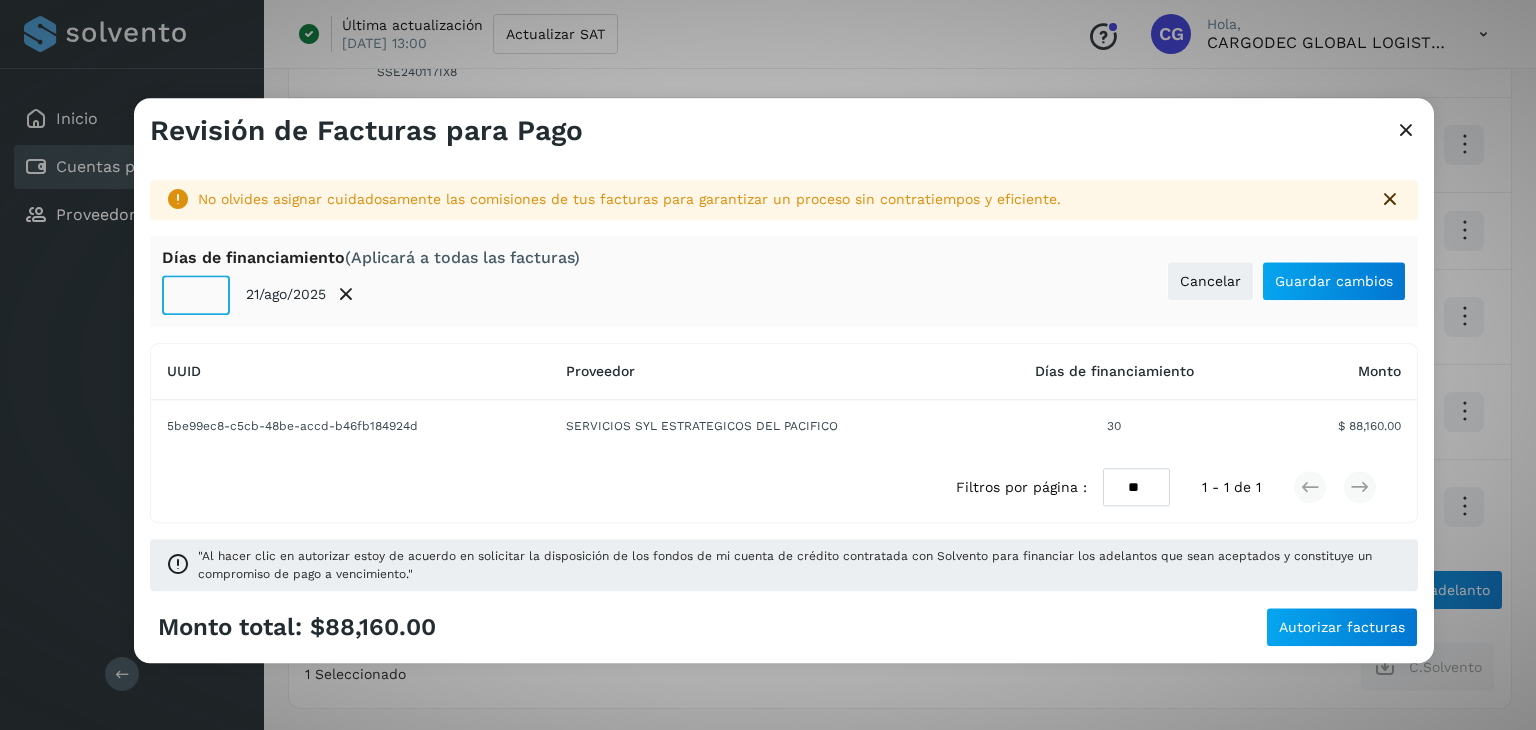 click on "**" 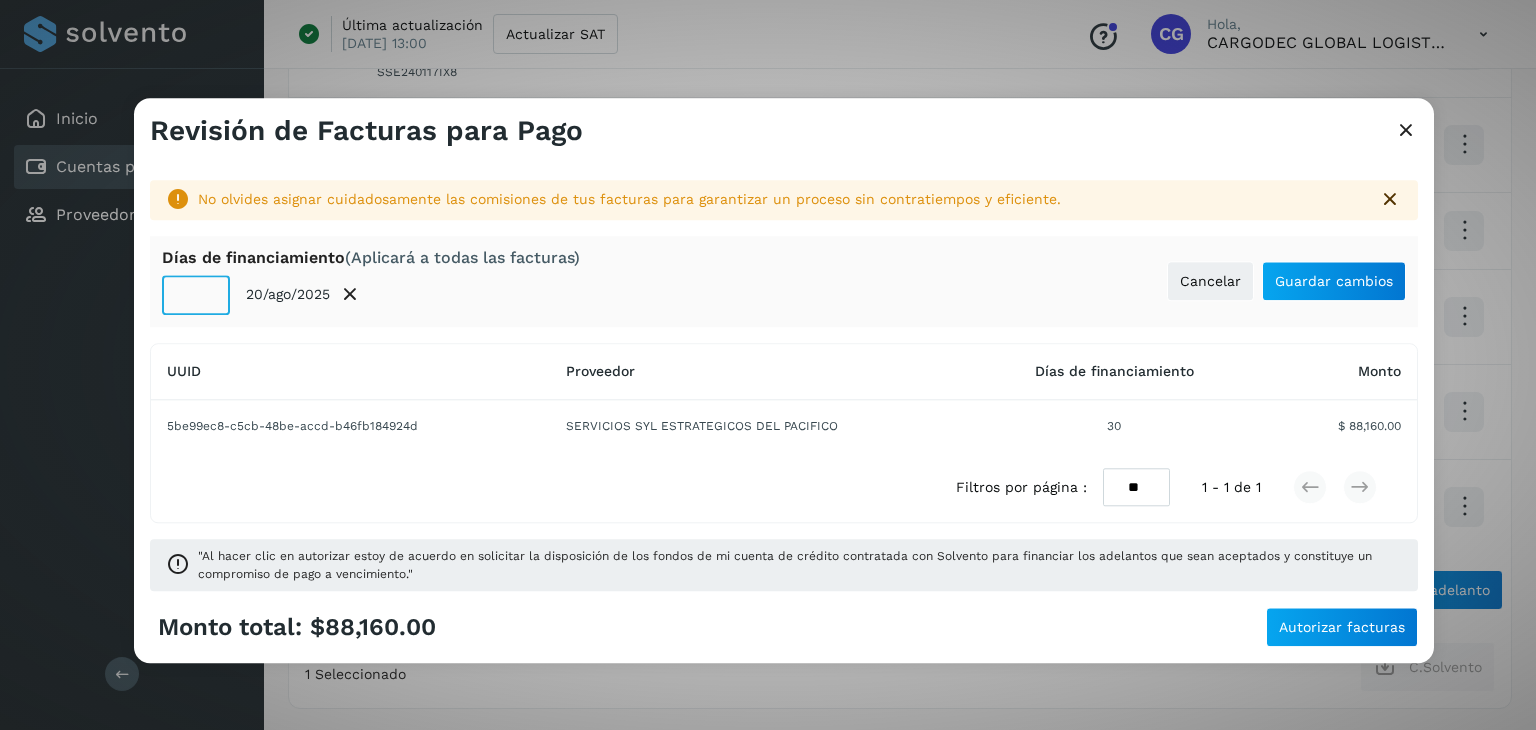click on "**" 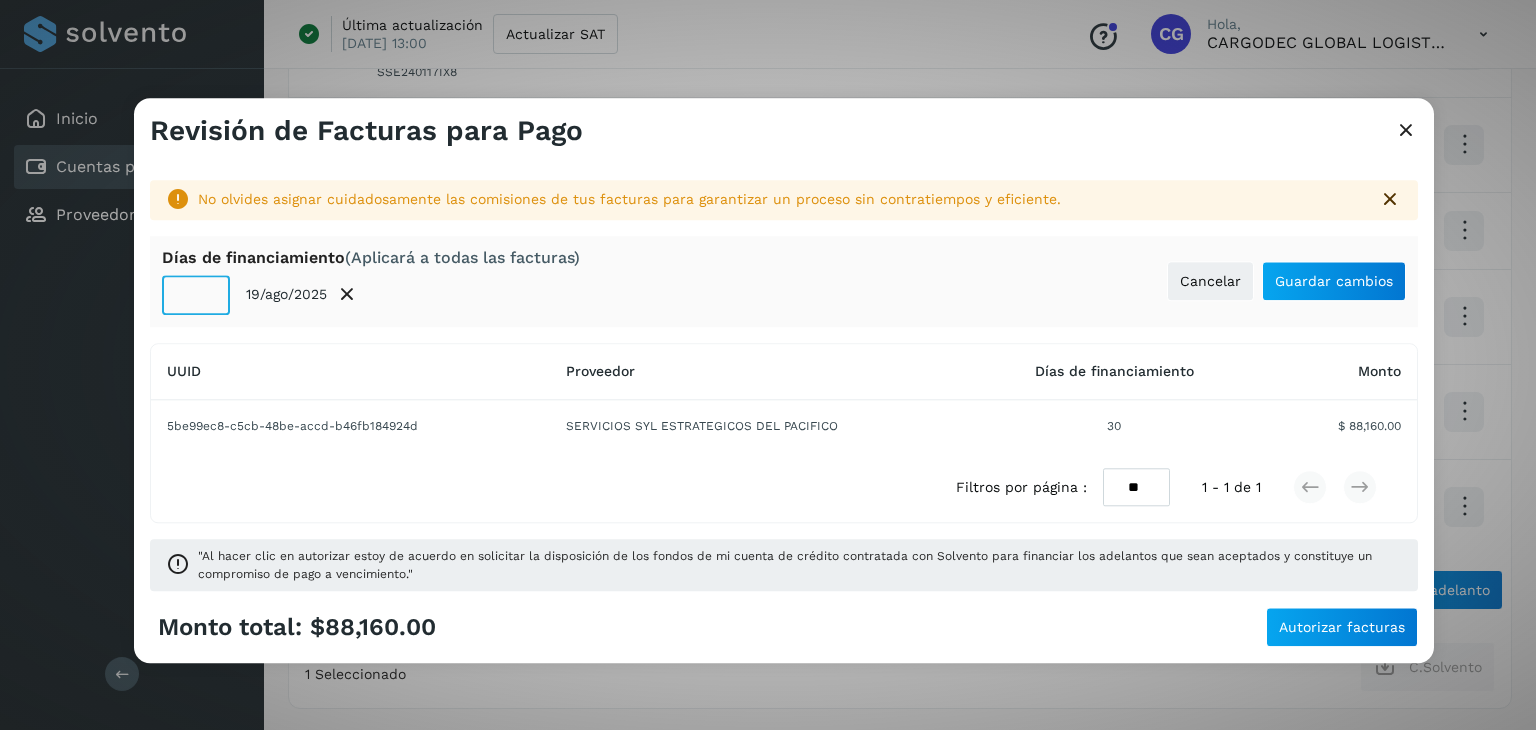 click on "**" 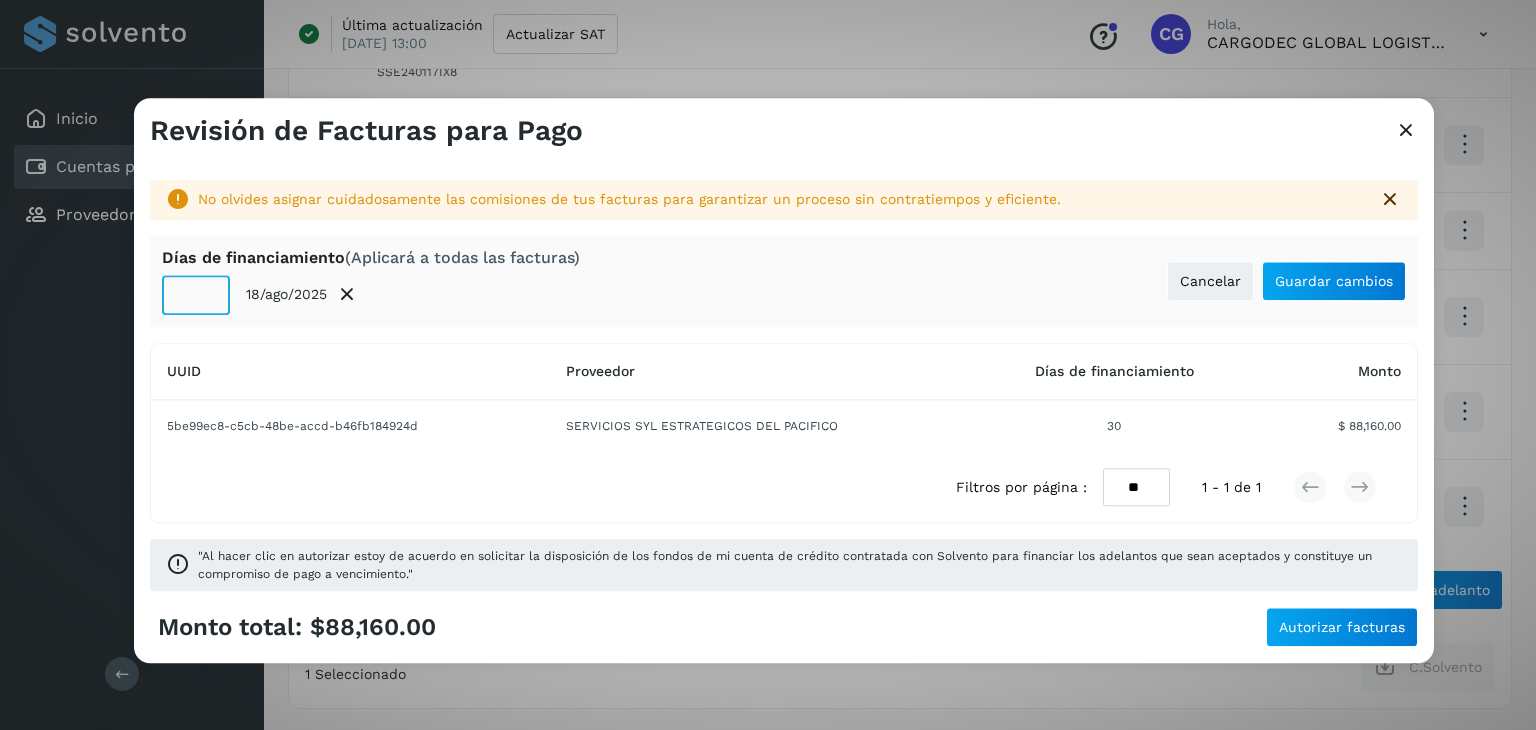 click on "**" 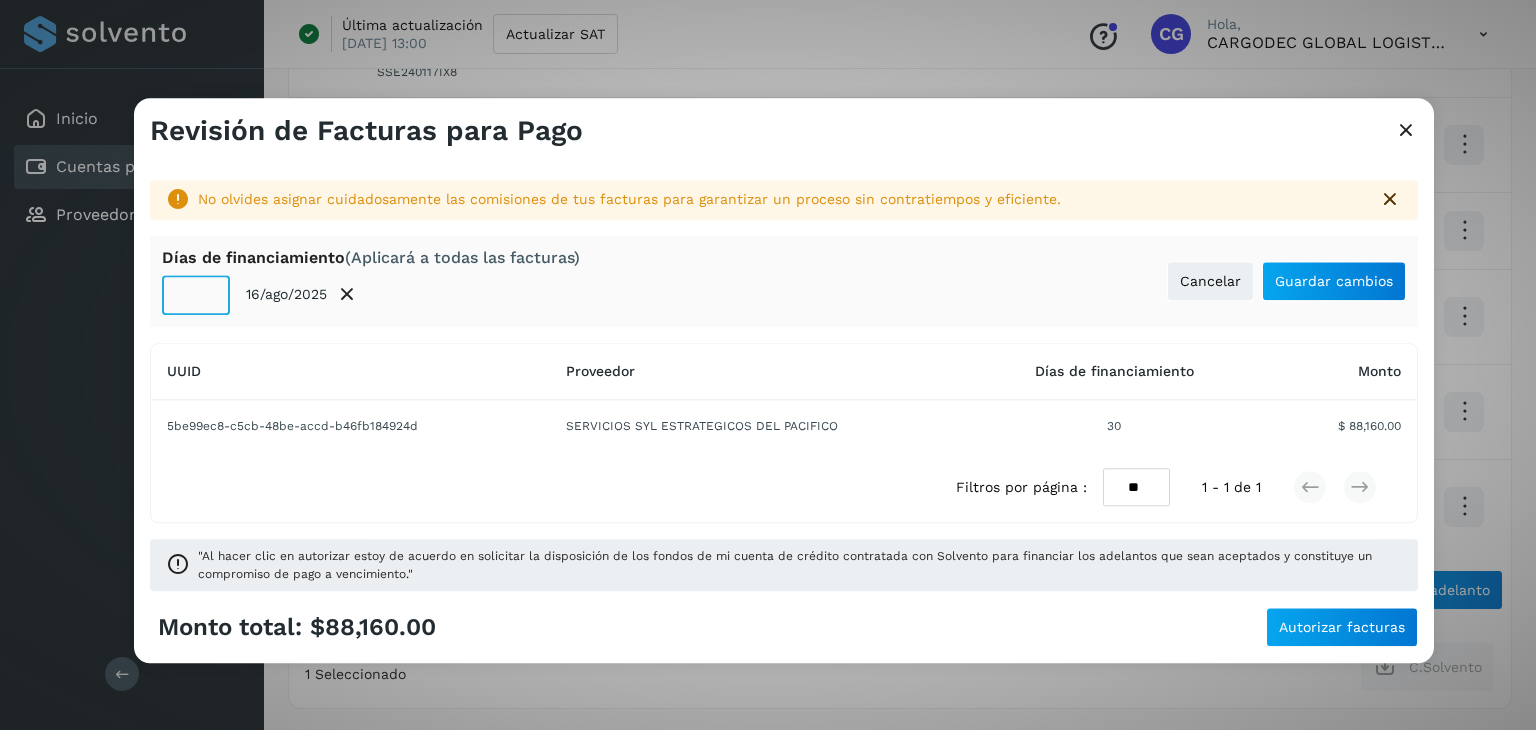 click on "**" 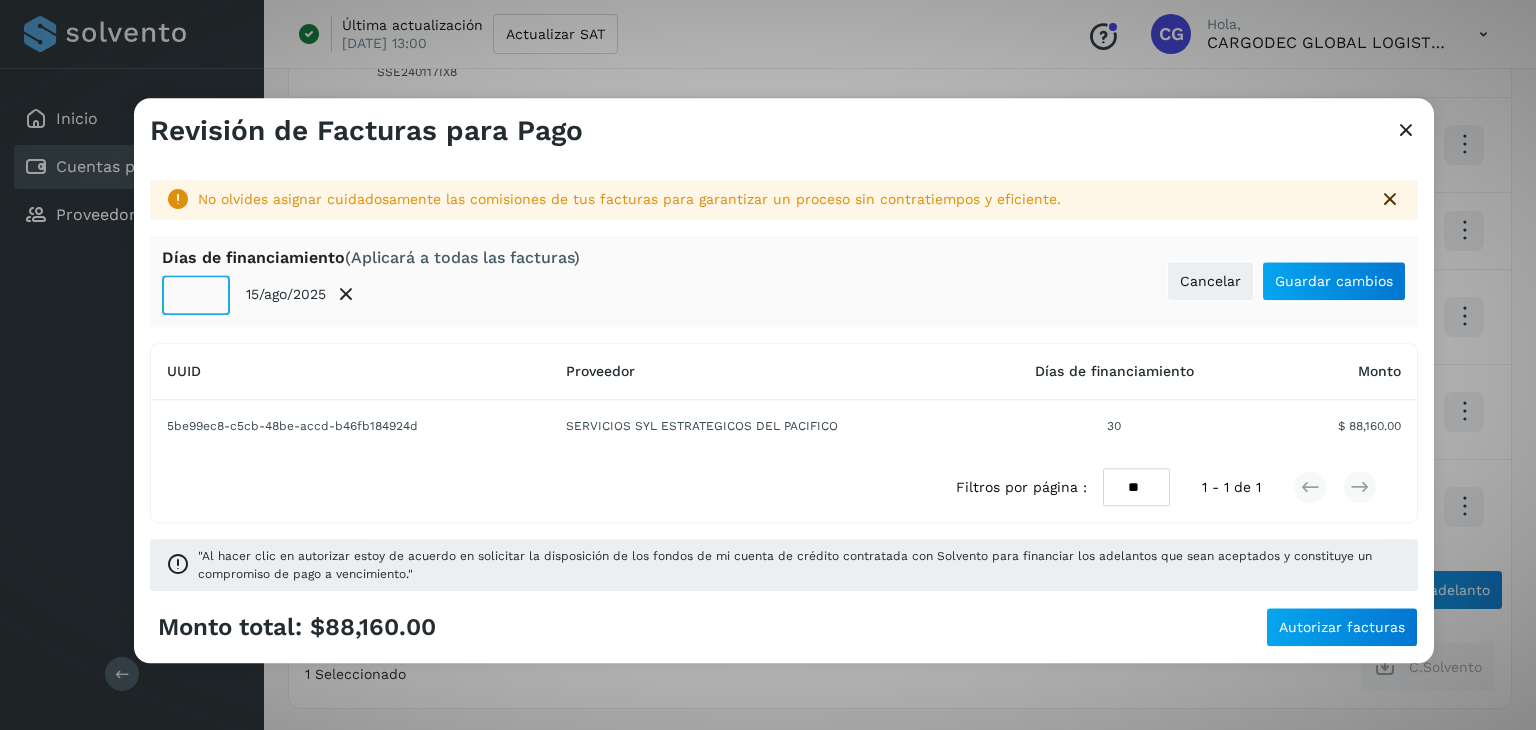 click on "**" 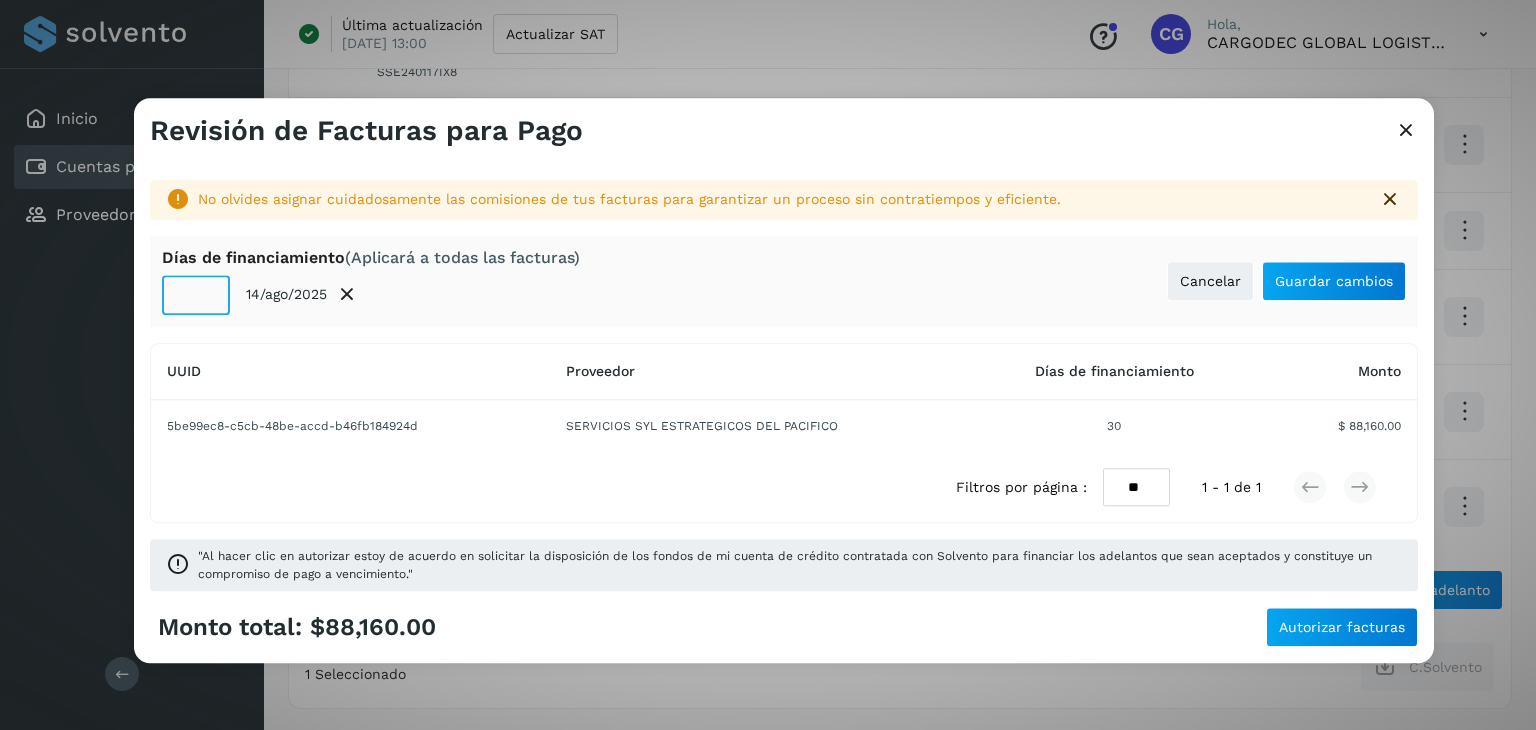 click on "**" 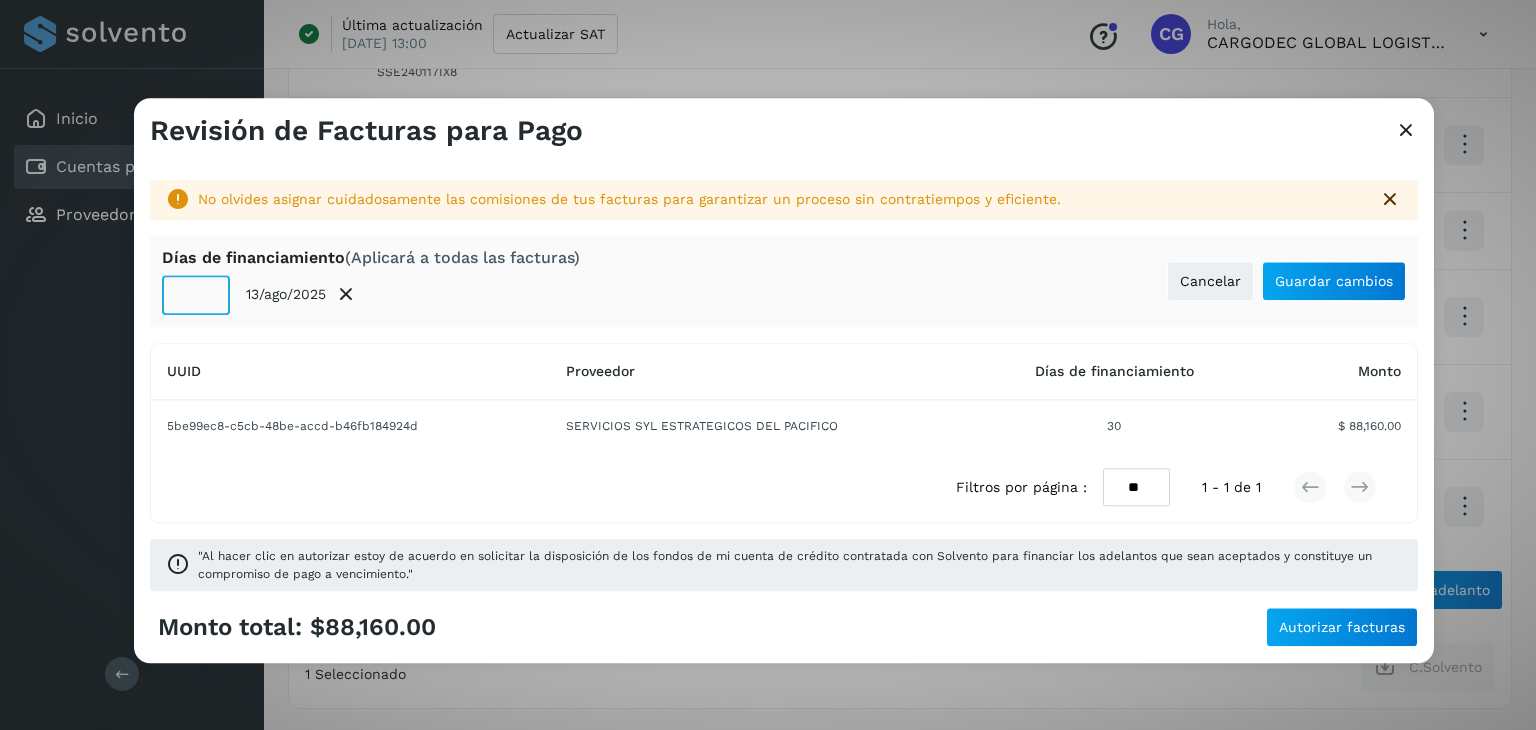 type on "**" 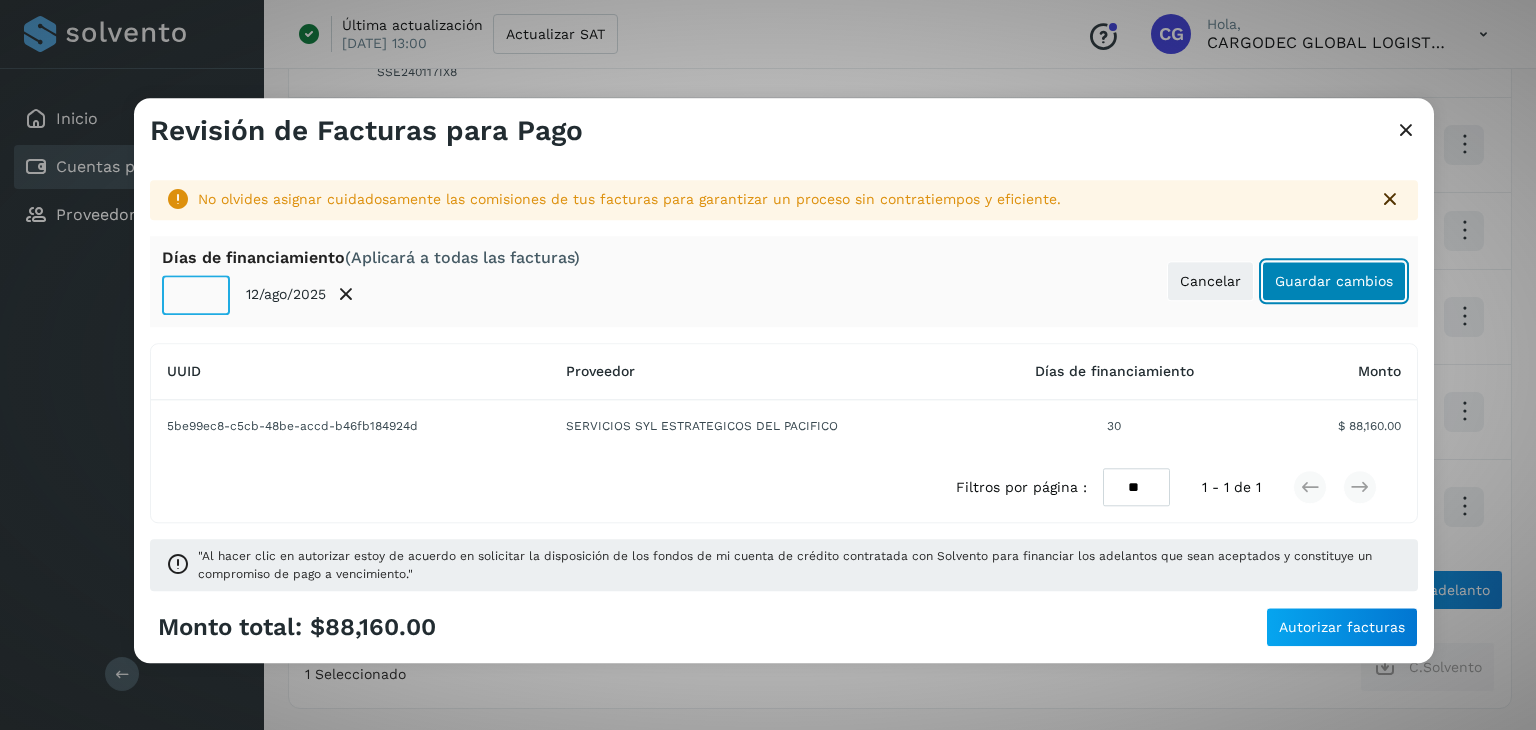 click on "Guardar cambios" 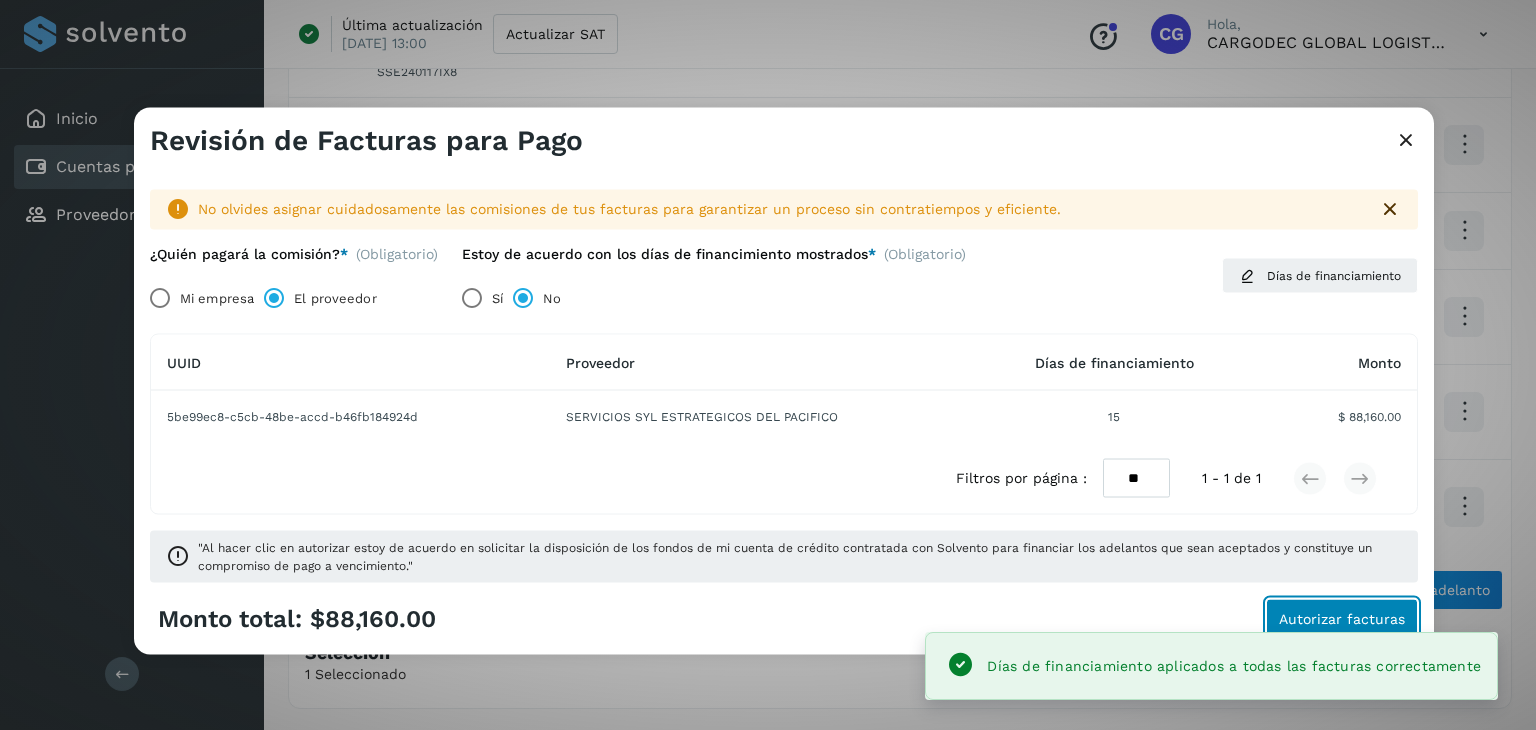 click on "Autorizar facturas" 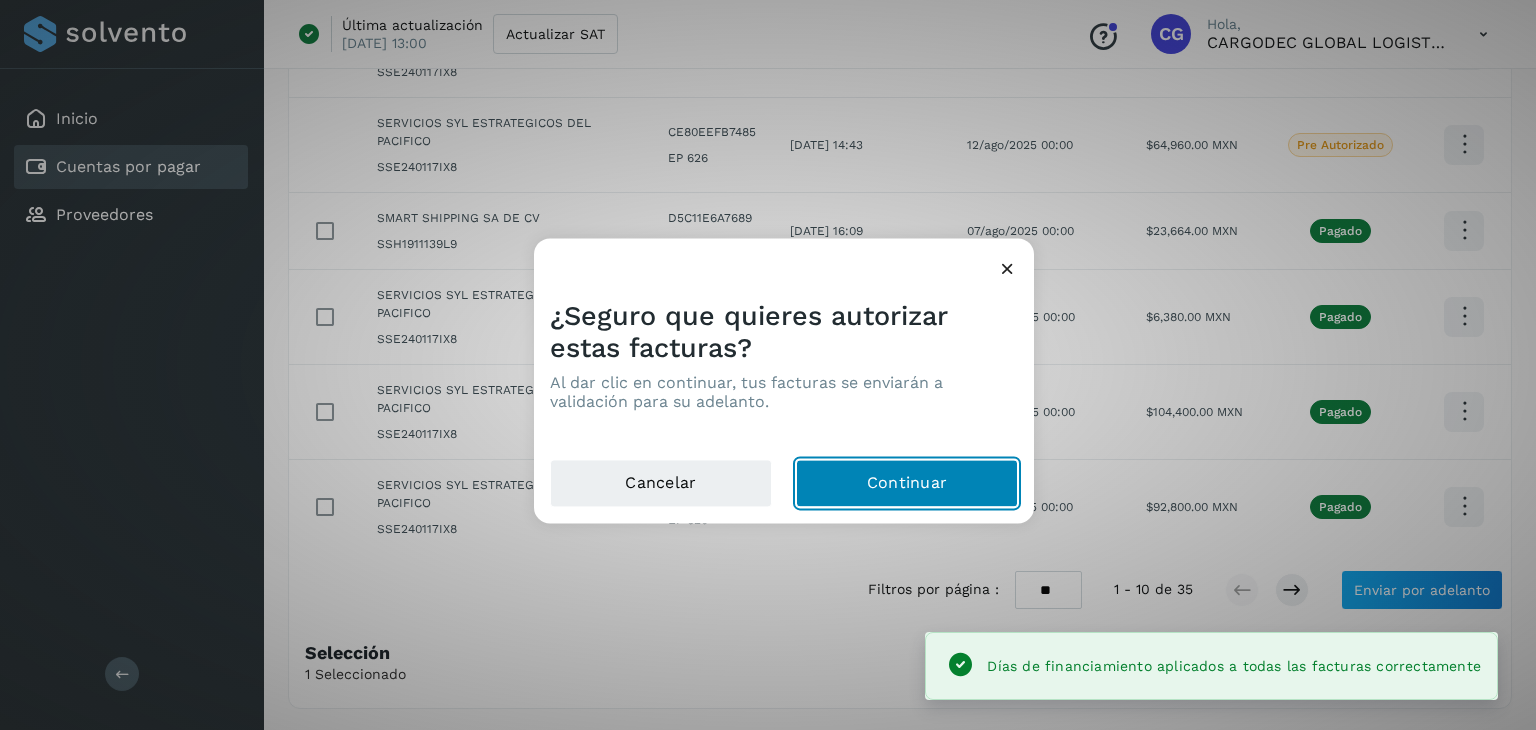 click on "Continuar" 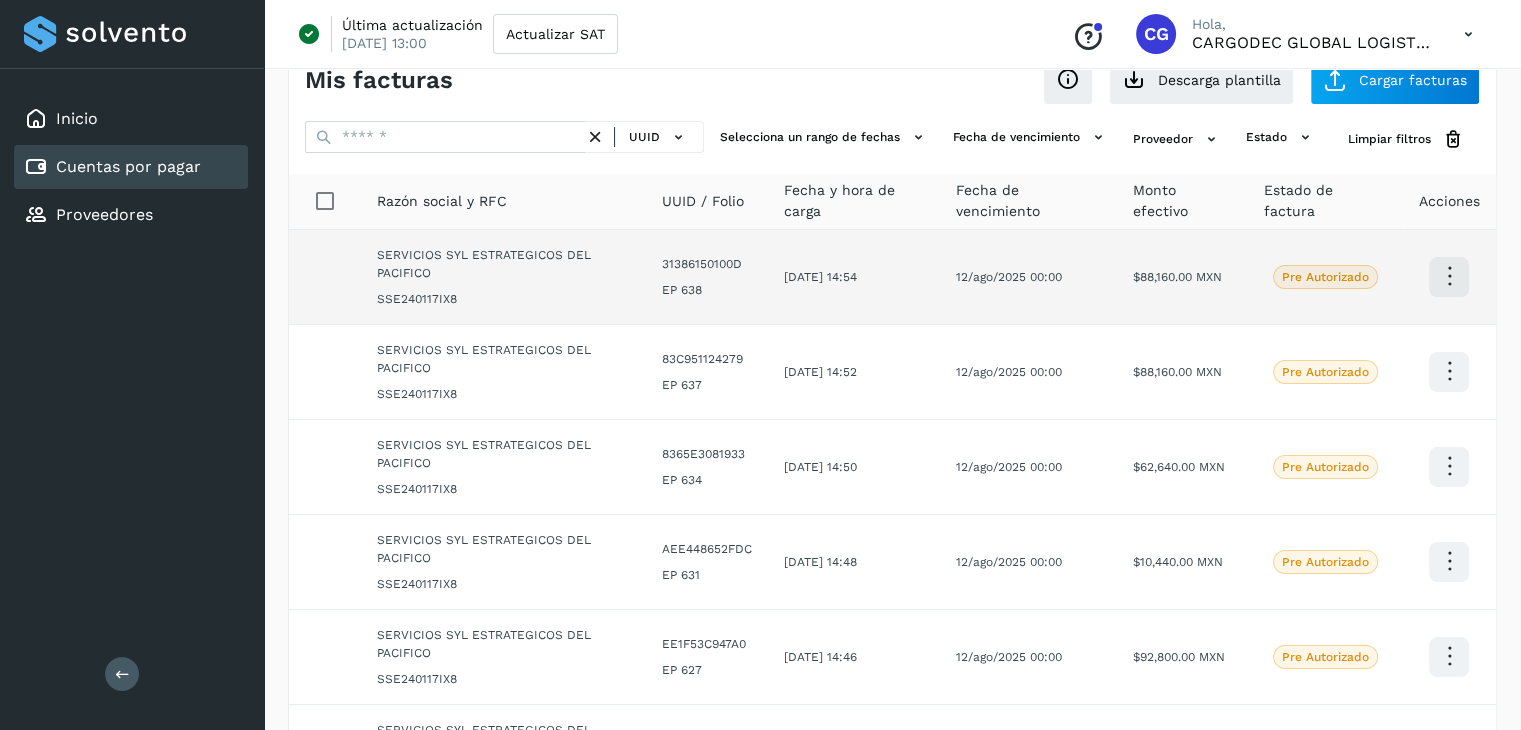 scroll, scrollTop: 0, scrollLeft: 0, axis: both 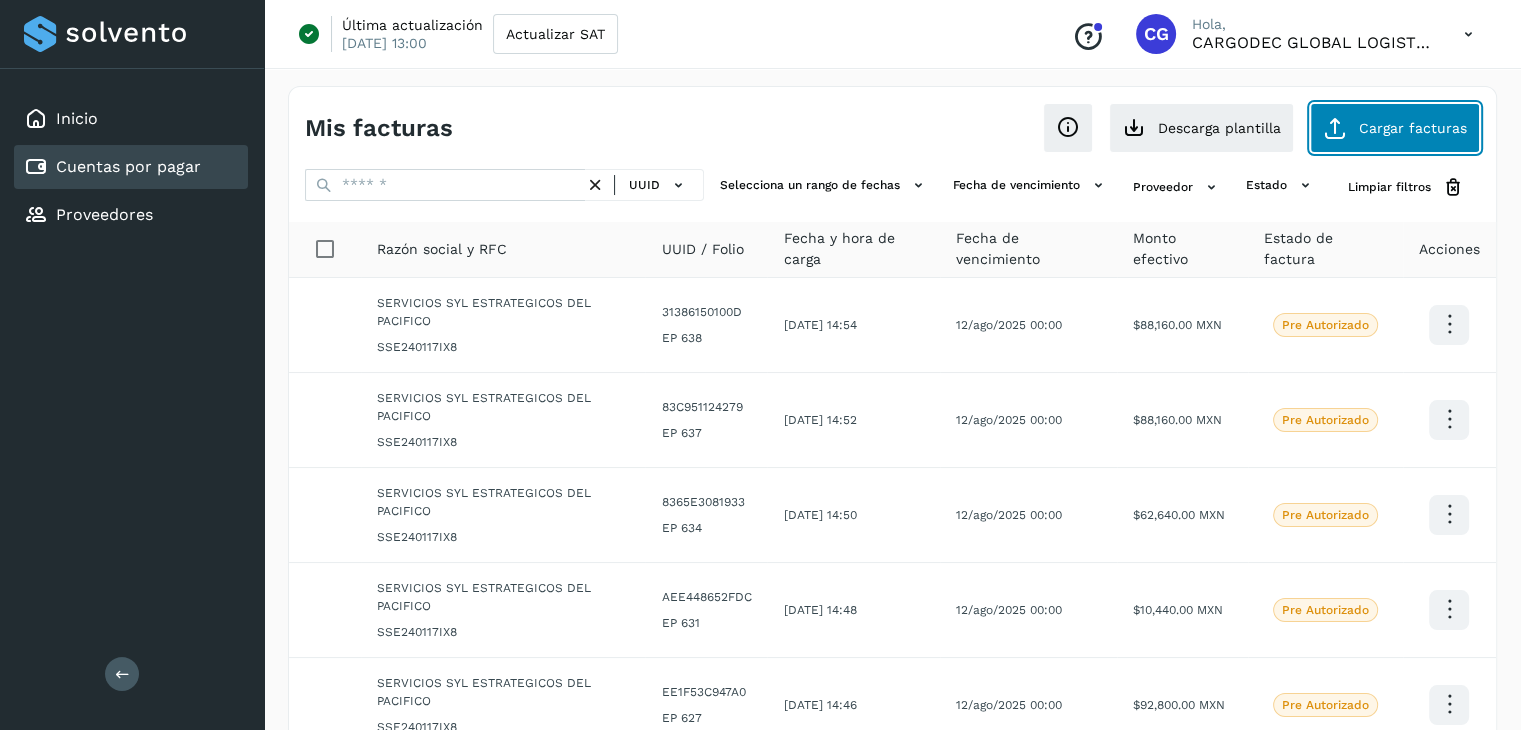 click on "Cargar facturas" 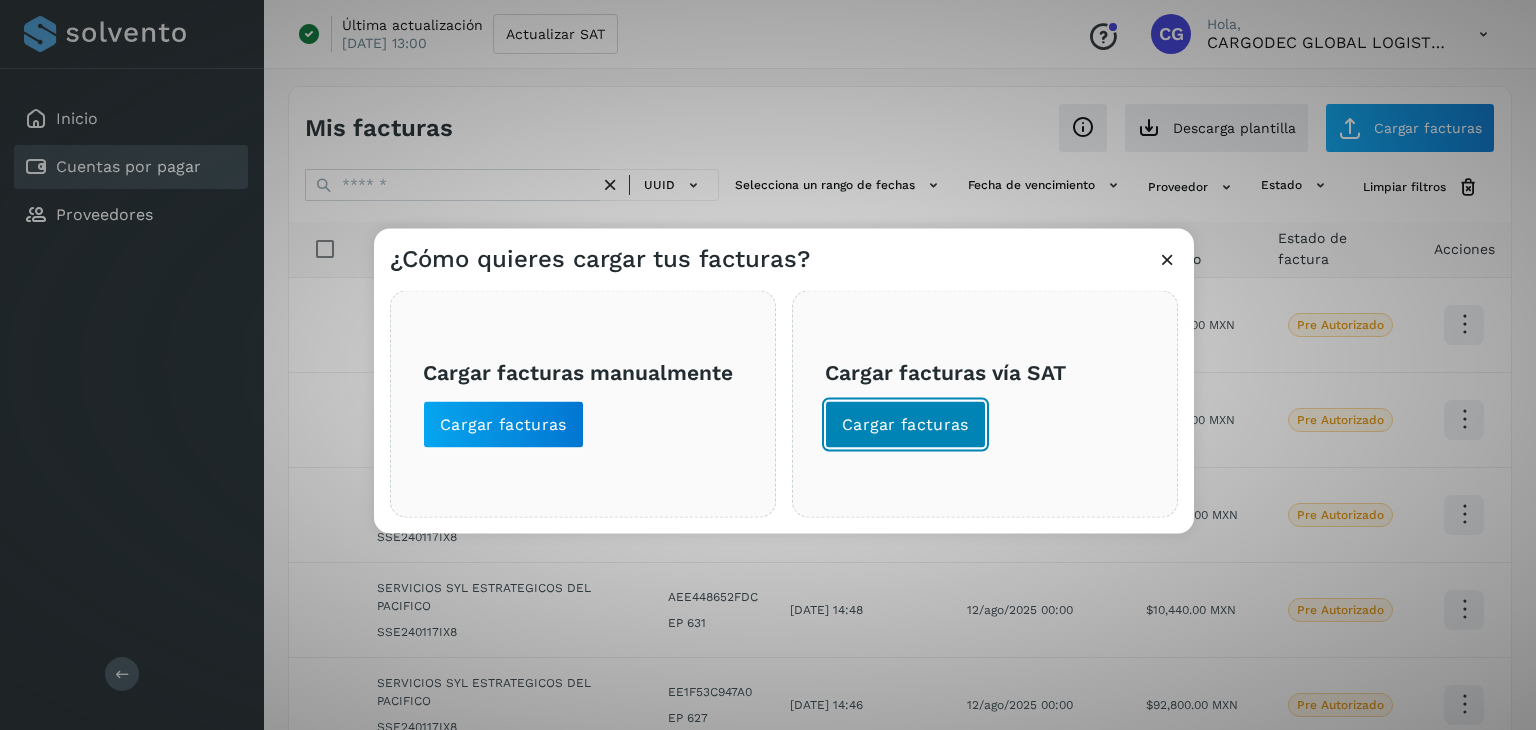 click on "Cargar facturas" 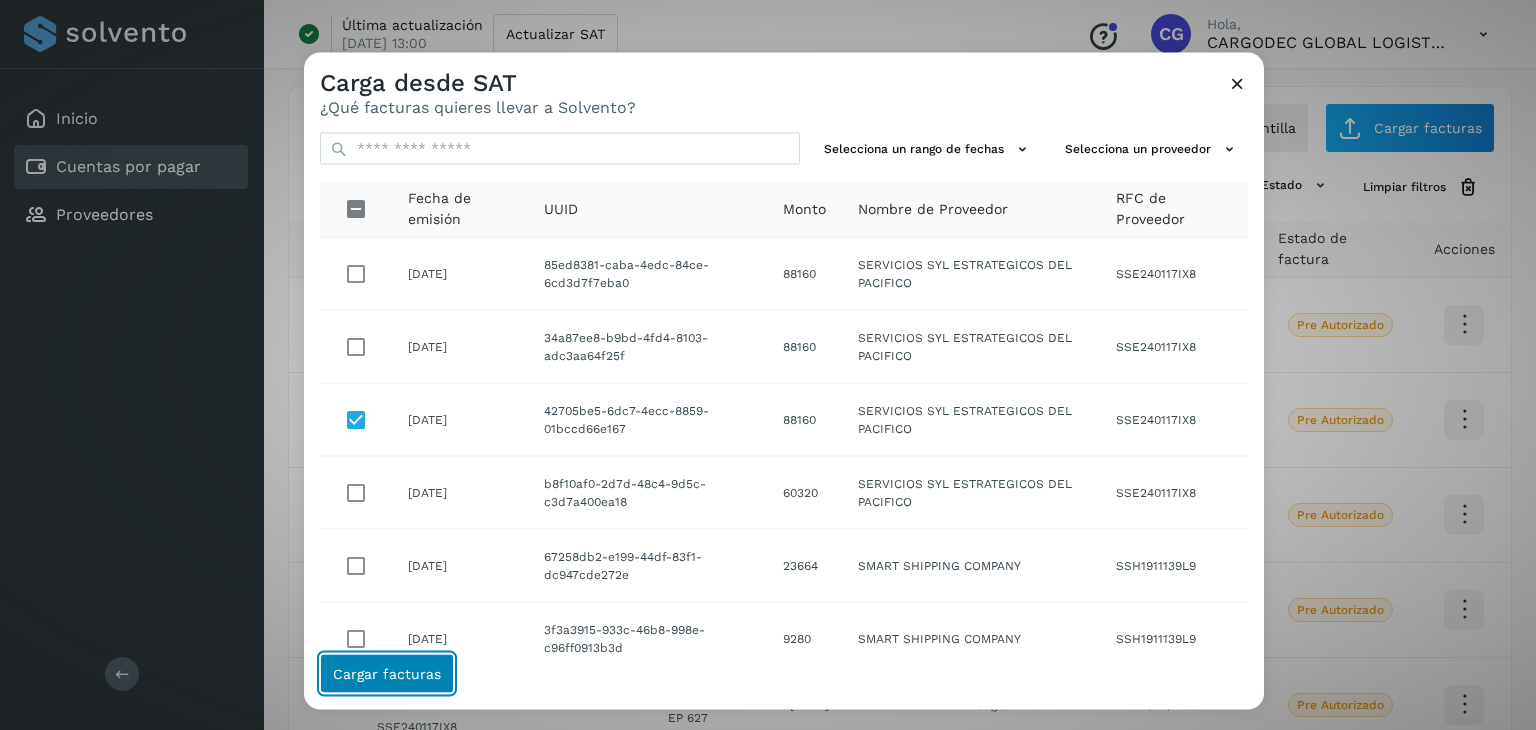 click on "Cargar facturas" 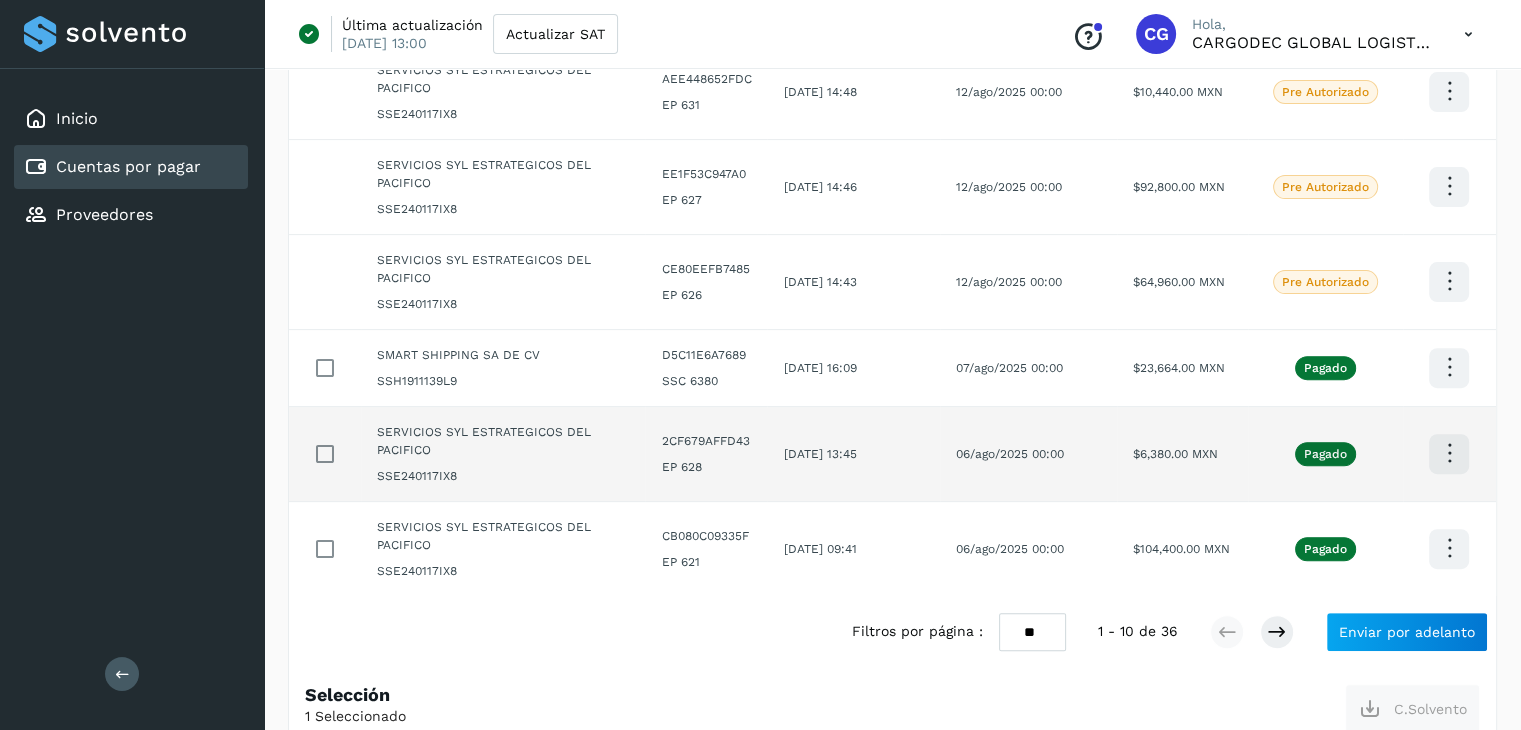 scroll, scrollTop: 655, scrollLeft: 0, axis: vertical 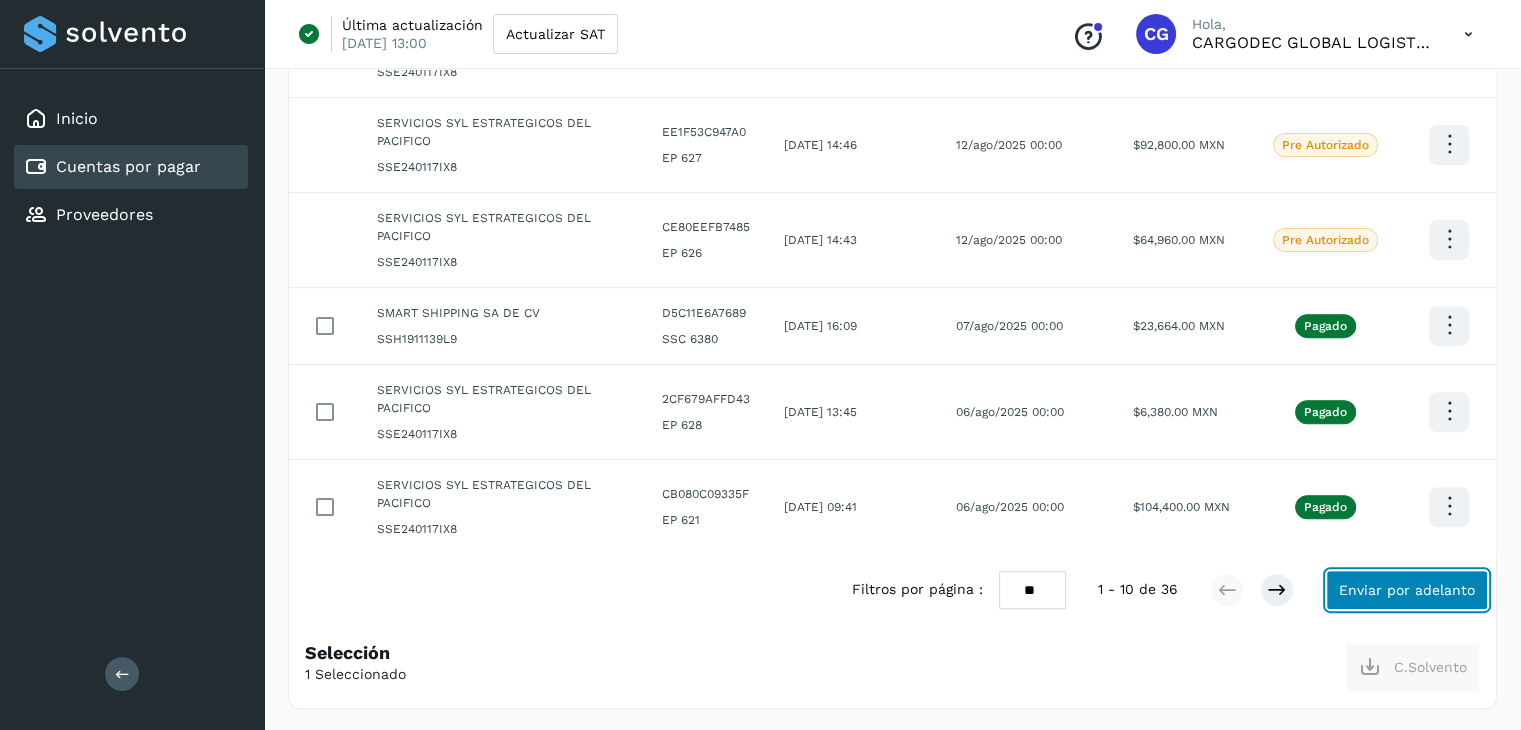 click on "Enviar por adelanto" 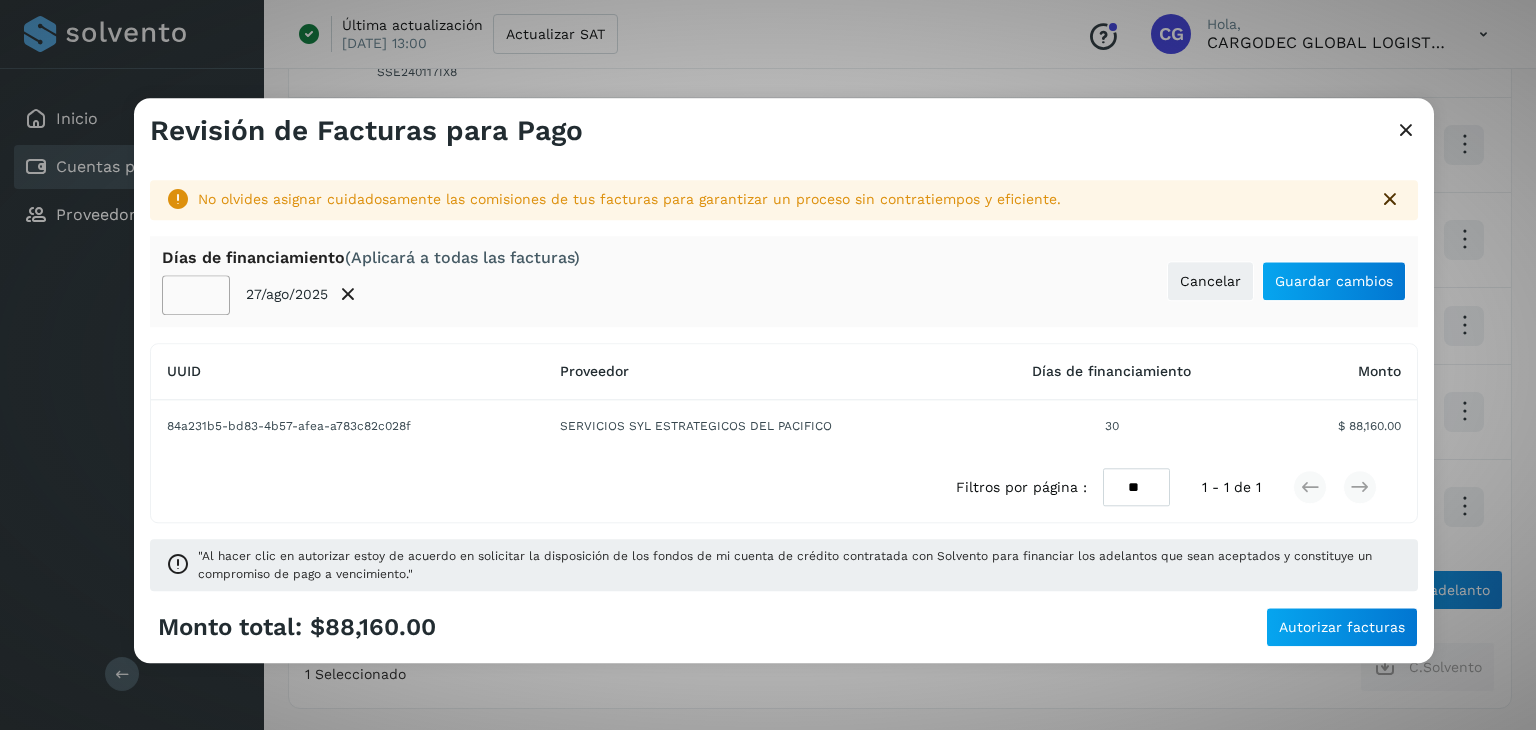 click on "**" 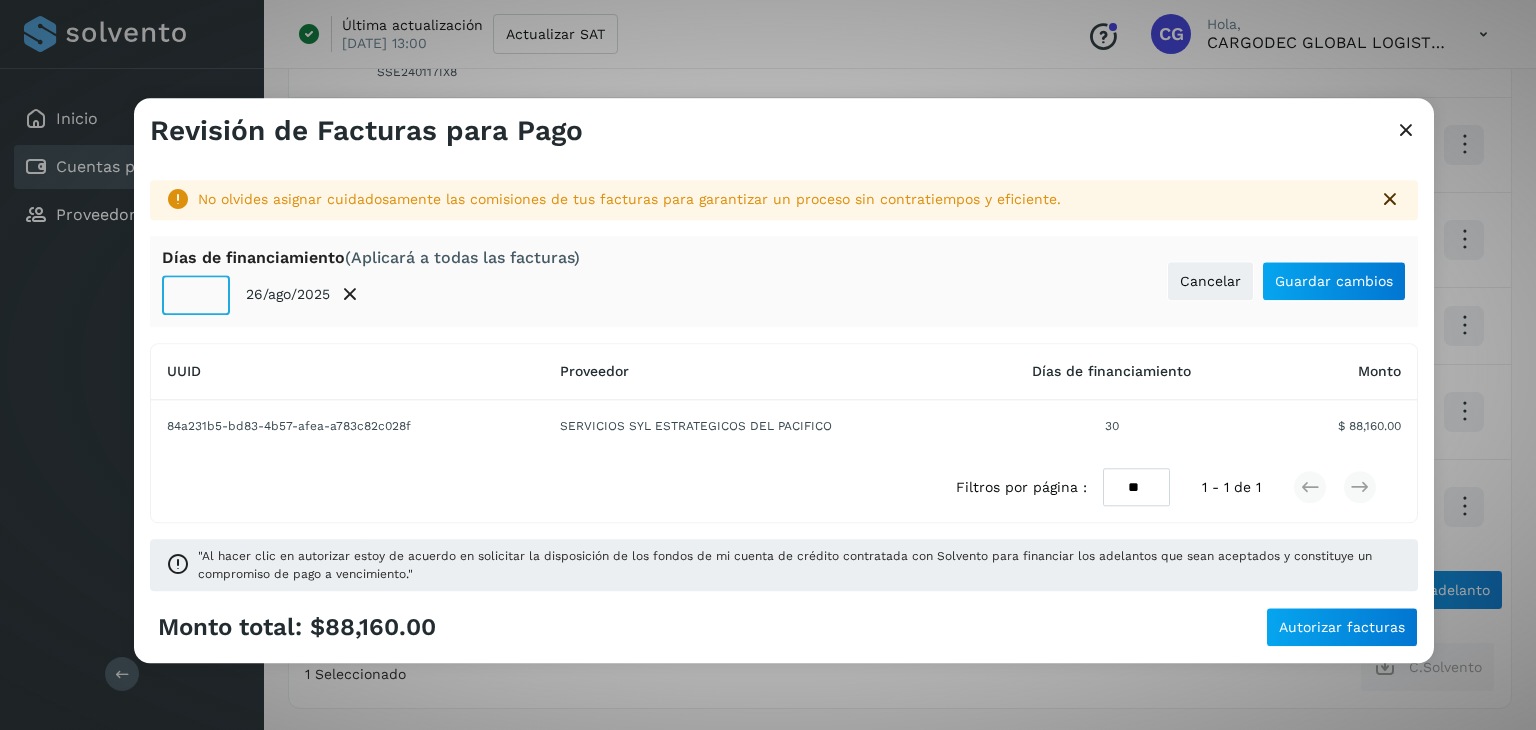 click on "**" 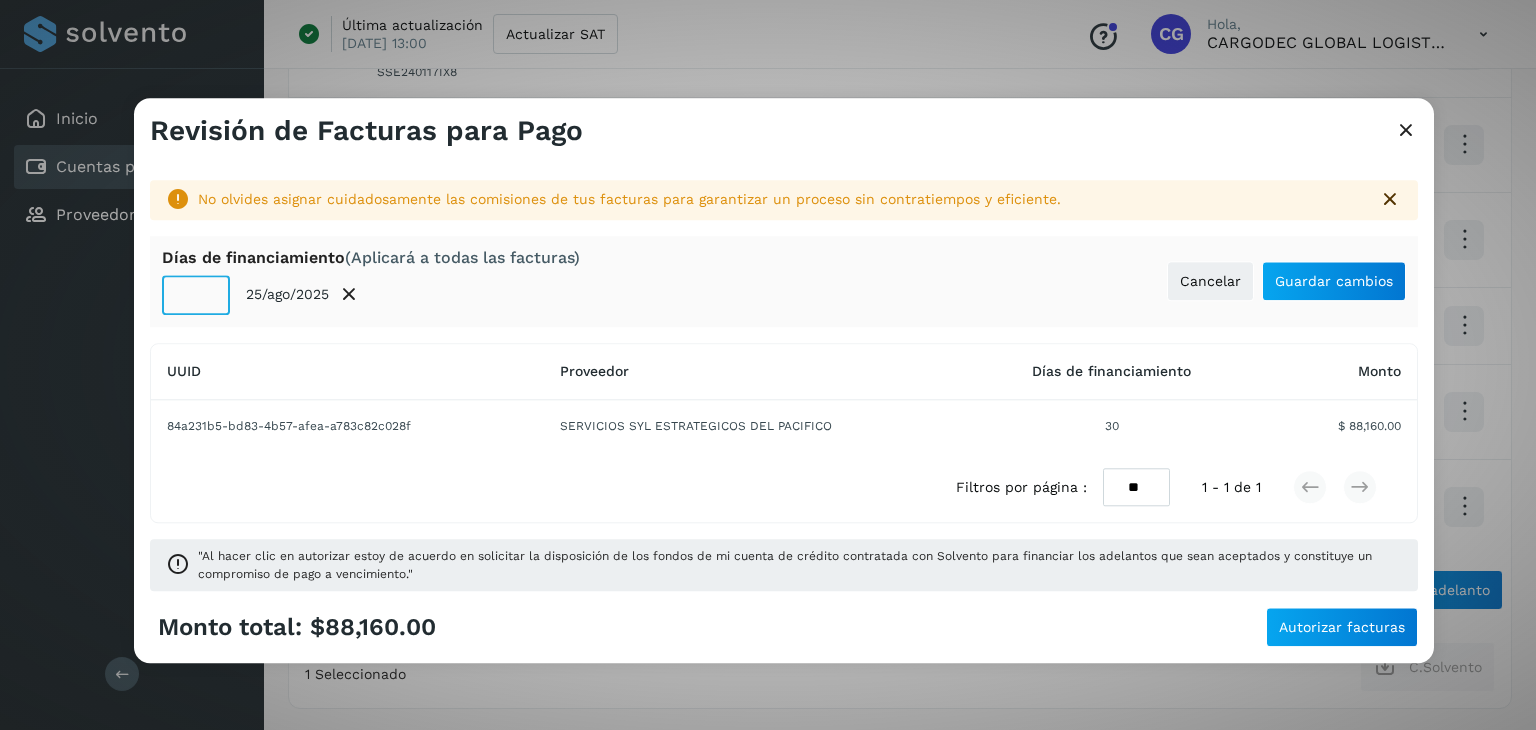 click on "**" 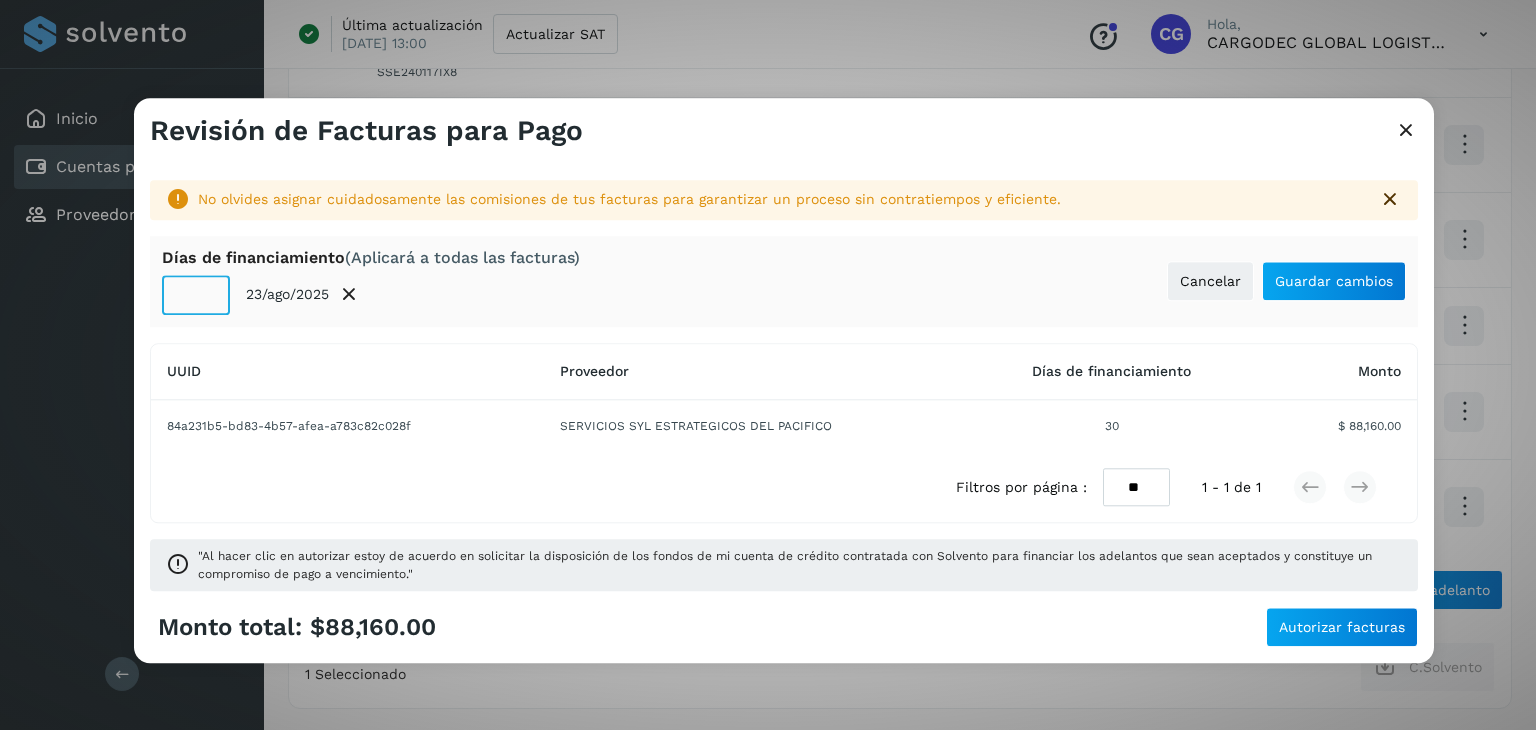 click on "**" 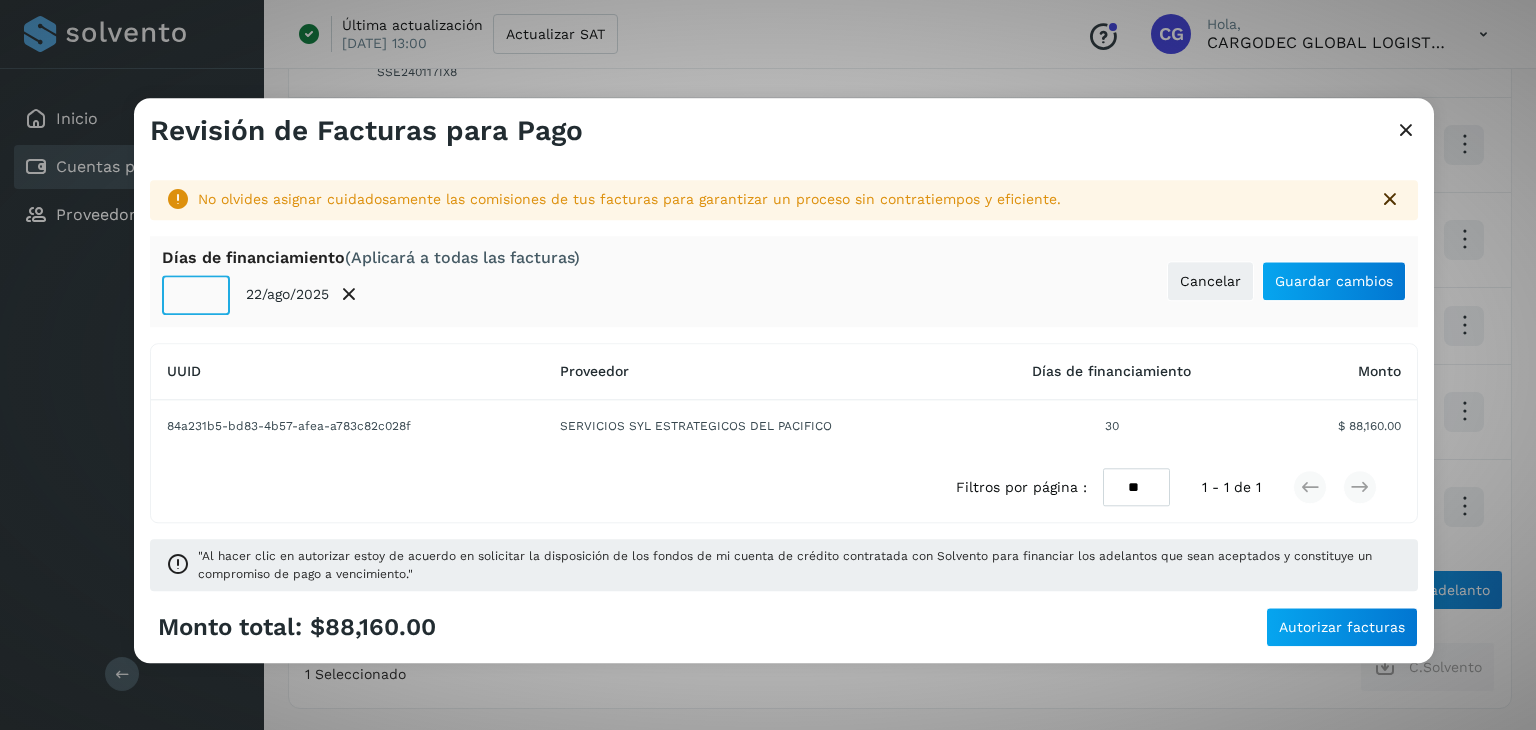 click on "**" 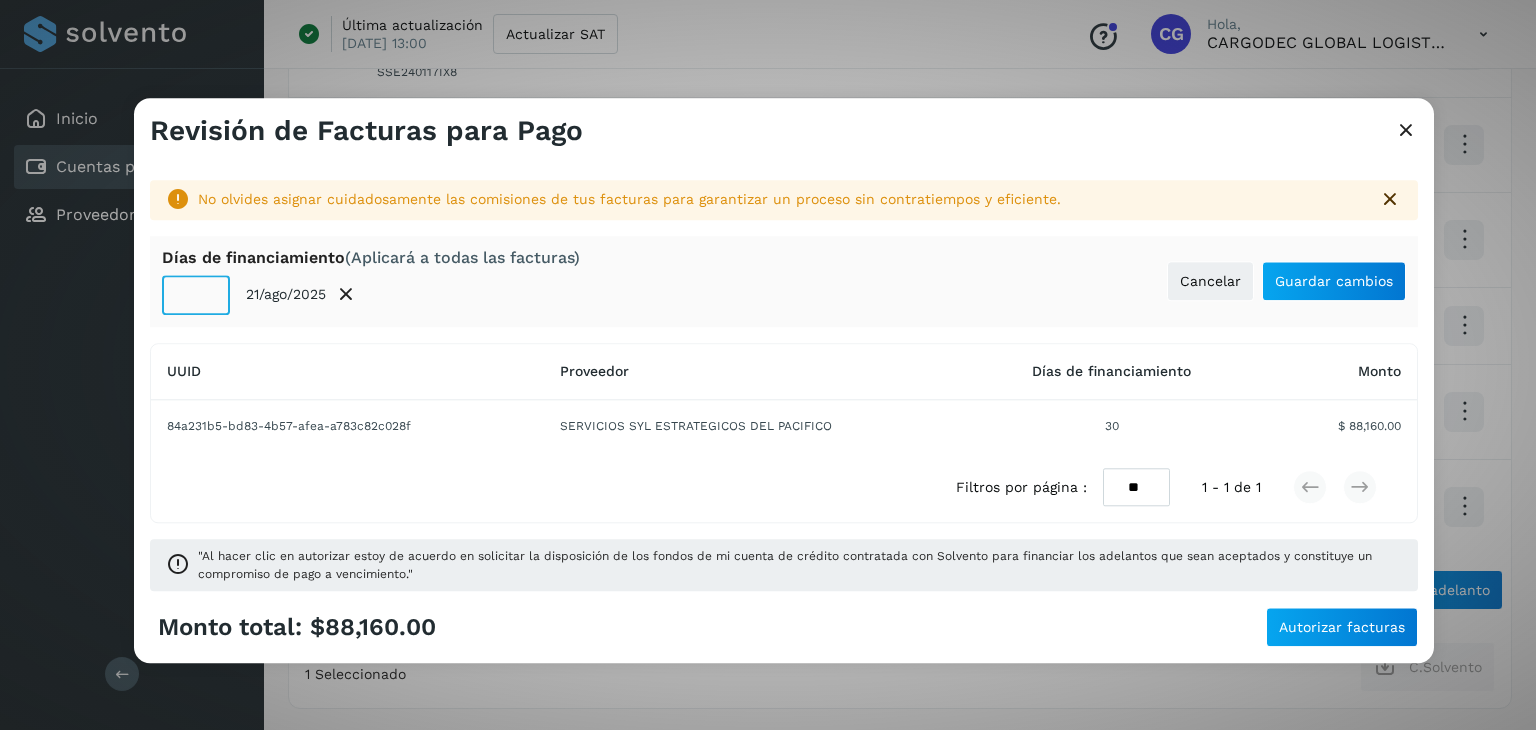 click on "**" 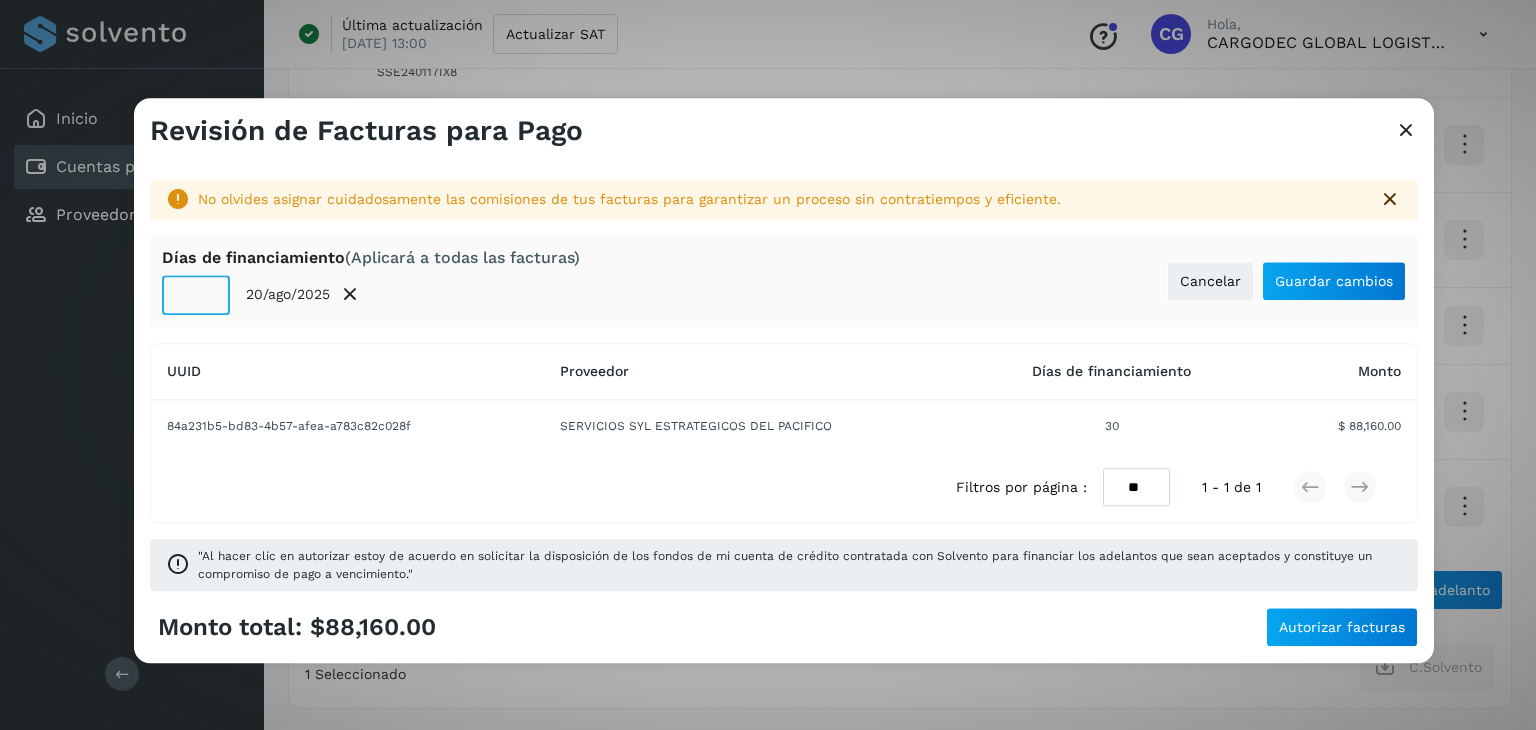 click on "**" 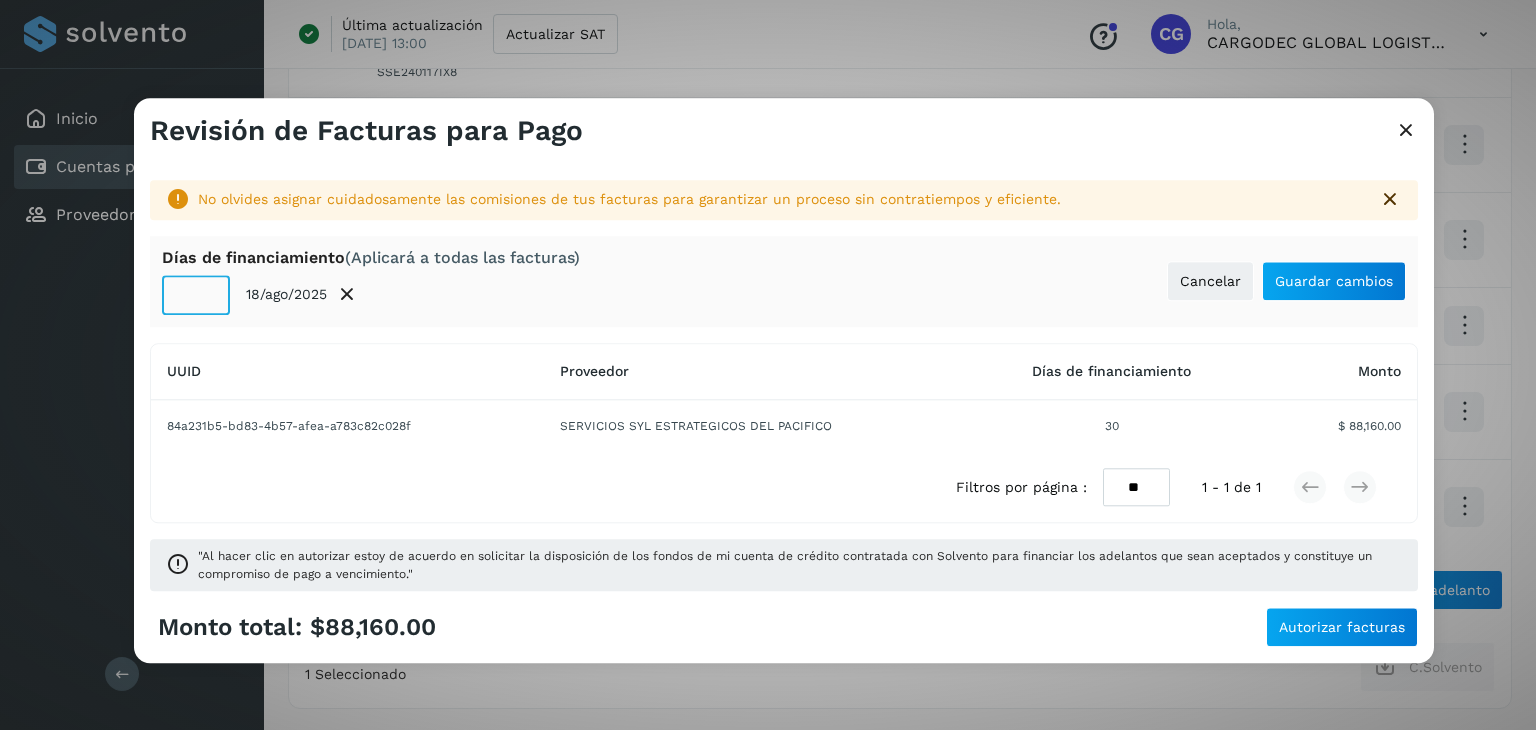 click on "**" 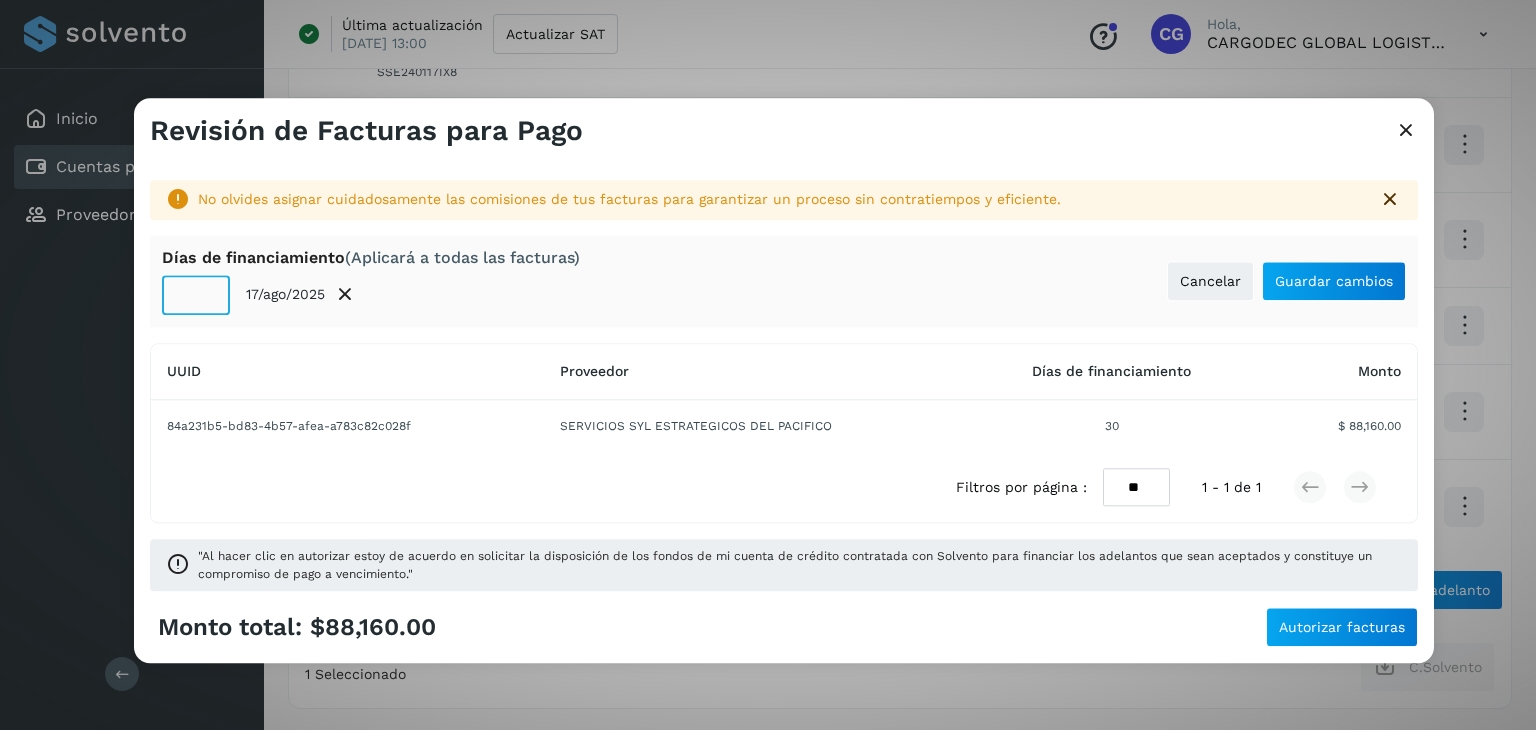 click on "**" 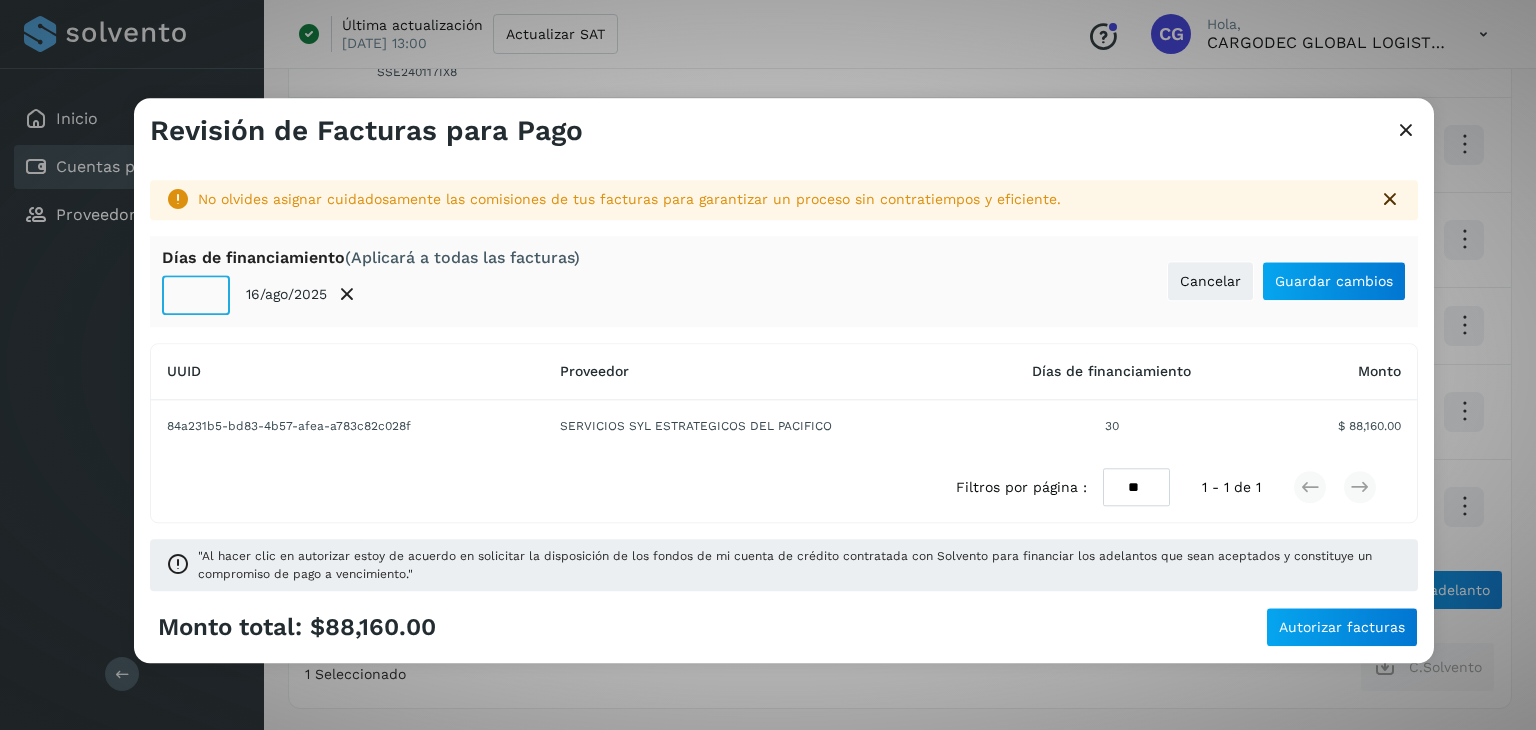 click on "**" 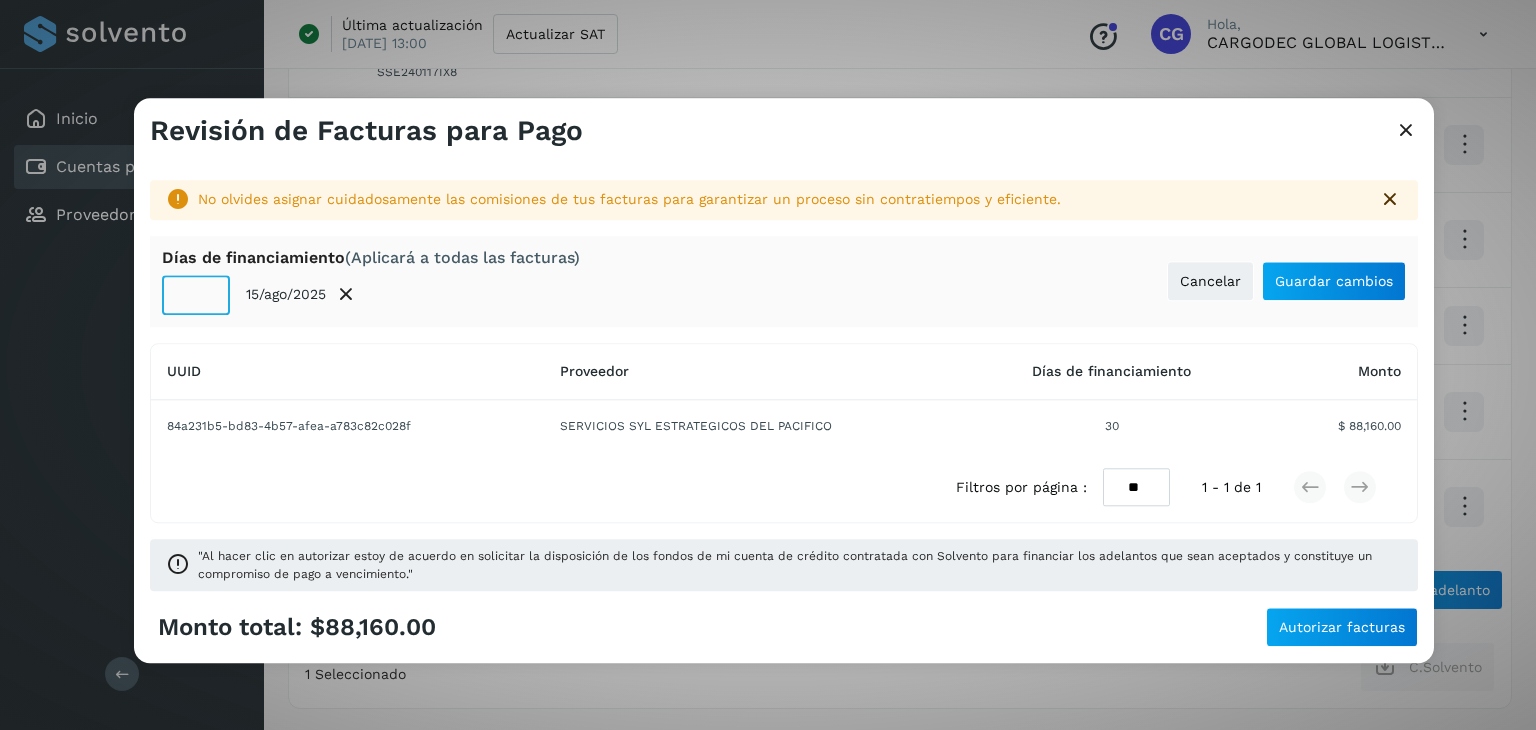 click on "**" 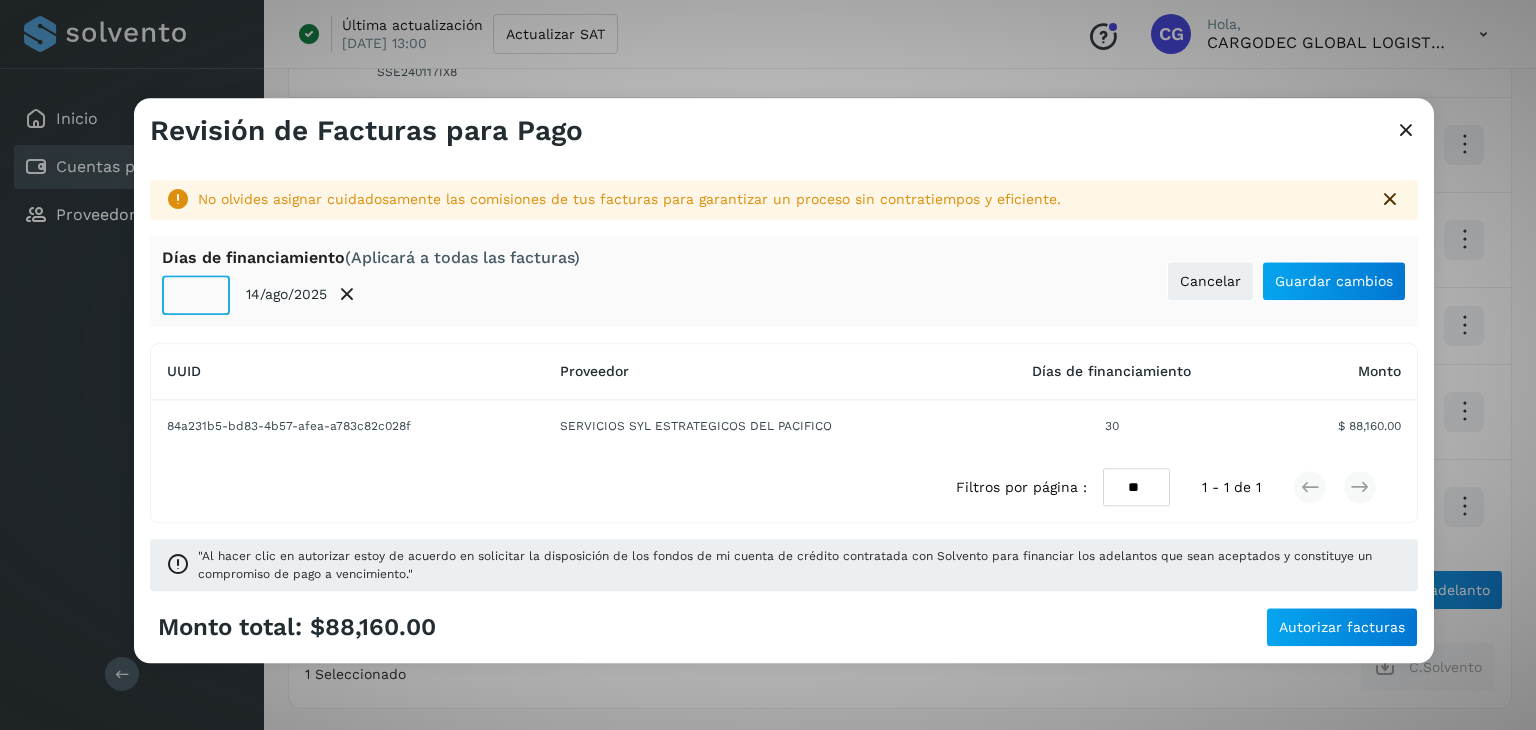 click on "**" 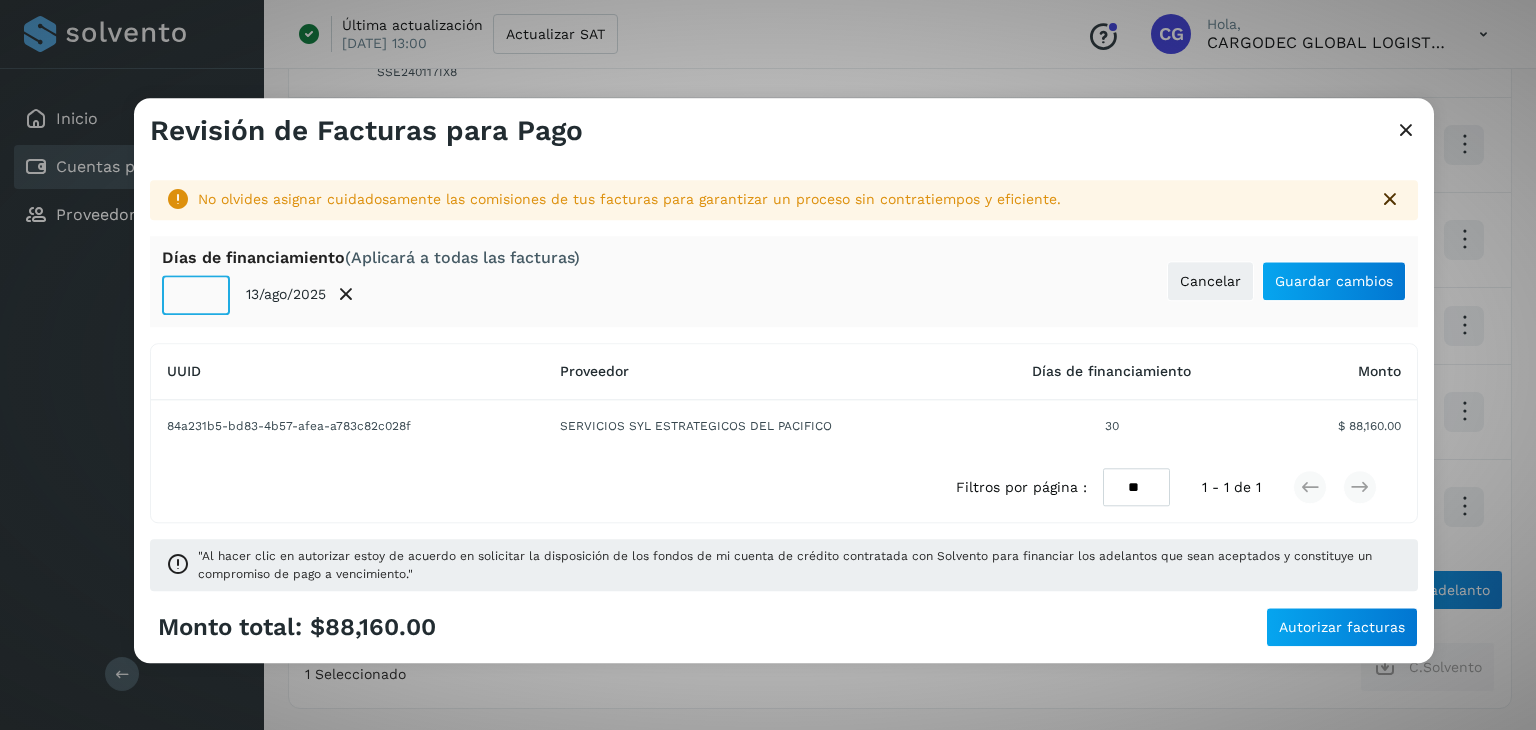 click on "**" 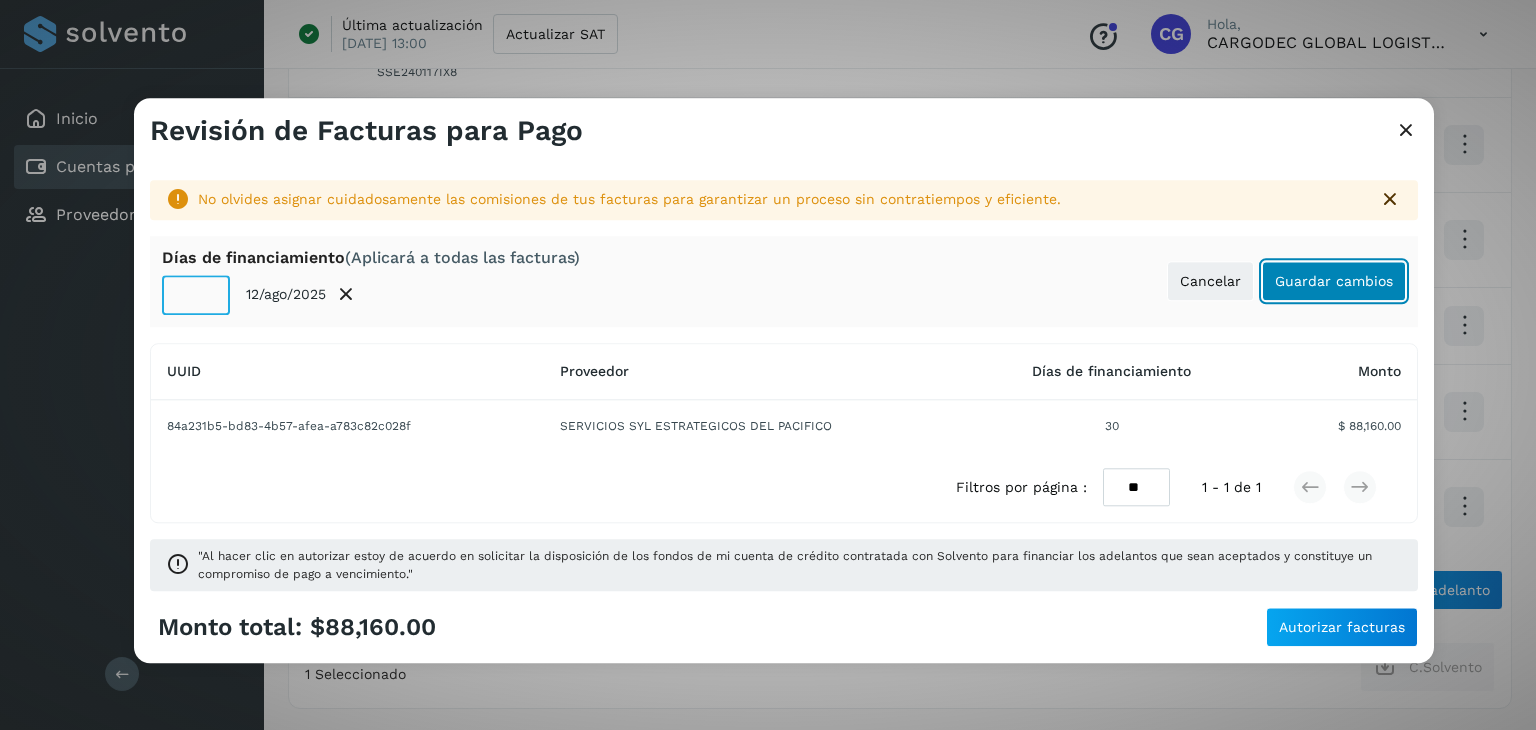 click on "Guardar cambios" 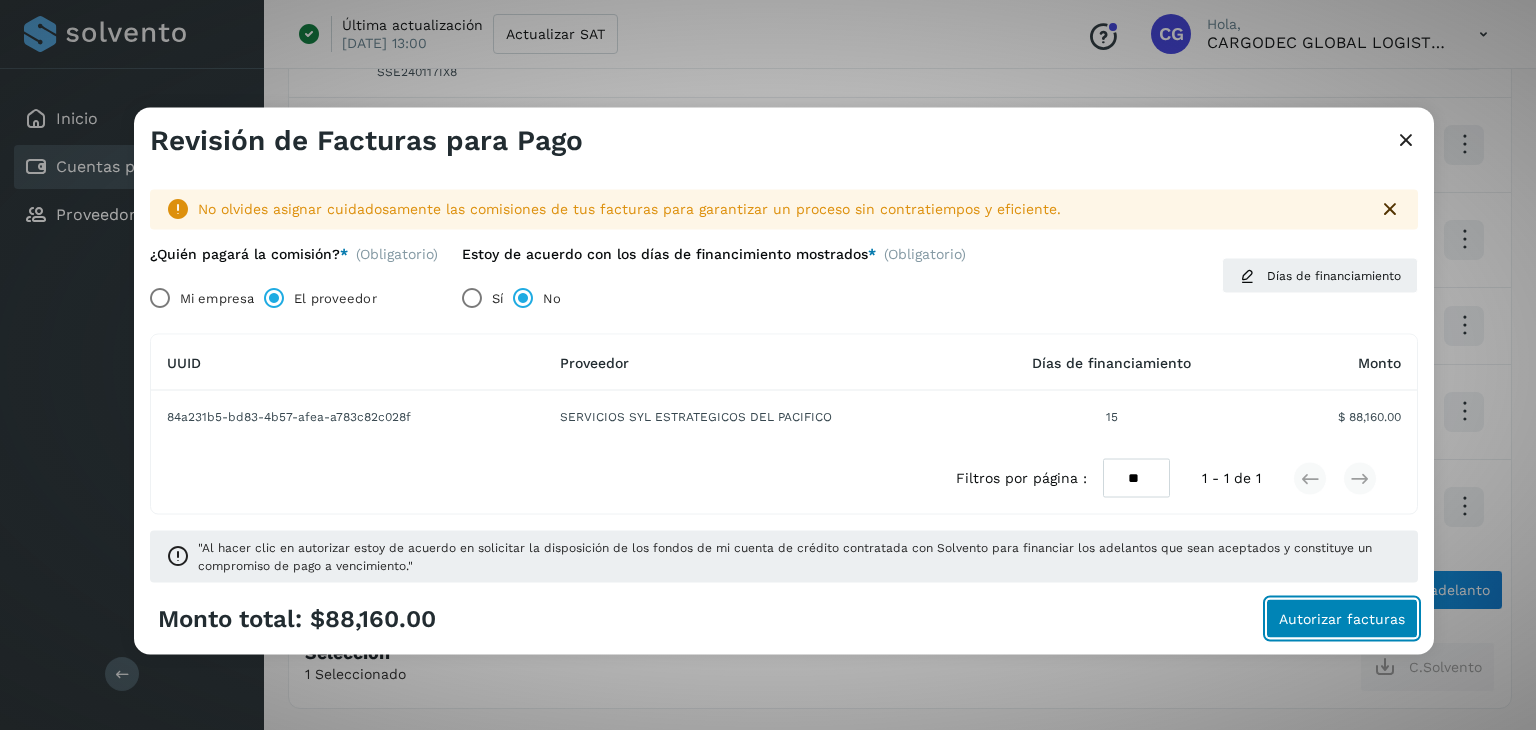click on "Autorizar facturas" 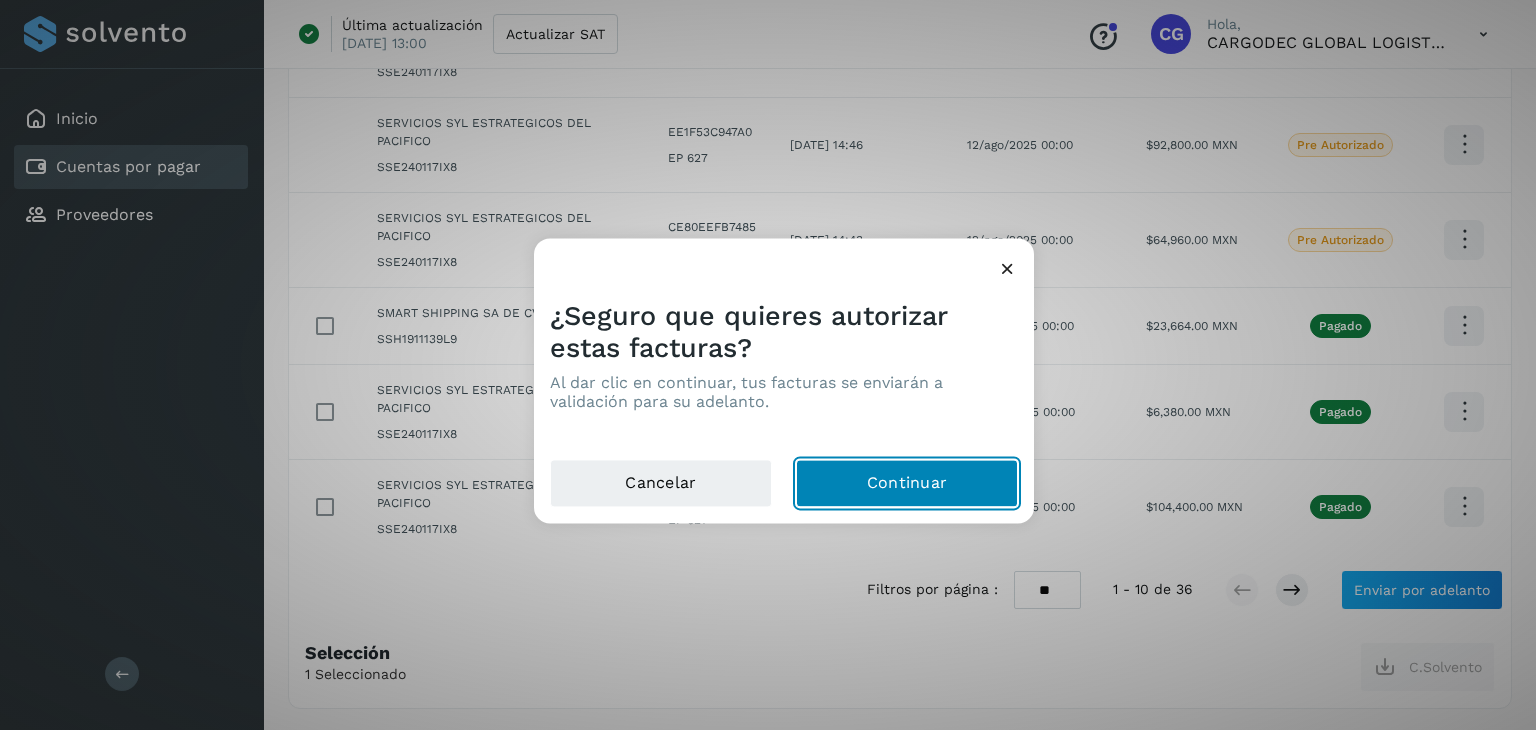 click on "Continuar" 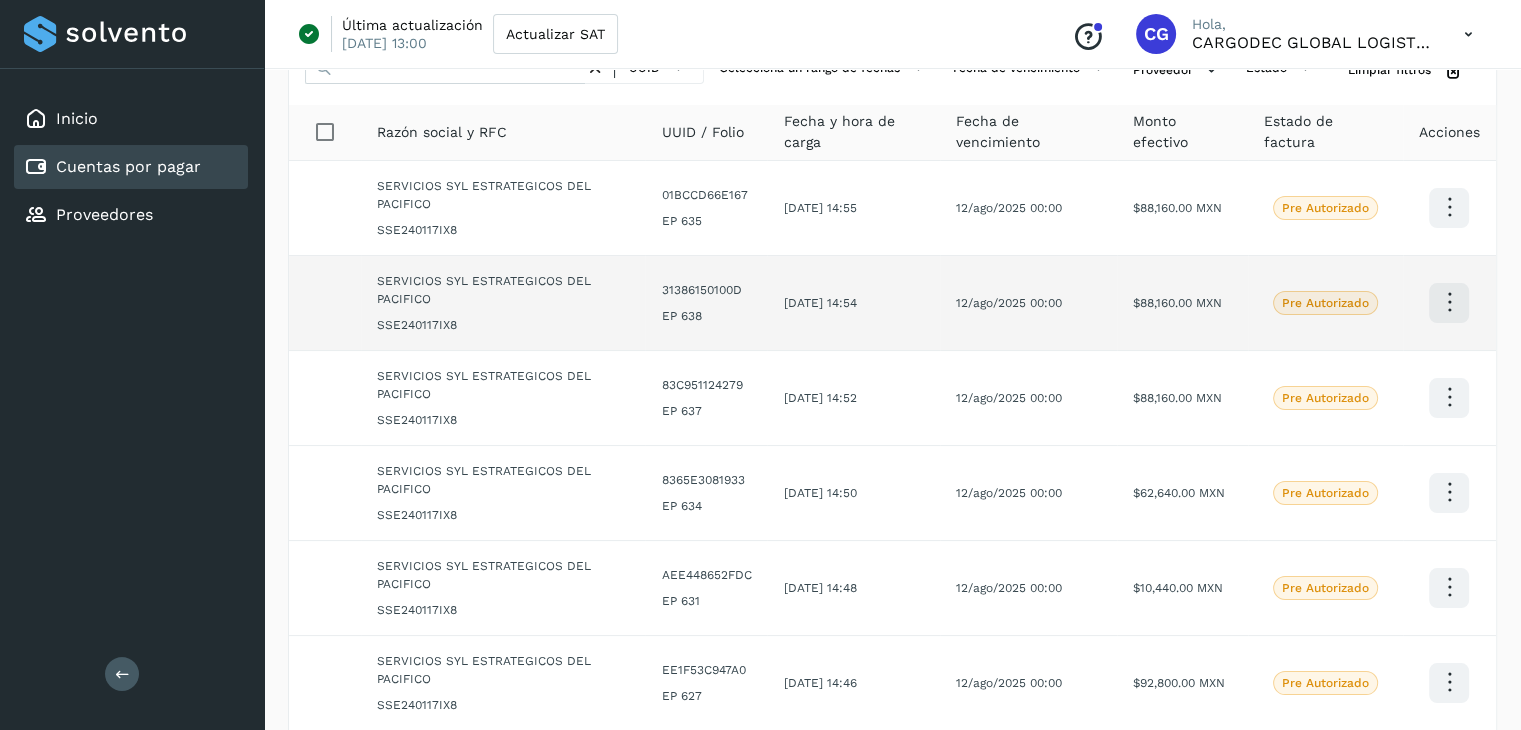 scroll, scrollTop: 0, scrollLeft: 0, axis: both 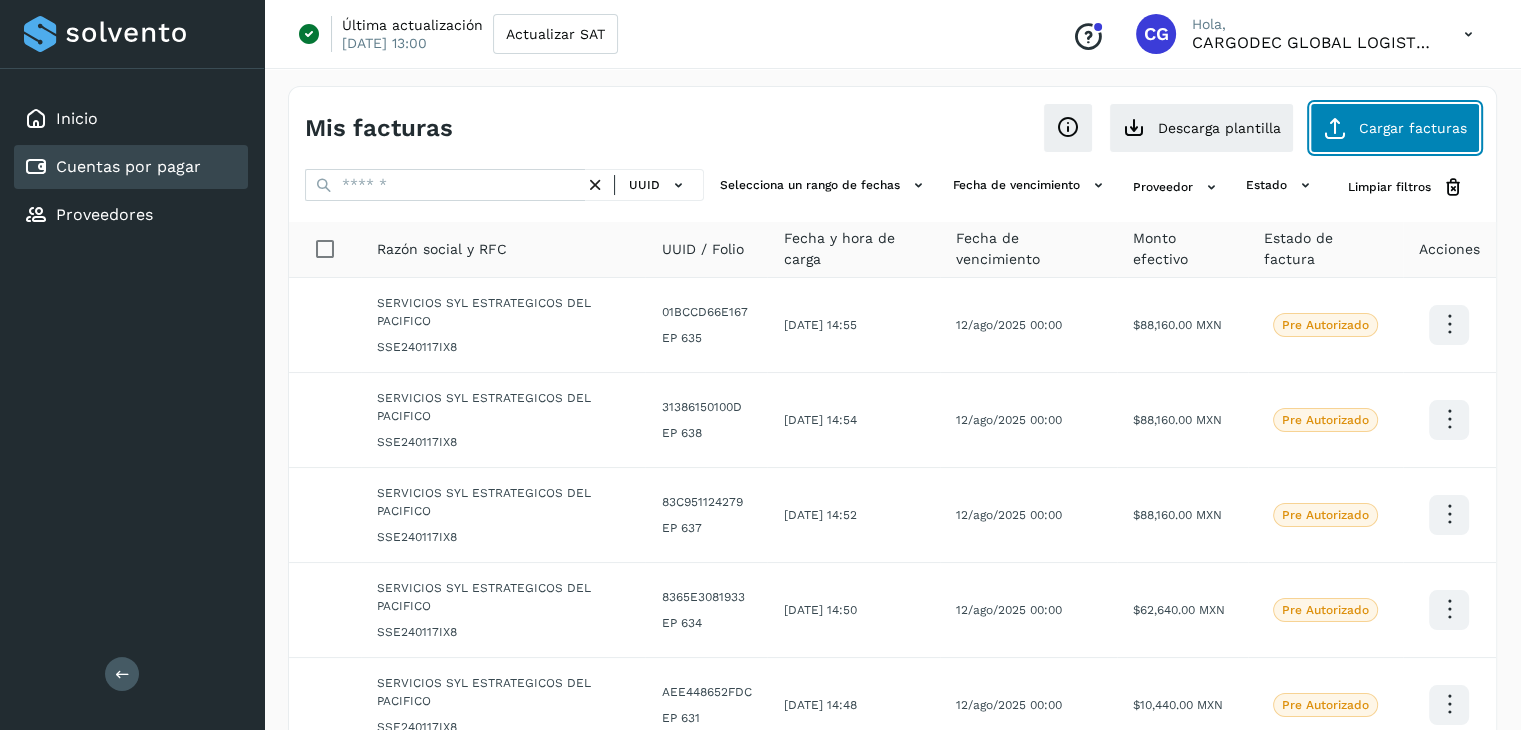 click on "Cargar facturas" 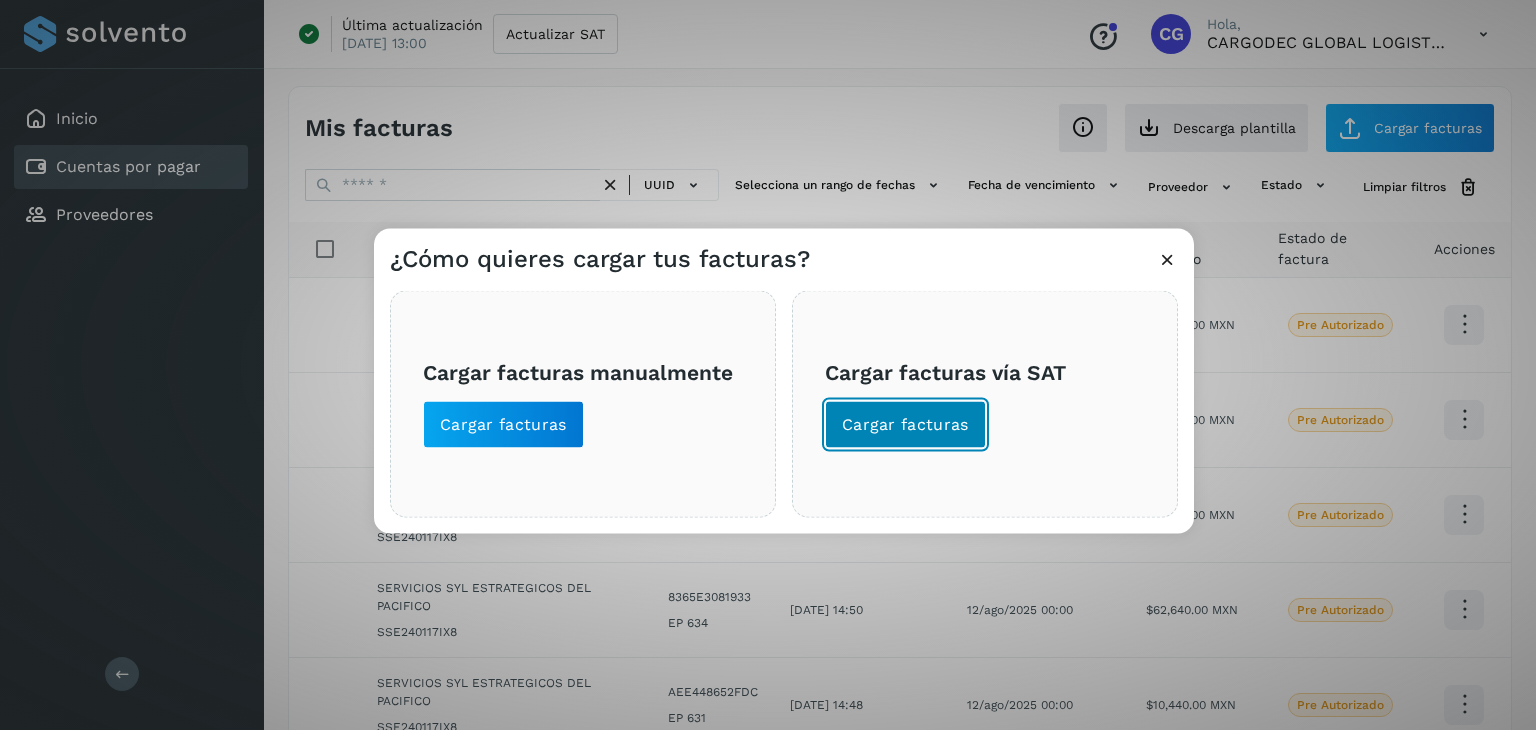 click on "Cargar facturas" 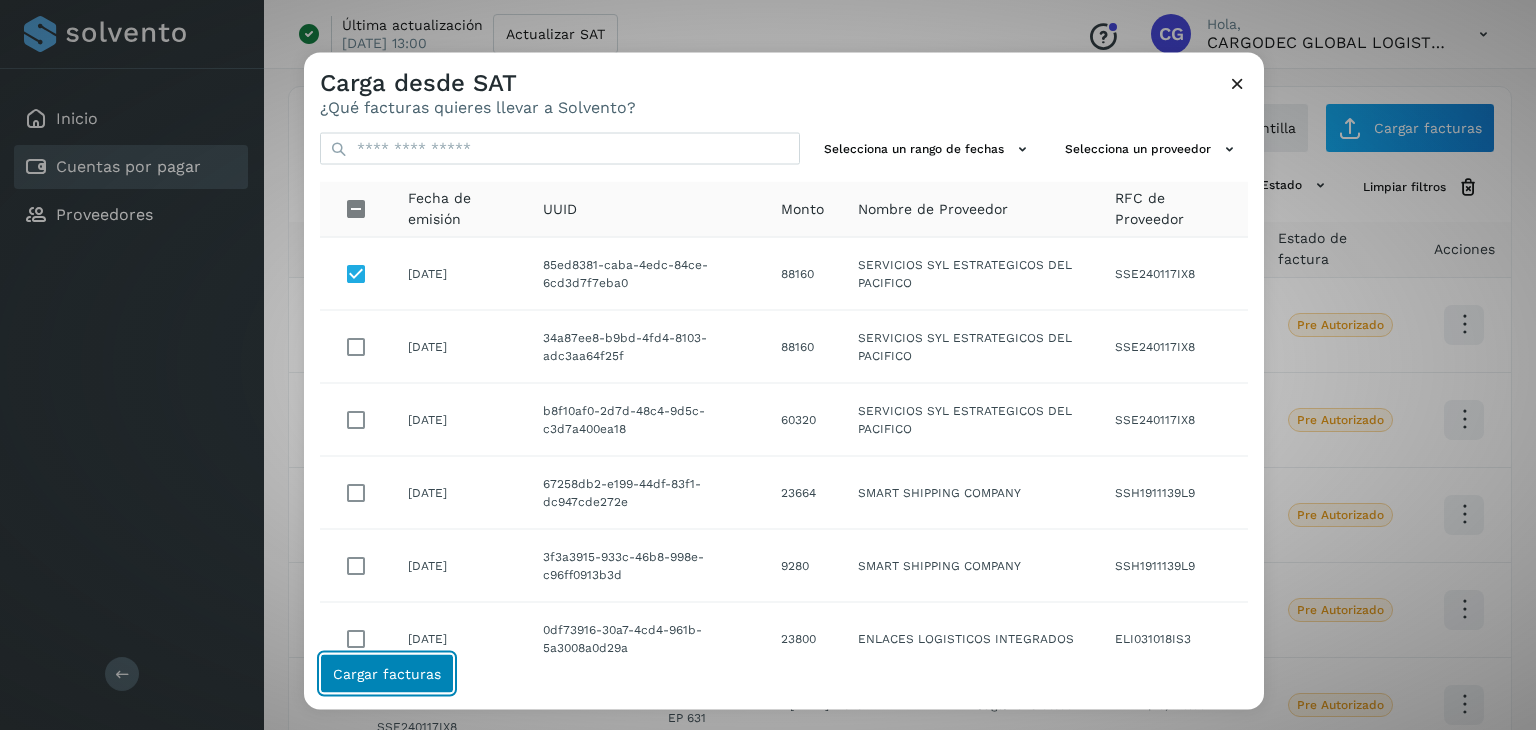 click on "Cargar facturas" 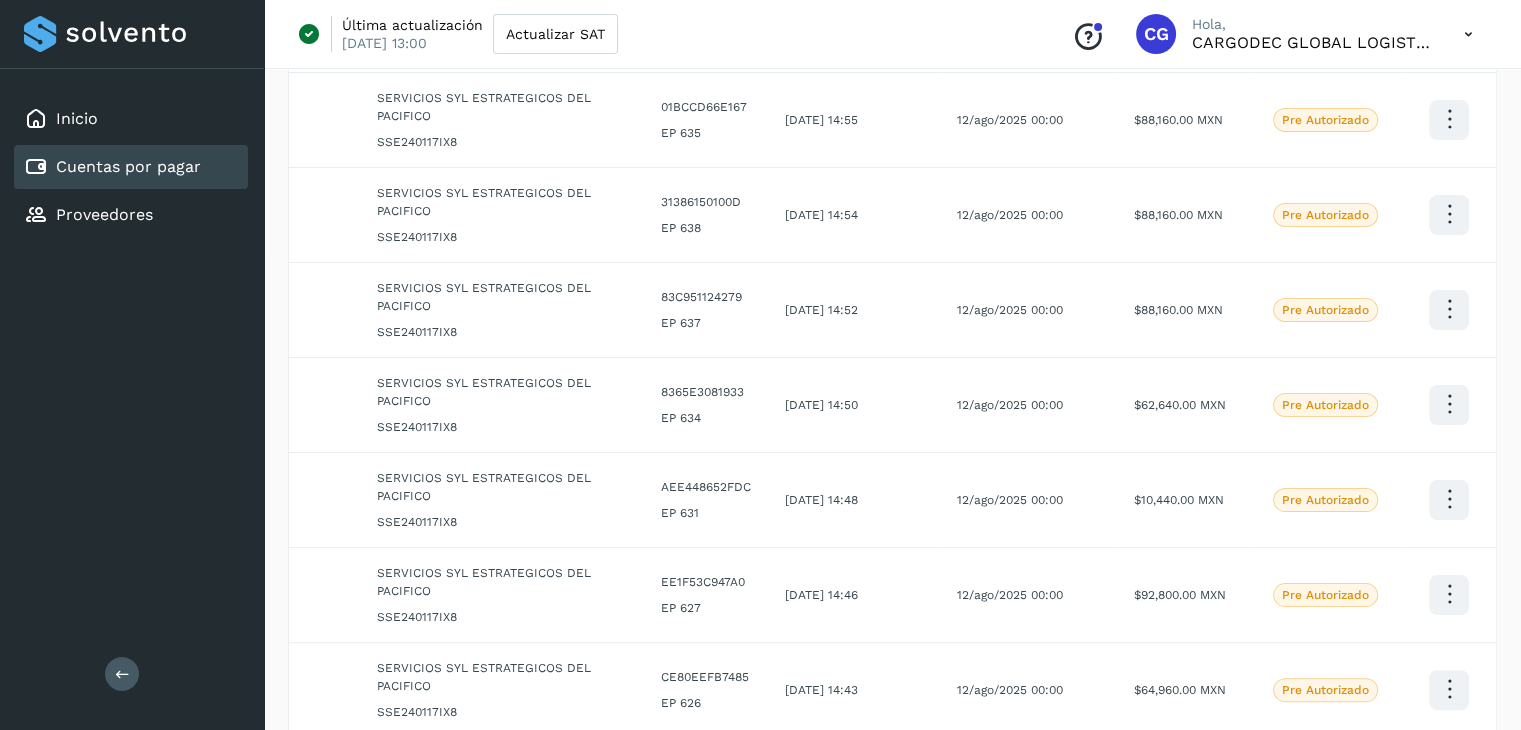 scroll, scrollTop: 655, scrollLeft: 0, axis: vertical 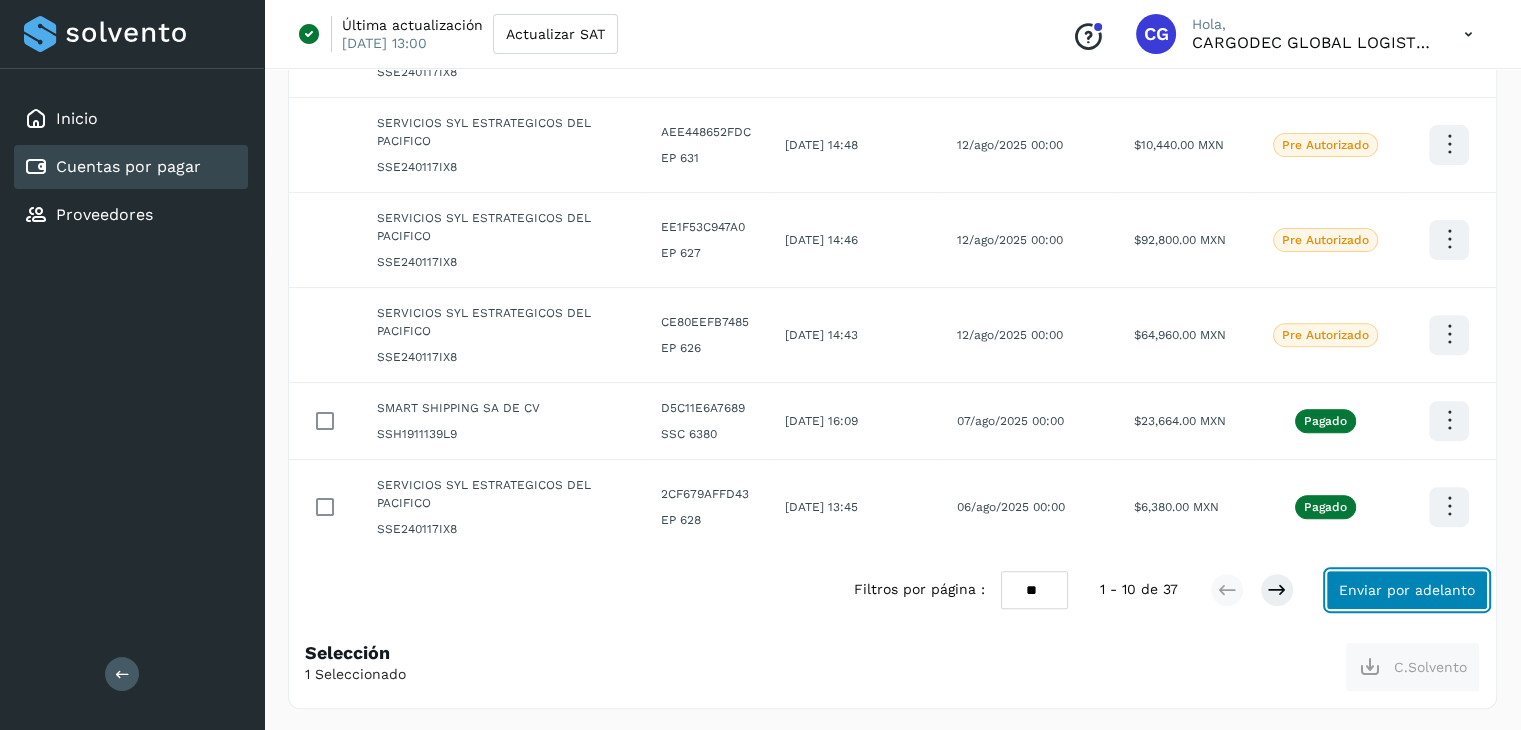 click on "Enviar por adelanto" 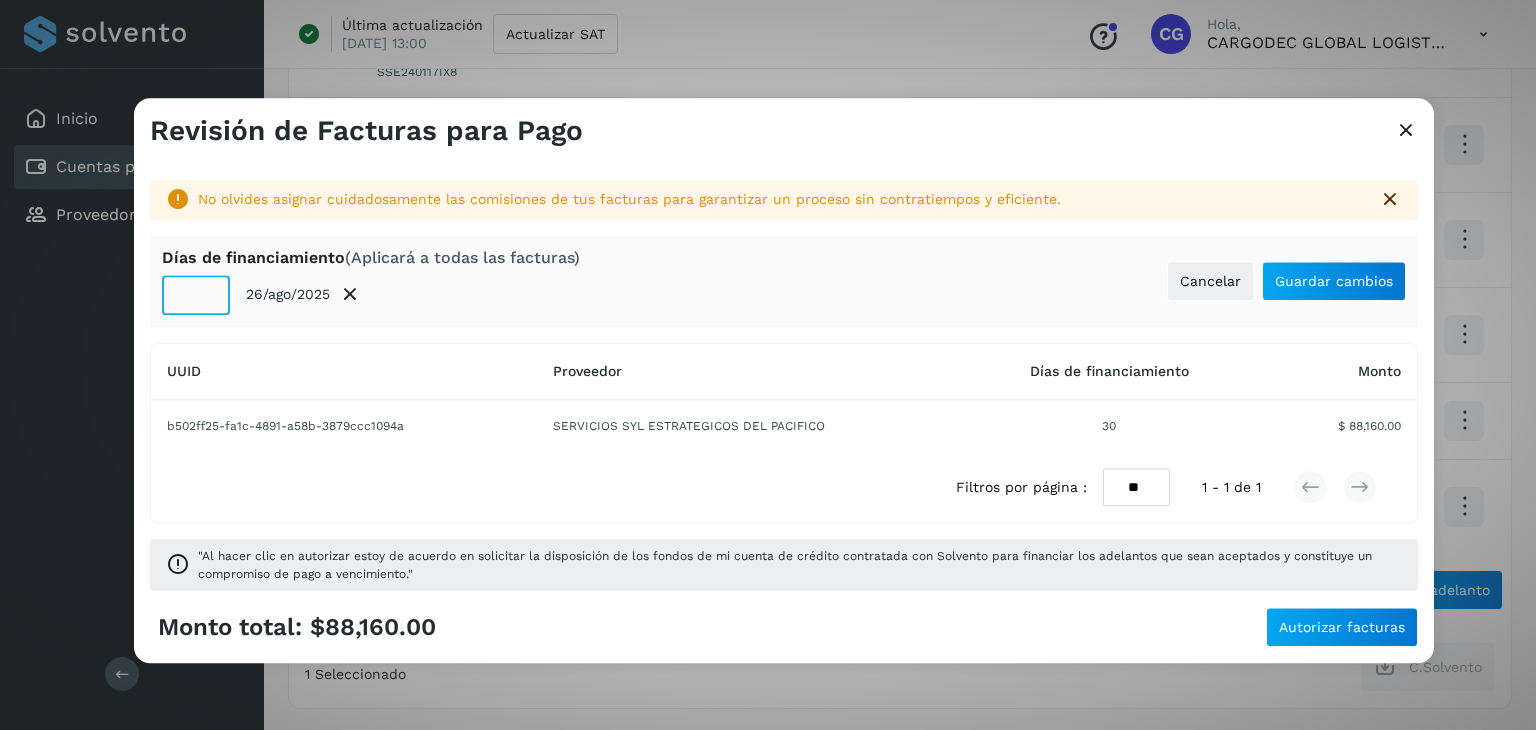 click on "**" 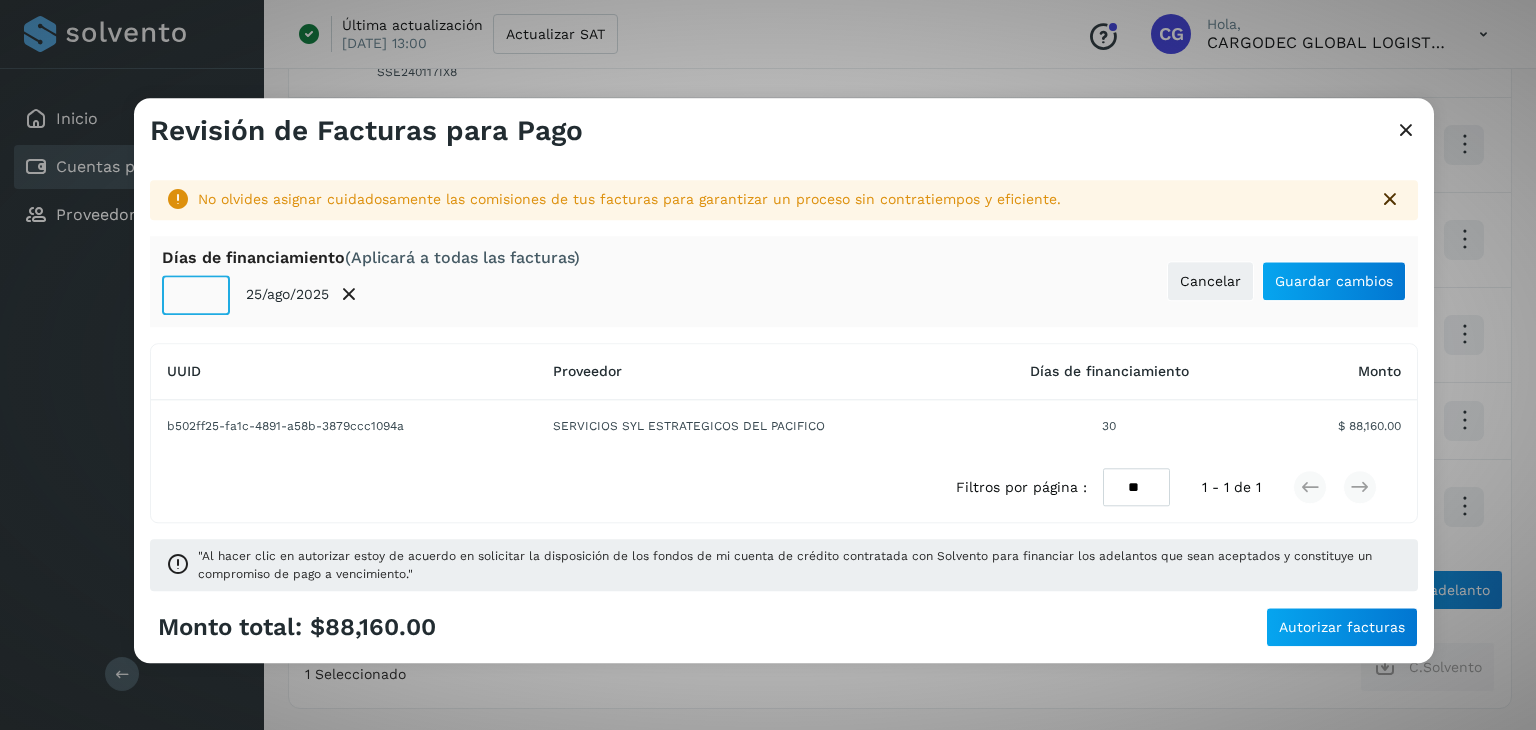 click on "**" 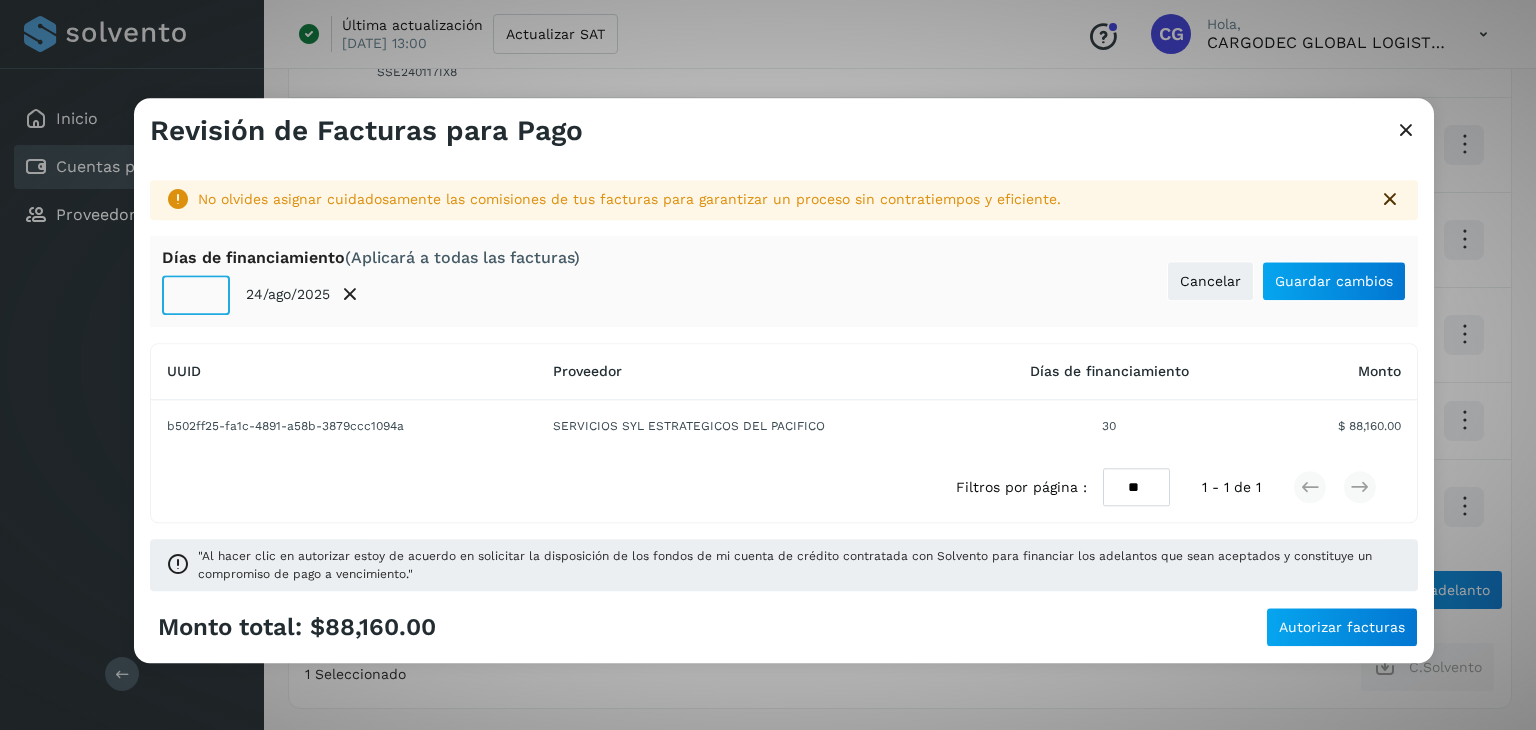 click on "**" 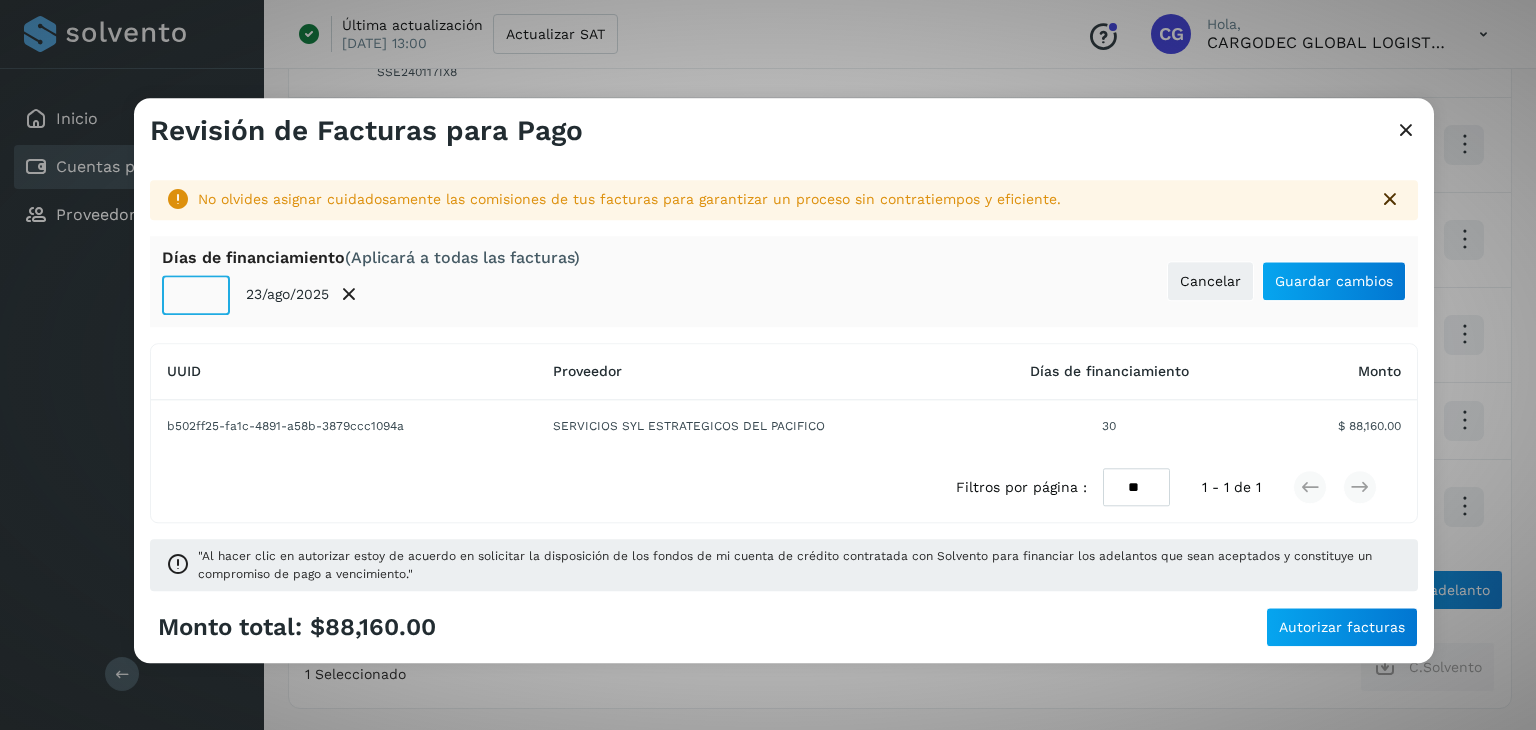 click on "**" 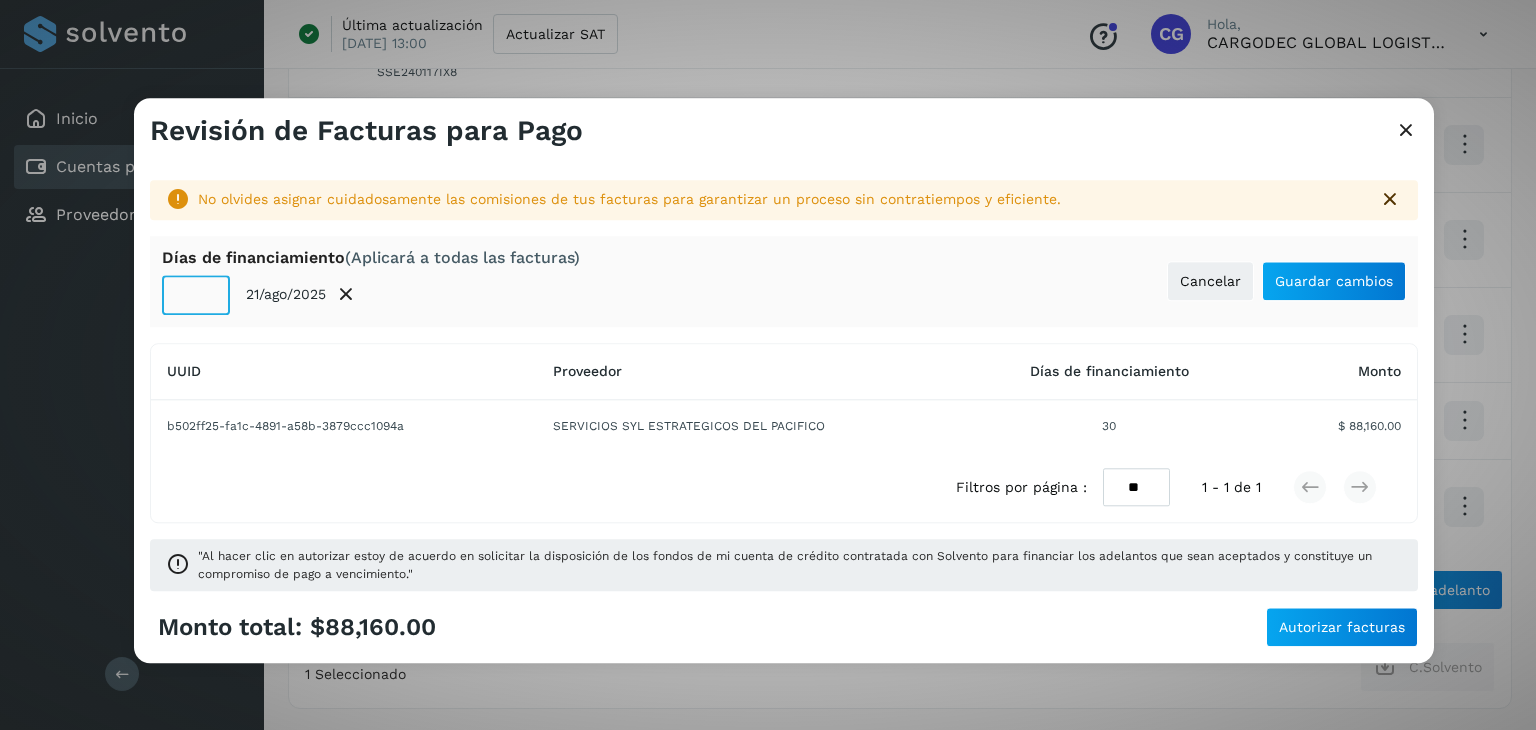 click on "**" 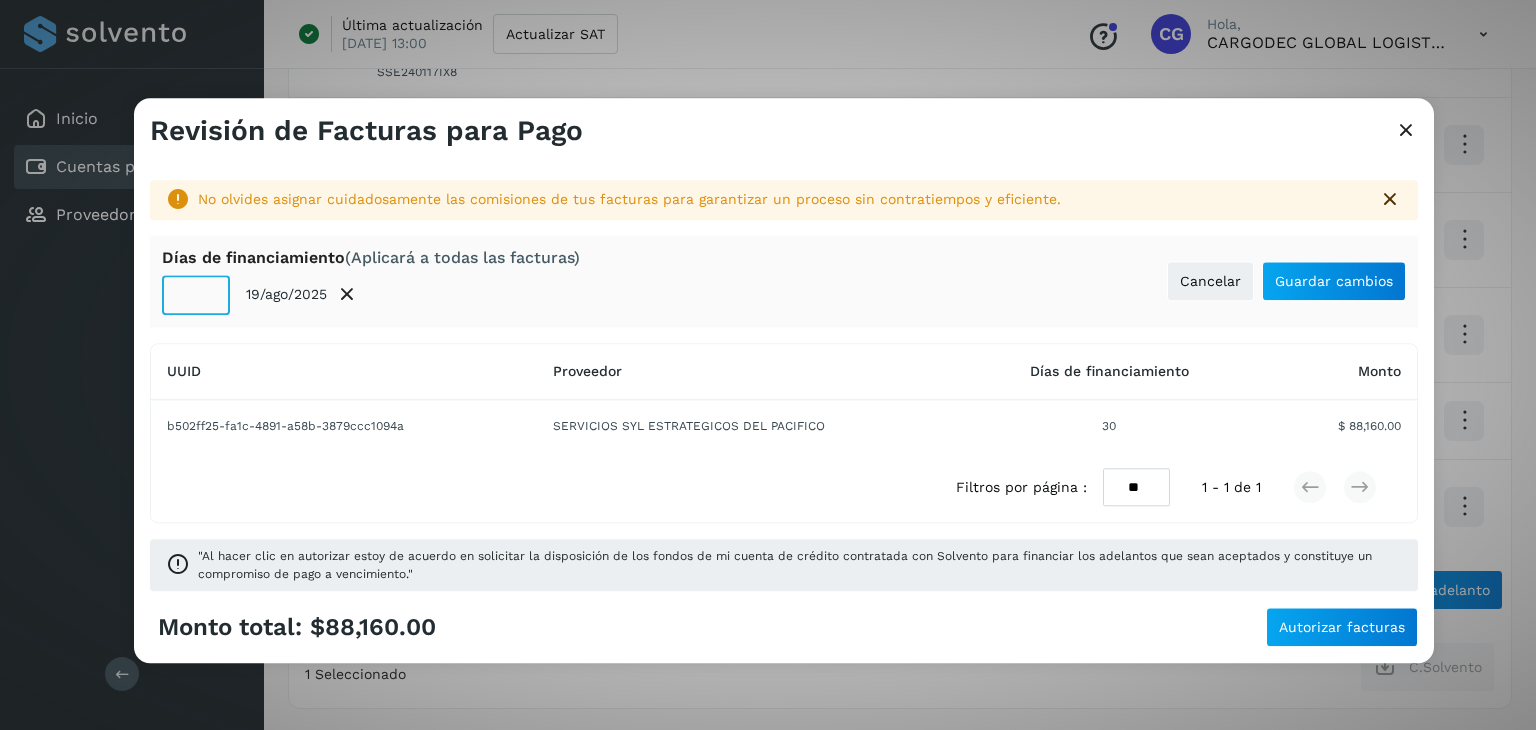 click on "**" 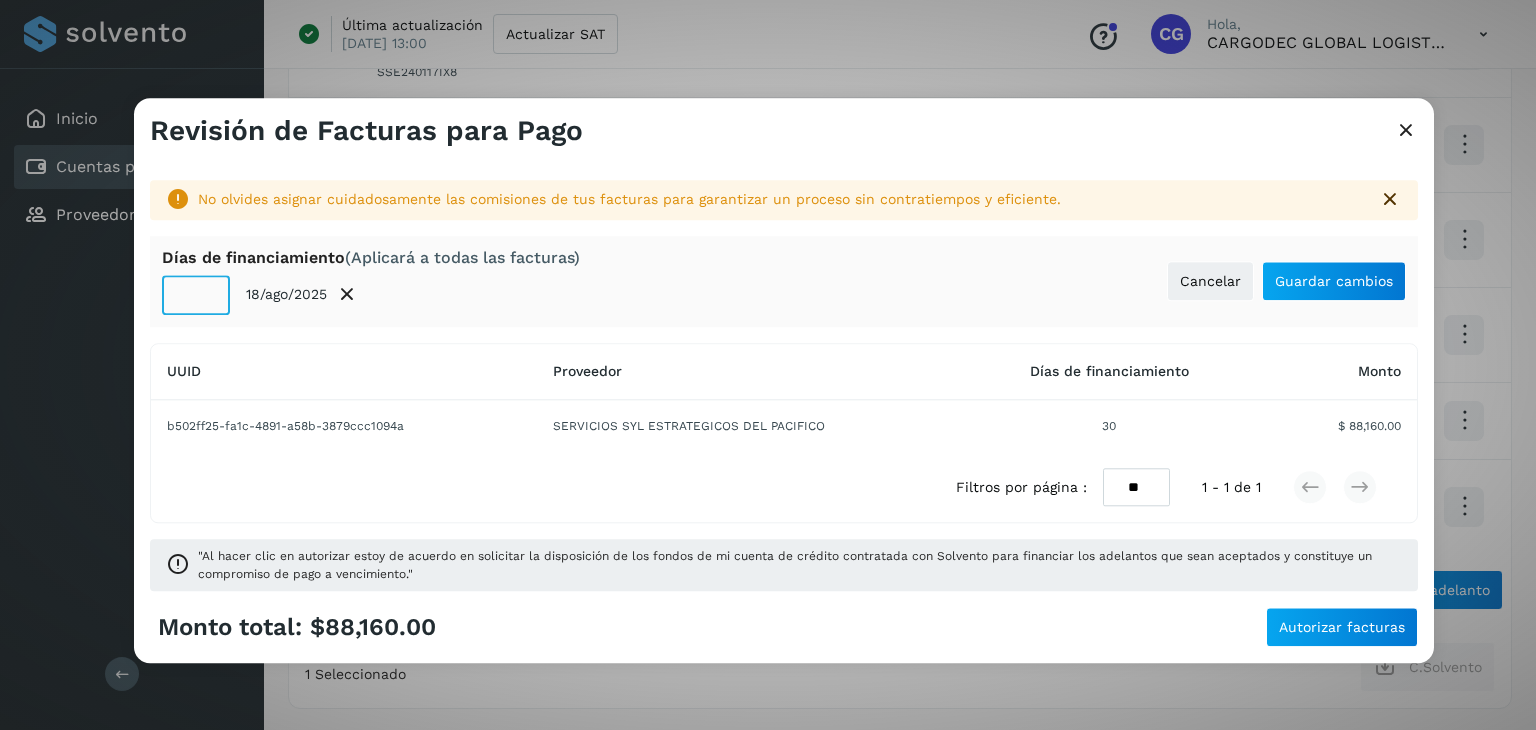 click on "**" 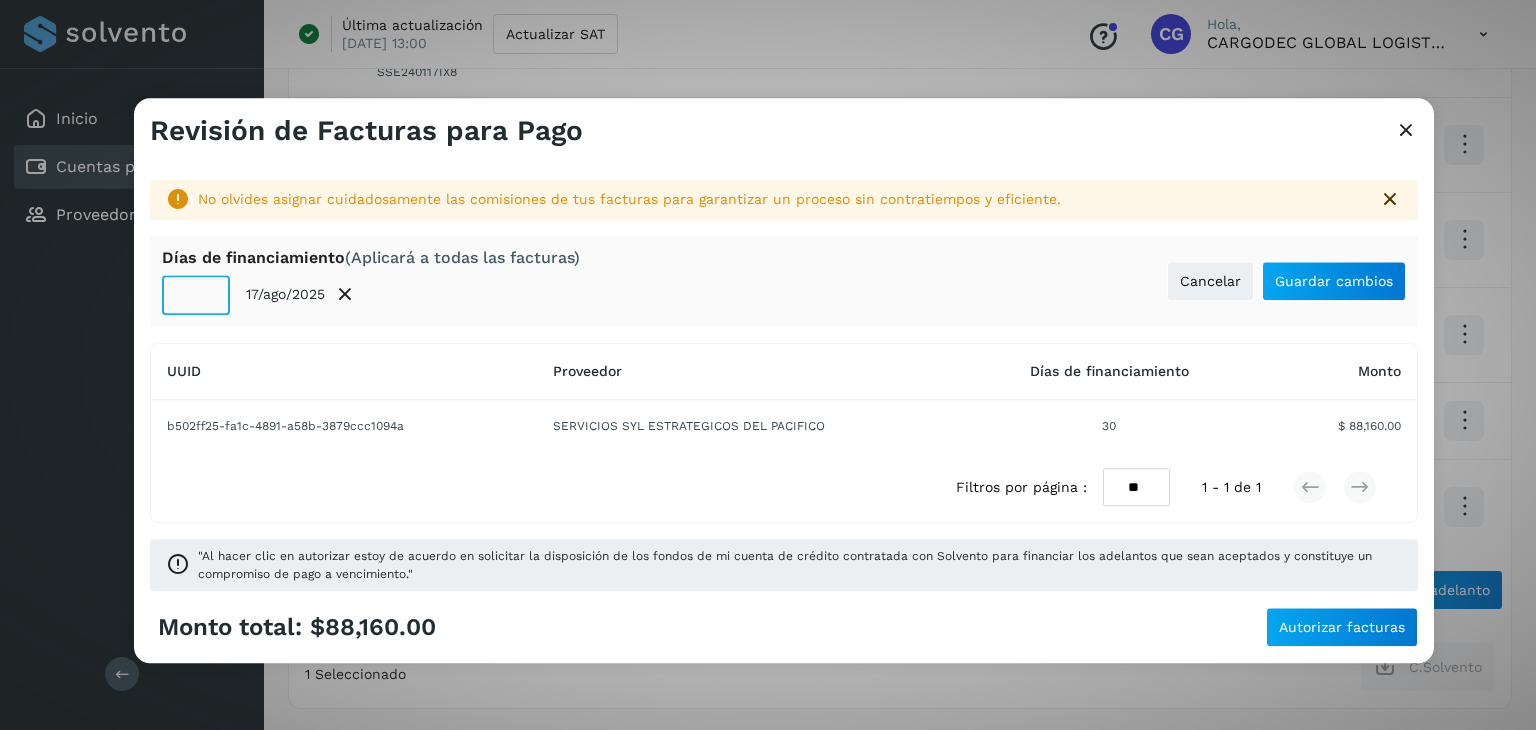 click on "**" 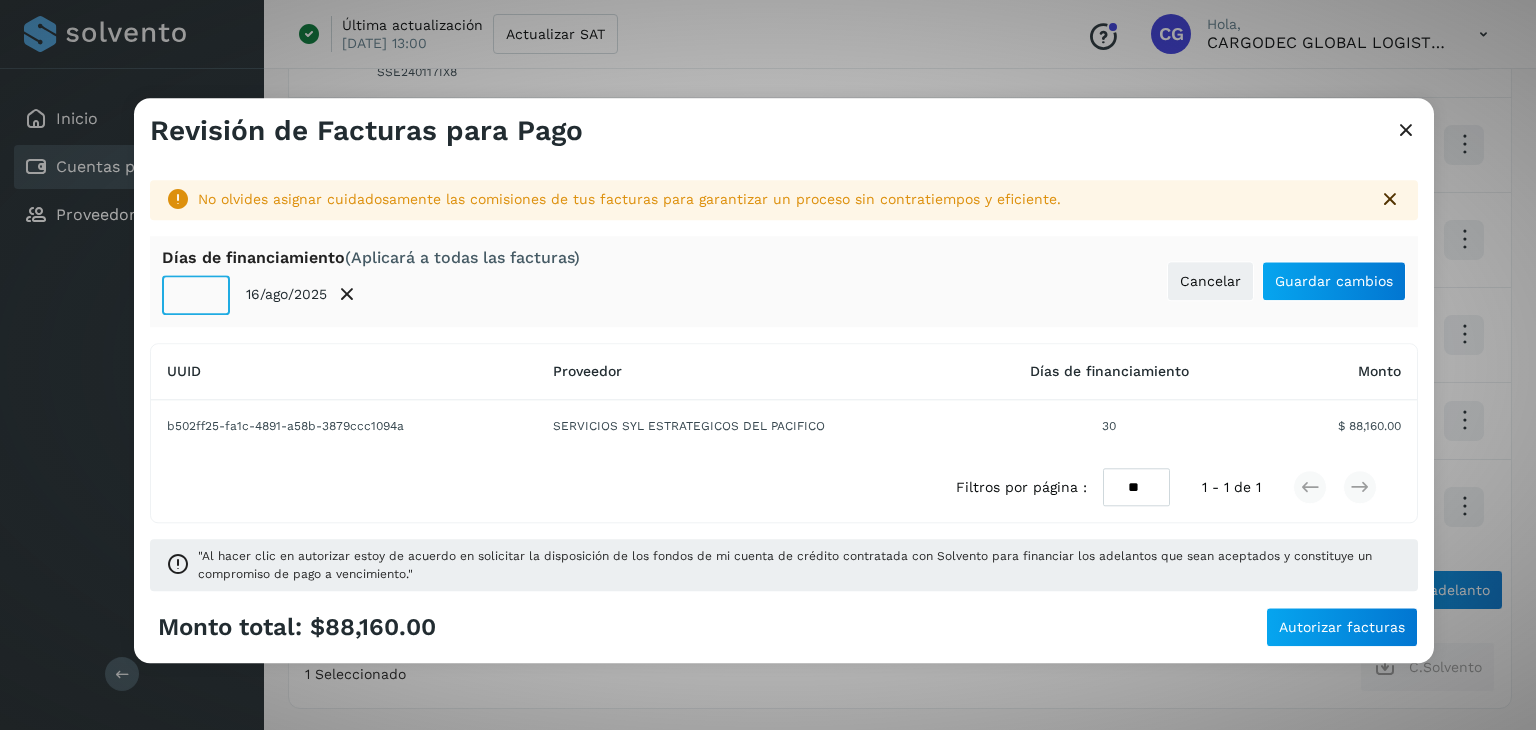 click on "**" 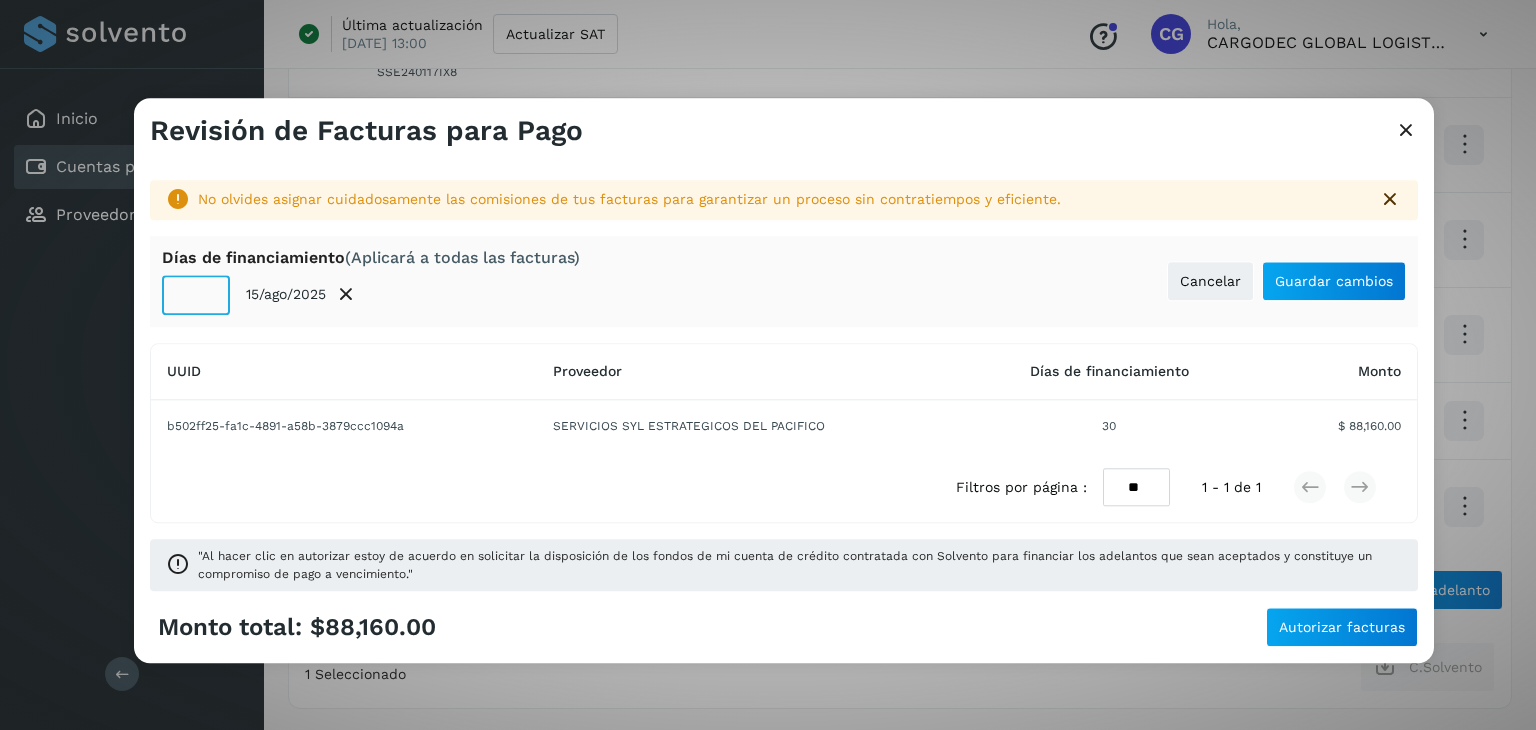 click on "**" 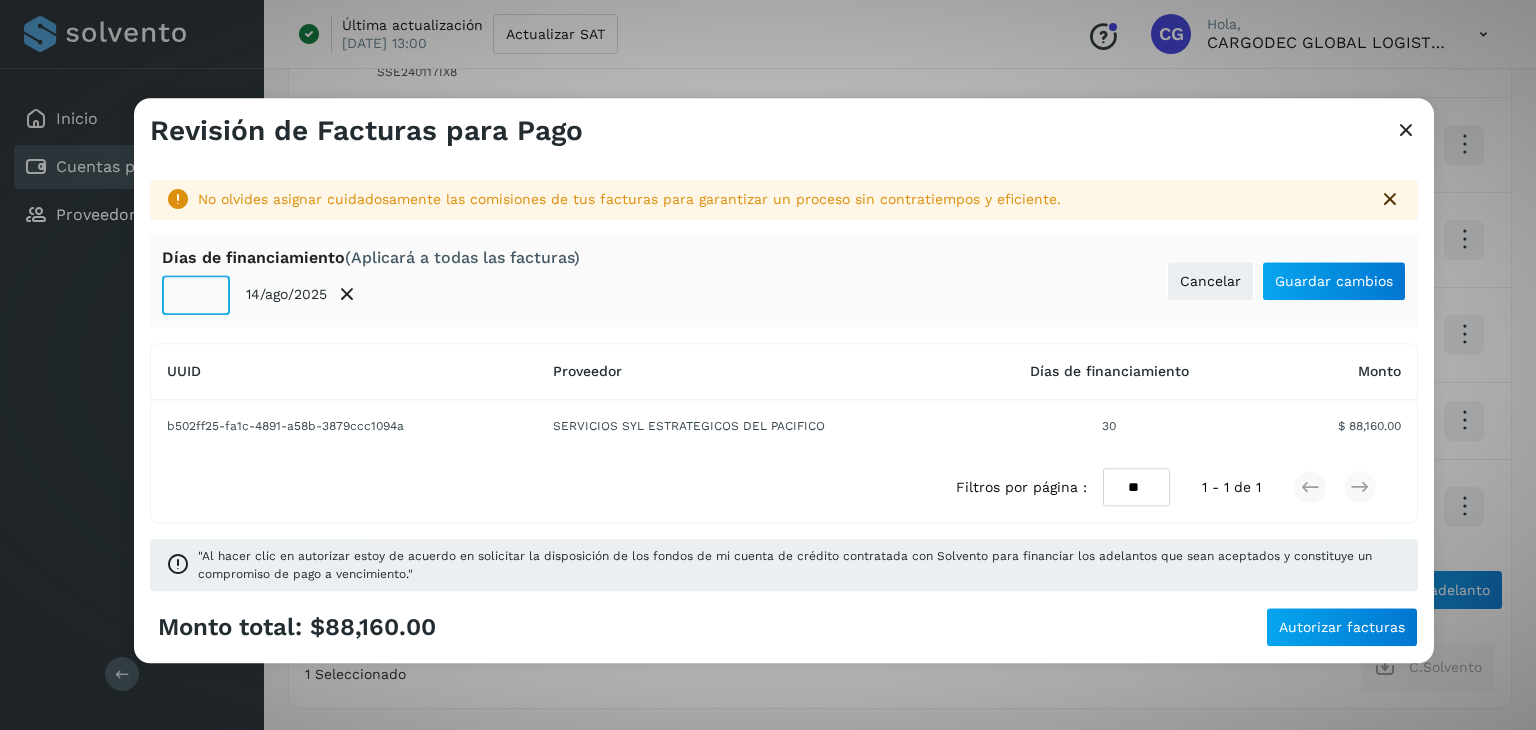 click on "**" 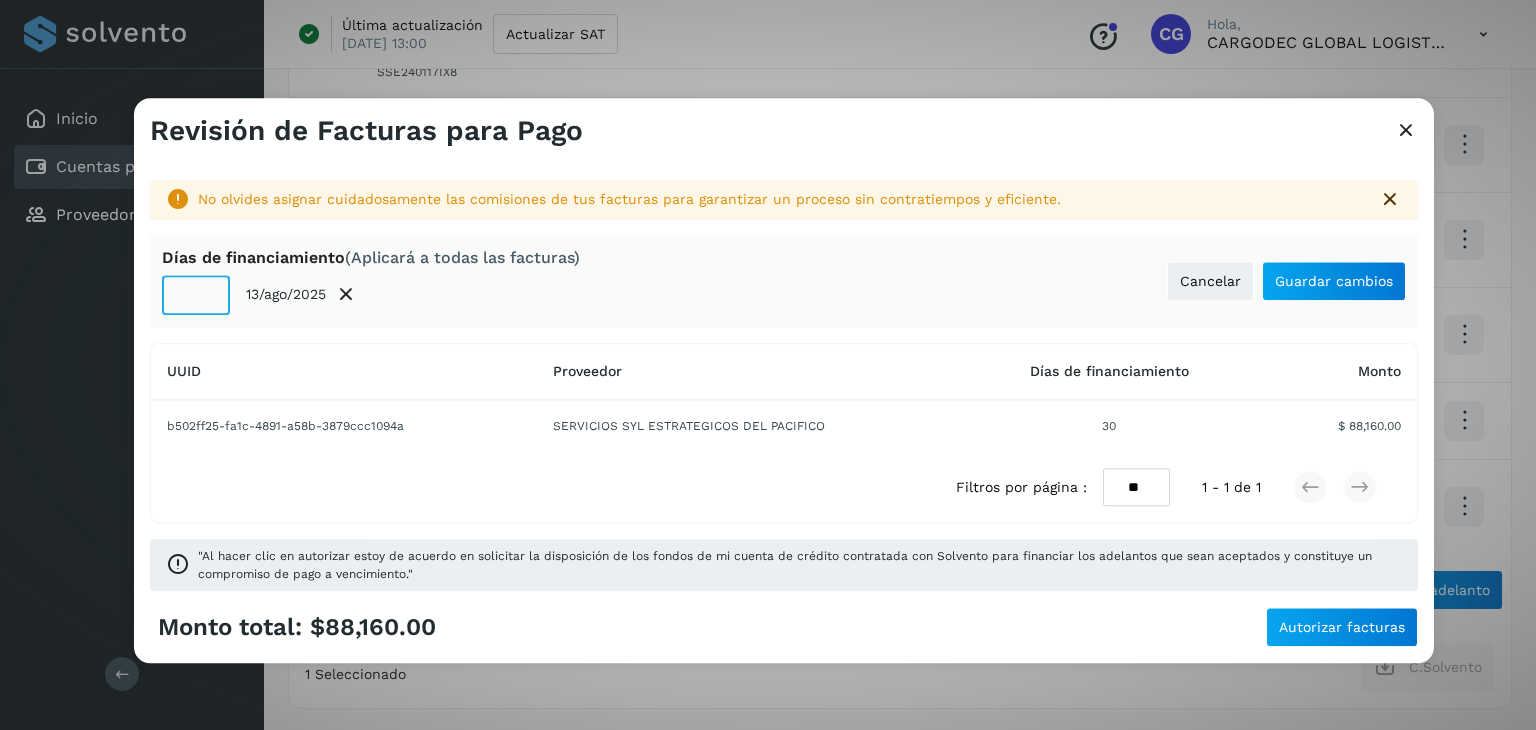 type on "**" 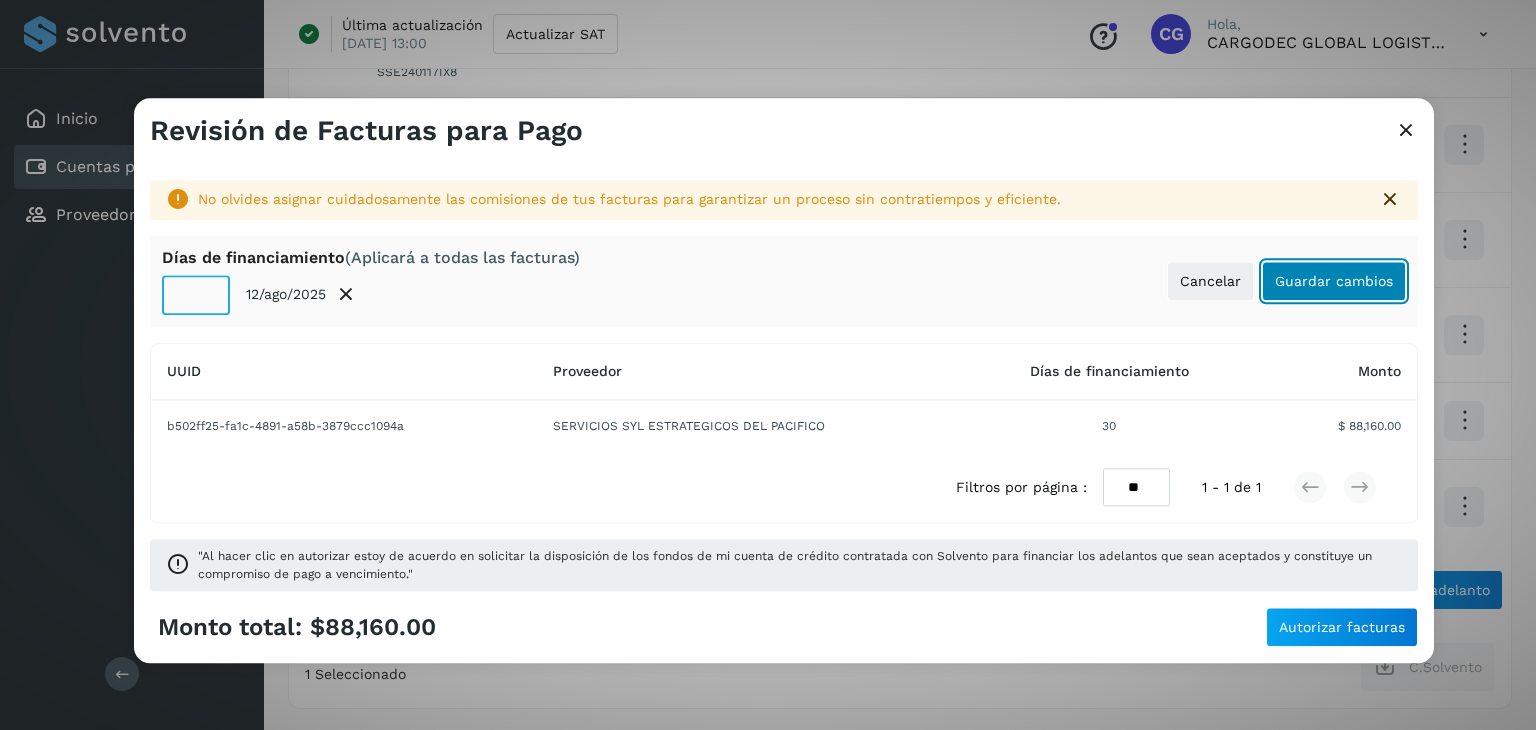 click on "Guardar cambios" at bounding box center (1334, 281) 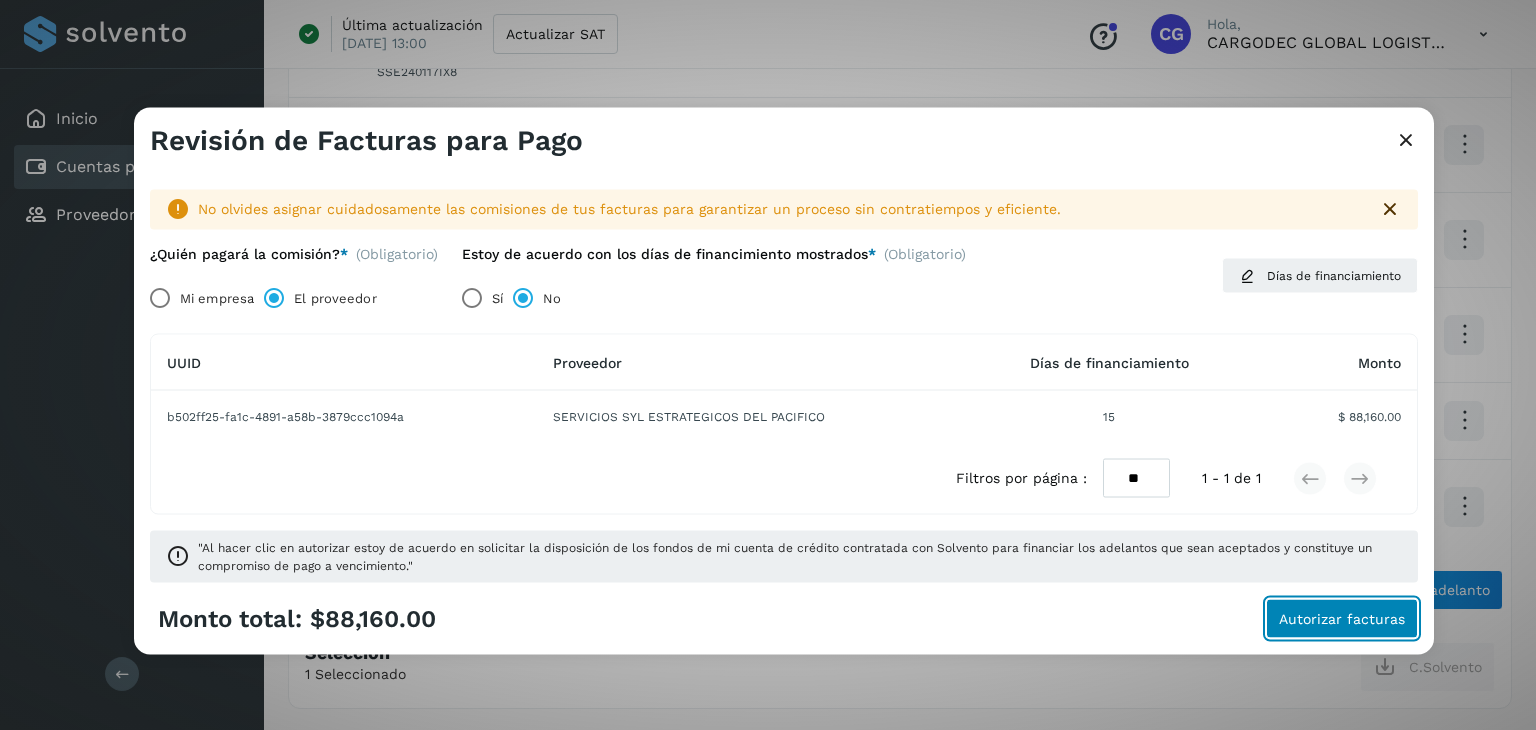 click on "Autorizar facturas" 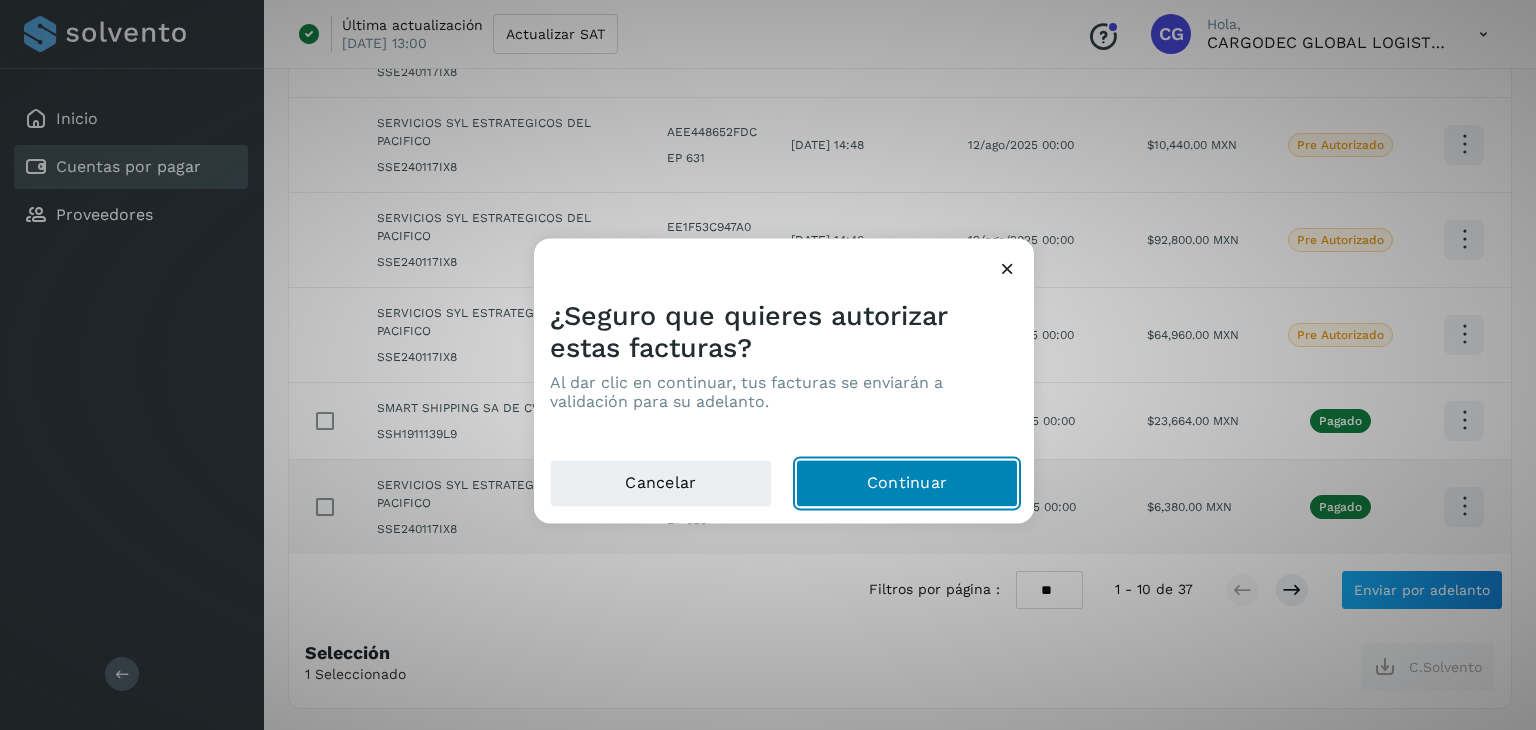 click on "Continuar" 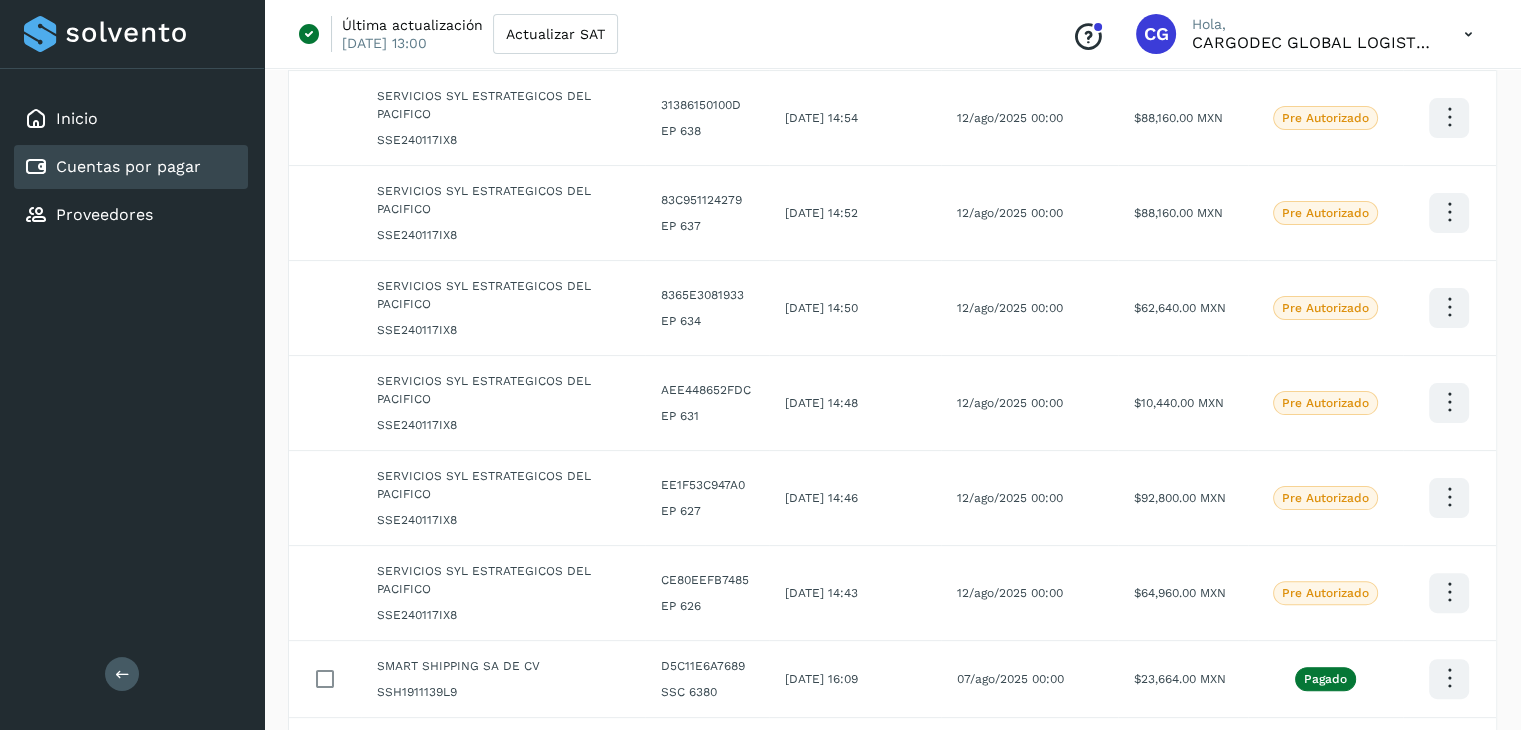 scroll, scrollTop: 0, scrollLeft: 0, axis: both 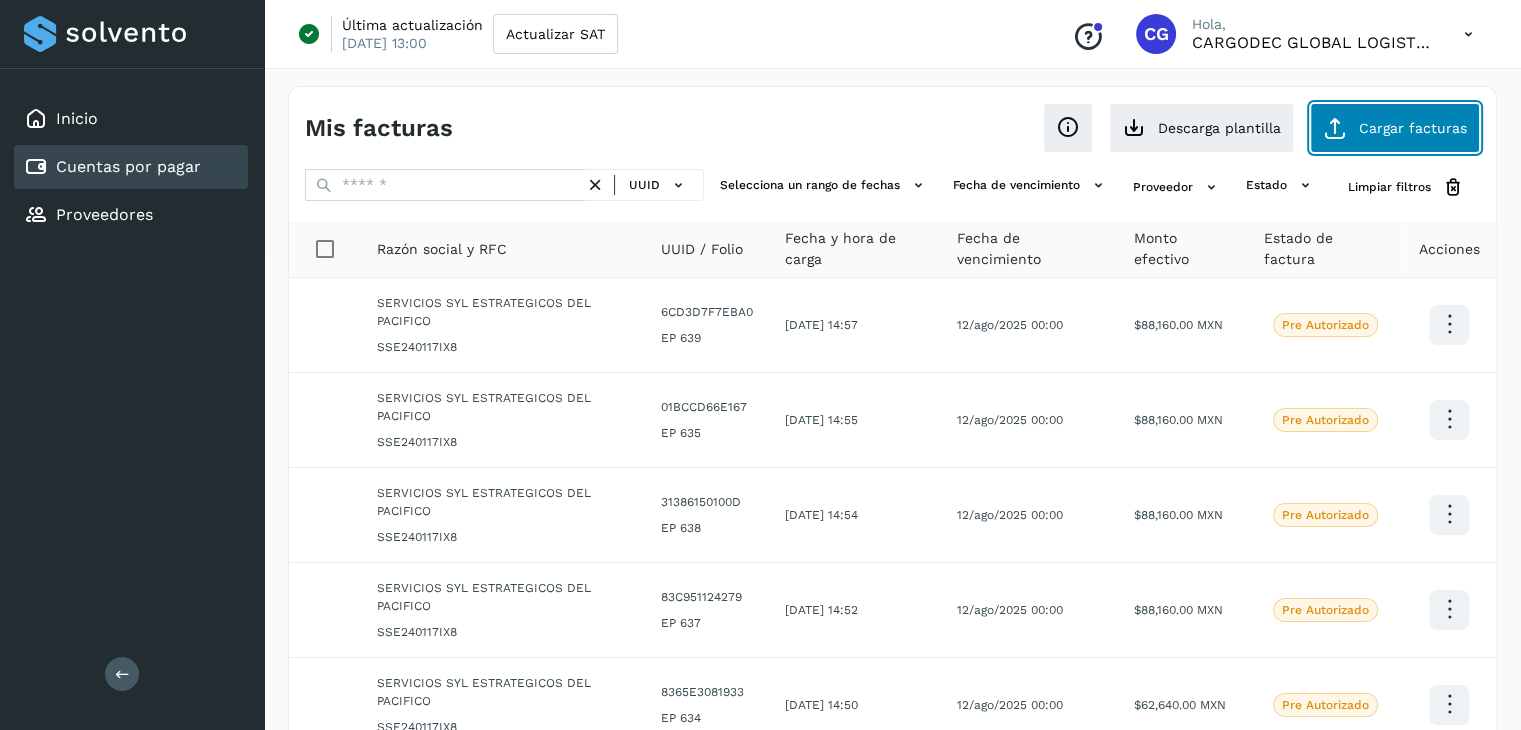 click on "Cargar facturas" 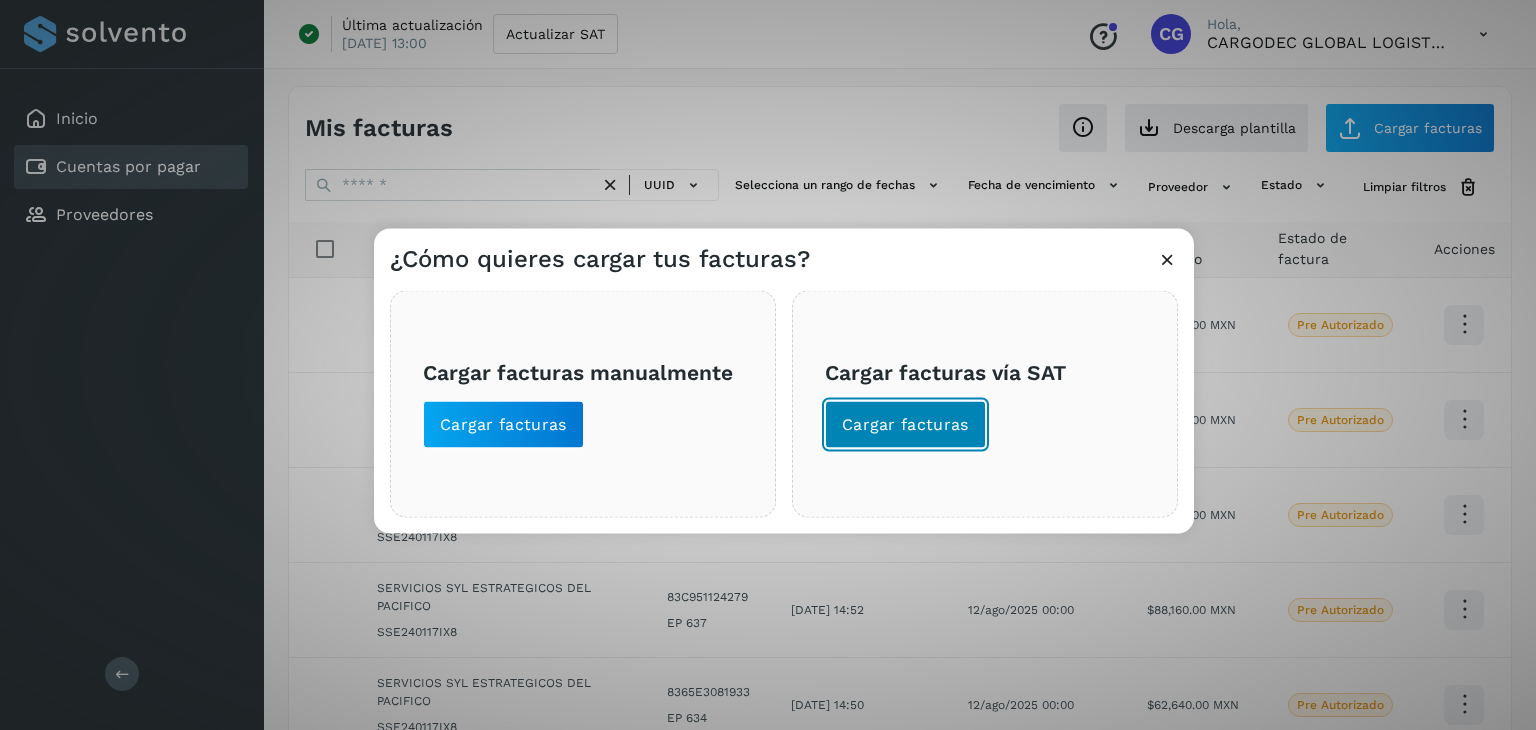 click on "Cargar facturas" 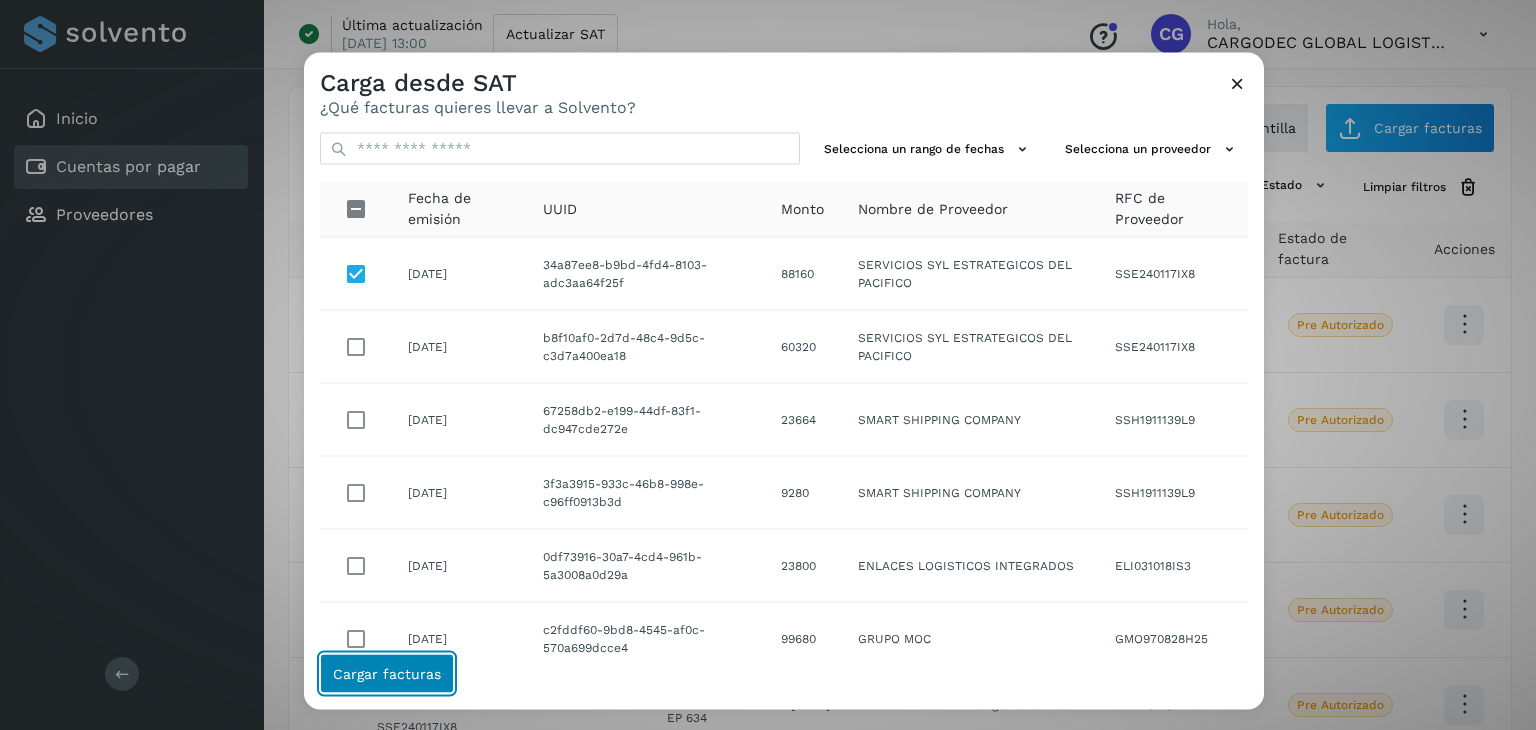 click on "Cargar facturas" at bounding box center [387, 674] 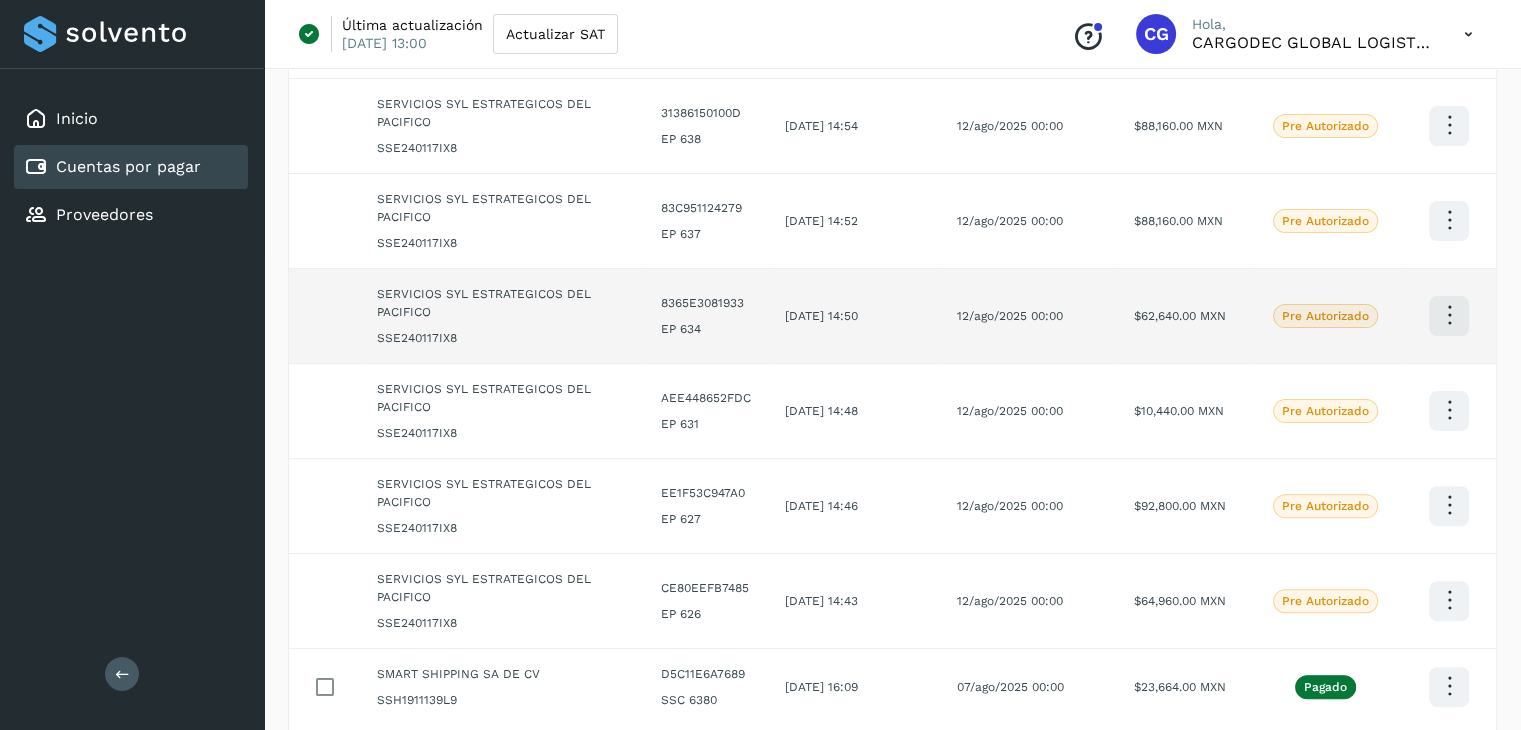scroll, scrollTop: 655, scrollLeft: 0, axis: vertical 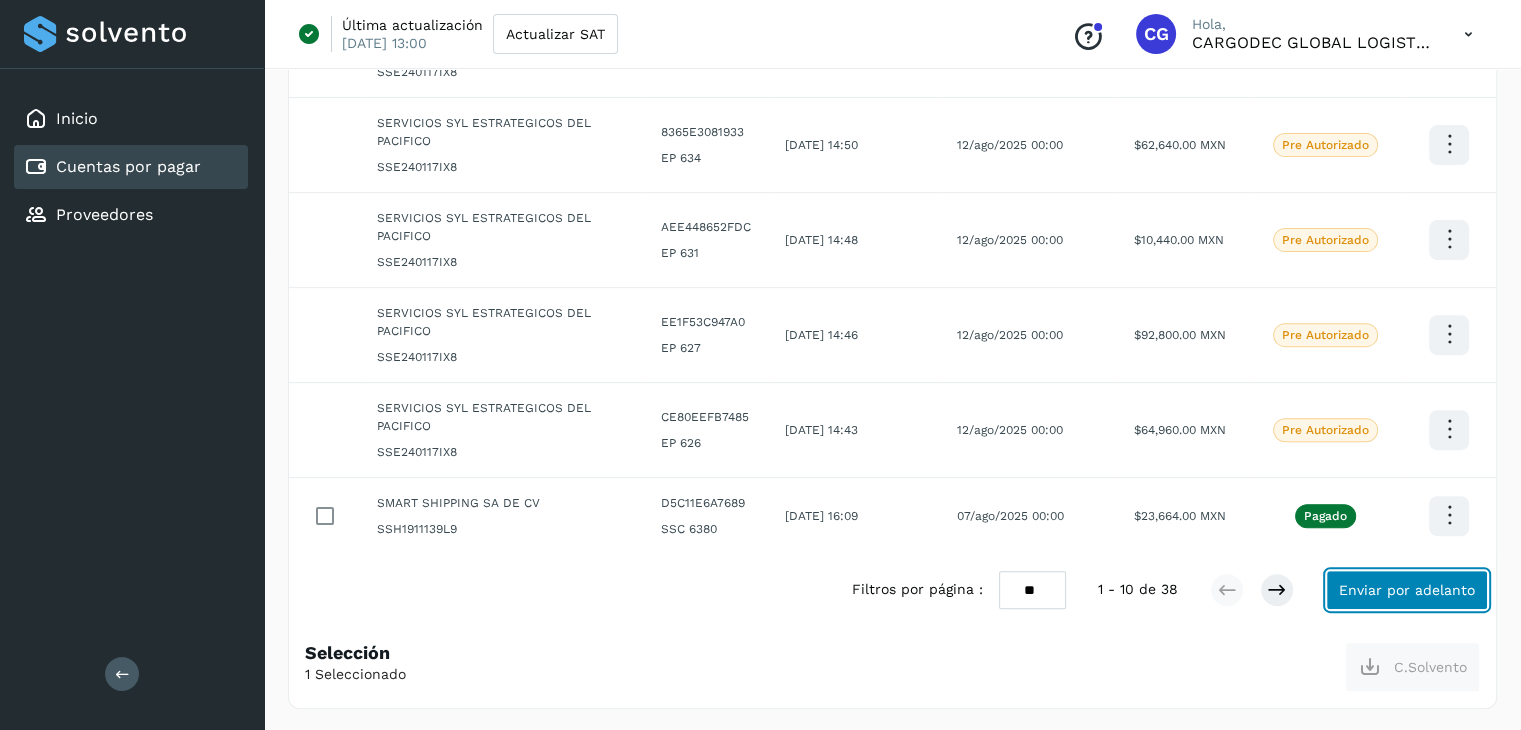 click on "Enviar por adelanto" 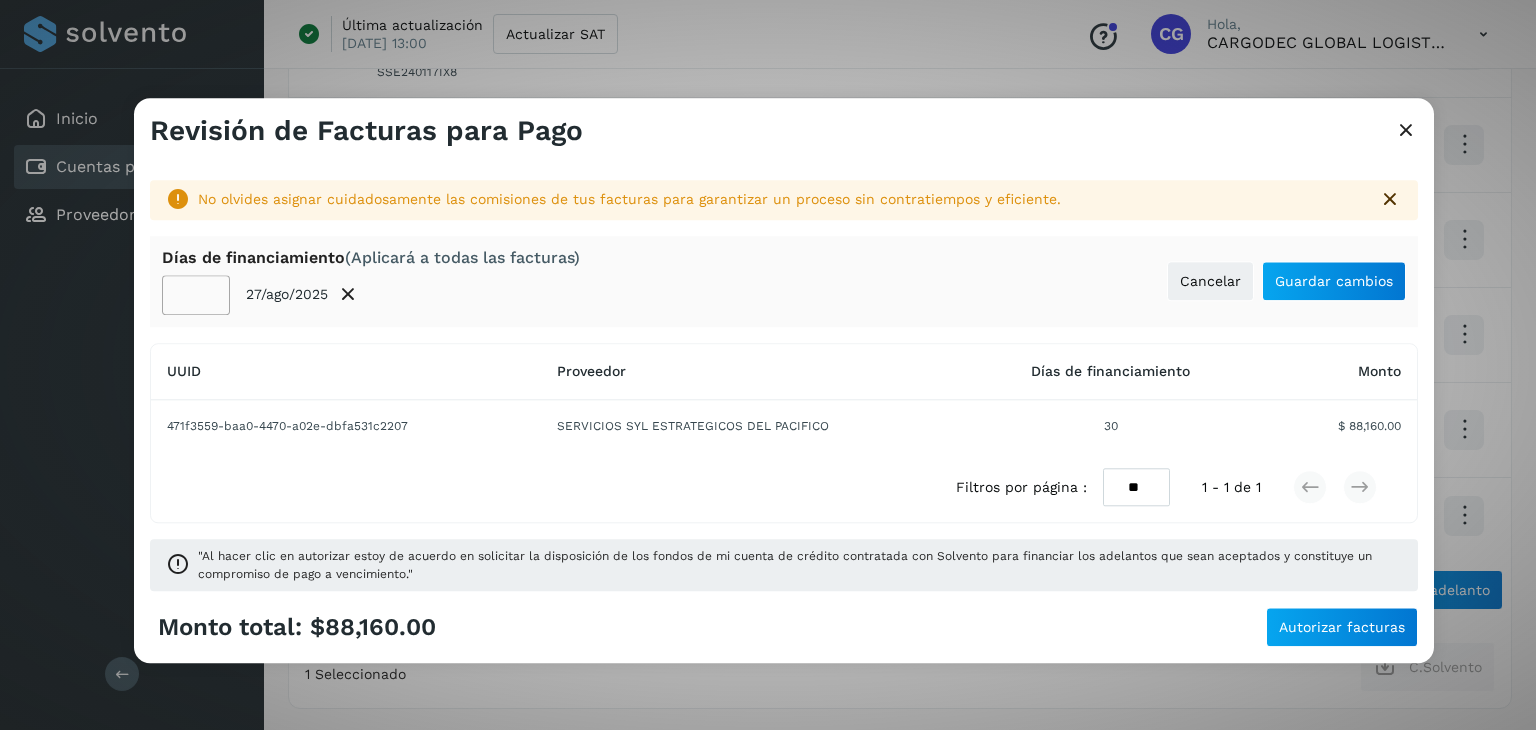 click on "**" 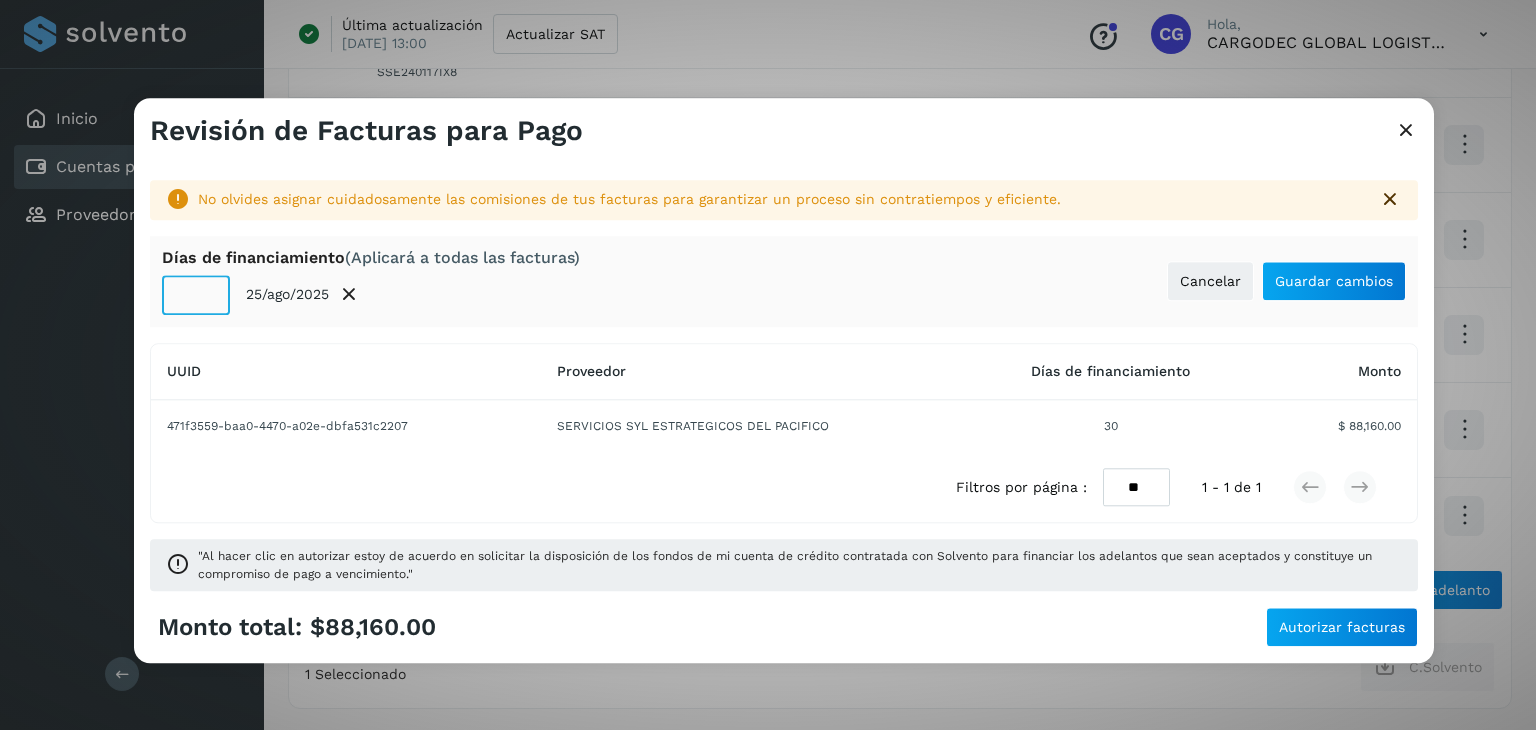 click on "**" 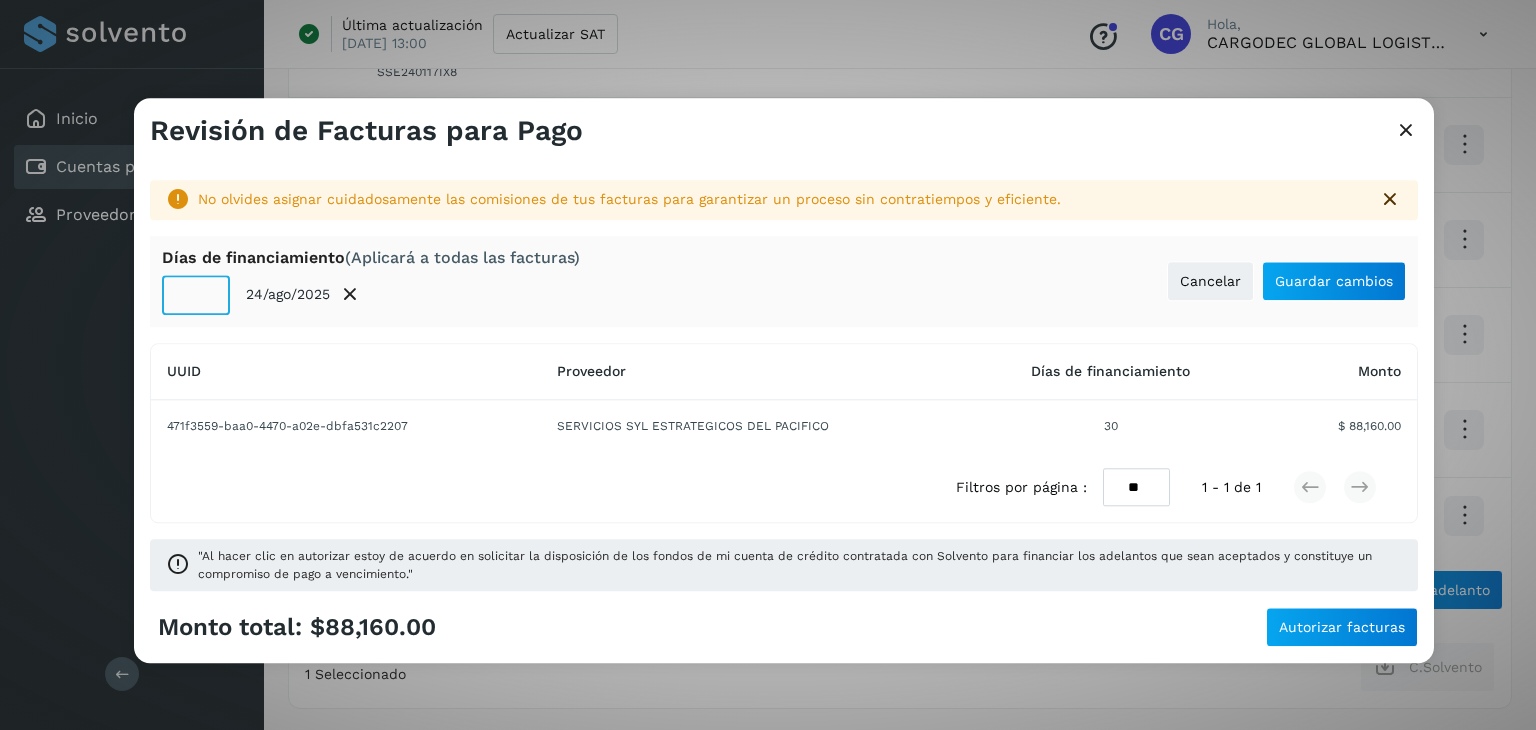 click on "**" 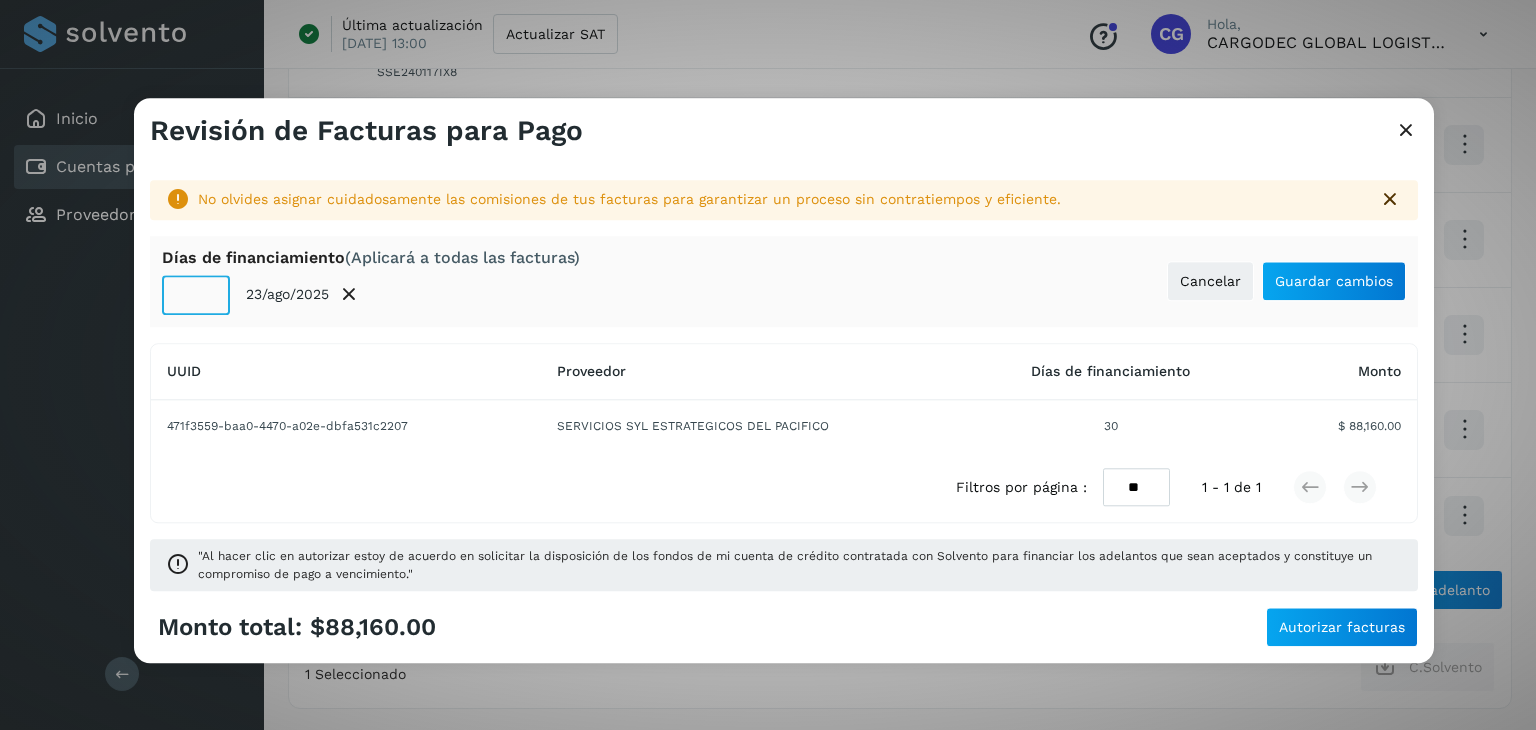 click on "**" 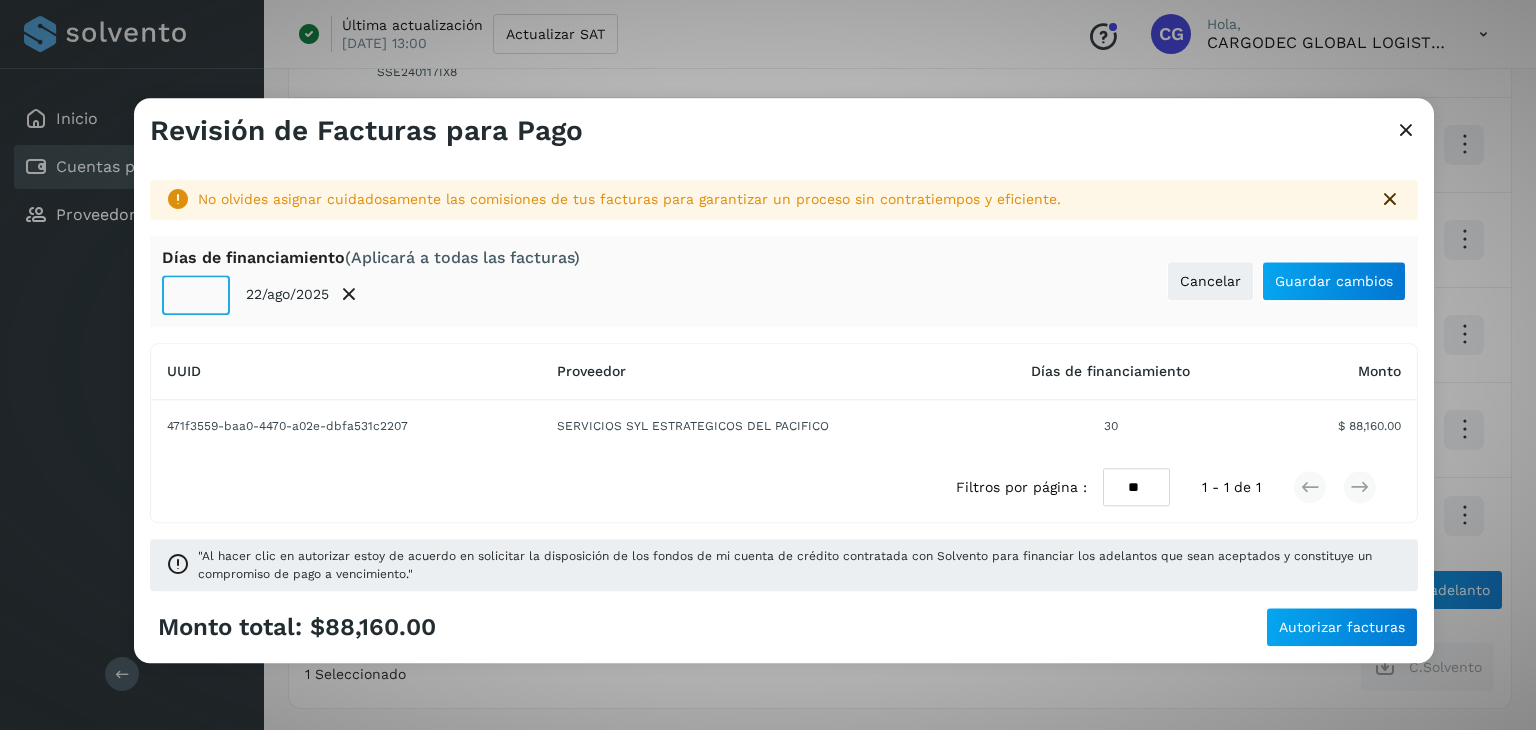 click on "**" 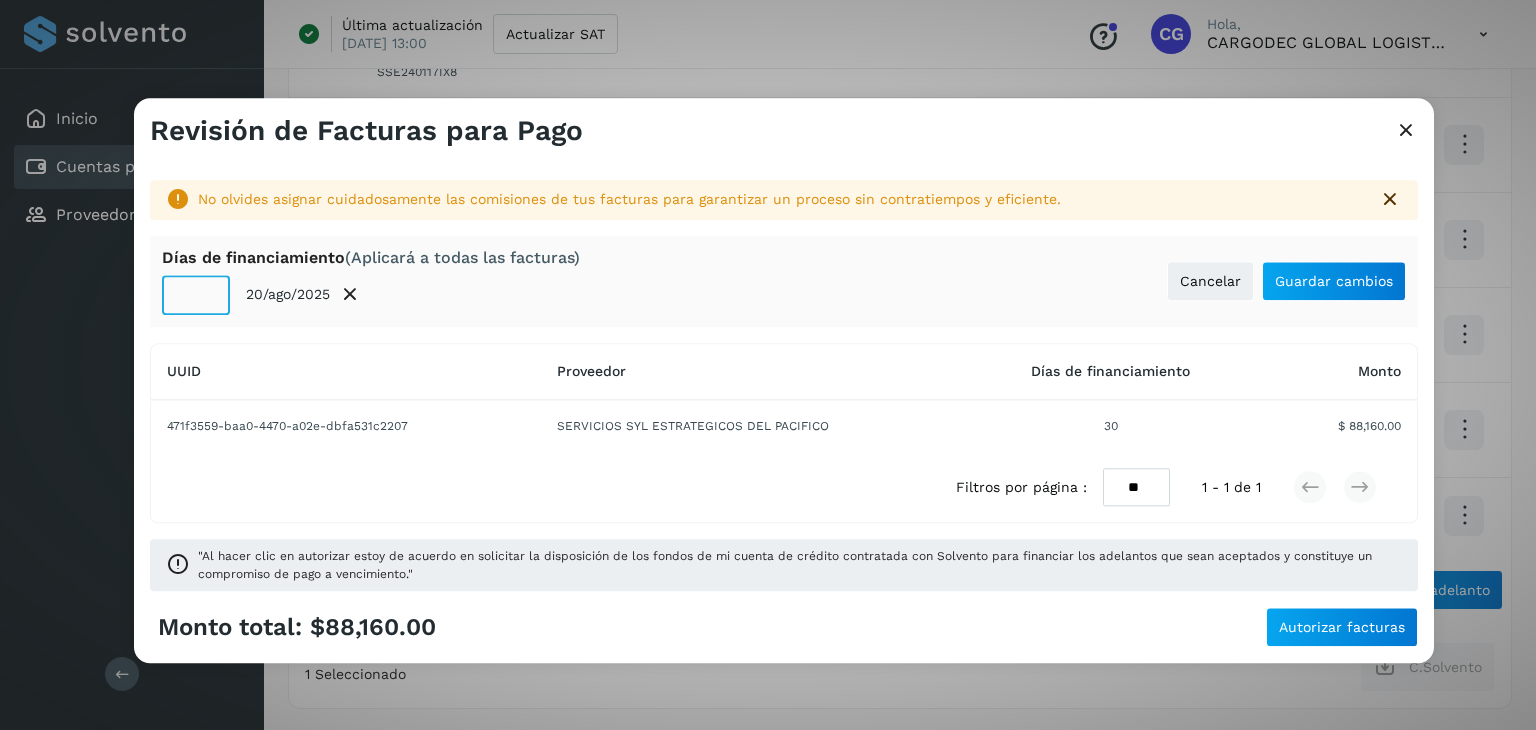 click on "**" 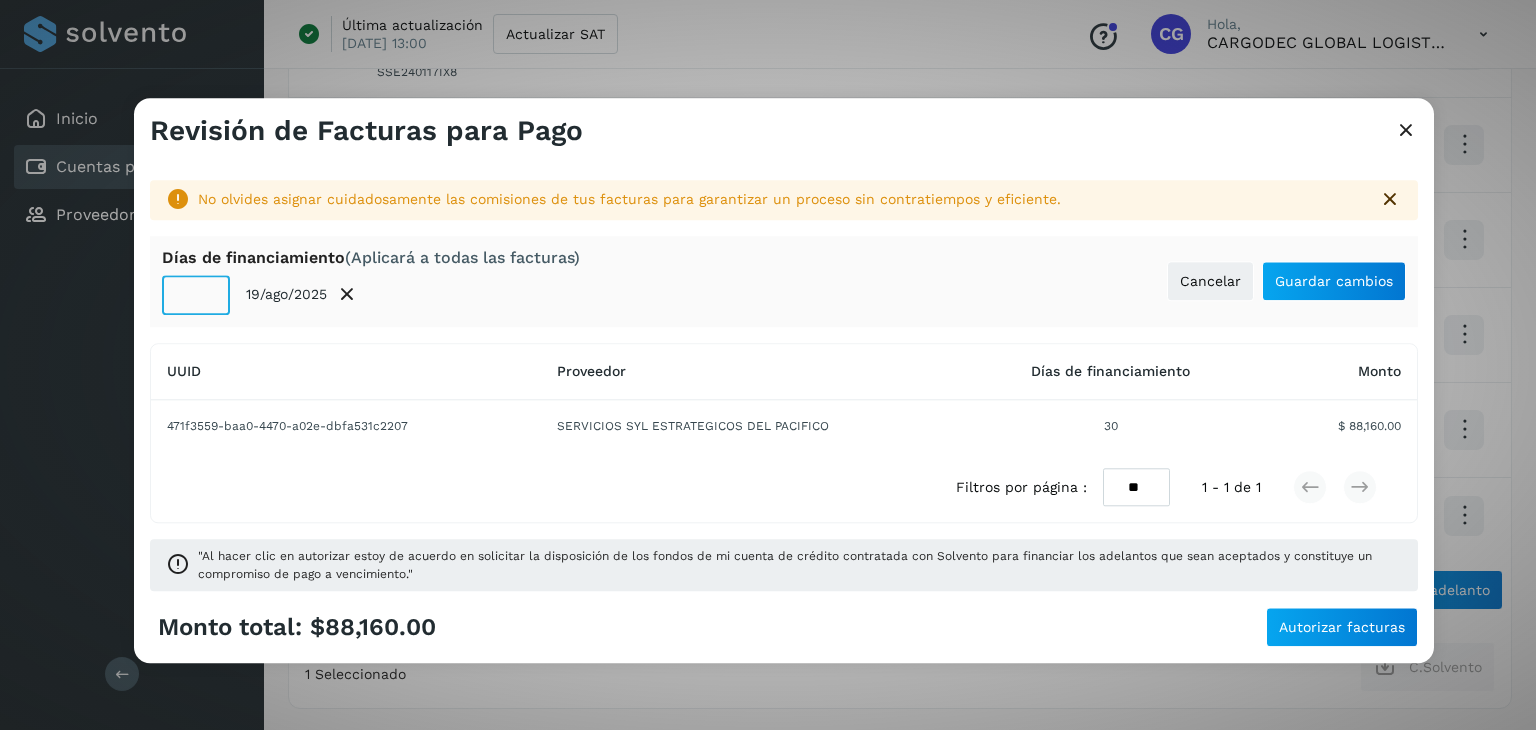 click on "**" 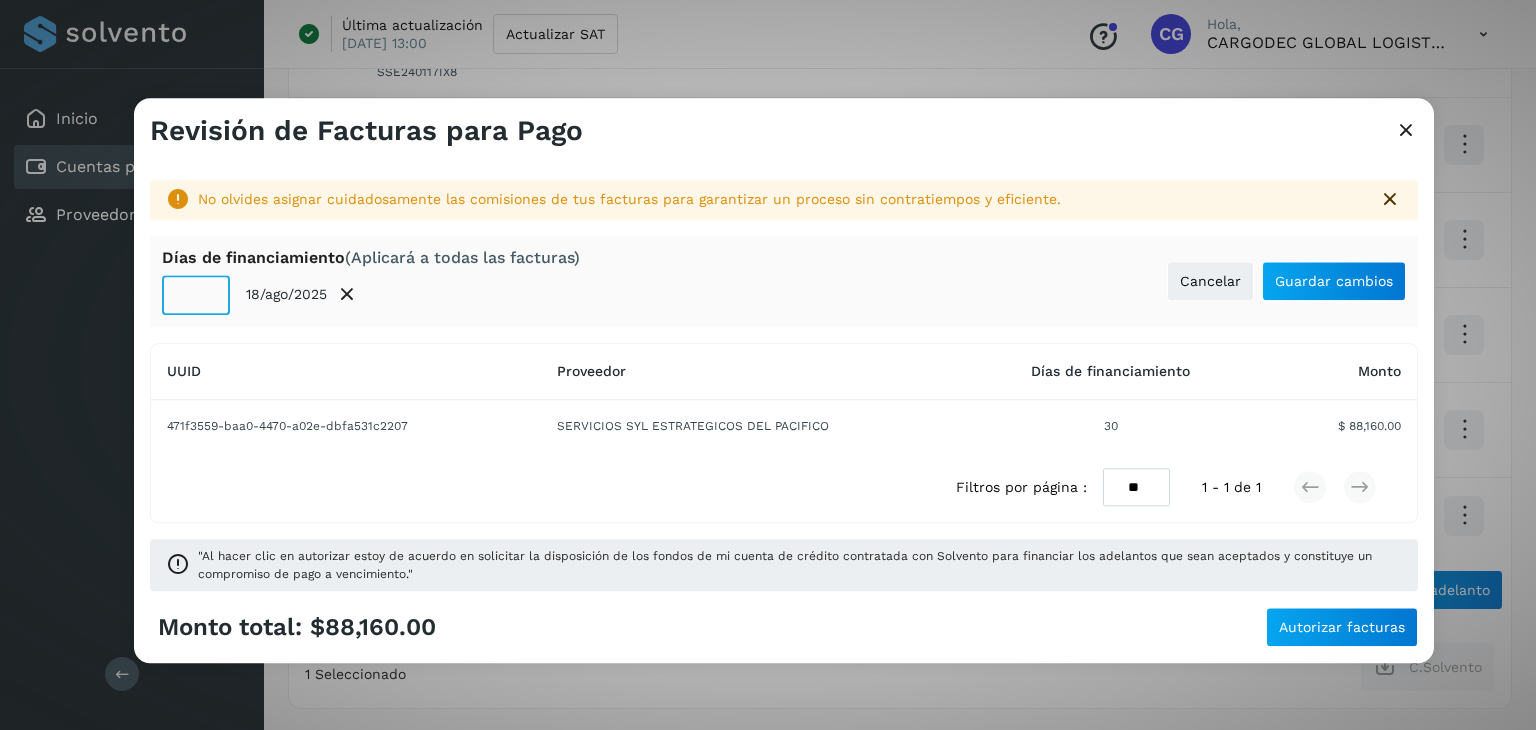 click on "**" 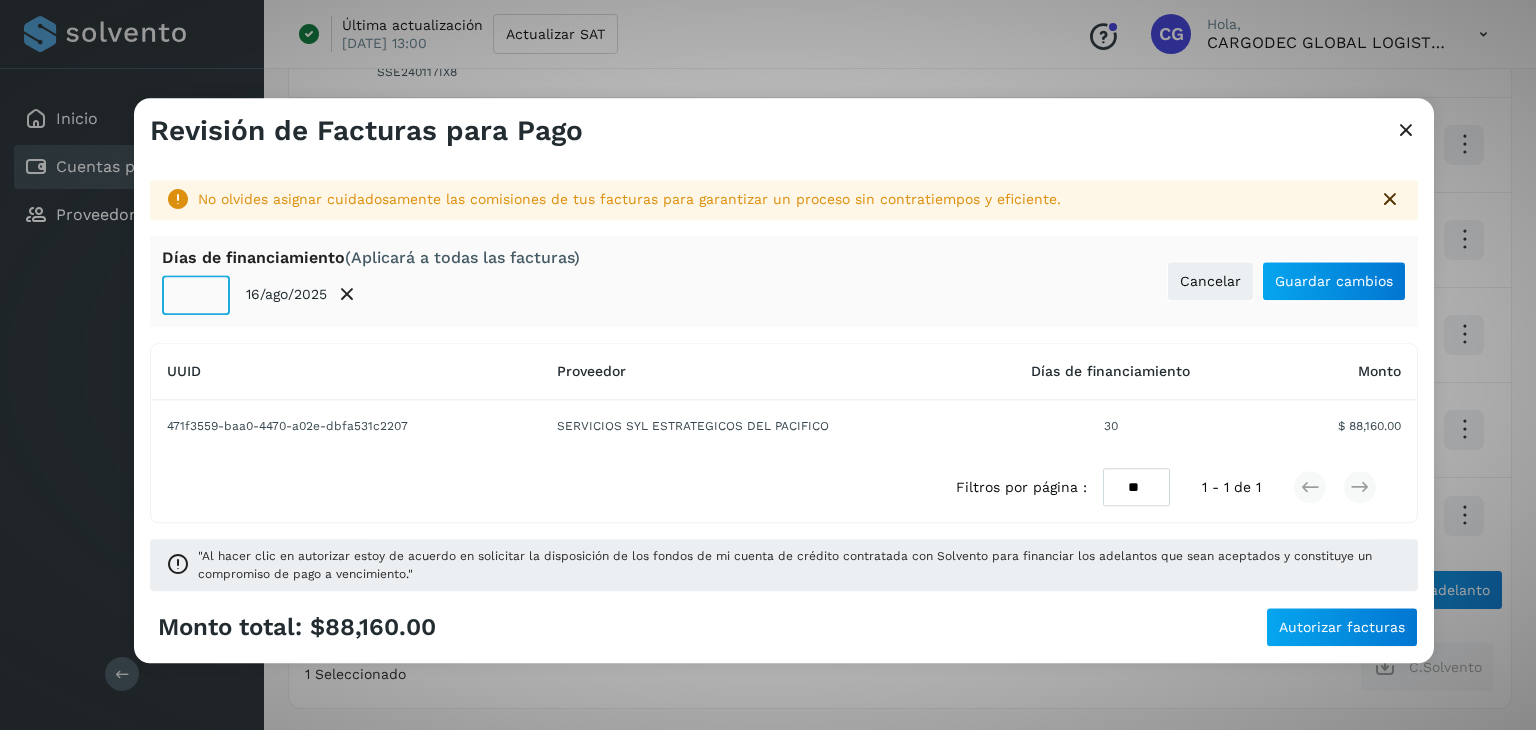 click on "**" 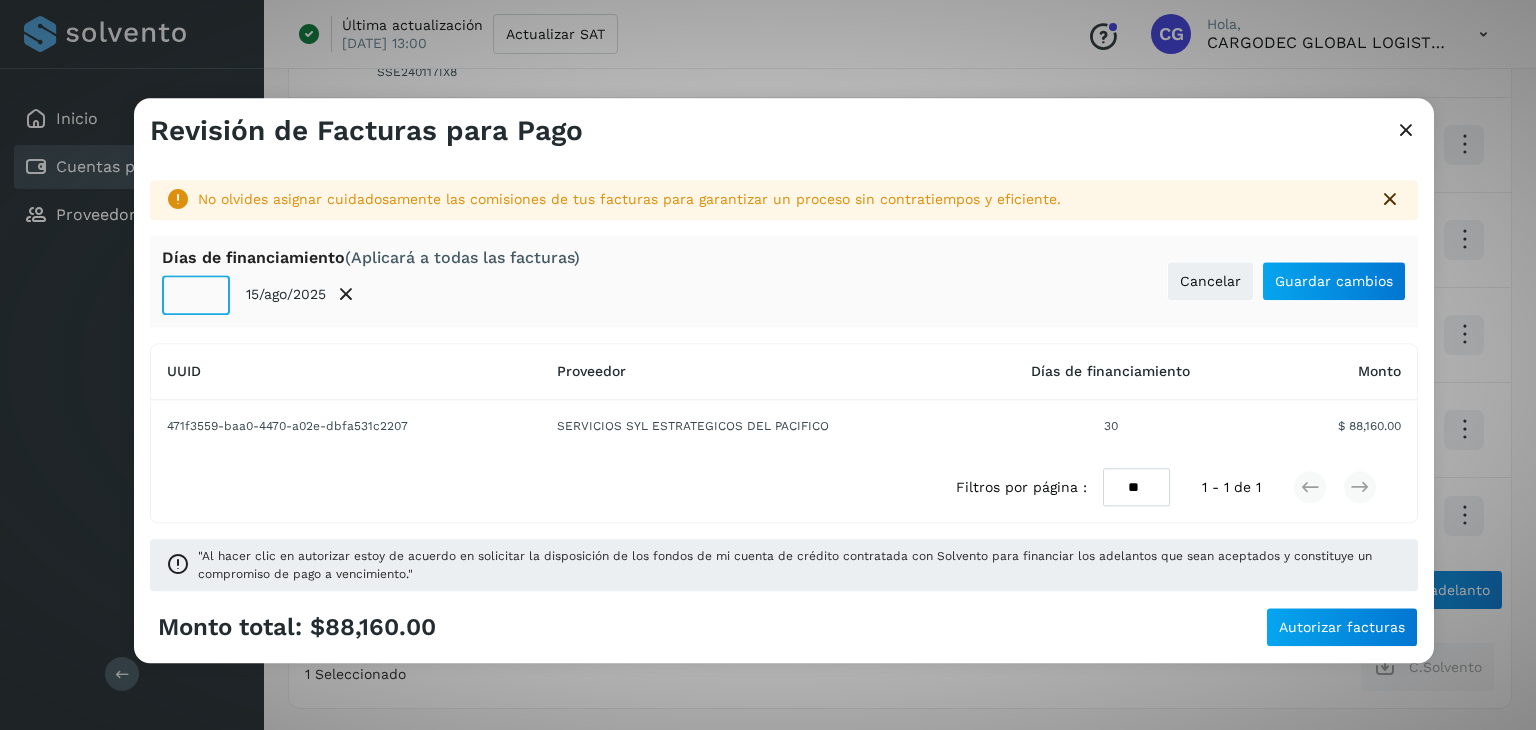 click on "**" 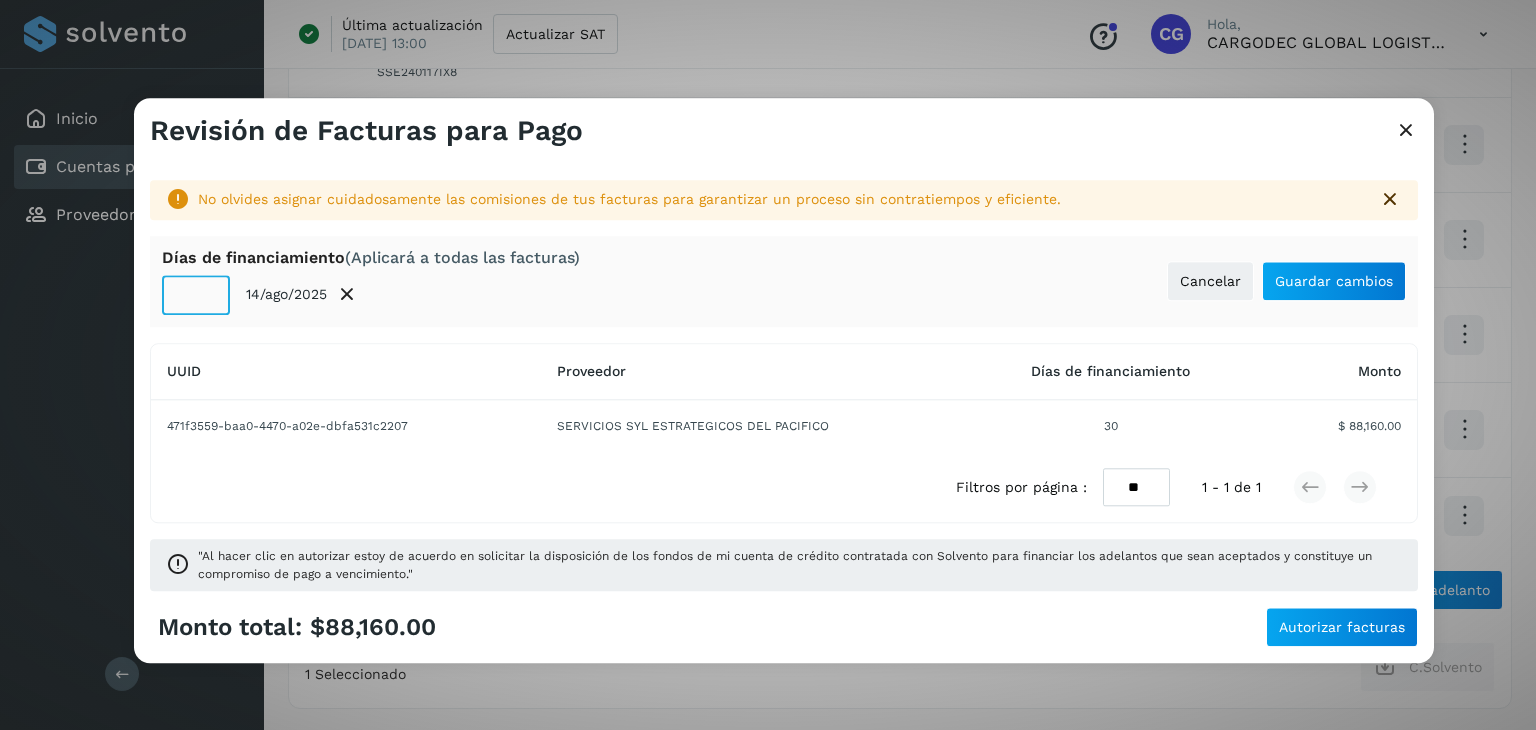 click on "**" 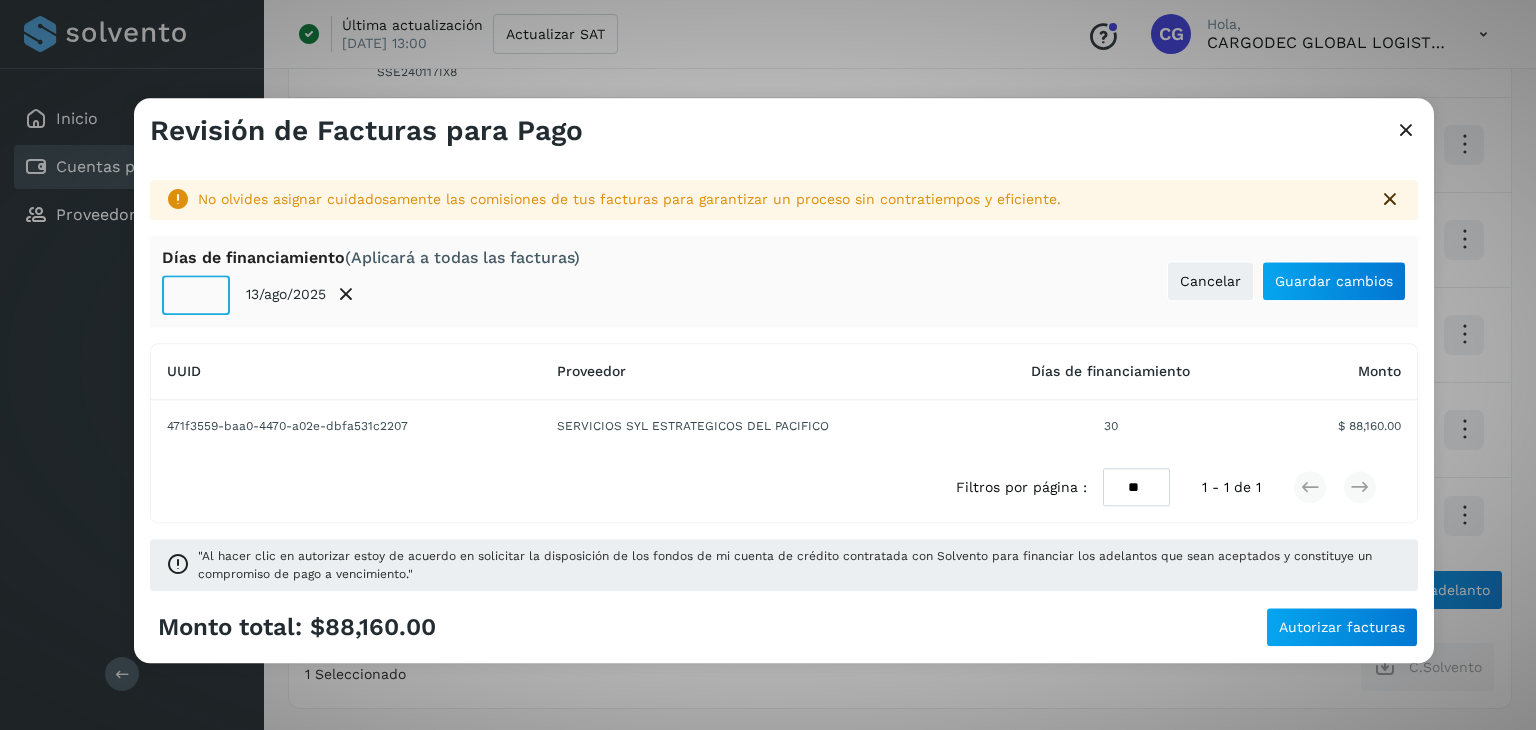 type on "**" 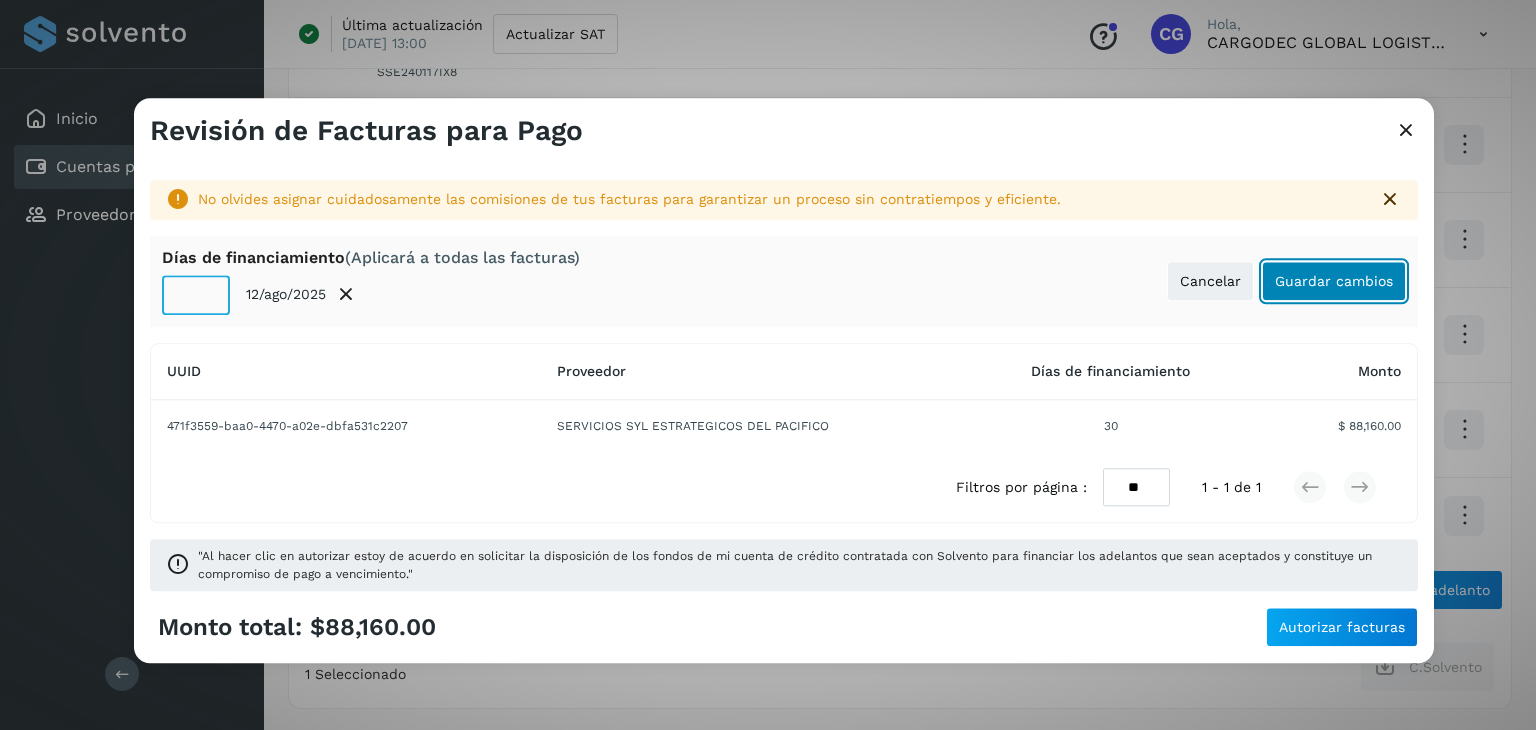 click on "Guardar cambios" 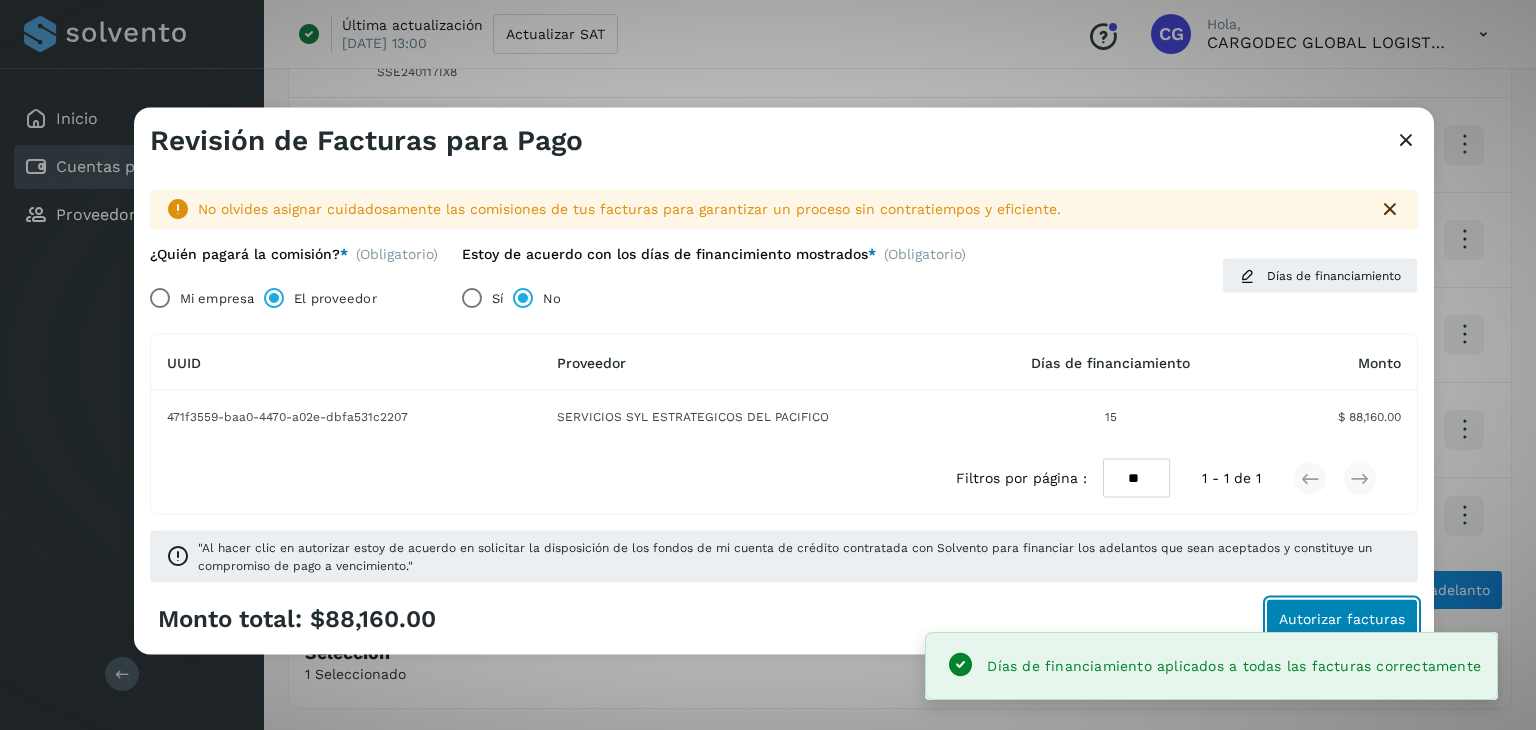 click on "Autorizar facturas" 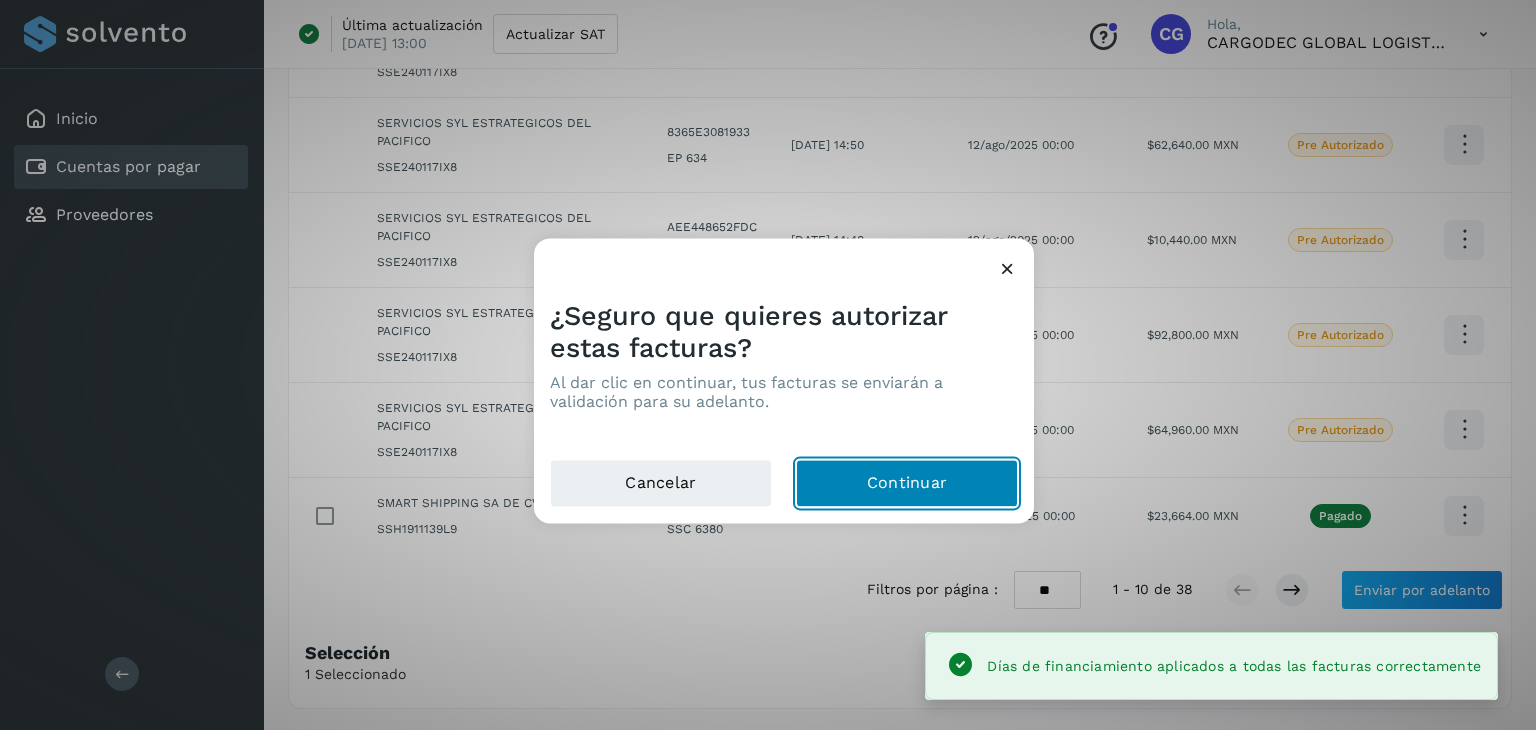 click on "Continuar" 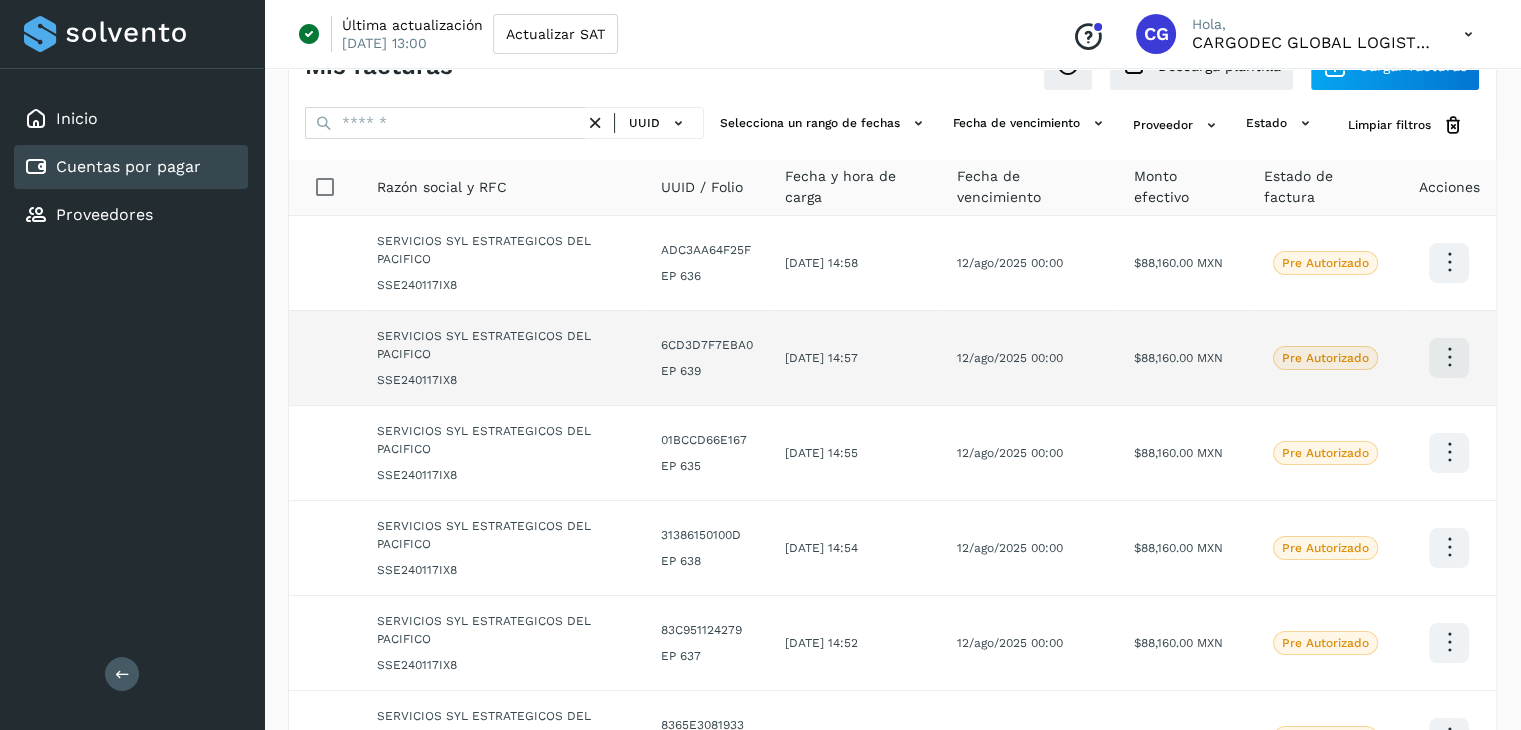 scroll, scrollTop: 0, scrollLeft: 0, axis: both 